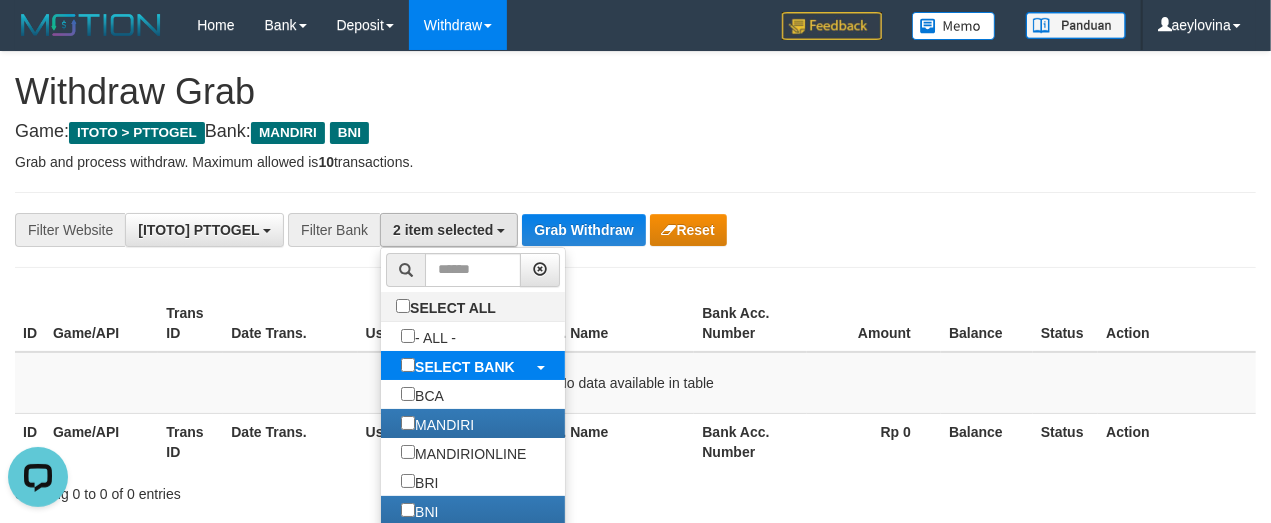 scroll, scrollTop: 0, scrollLeft: 0, axis: both 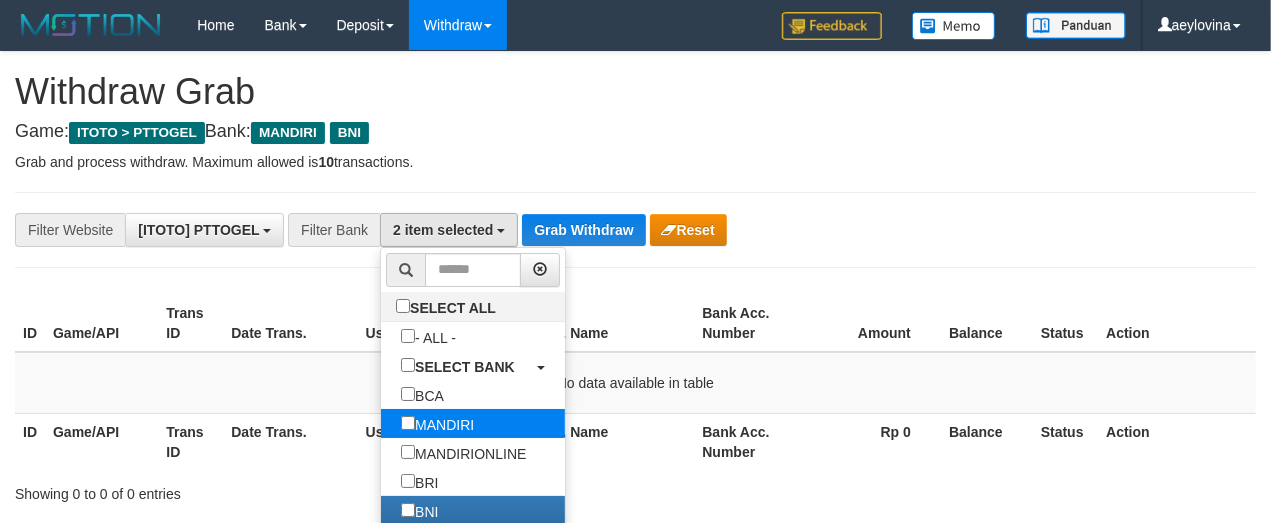 click on "MANDIRI" at bounding box center (437, 423) 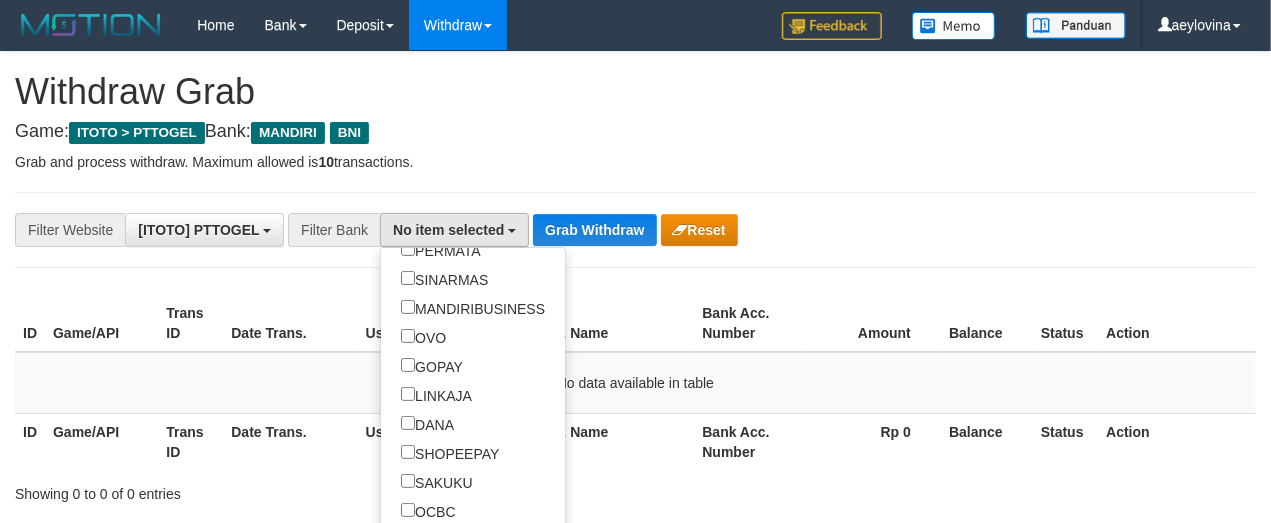 scroll, scrollTop: 387, scrollLeft: 0, axis: vertical 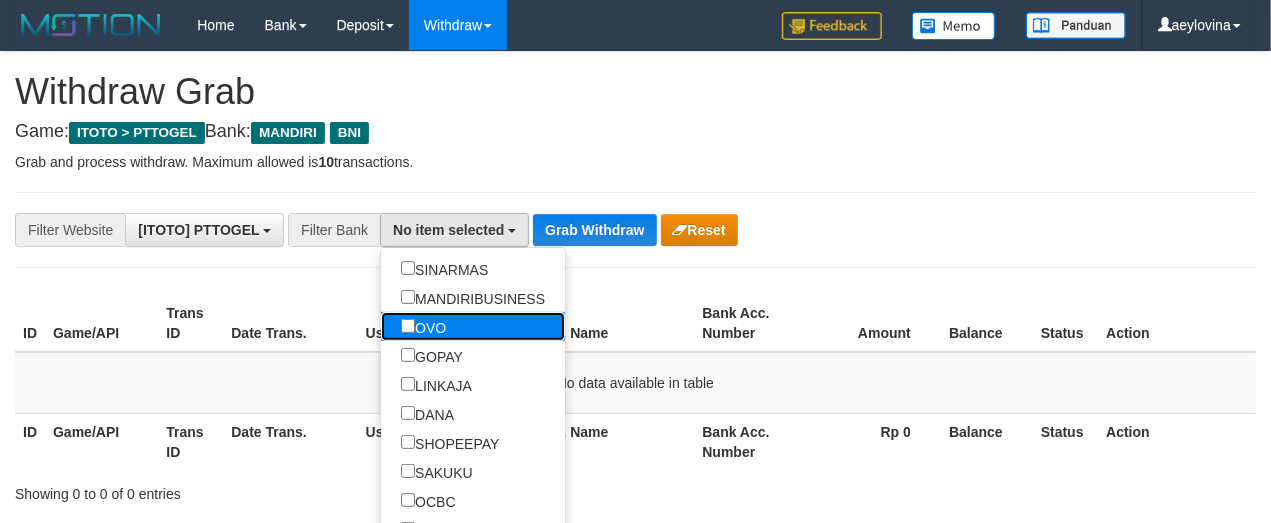 click on "OVO" at bounding box center [423, 326] 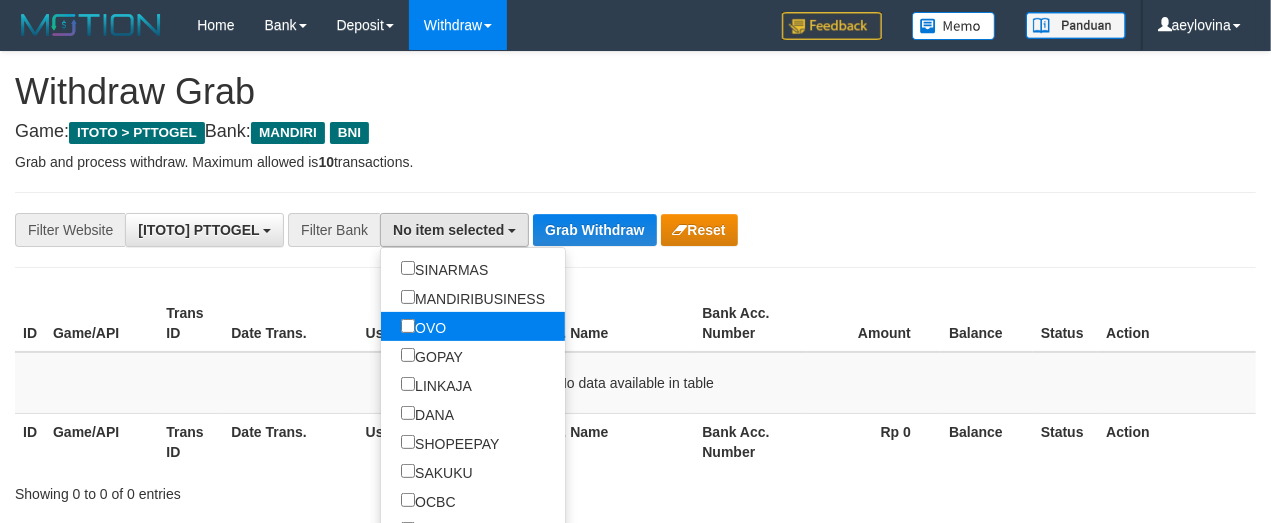 select on "***" 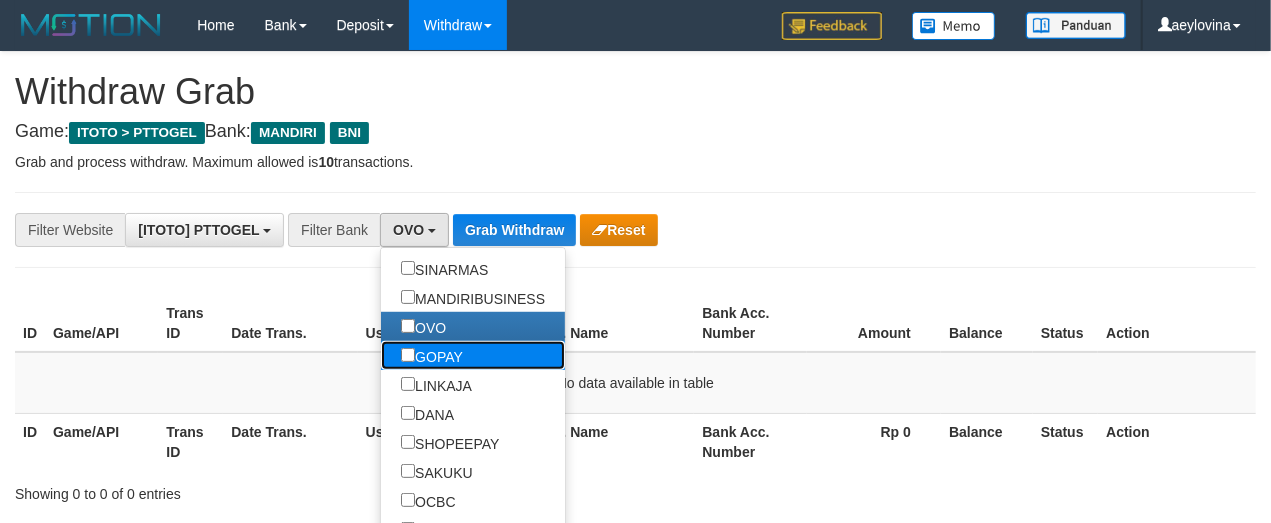 click on "GOPAY" at bounding box center [432, 355] 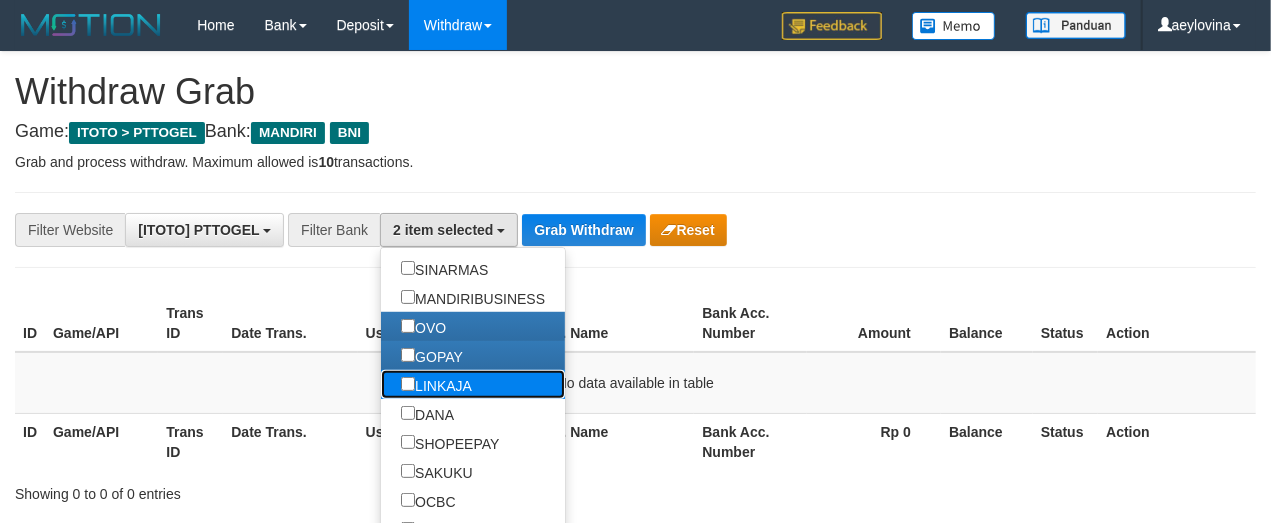 click on "LINKAJA" at bounding box center (436, 384) 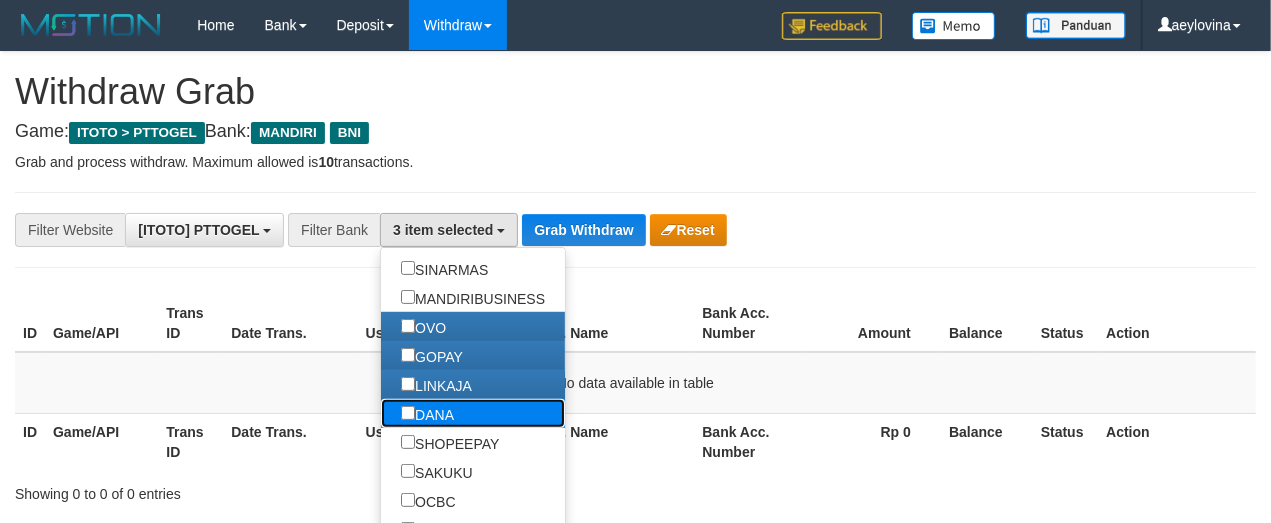 click on "DANA" at bounding box center (427, 413) 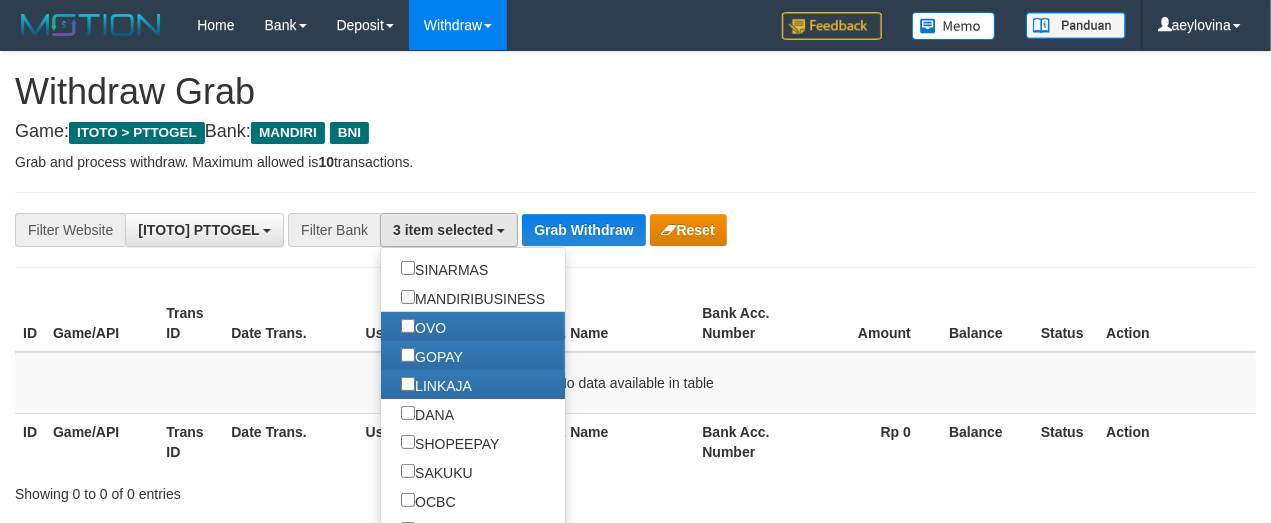 scroll, scrollTop: 316, scrollLeft: 0, axis: vertical 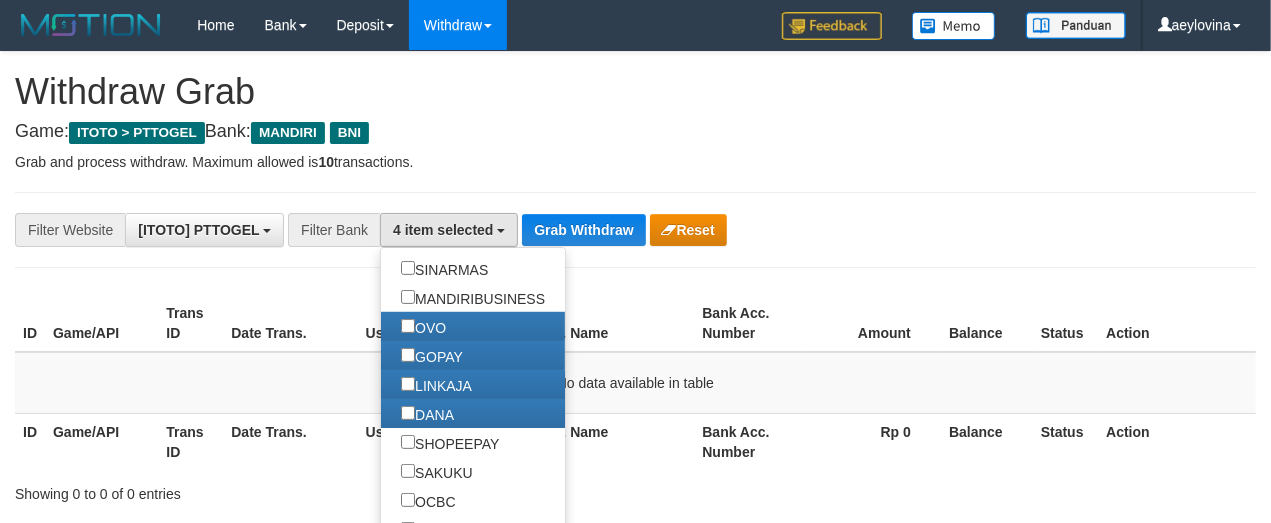 click on "Bank Acc. Number" at bounding box center (750, 323) 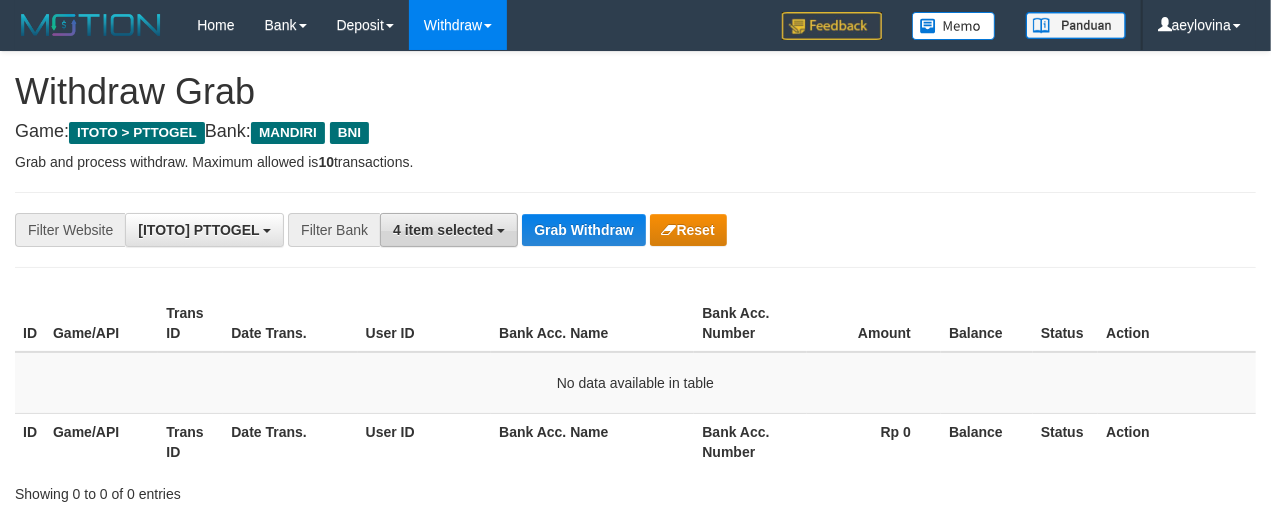 click on "4 item selected" at bounding box center [443, 230] 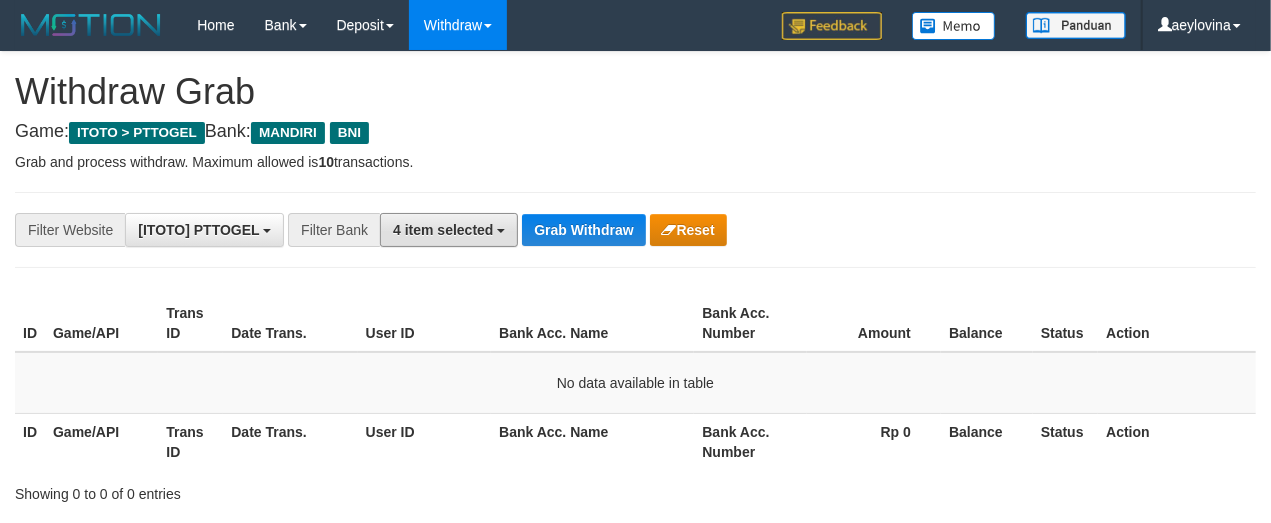 scroll, scrollTop: 387, scrollLeft: 0, axis: vertical 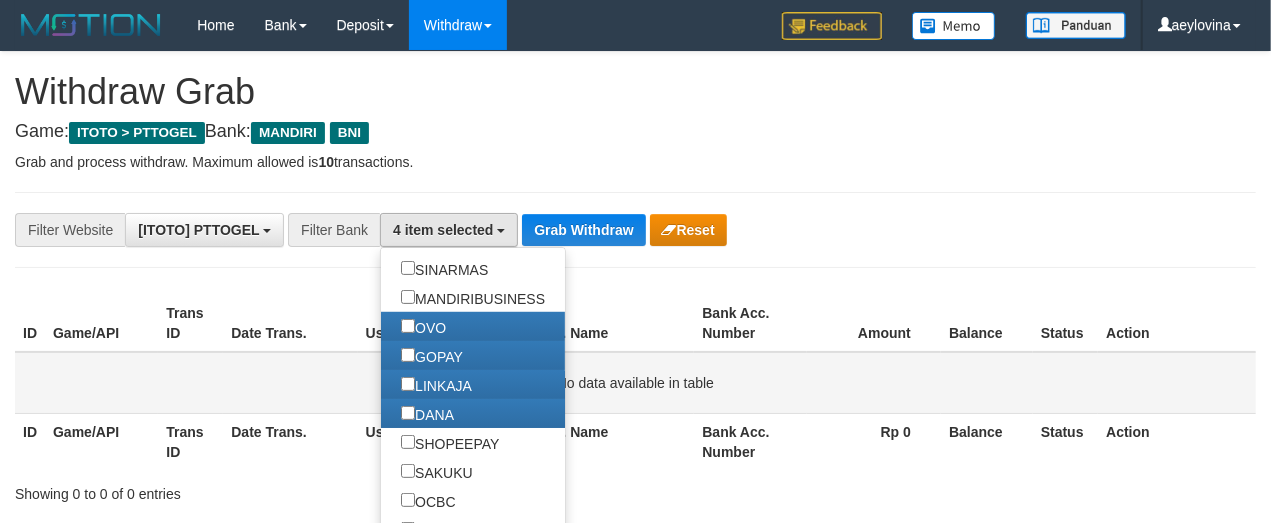click on "No data available in table" at bounding box center [635, 383] 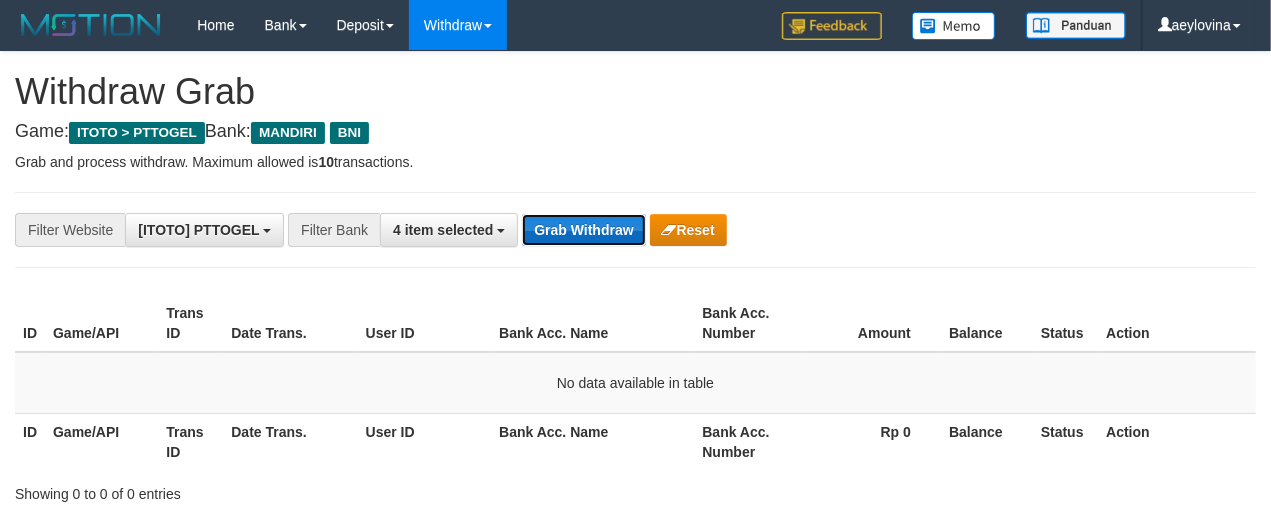 click on "Grab Withdraw" at bounding box center (583, 230) 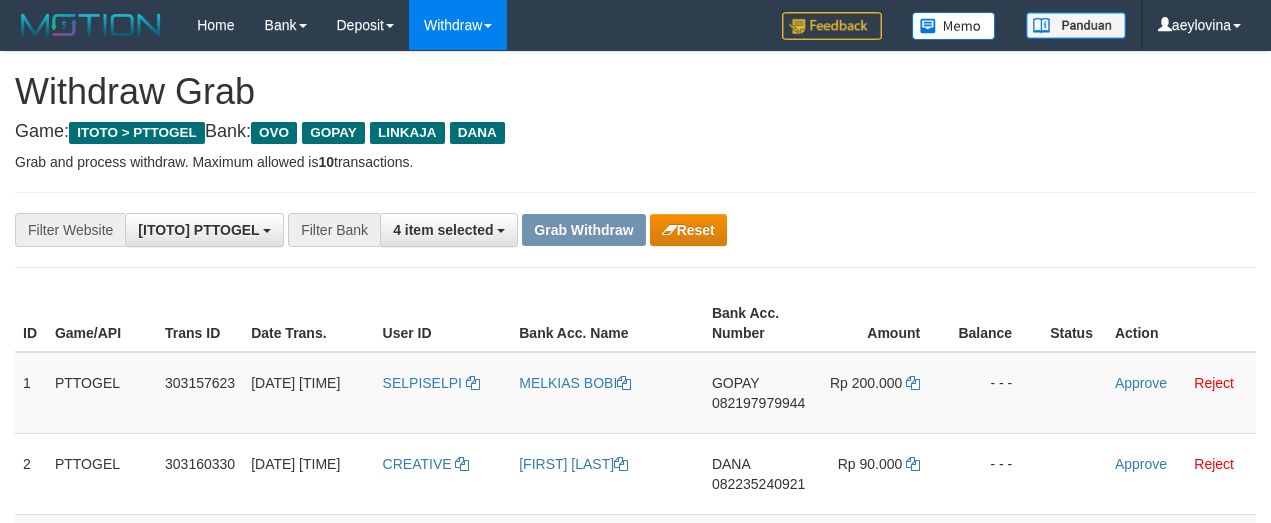 scroll, scrollTop: 277, scrollLeft: 0, axis: vertical 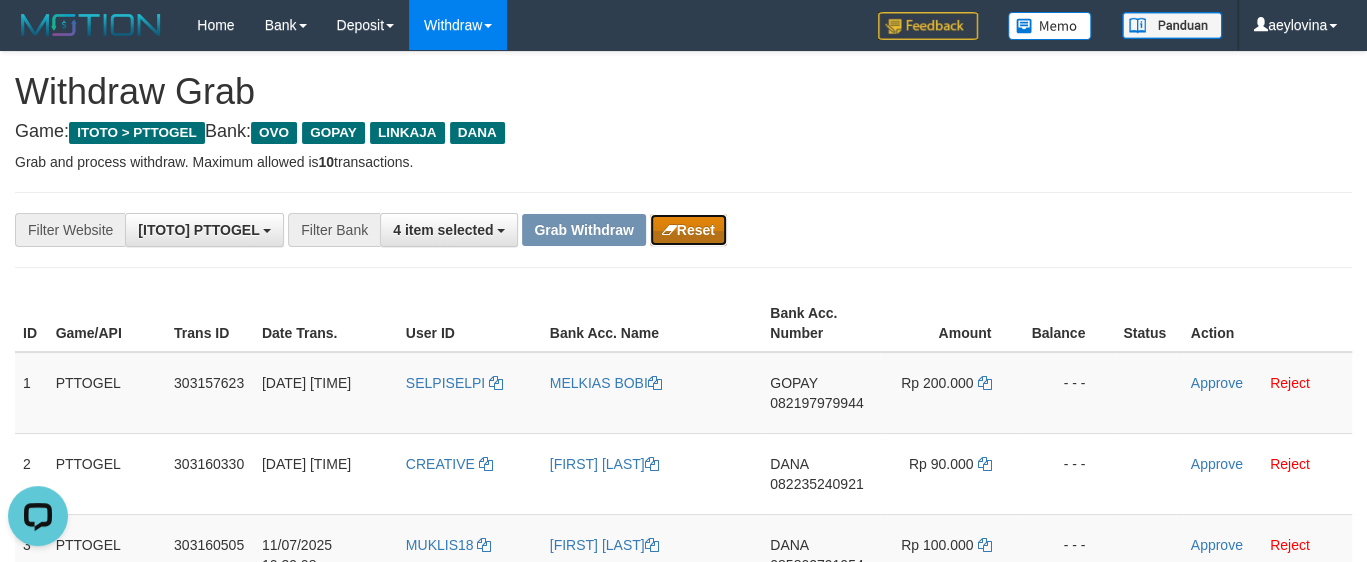 click on "Reset" at bounding box center (688, 230) 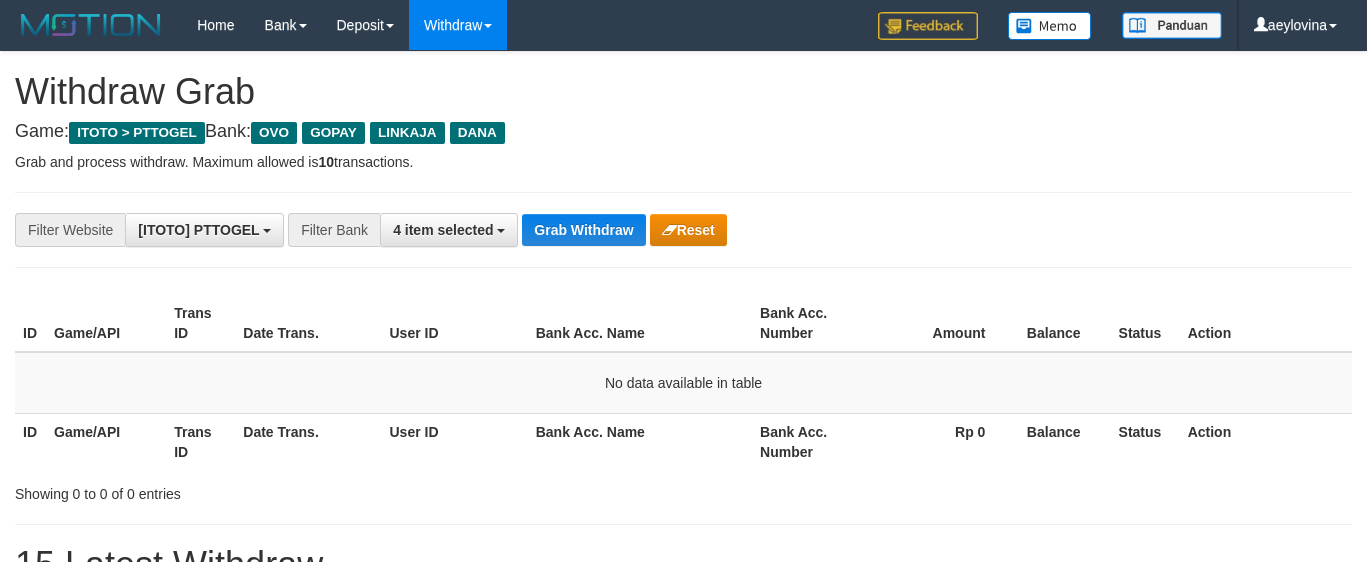 click on "4 item selected" at bounding box center [443, 230] 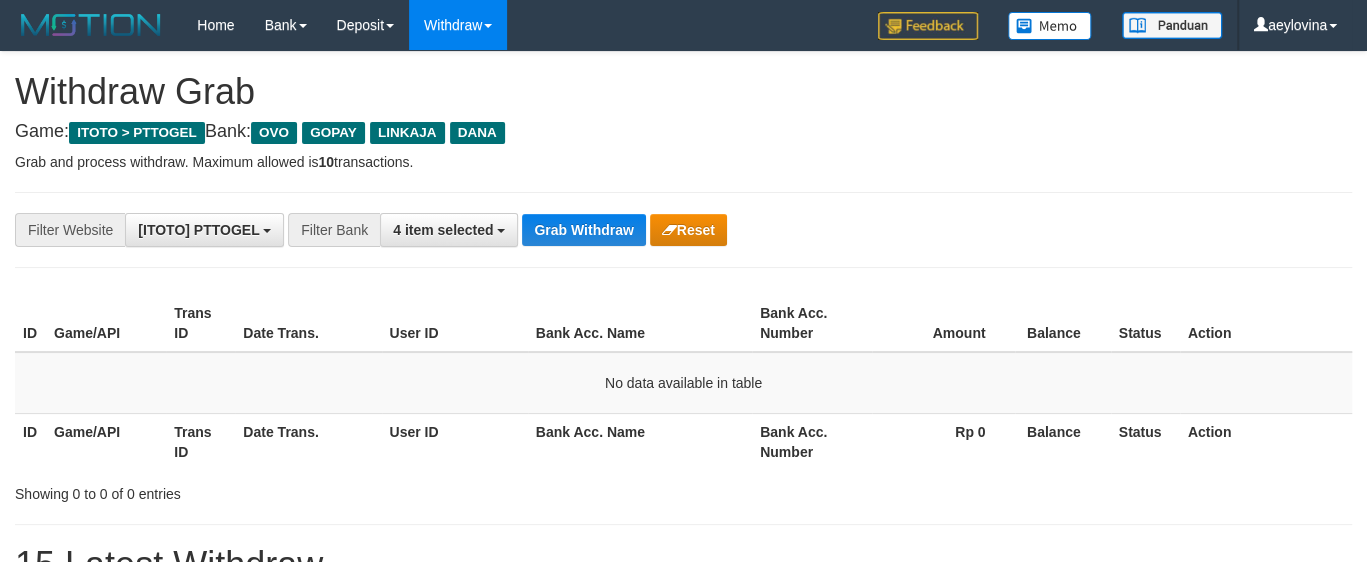 scroll, scrollTop: 16, scrollLeft: 0, axis: vertical 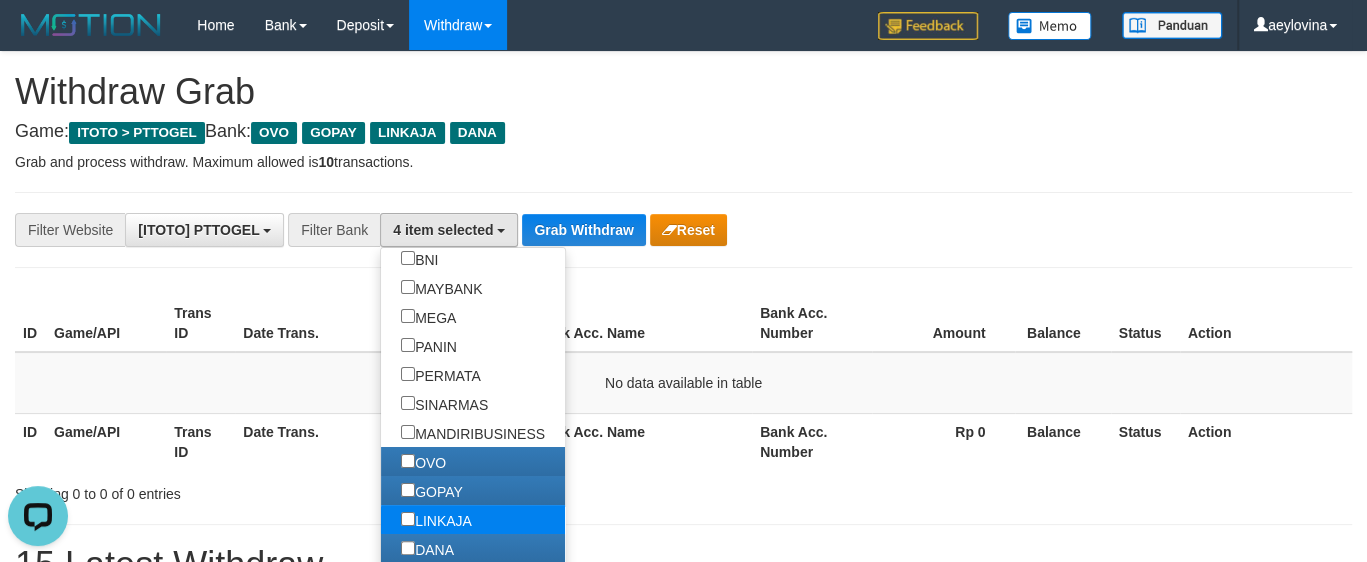 click on "LINKAJA" at bounding box center (436, 519) 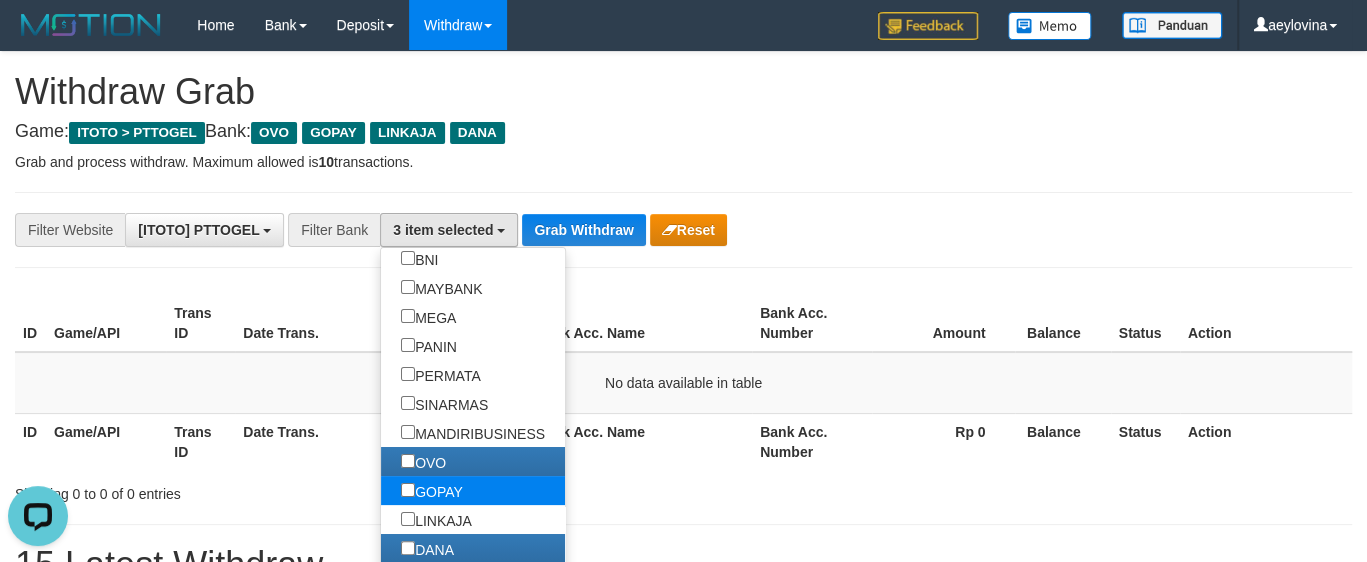 click on "GOPAY" at bounding box center (432, 490) 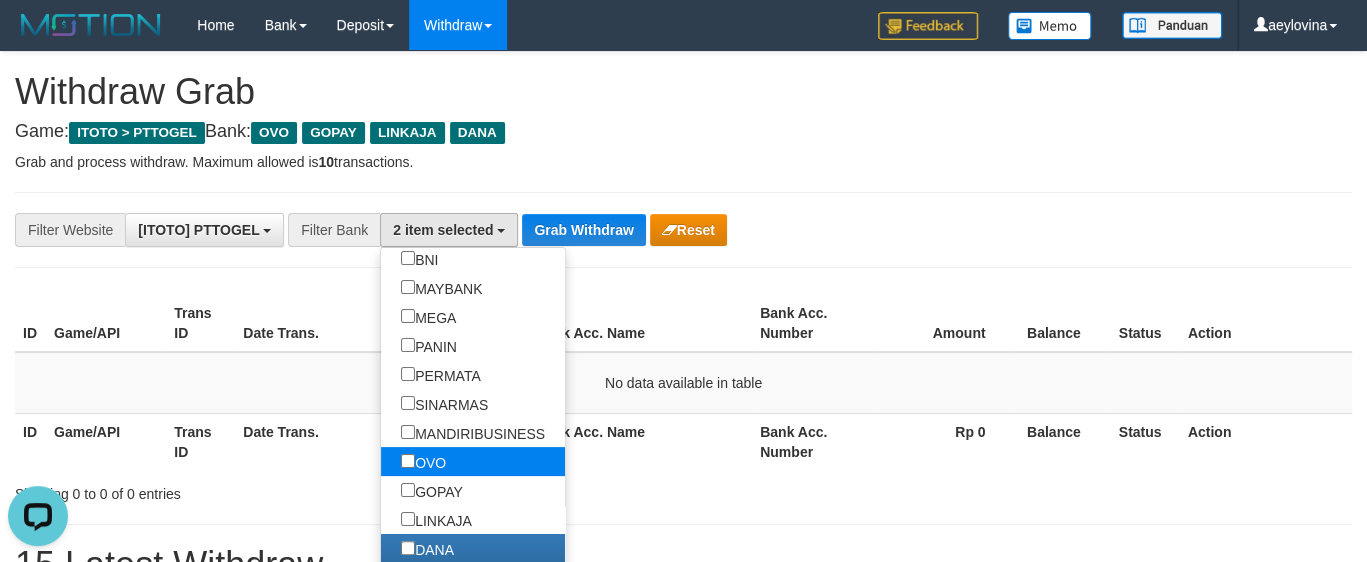 click on "OVO" at bounding box center [423, 461] 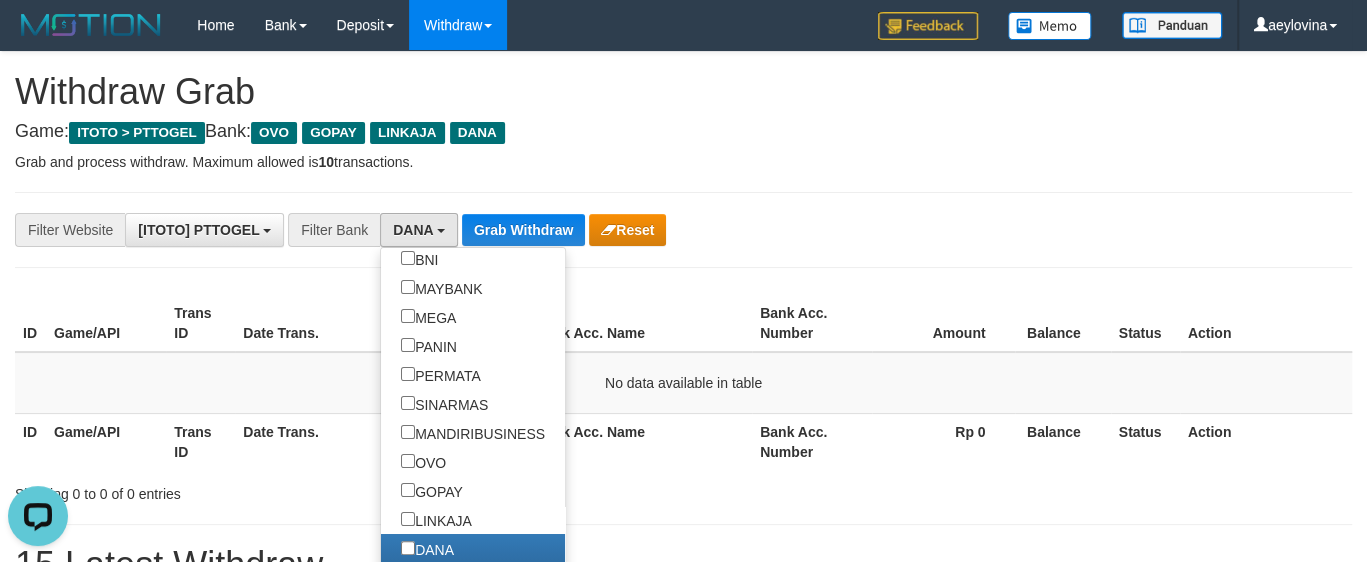 click on "No data available in table" at bounding box center (683, 383) 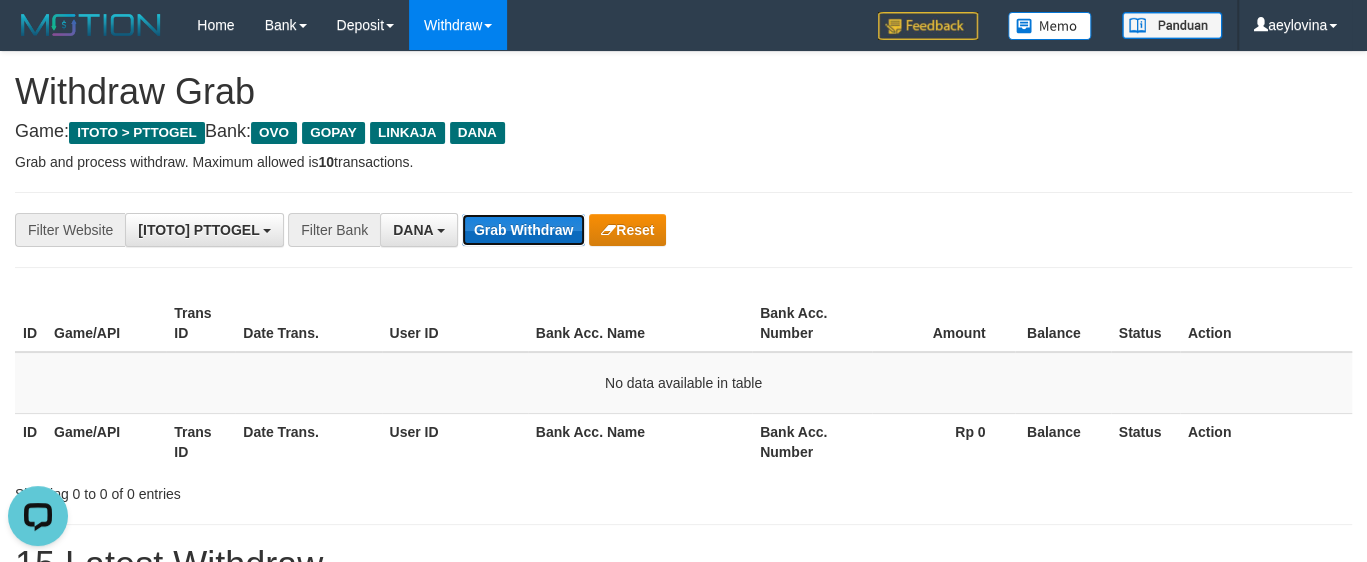 click on "Grab Withdraw" at bounding box center [523, 230] 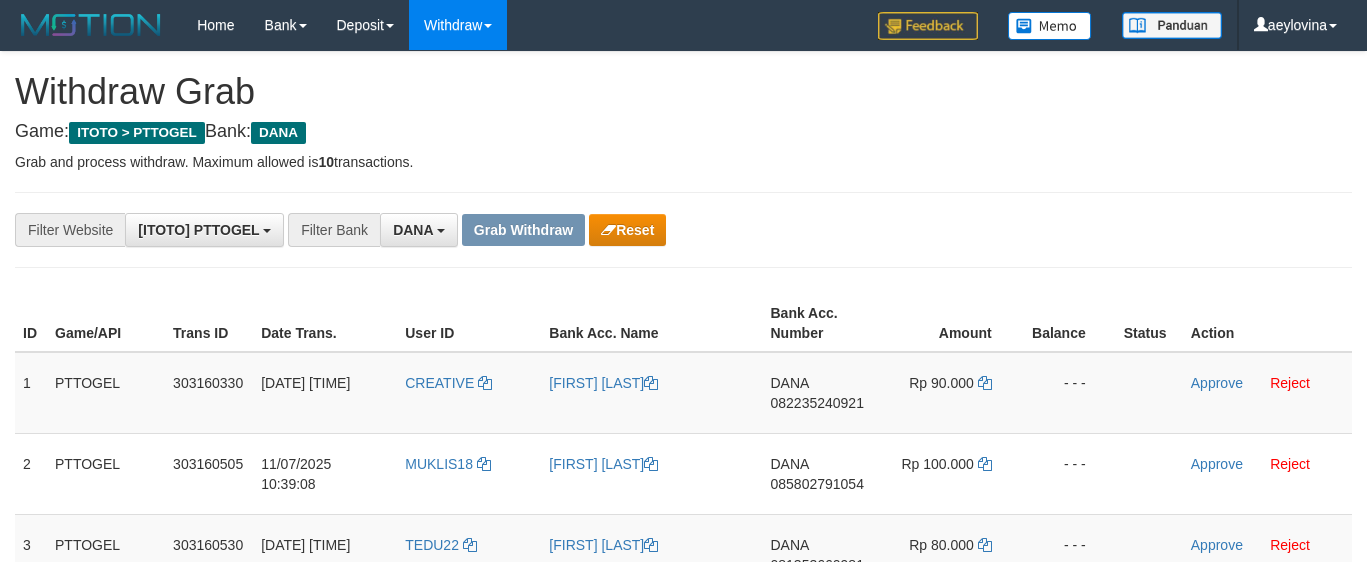 scroll, scrollTop: 287, scrollLeft: 0, axis: vertical 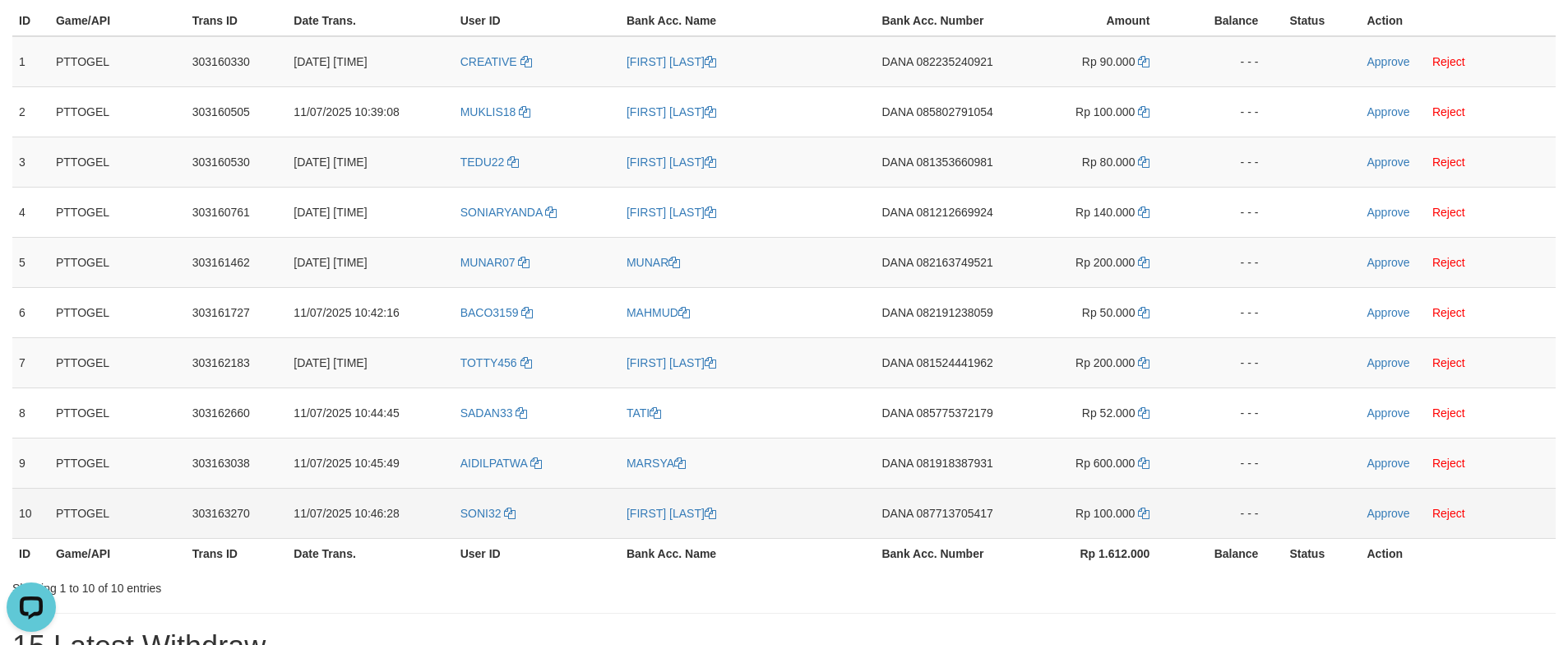 drag, startPoint x: 511, startPoint y: 86, endPoint x: 1145, endPoint y: 529, distance: 773.4371 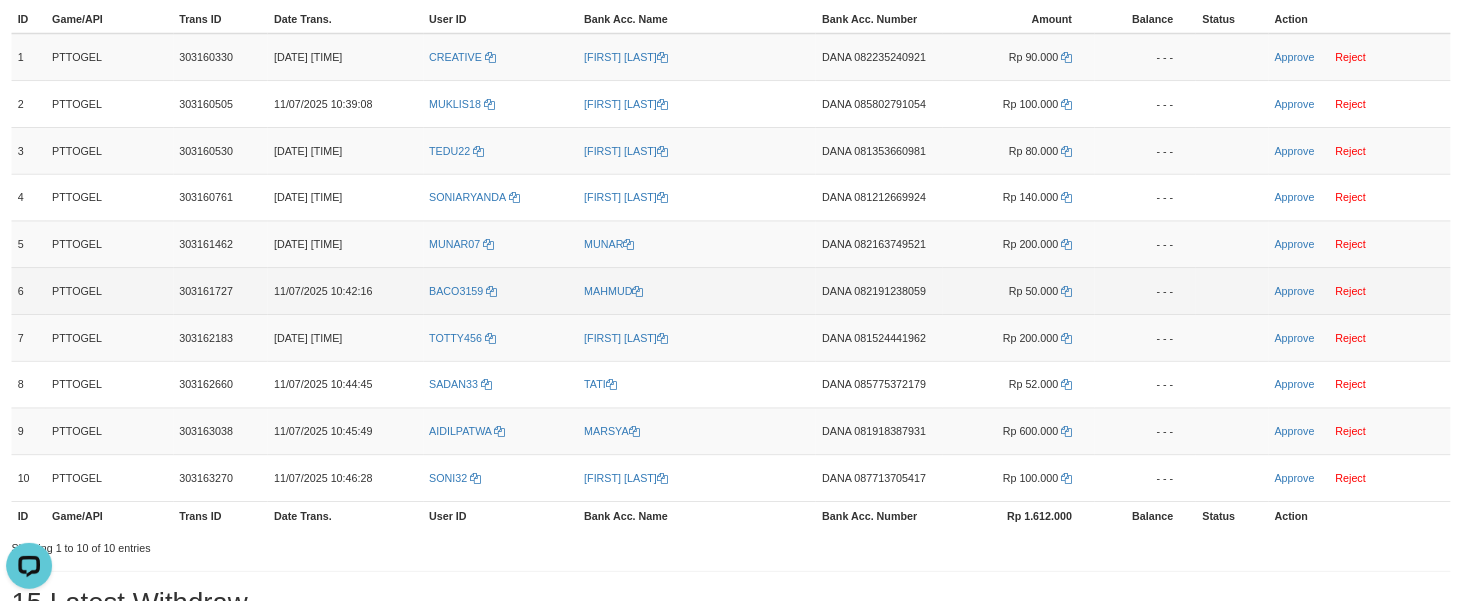 scroll, scrollTop: 286, scrollLeft: 0, axis: vertical 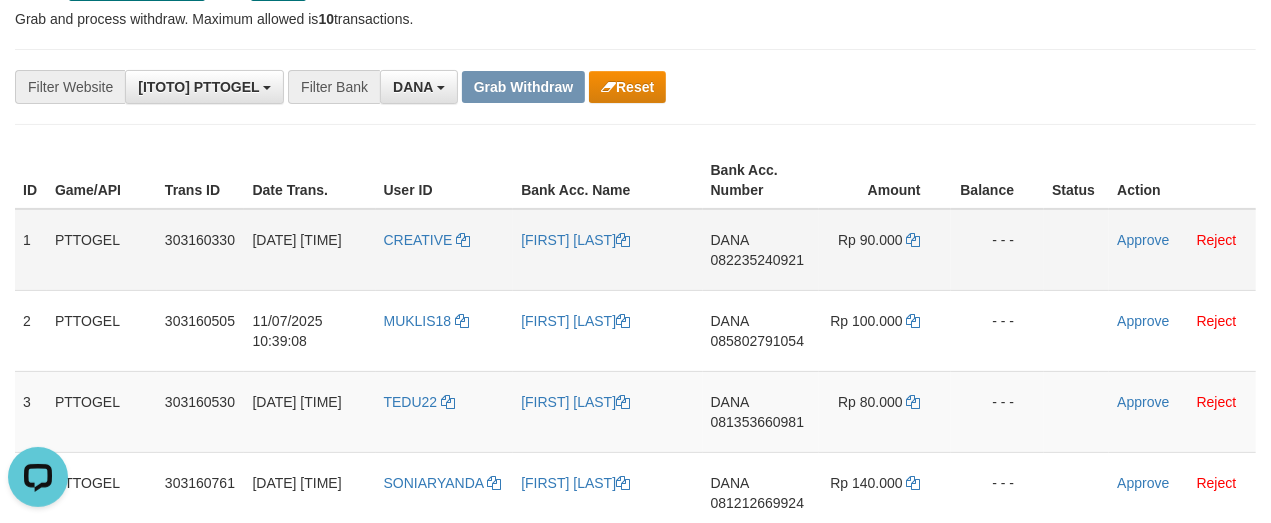 click on "DANA
[PHONE]" at bounding box center [761, 250] 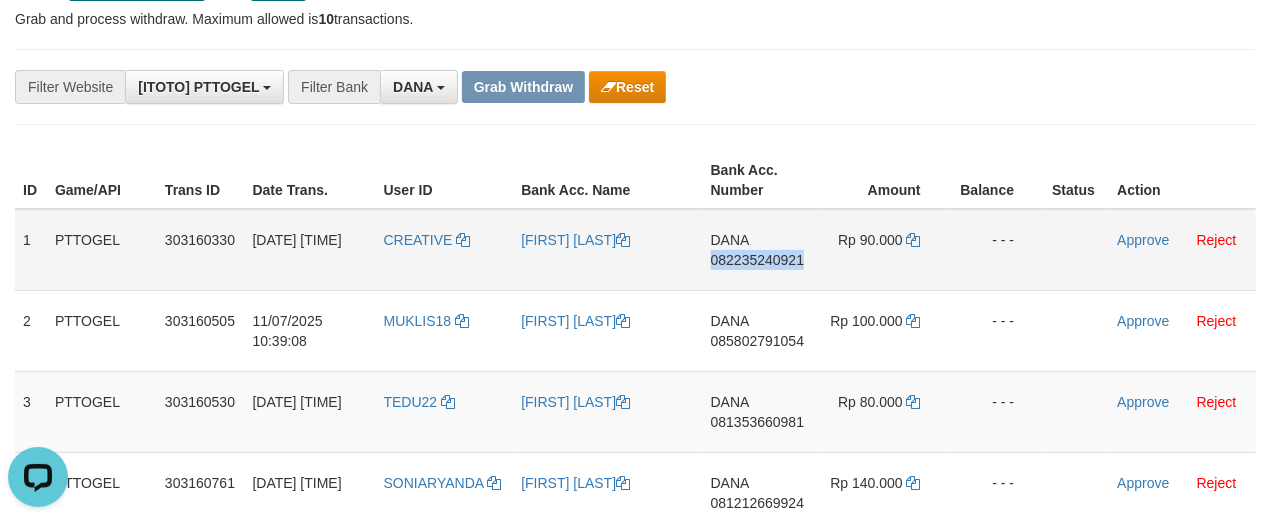 click on "DANA
082235240921" at bounding box center [761, 250] 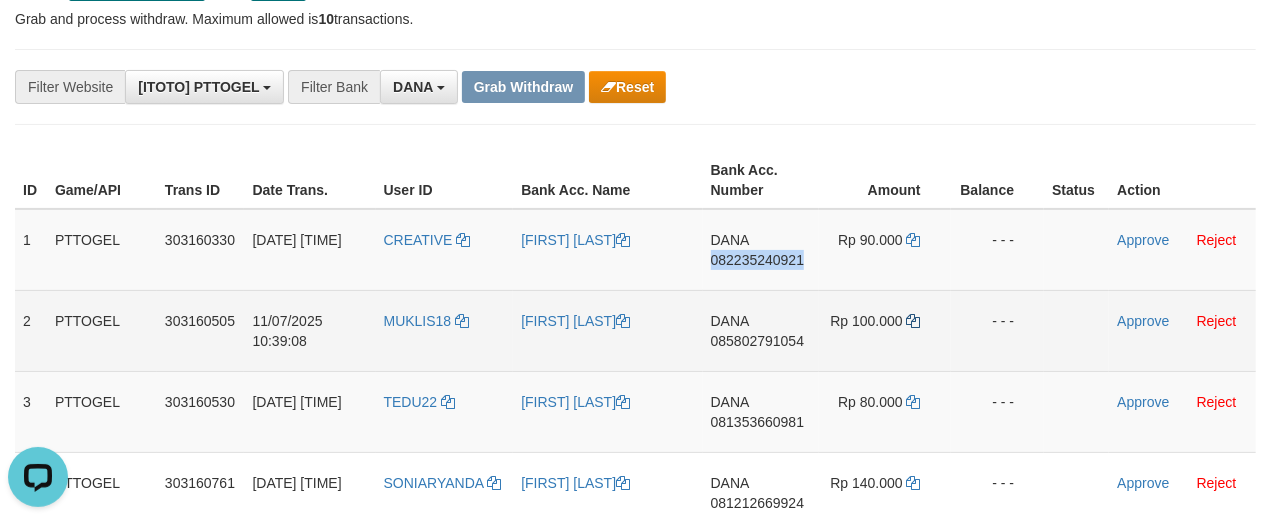 copy on "082235240921" 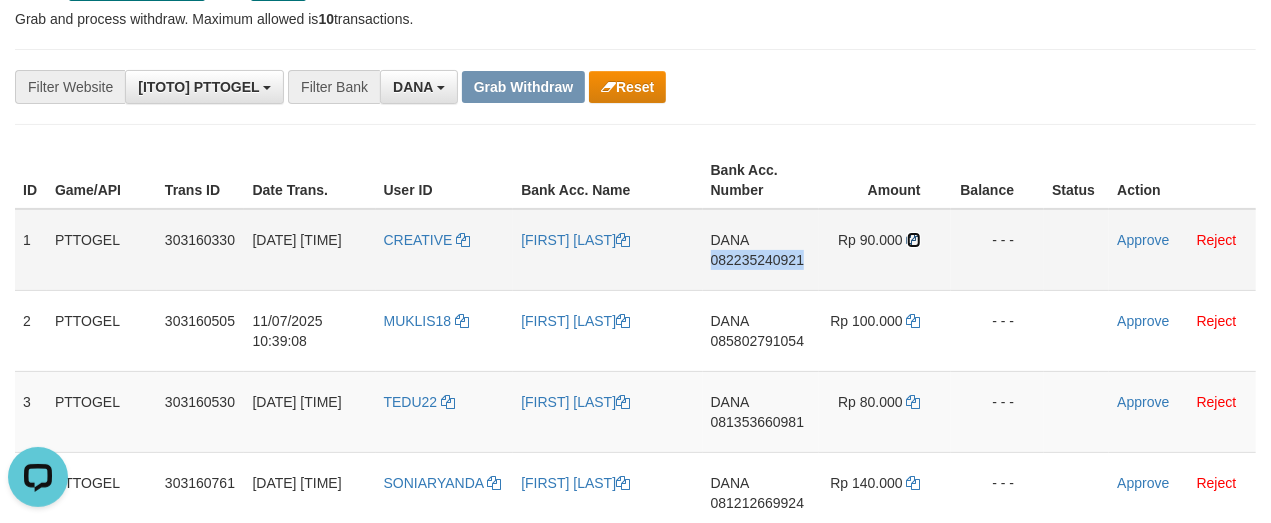 click at bounding box center [914, 240] 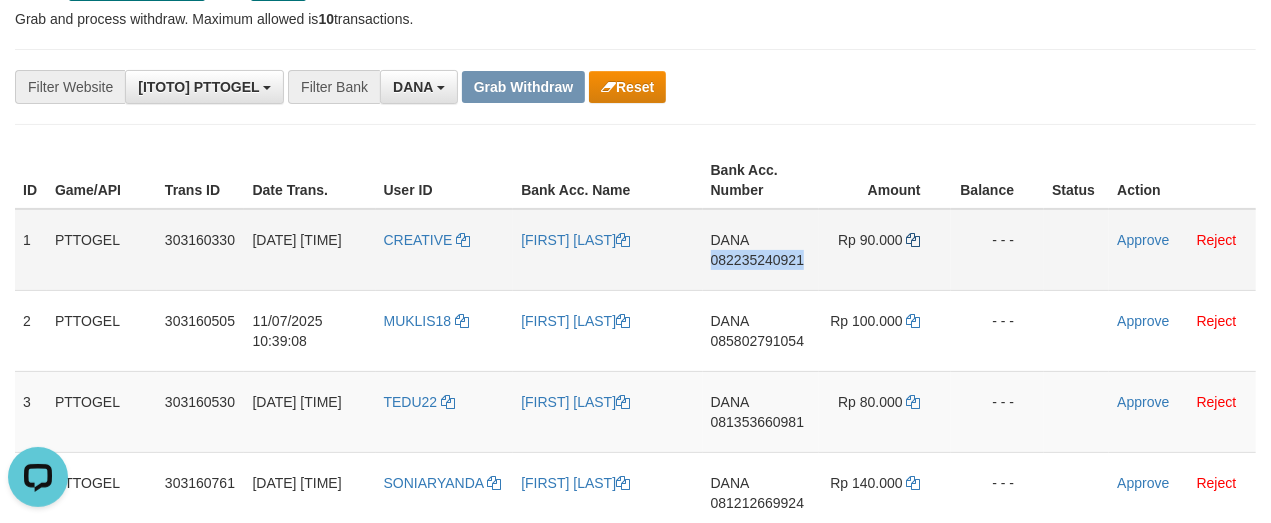 copy on "082235240921" 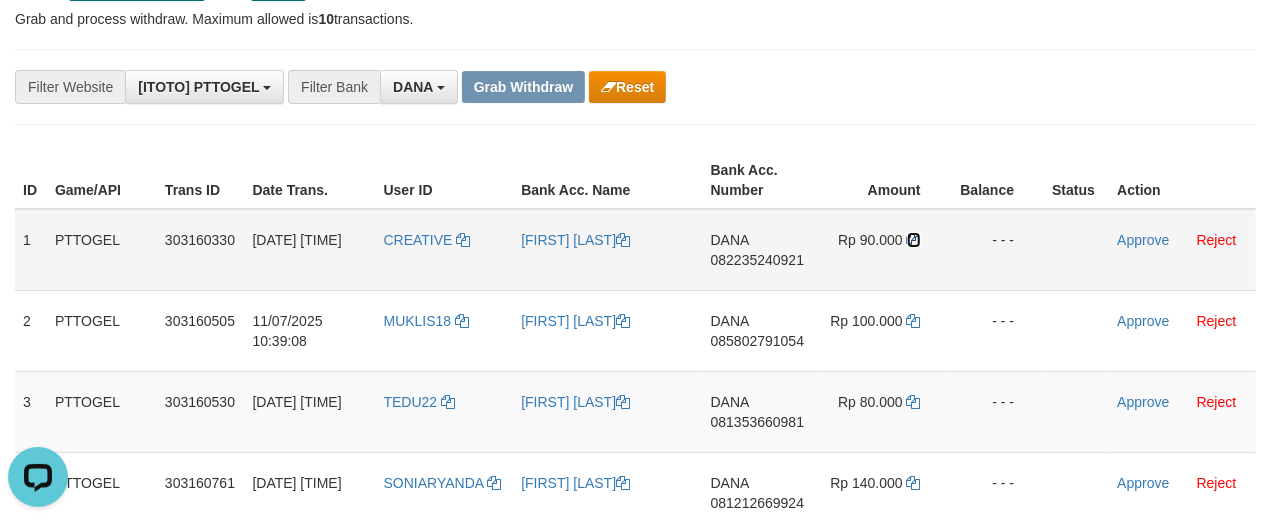 click at bounding box center [914, 240] 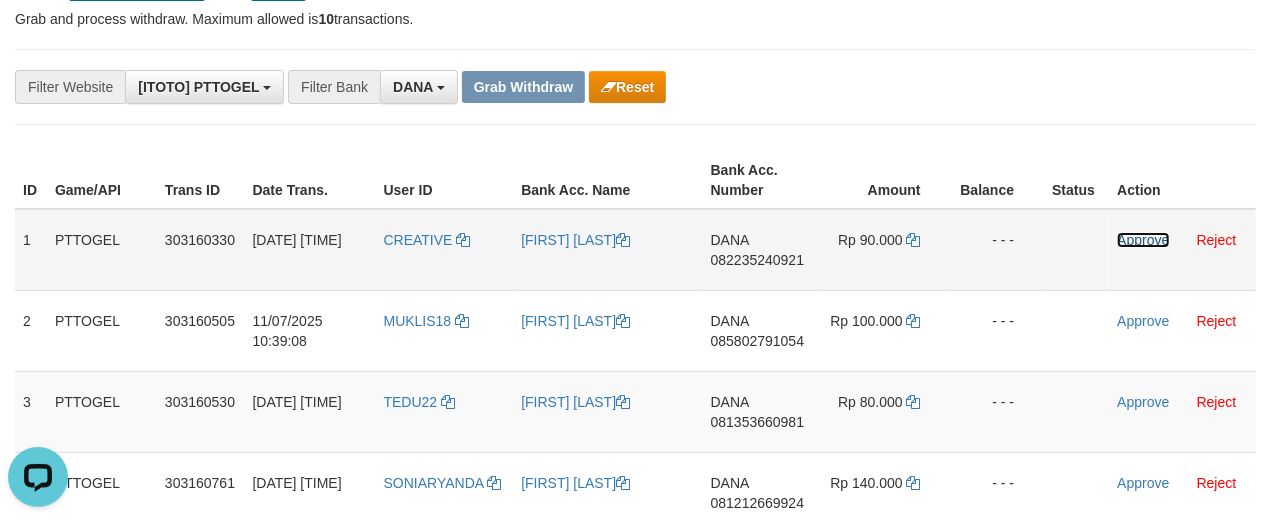 click on "Approve" at bounding box center [1143, 240] 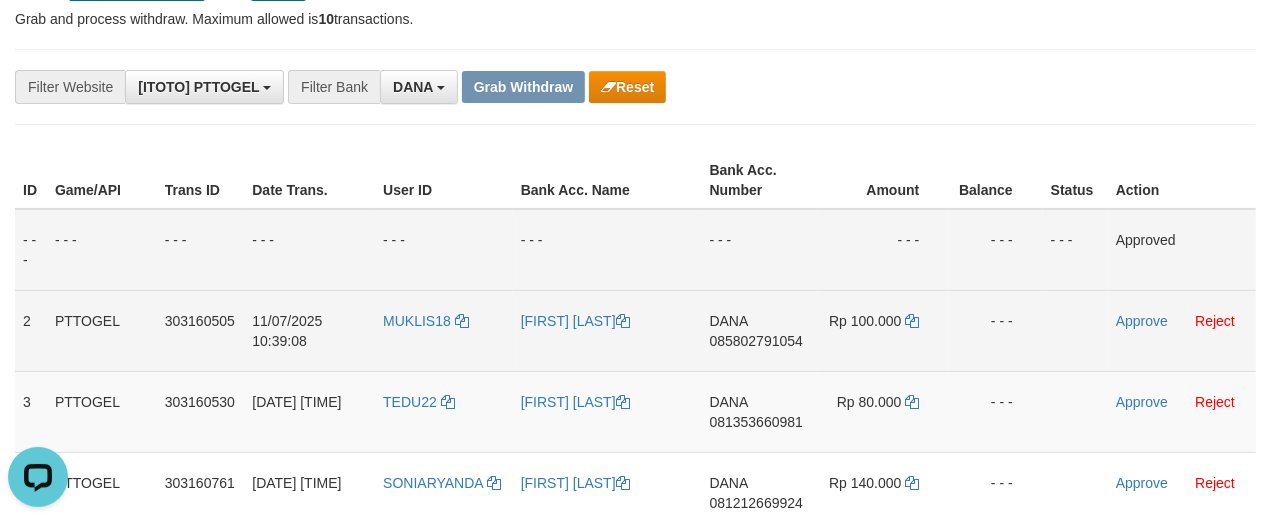 click on "DANA
085802791054" at bounding box center (760, 330) 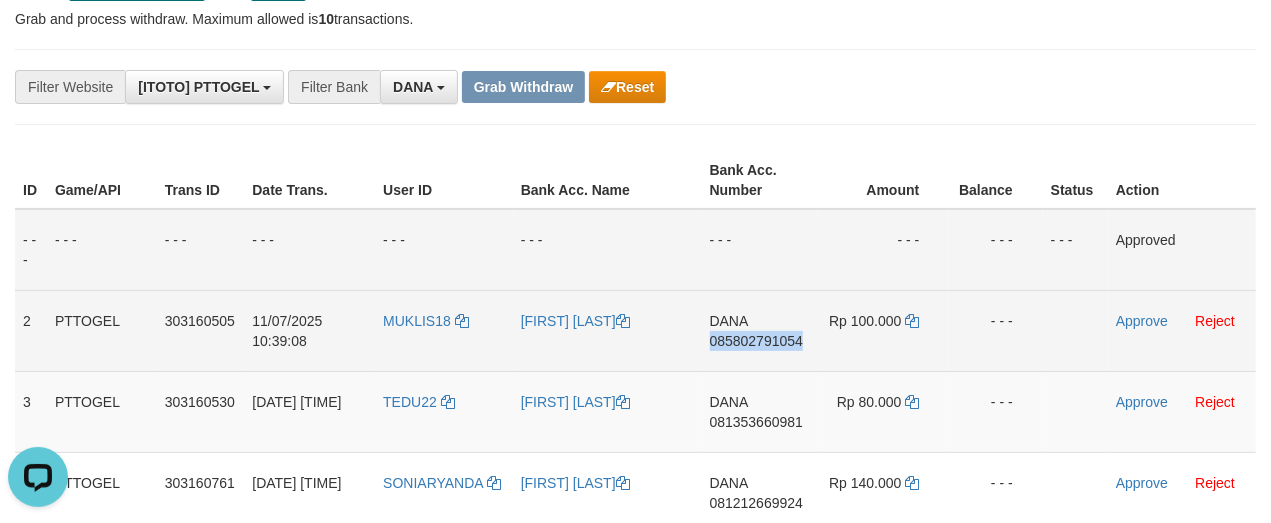 click on "DANA
085802791054" at bounding box center (760, 330) 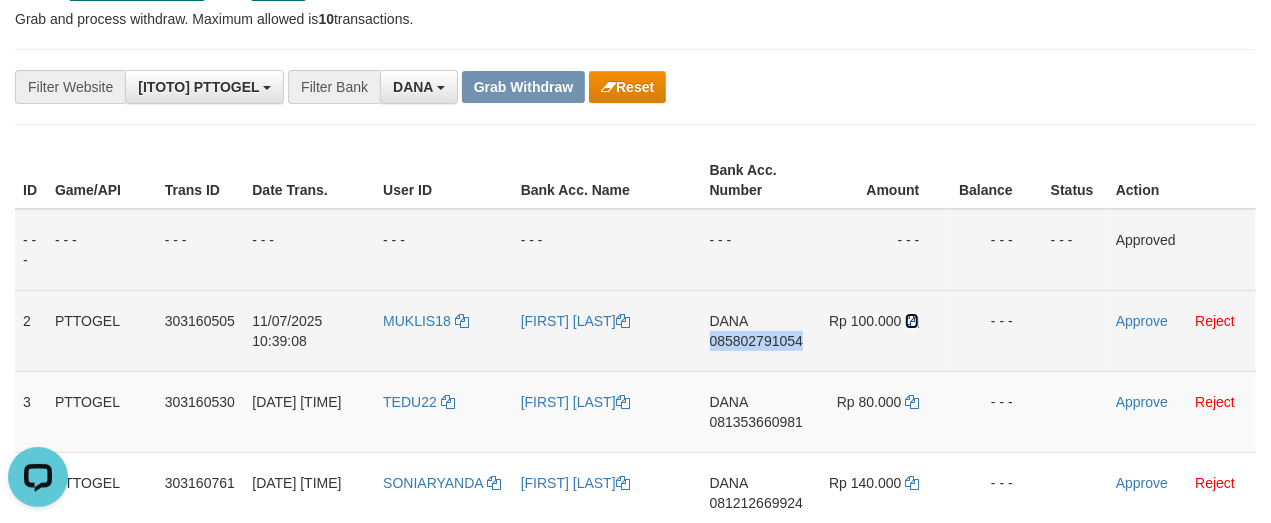click at bounding box center [912, 321] 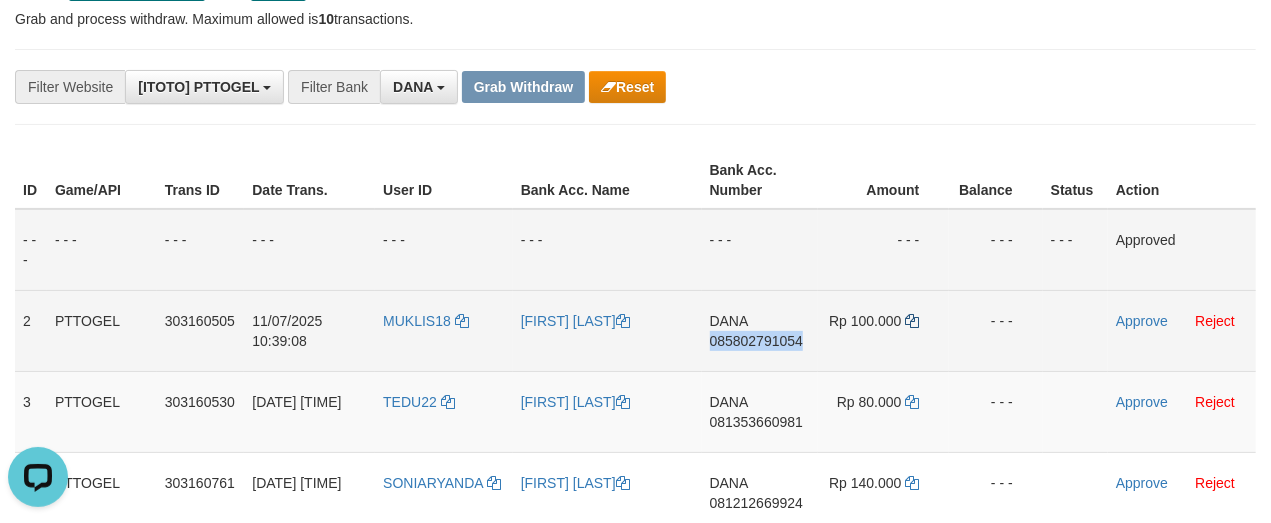 copy on "085802791054" 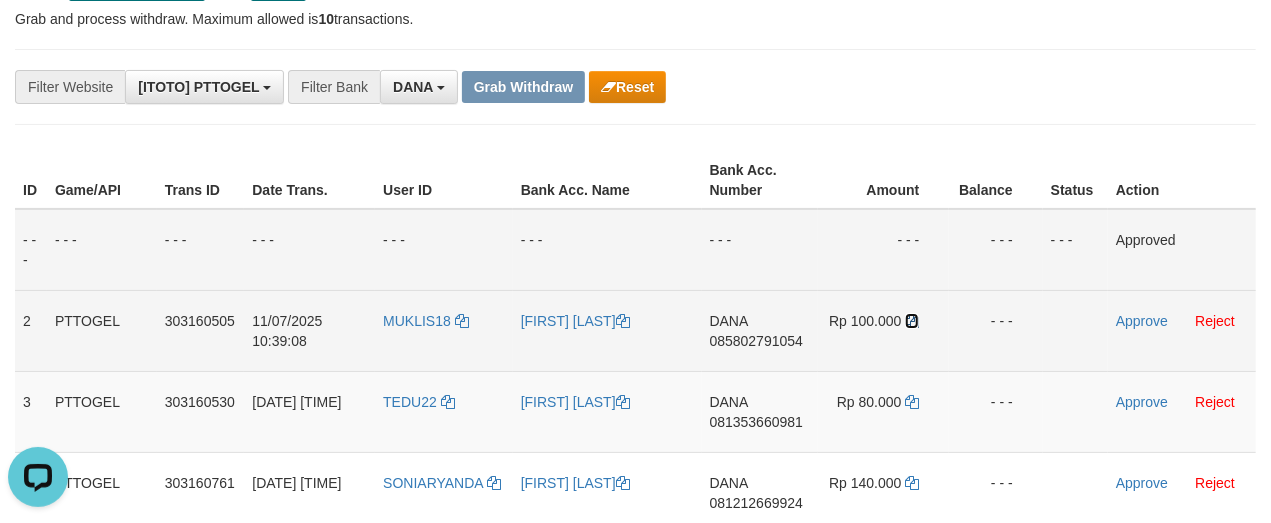 click at bounding box center [912, 321] 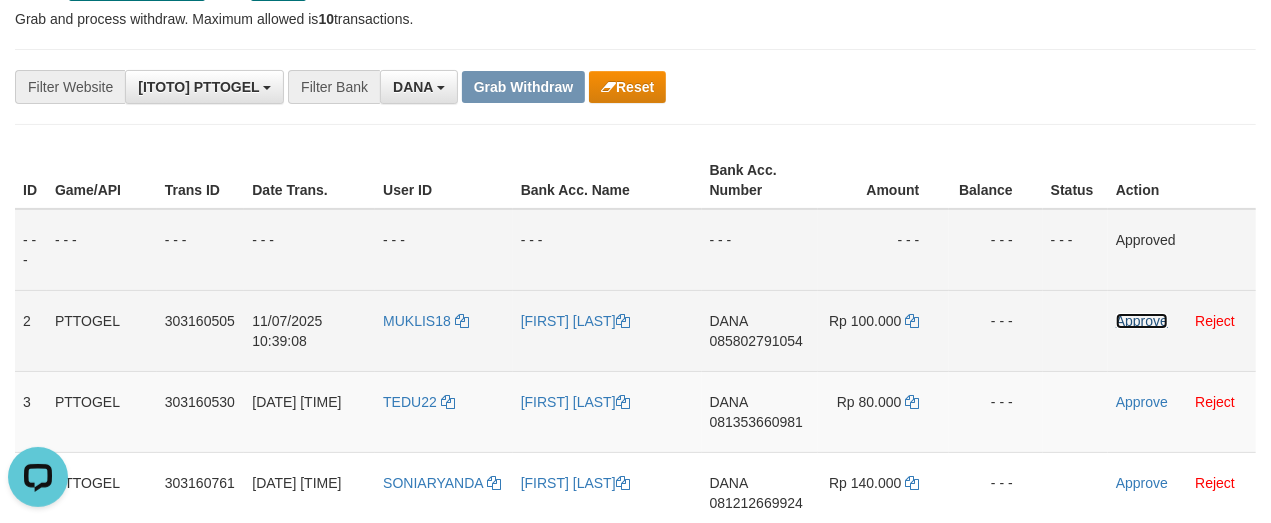 click on "Approve" at bounding box center (1142, 321) 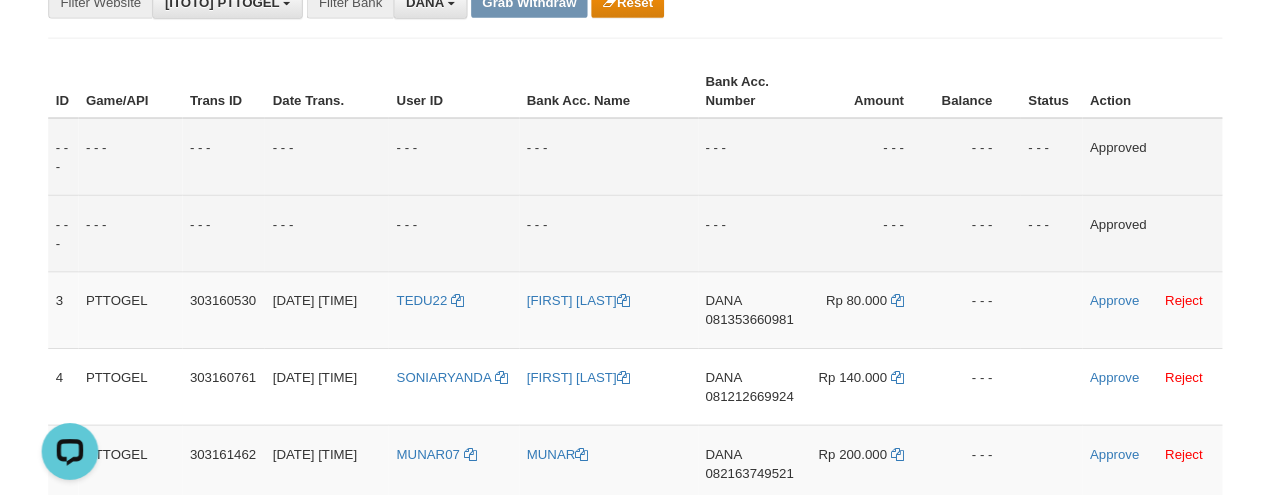 scroll, scrollTop: 281, scrollLeft: 0, axis: vertical 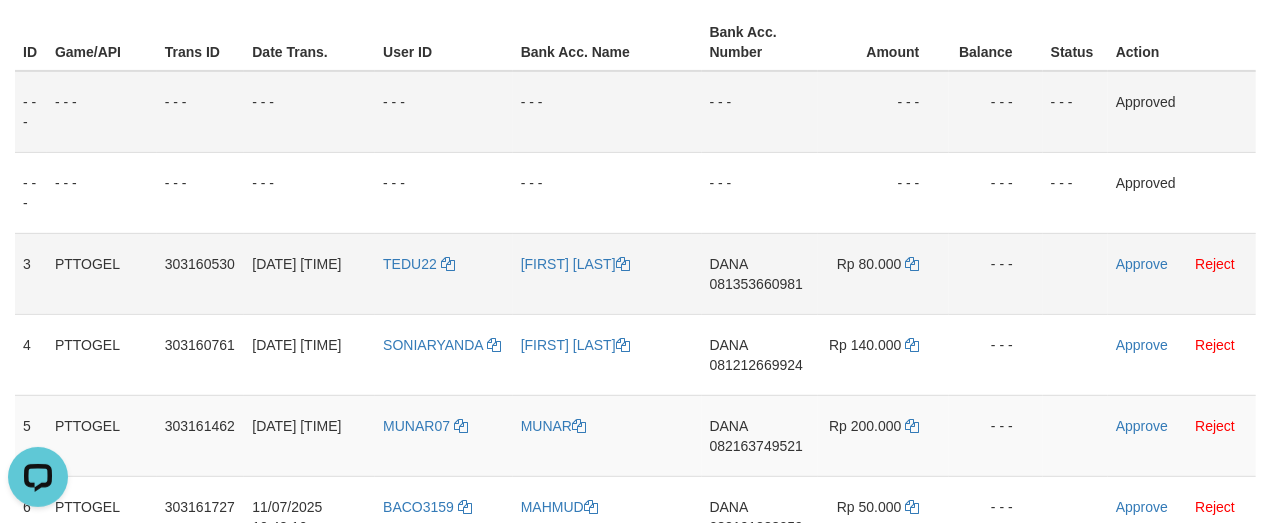 click on "DANA
081353660981" at bounding box center (760, 273) 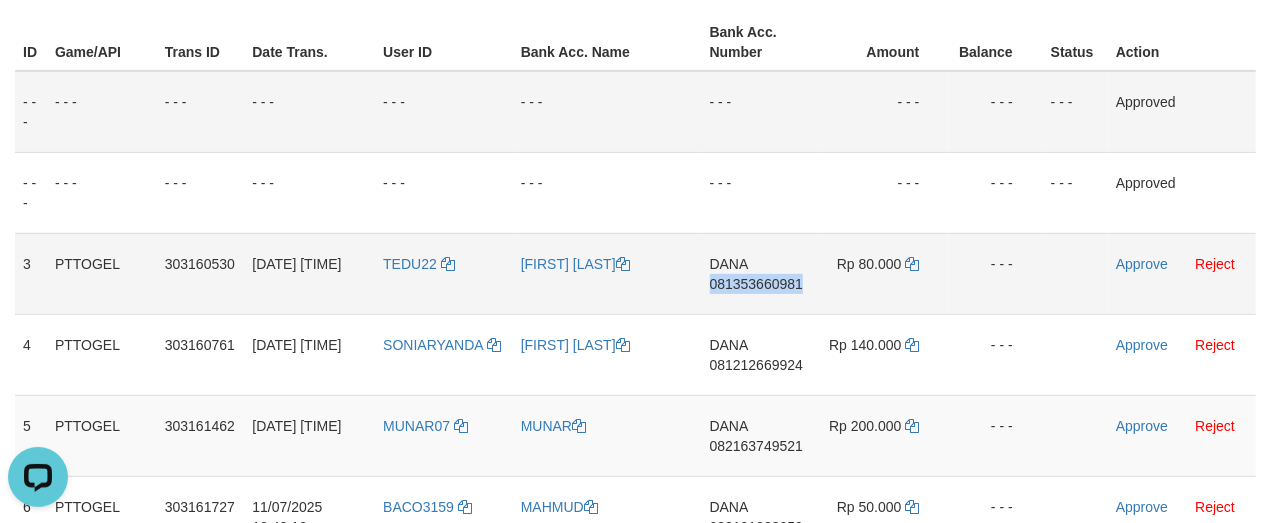 click on "DANA
081353660981" at bounding box center [760, 273] 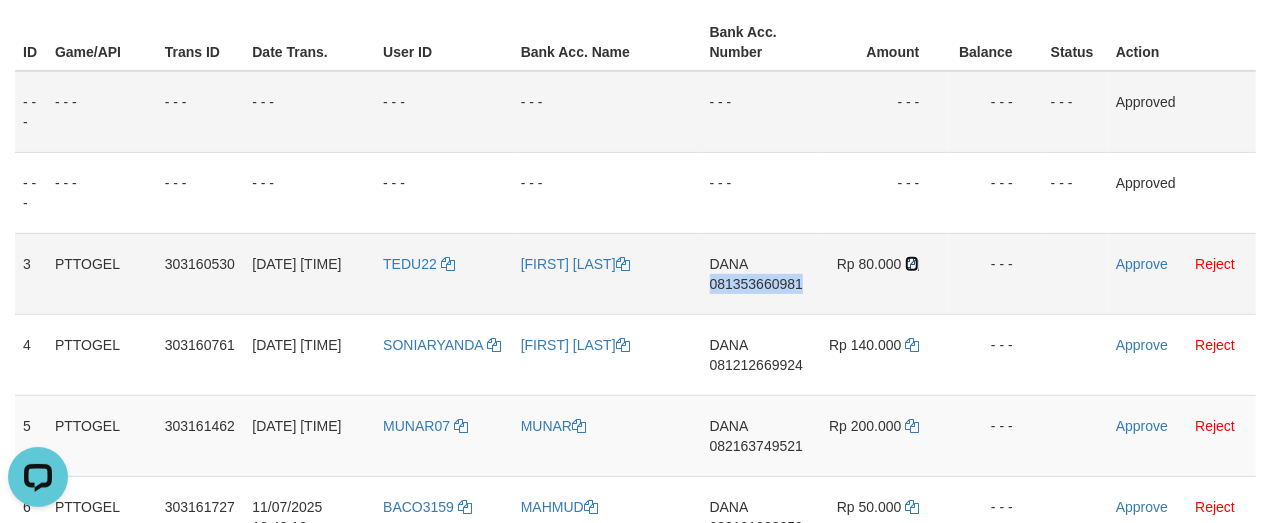 click at bounding box center [912, 264] 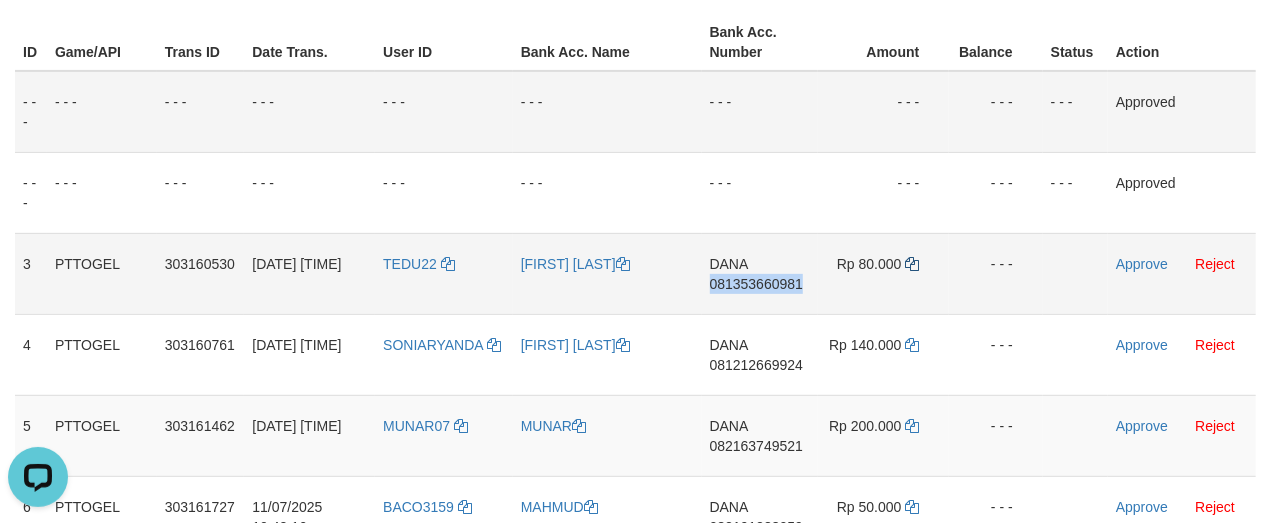 copy on "081353660981" 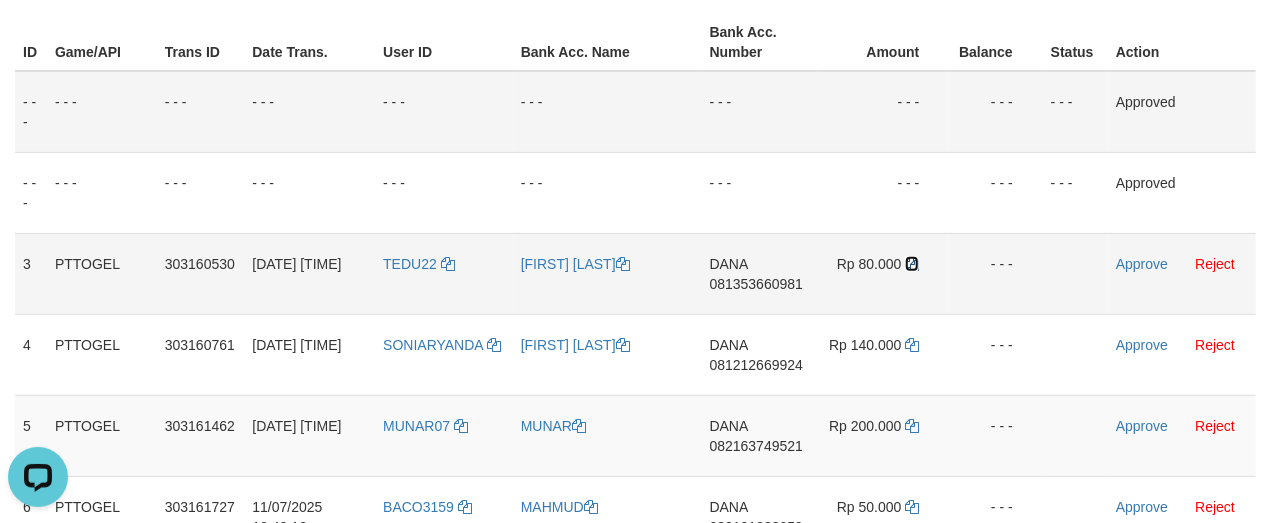 click at bounding box center [912, 264] 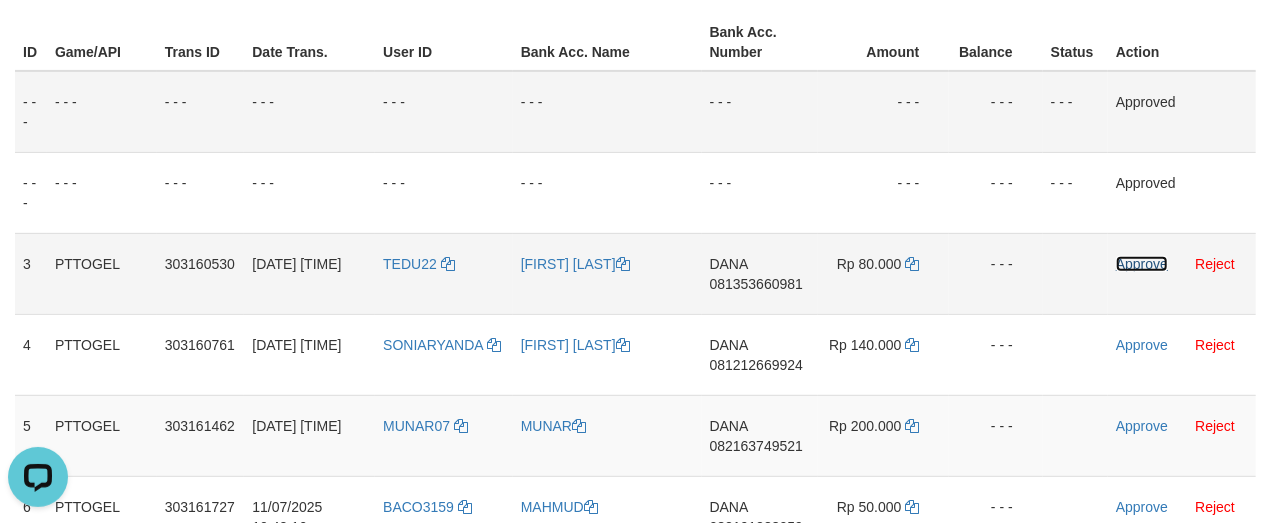 click on "Approve" at bounding box center (1142, 264) 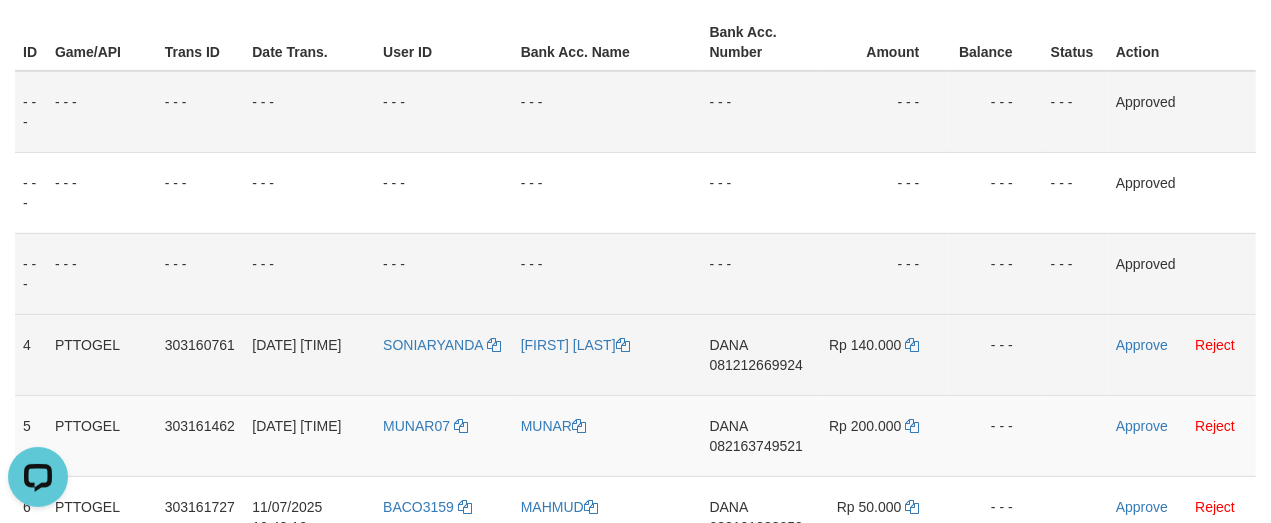 click on "DANA
081212669924" at bounding box center [760, 354] 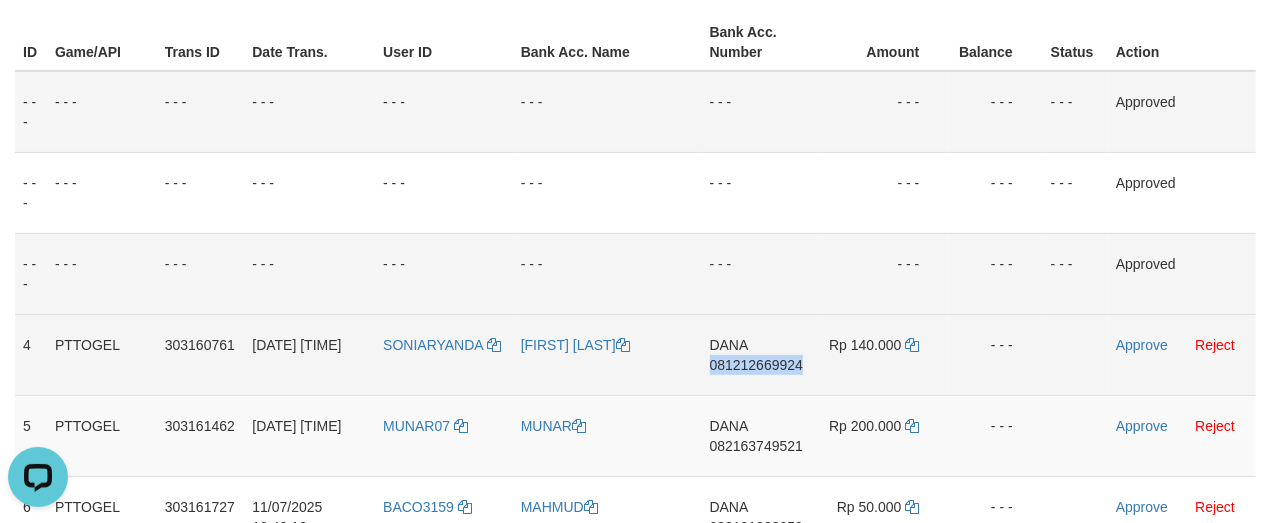 click on "DANA
081212669924" at bounding box center (760, 354) 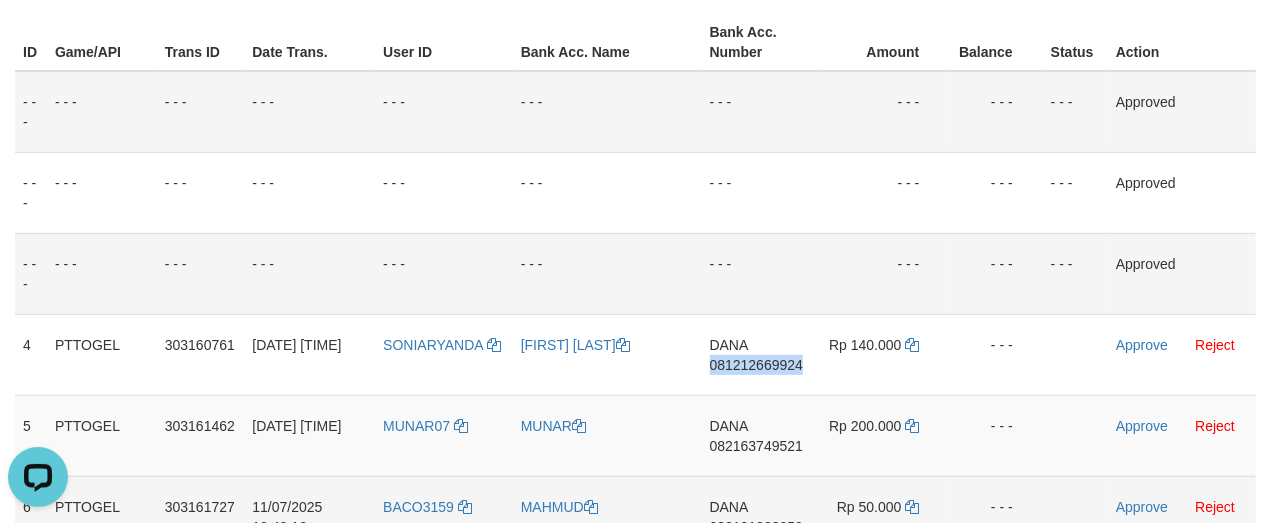 copy on "081212669924" 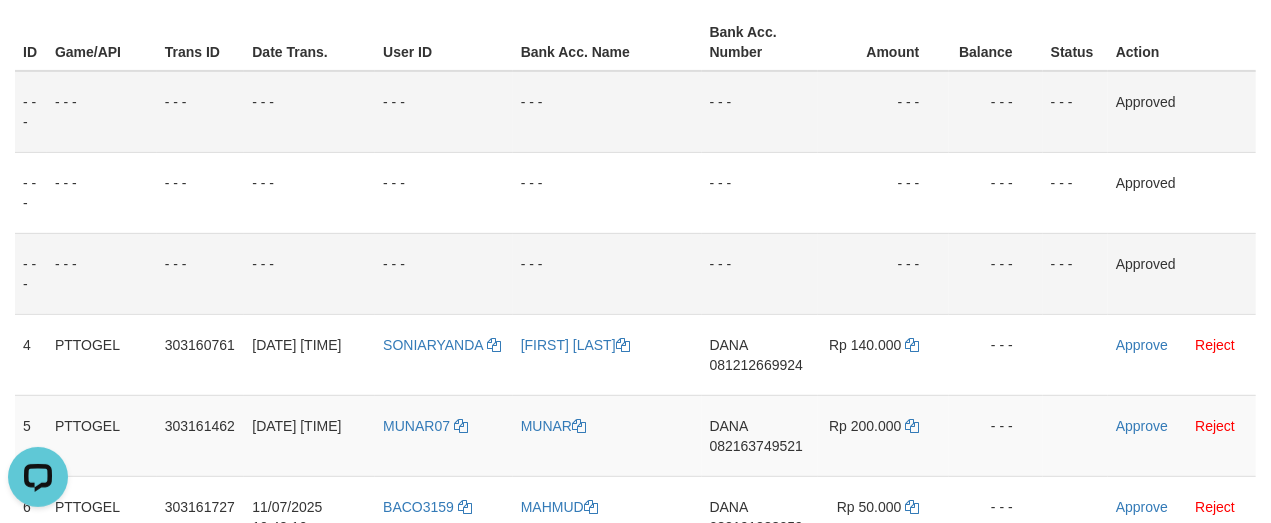 click on "- - -" at bounding box center (884, 273) 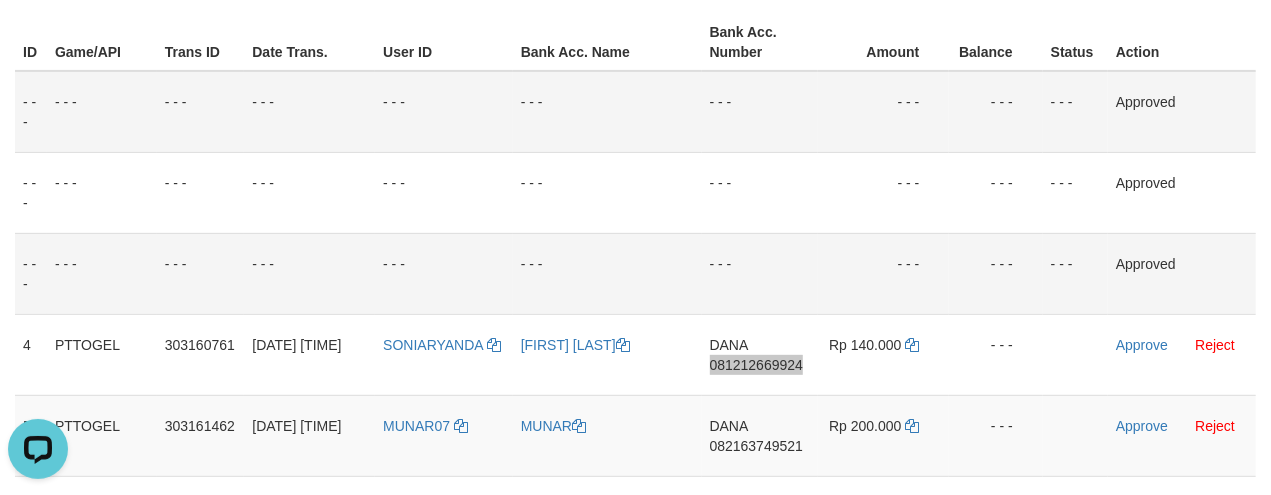 scroll, scrollTop: 420, scrollLeft: 0, axis: vertical 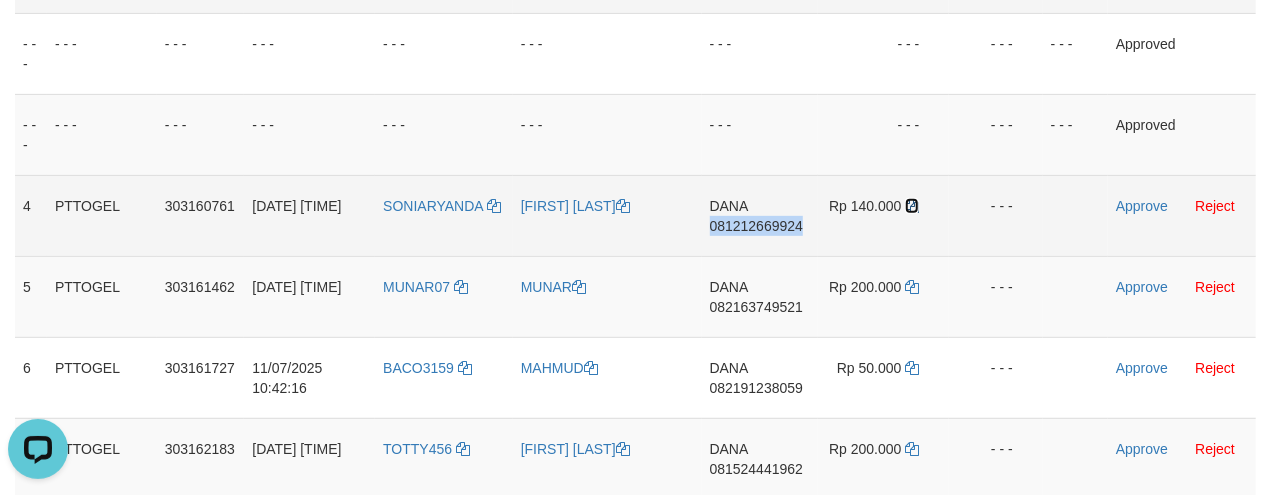 click at bounding box center (912, 206) 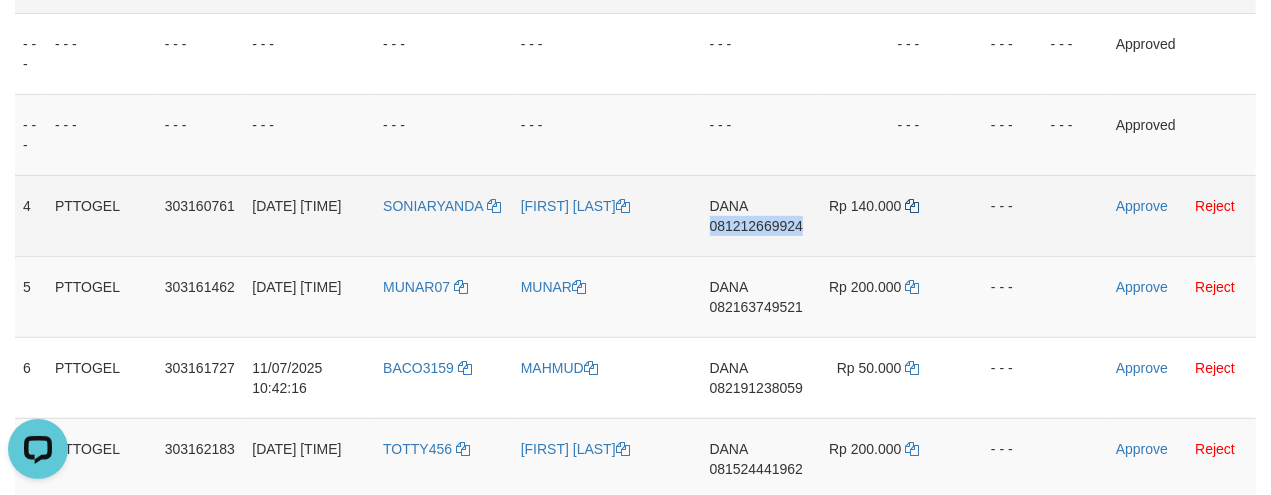 copy on "081212669924" 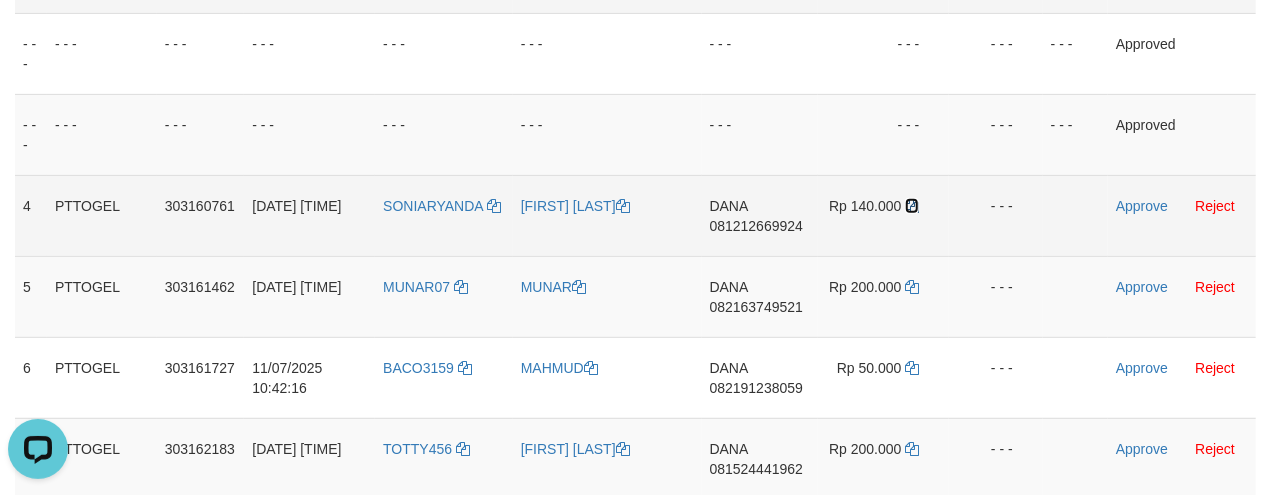 click at bounding box center [912, 206] 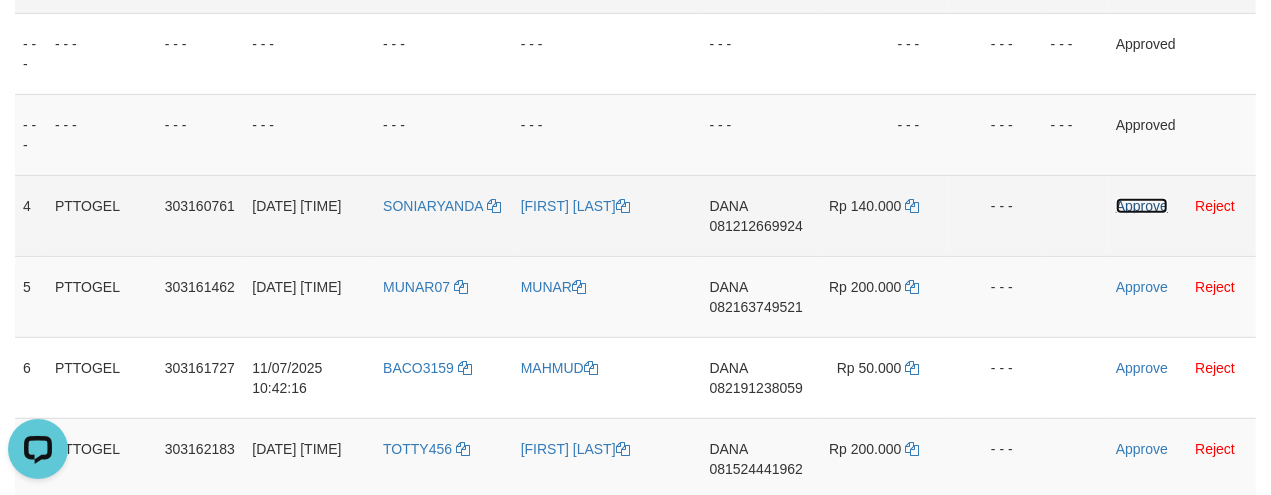 click on "Approve" at bounding box center [1142, 206] 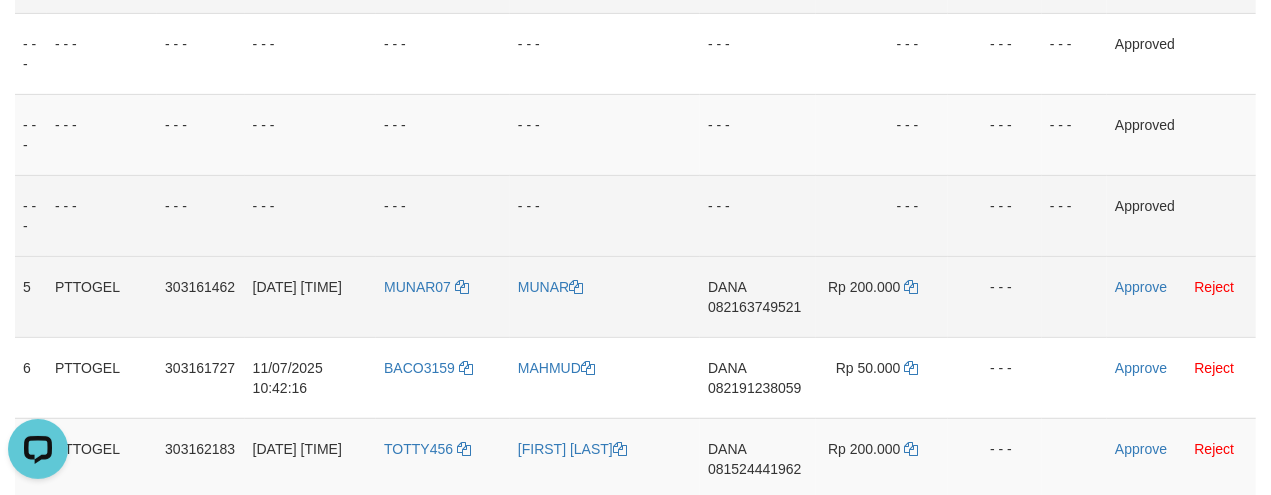 click on "DANA
082163749521" at bounding box center (758, 296) 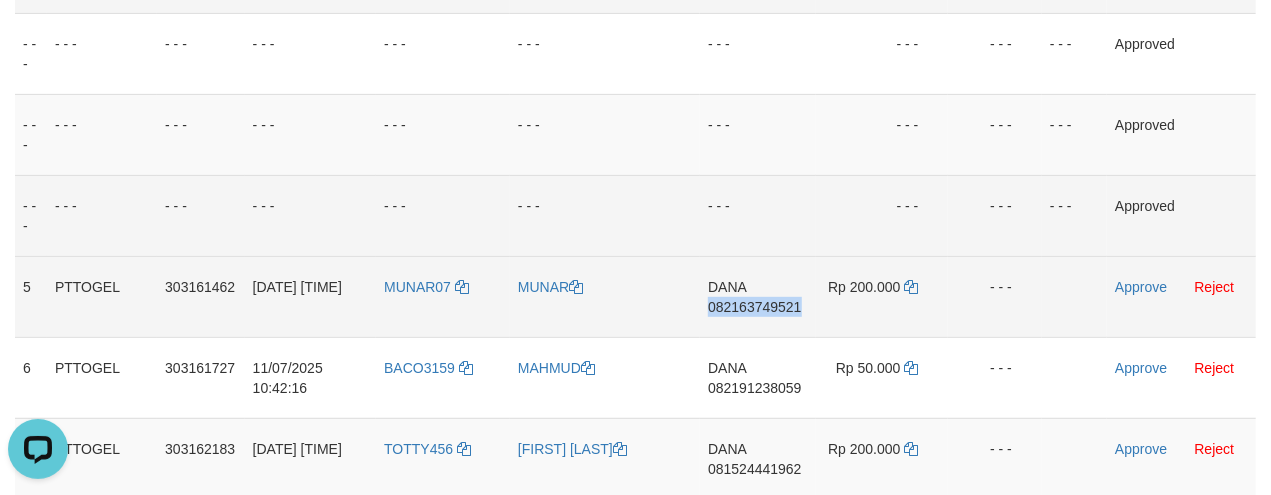 click on "DANA
082163749521" at bounding box center [758, 296] 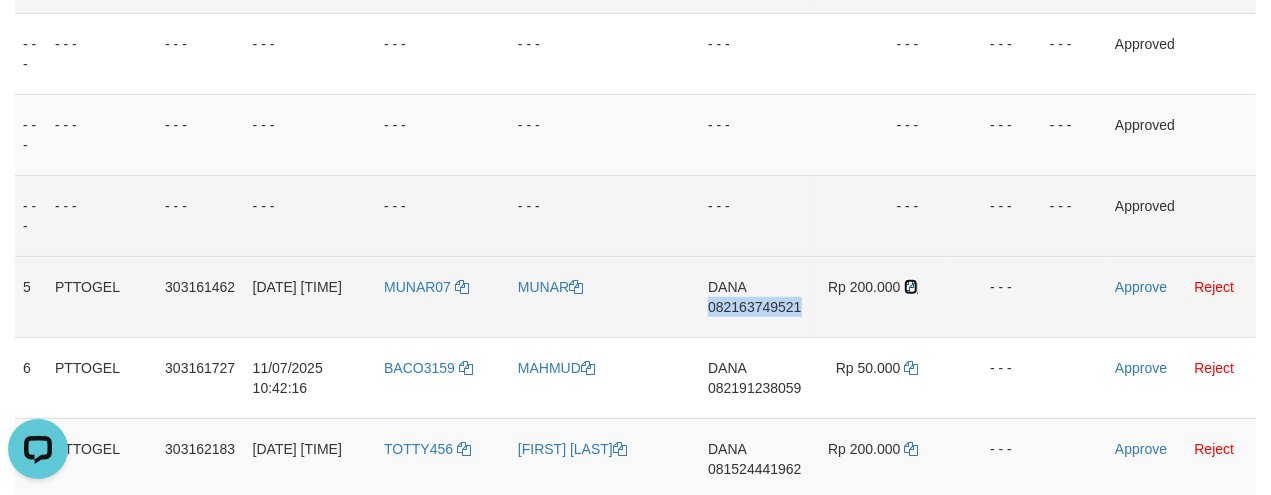 click at bounding box center (911, 287) 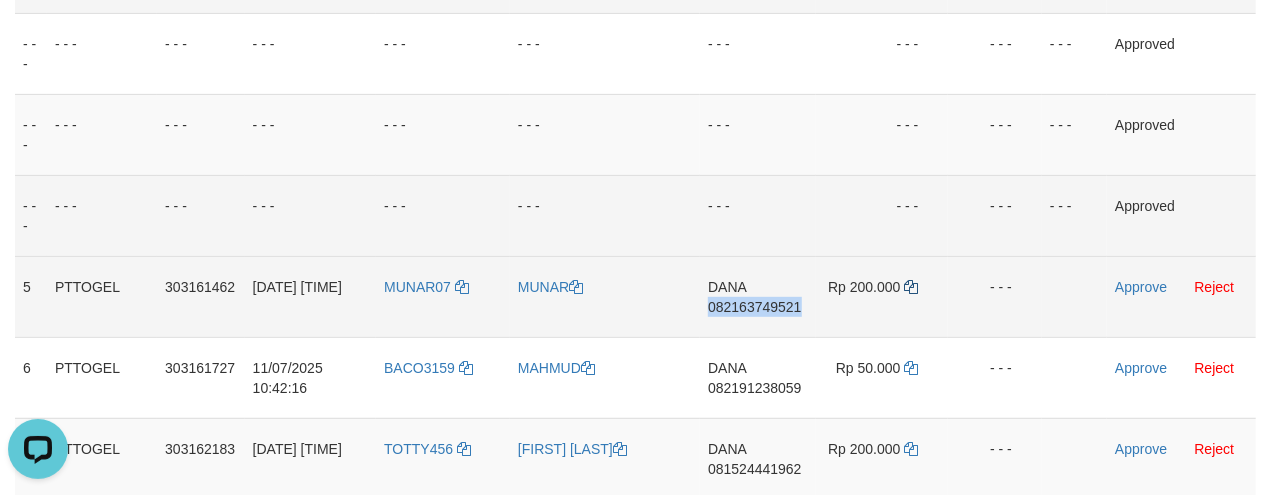 copy on "082163749521" 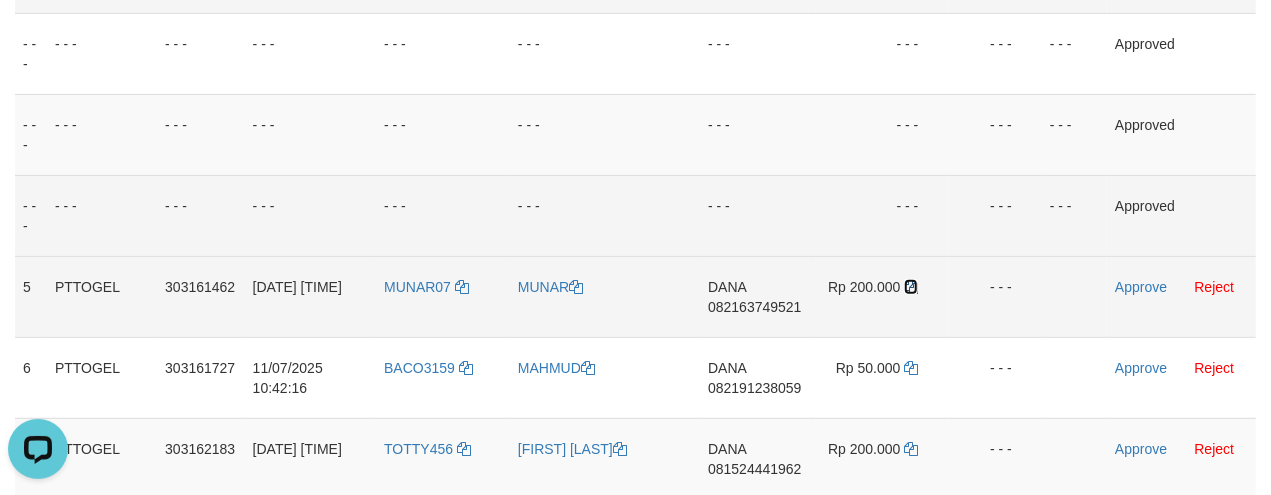 click at bounding box center (911, 287) 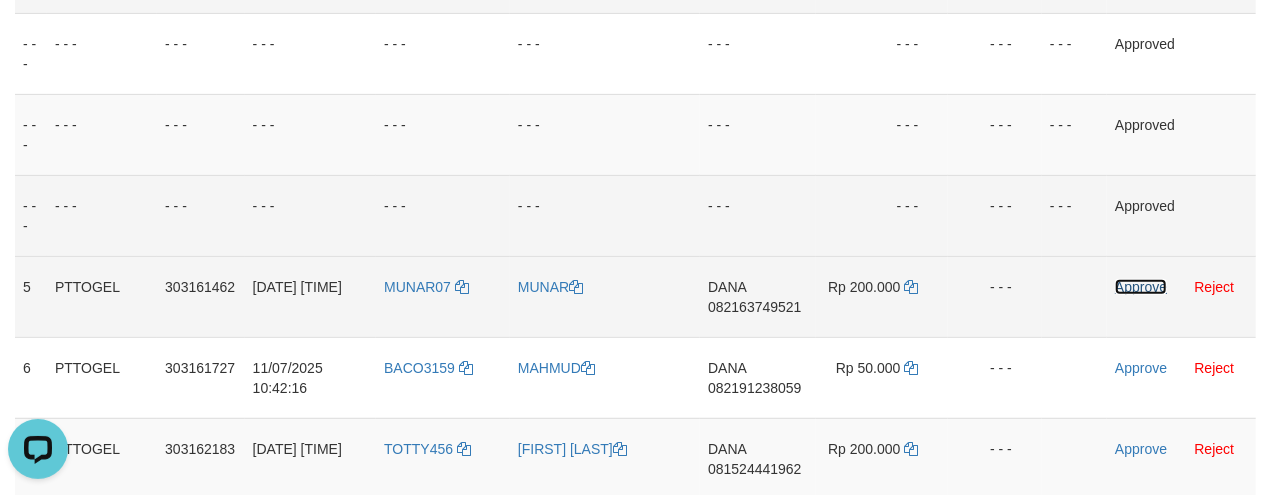 click on "Approve" at bounding box center (1141, 287) 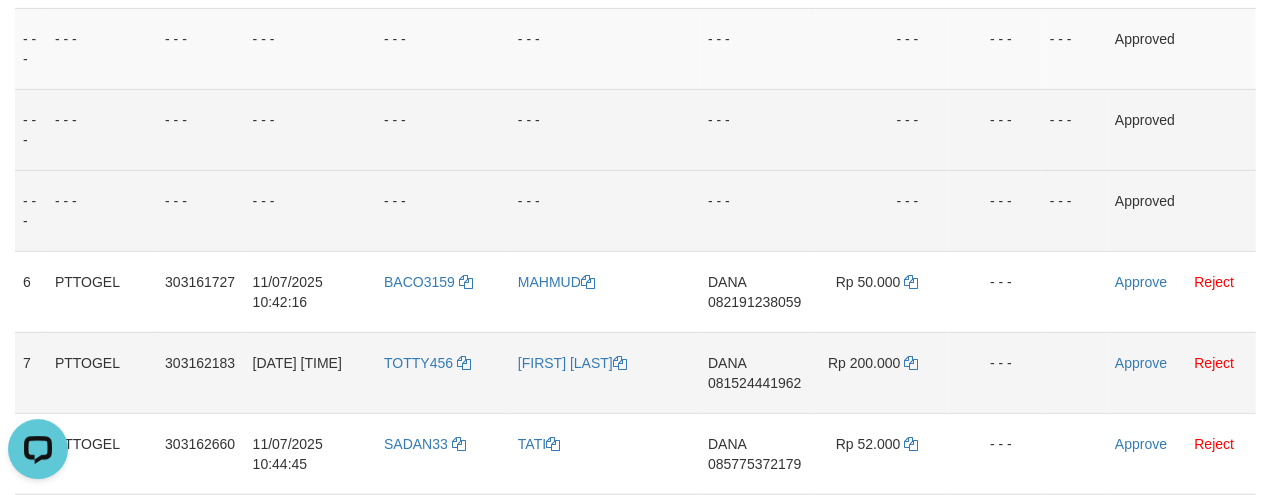 scroll, scrollTop: 559, scrollLeft: 0, axis: vertical 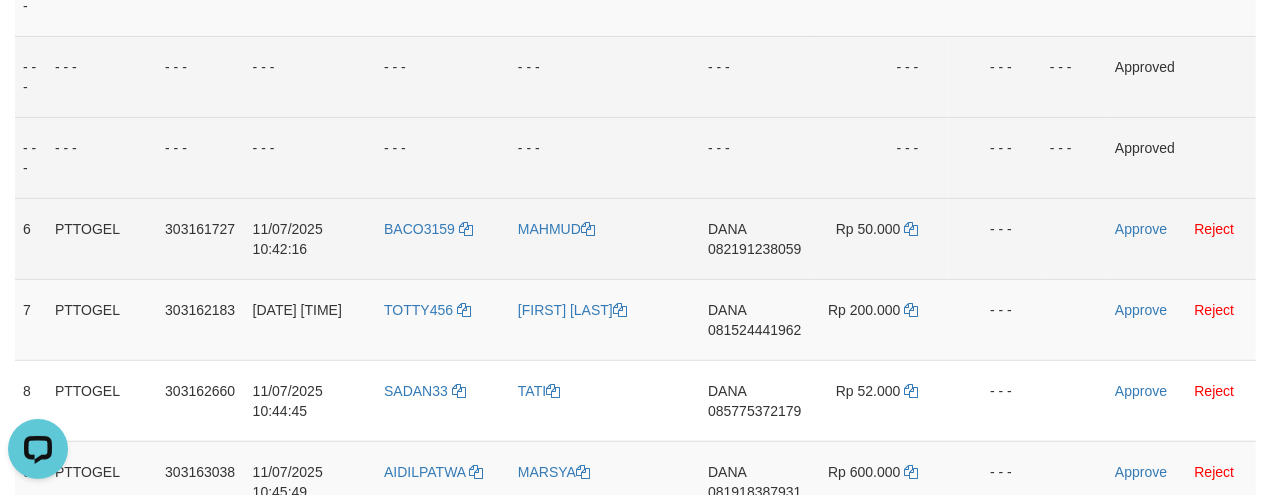 click on "DANA
082191238059" at bounding box center [758, 238] 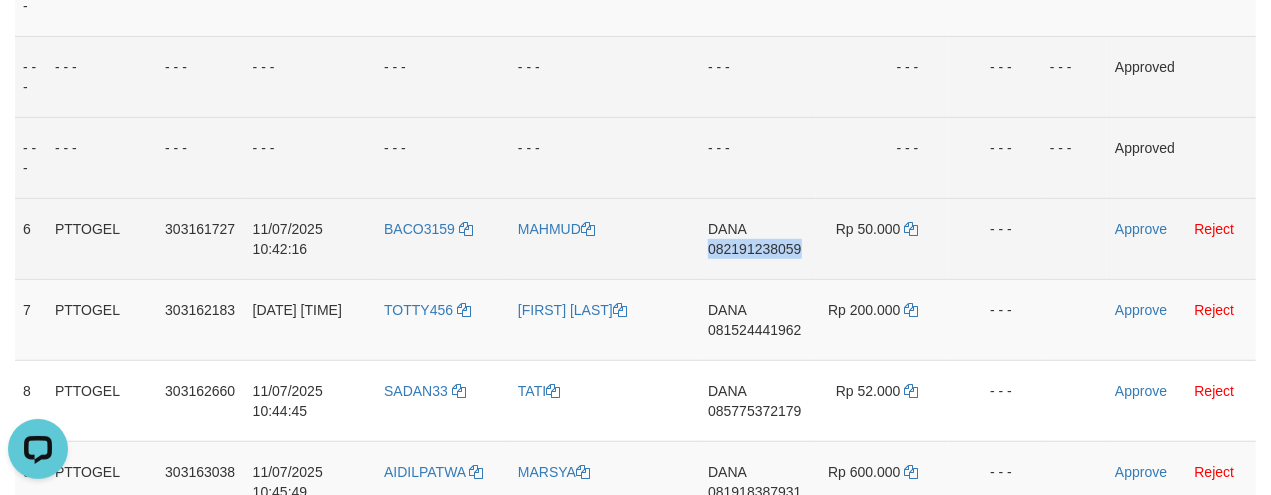 click on "DANA
082191238059" at bounding box center (758, 238) 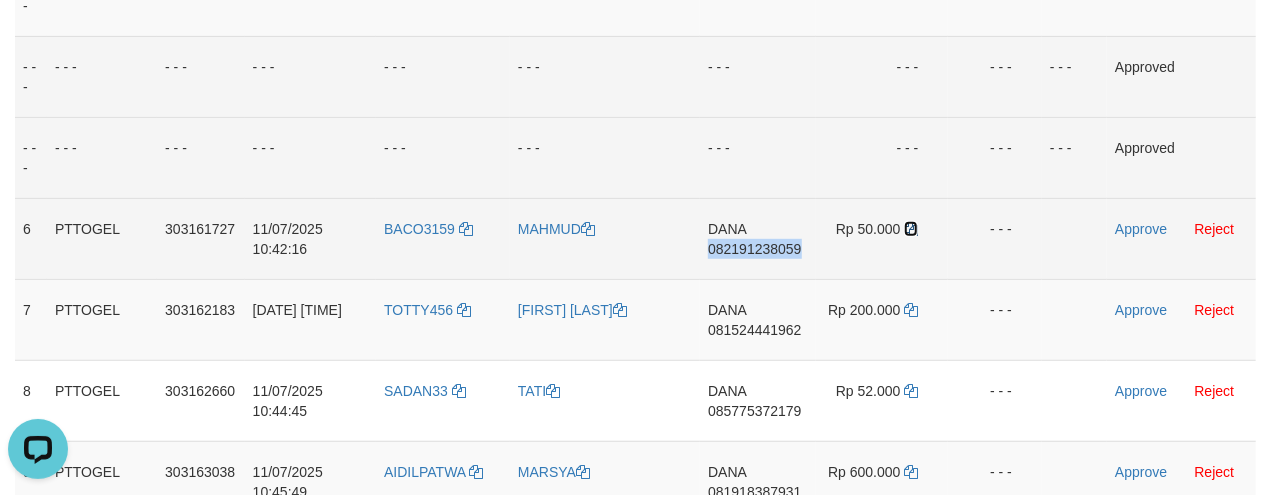 click at bounding box center [911, 229] 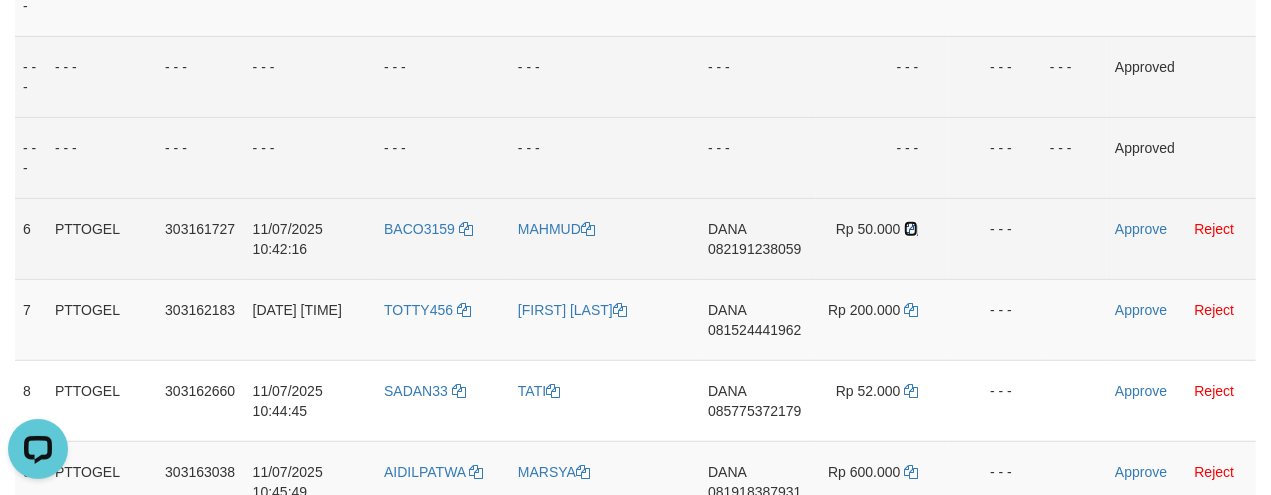 click at bounding box center [911, 229] 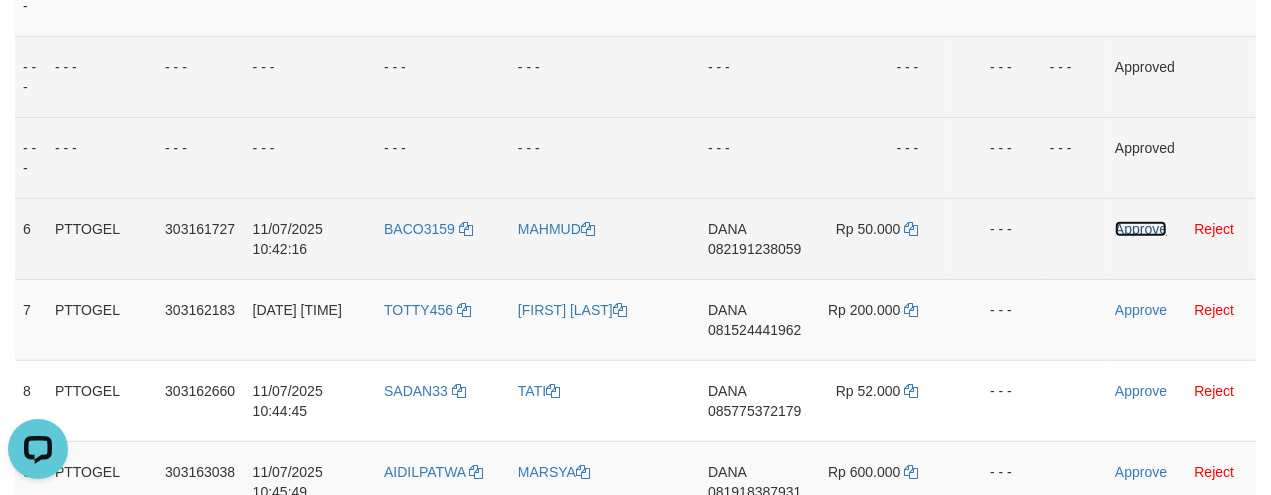 click on "Approve" at bounding box center [1141, 229] 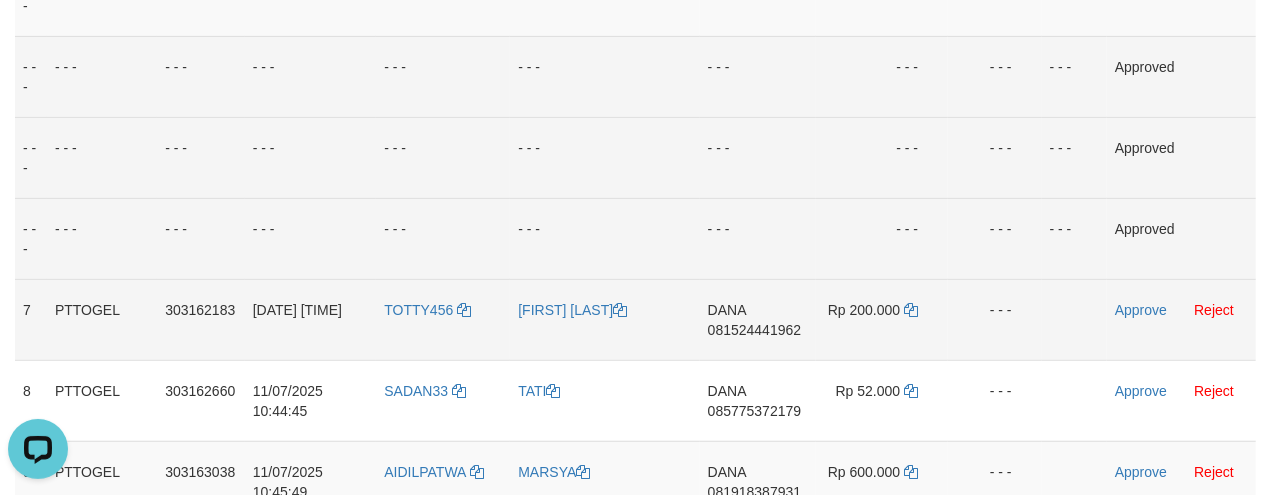 click on "DANA
081524441962" at bounding box center (758, 319) 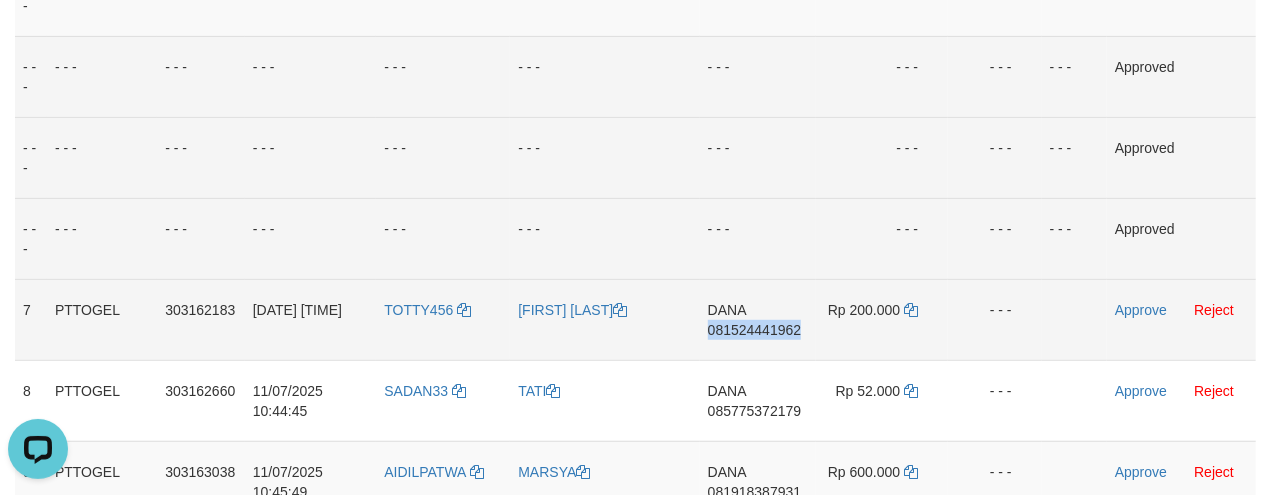 click on "DANA
081524441962" at bounding box center [758, 319] 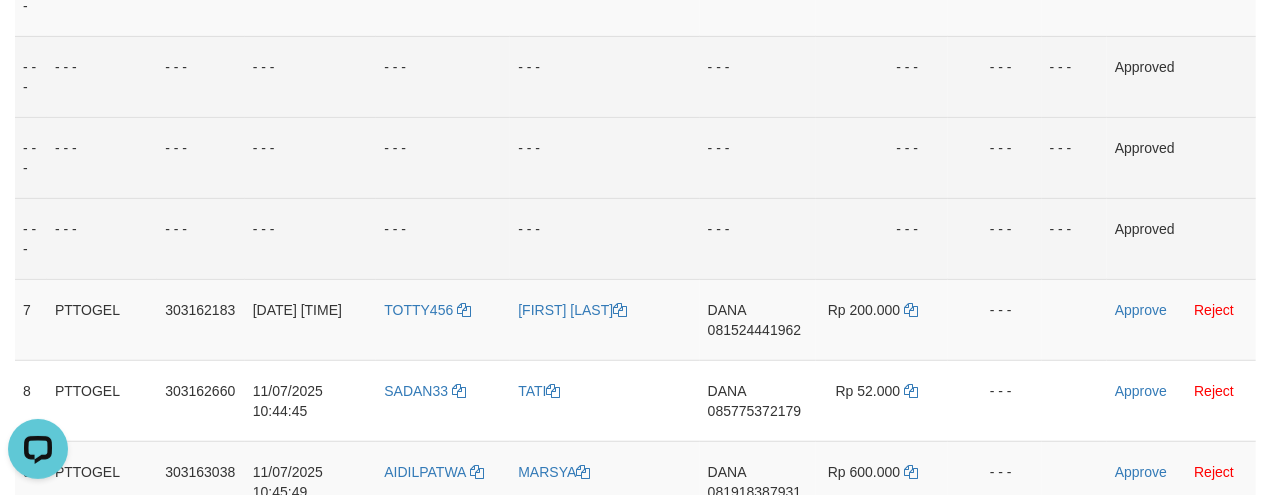 click on "- - -" at bounding box center (882, 238) 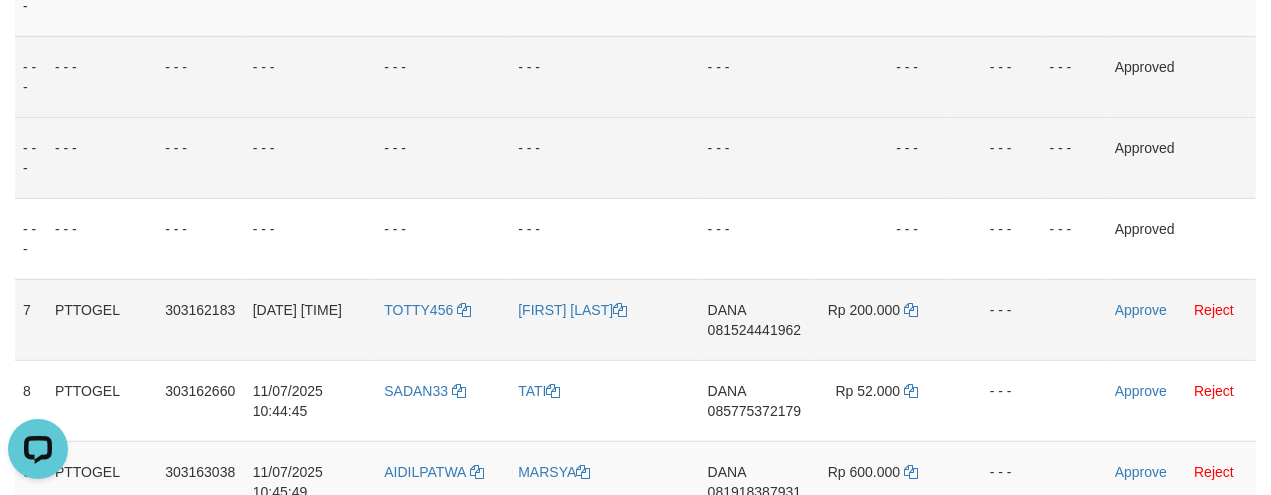 click on "DANA
081524441962" at bounding box center [758, 319] 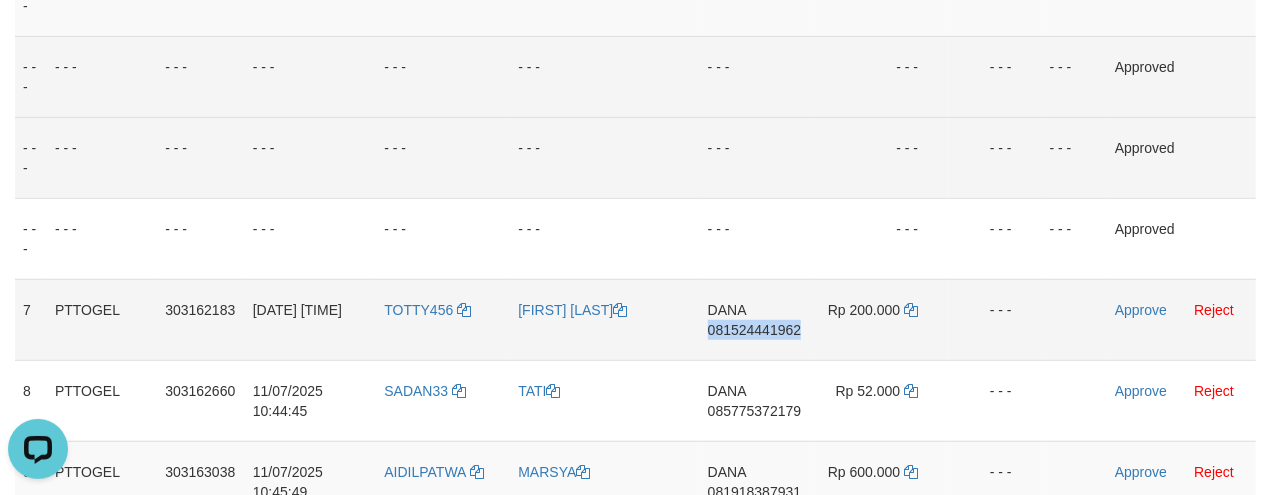 click on "DANA
081524441962" at bounding box center [758, 319] 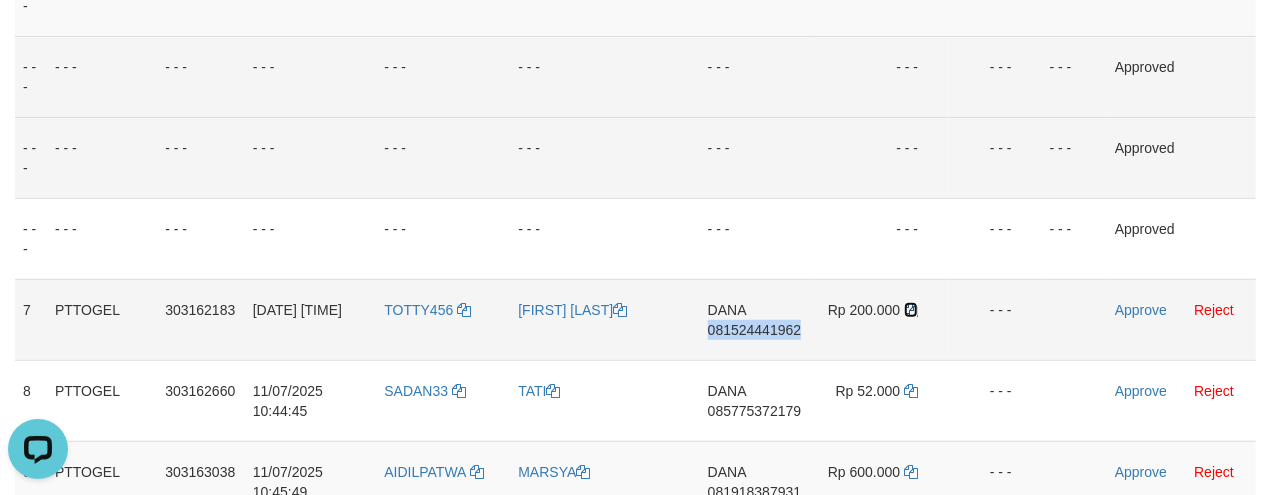 click at bounding box center (911, 310) 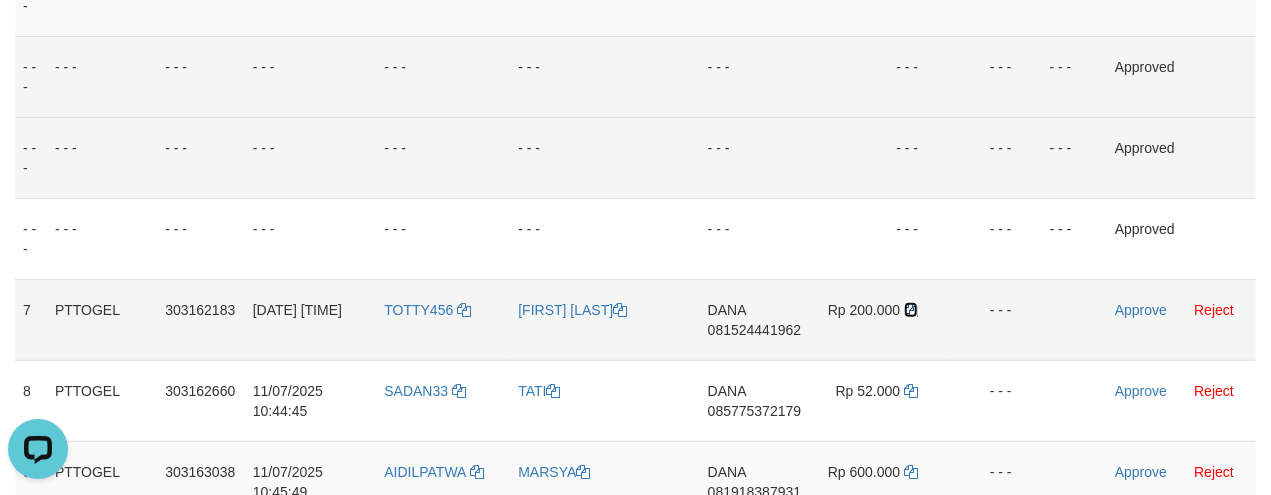click at bounding box center [911, 310] 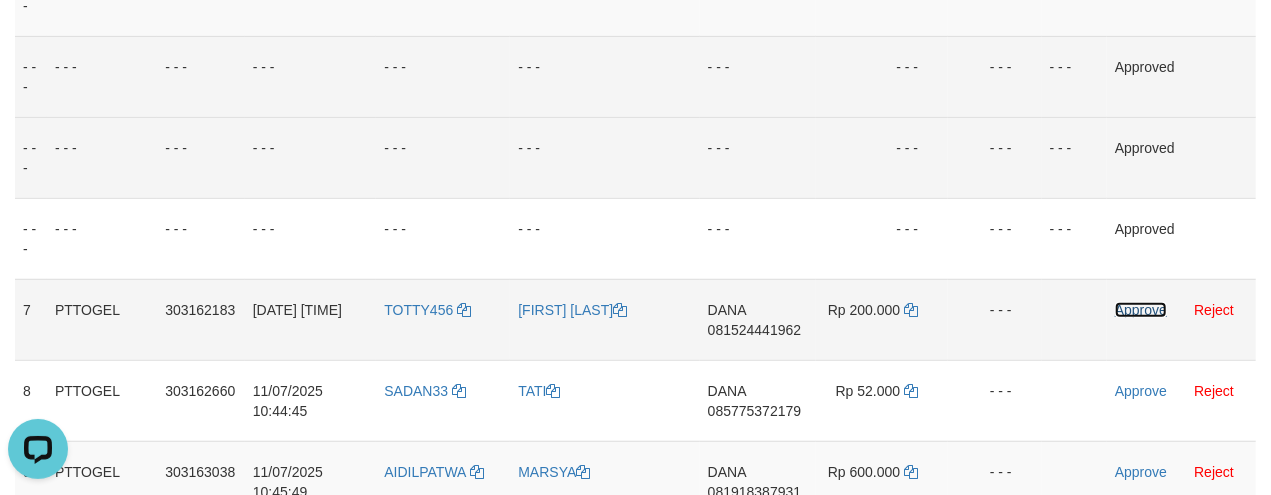click on "Approve" at bounding box center [1141, 310] 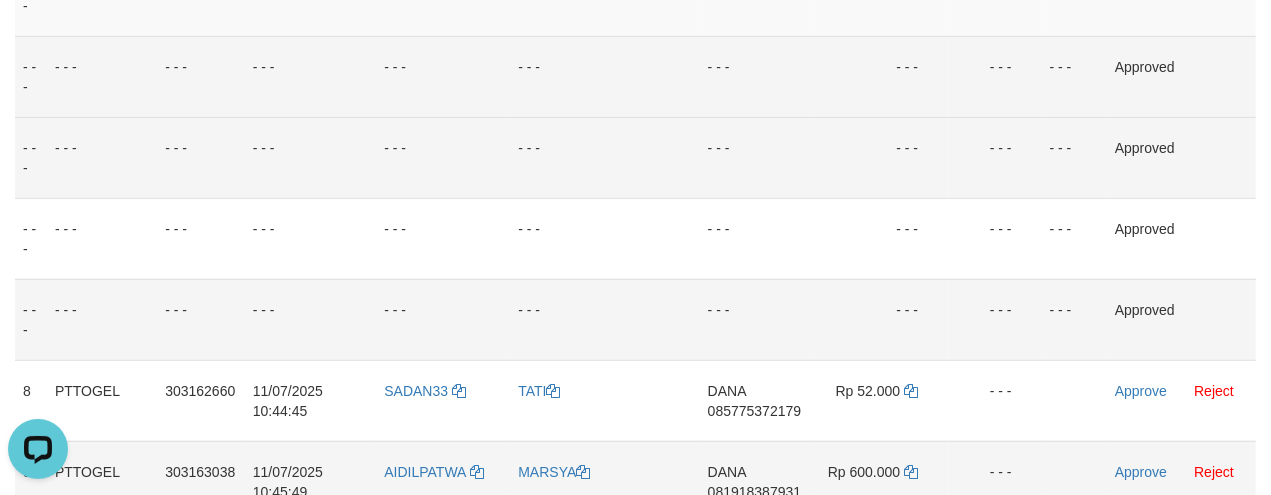 scroll, scrollTop: 697, scrollLeft: 0, axis: vertical 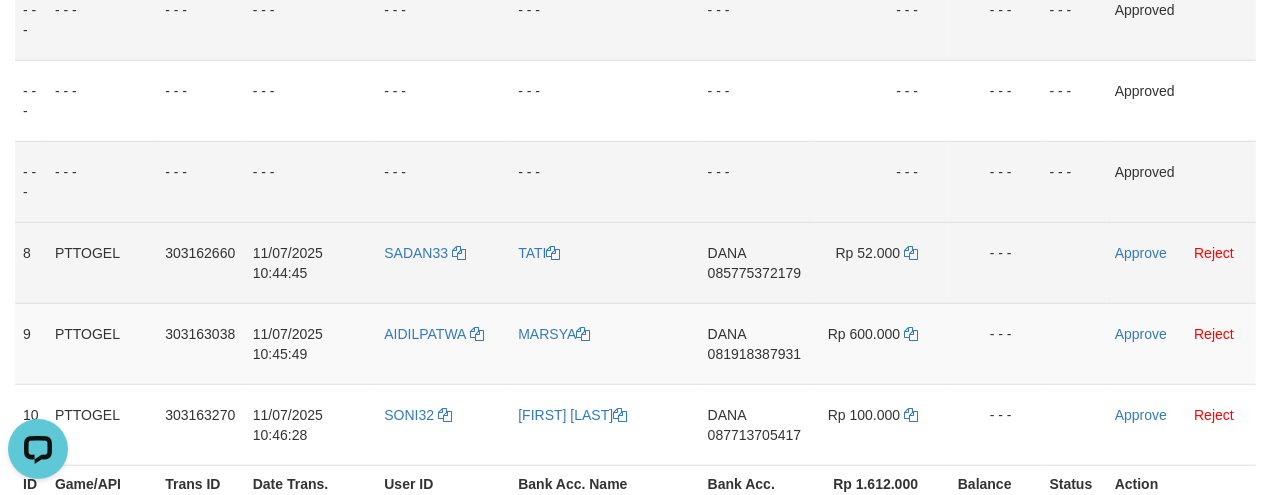 click on "DANA
085775372179" at bounding box center [758, 262] 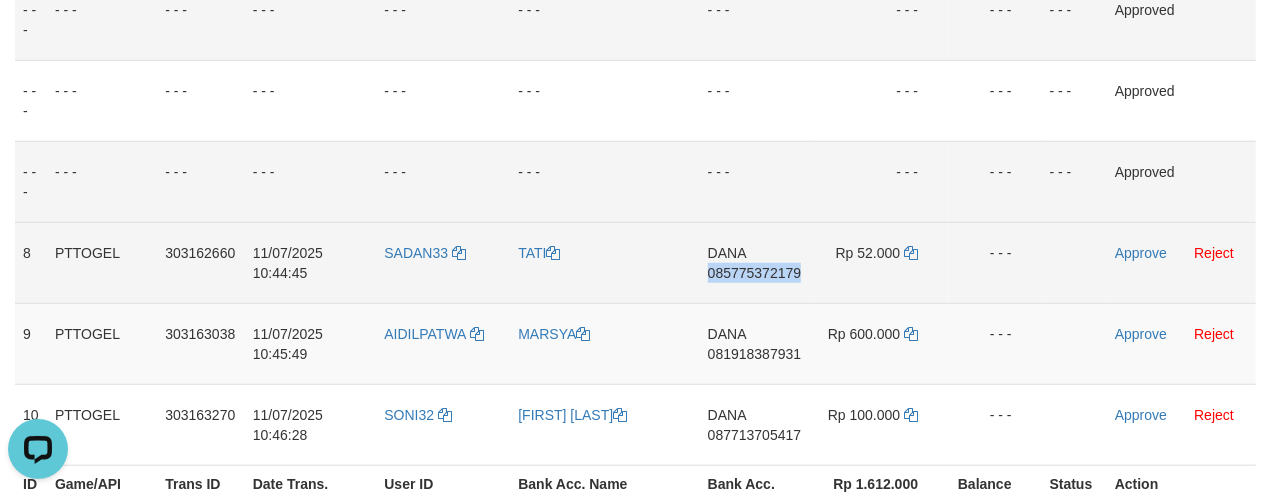click on "DANA
085775372179" at bounding box center [758, 262] 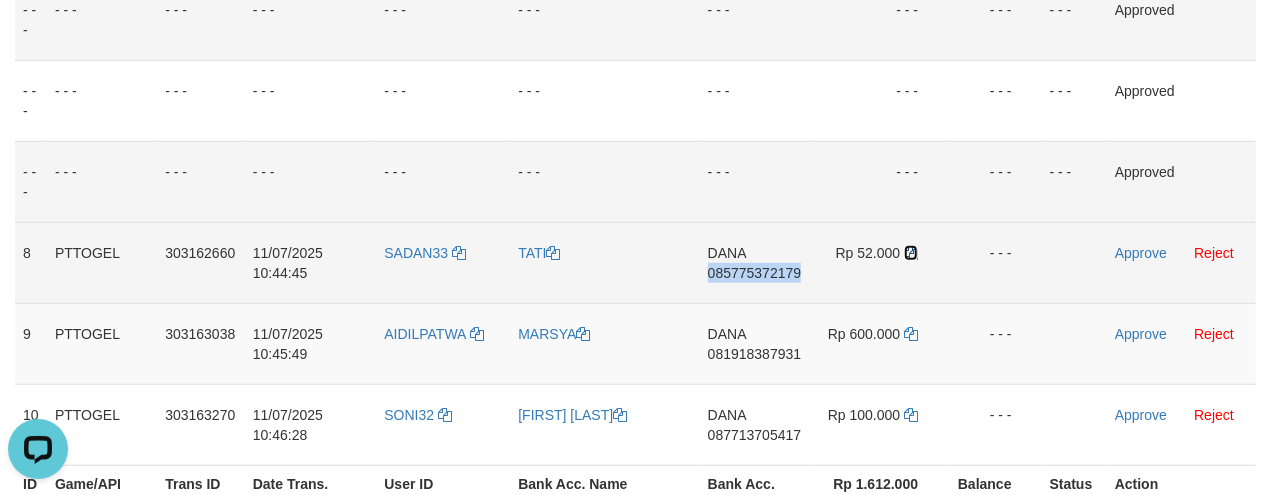 click at bounding box center [911, 253] 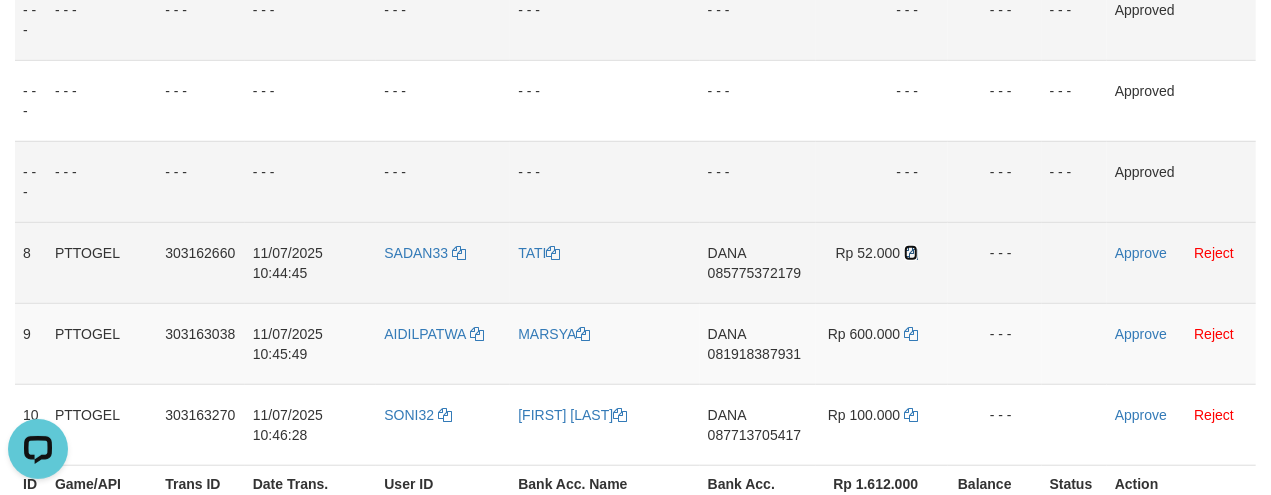 click at bounding box center [911, 253] 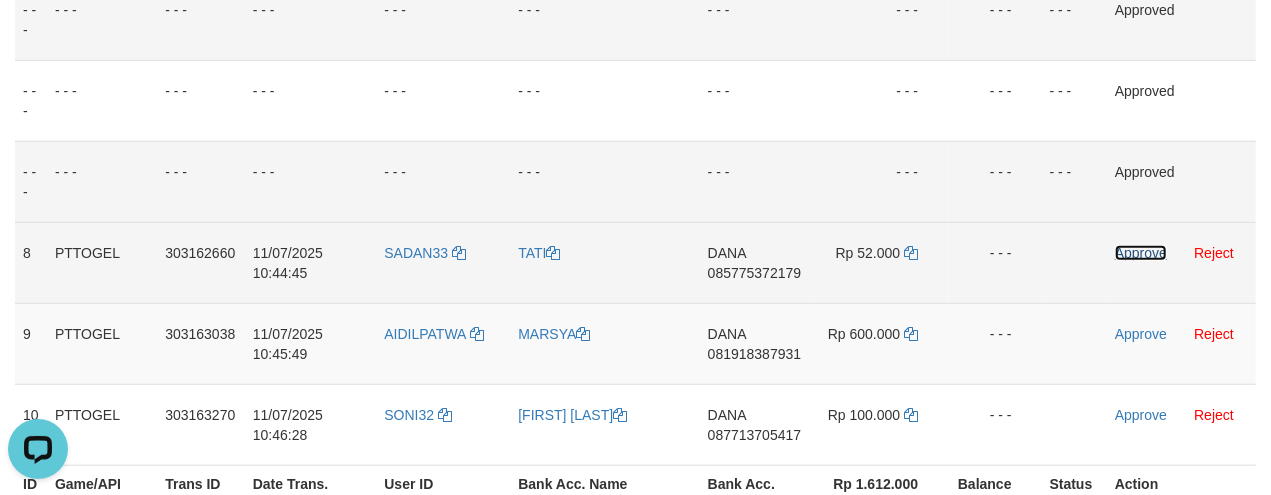 click on "Approve" at bounding box center (1141, 253) 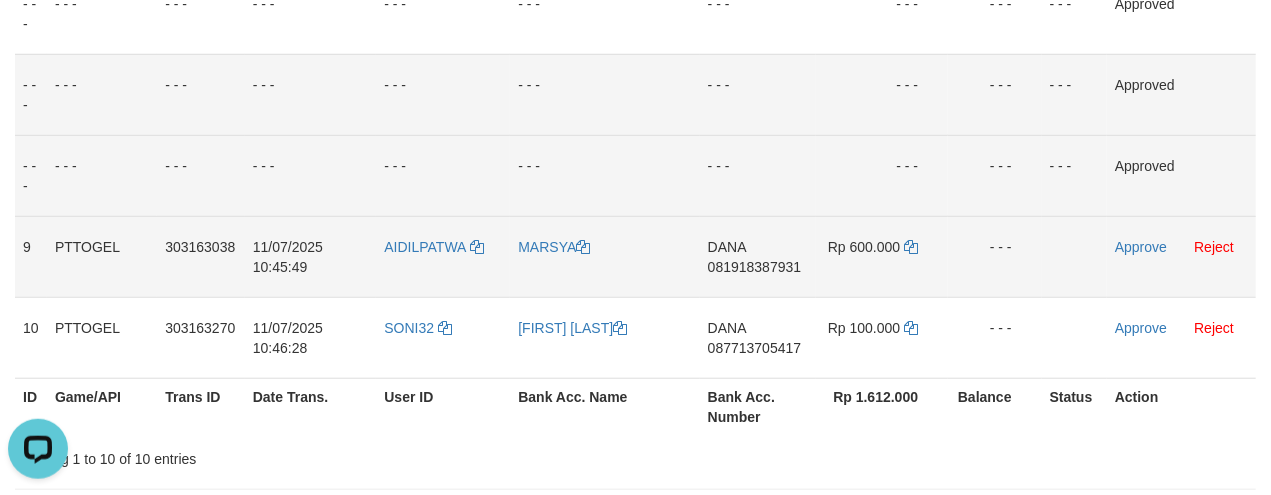 scroll, scrollTop: 836, scrollLeft: 0, axis: vertical 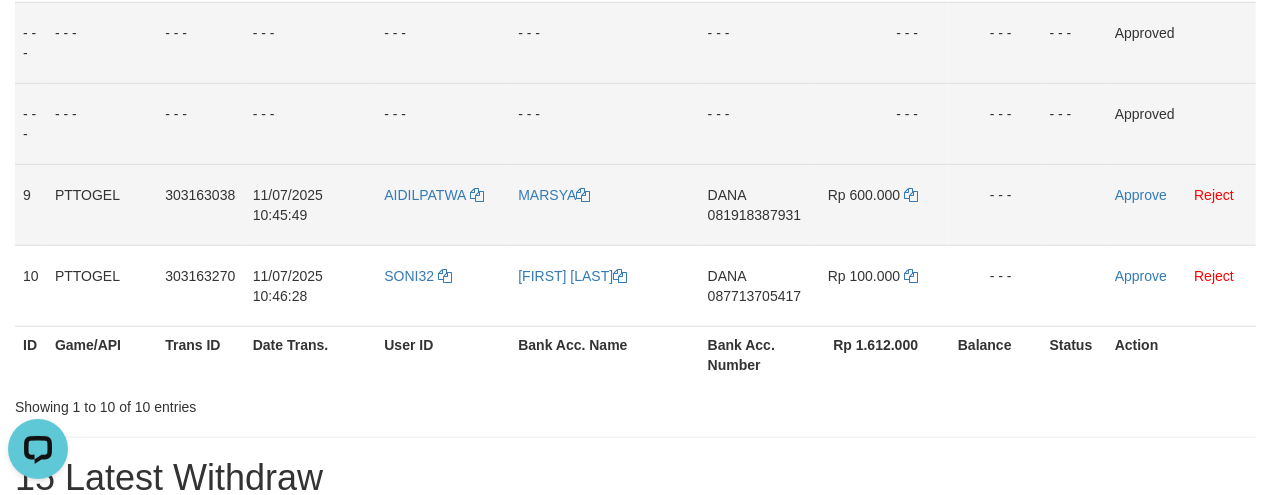 click on "DANA
081918387931" at bounding box center [758, 204] 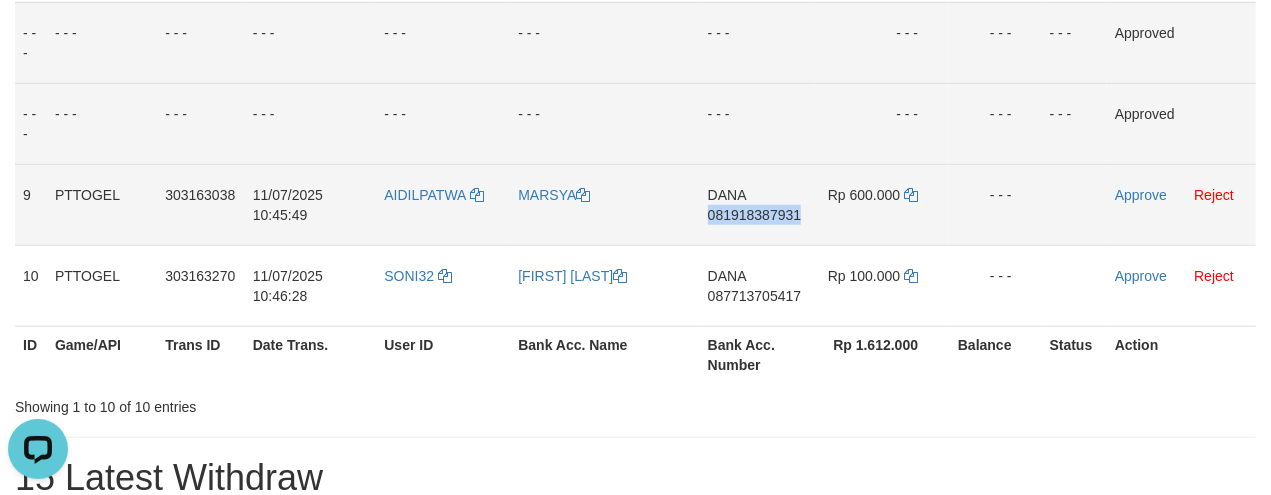 click on "DANA
081918387931" at bounding box center [758, 204] 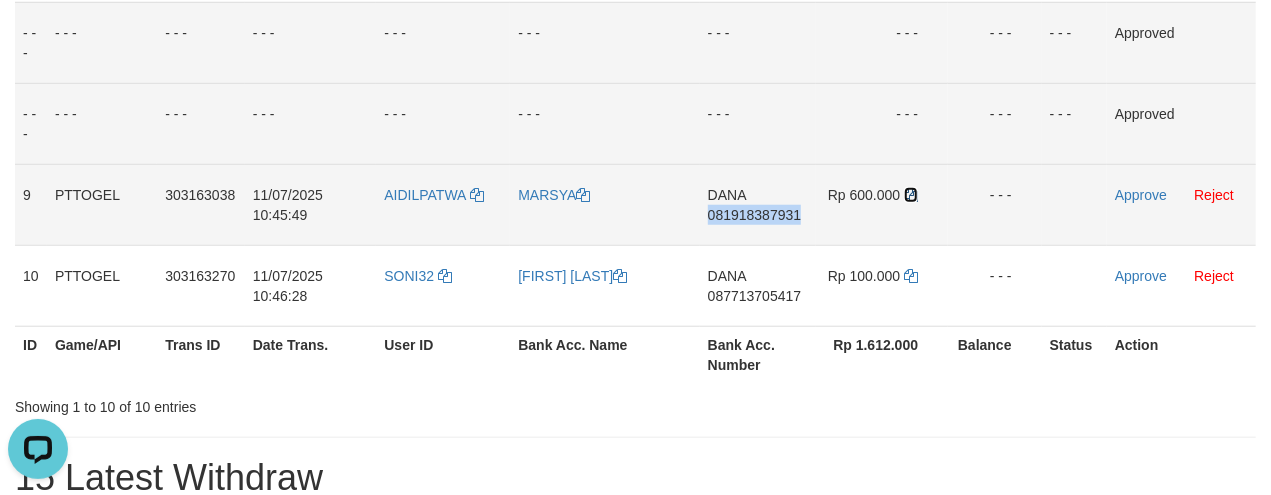 click at bounding box center [911, 195] 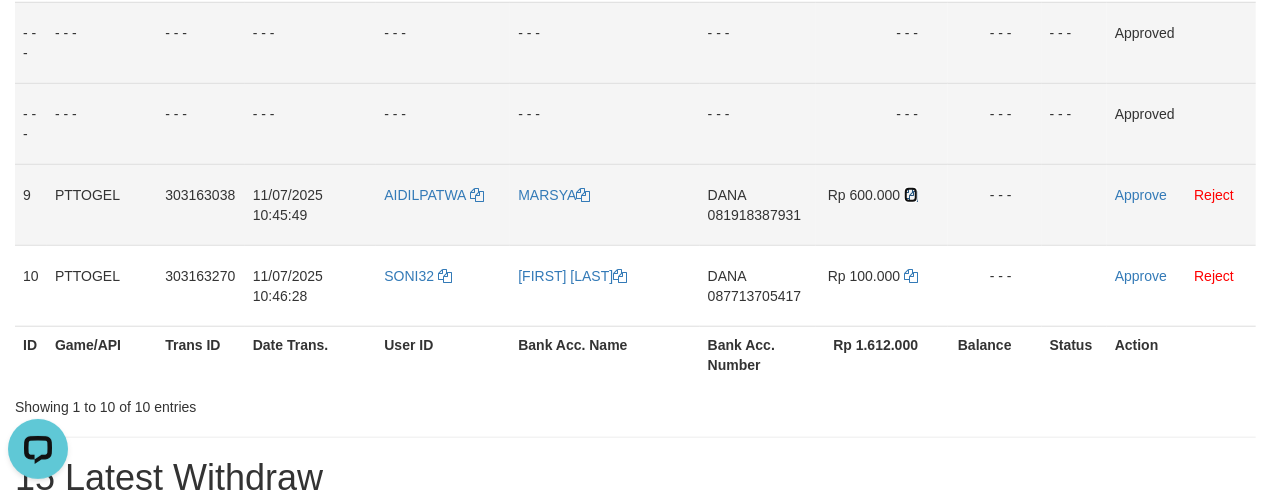 click at bounding box center (911, 195) 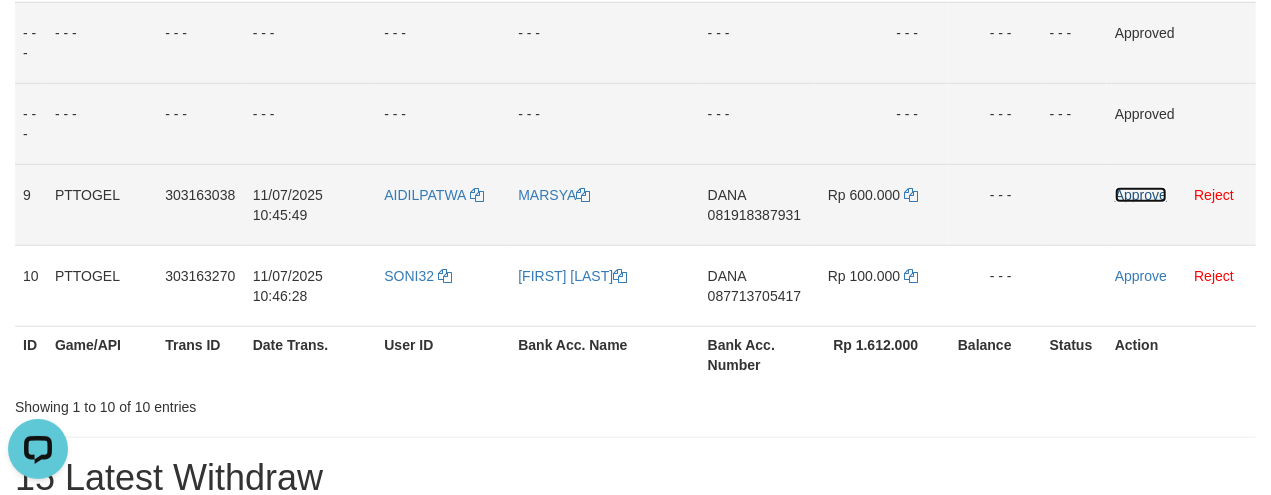 click on "Approve" at bounding box center (1141, 195) 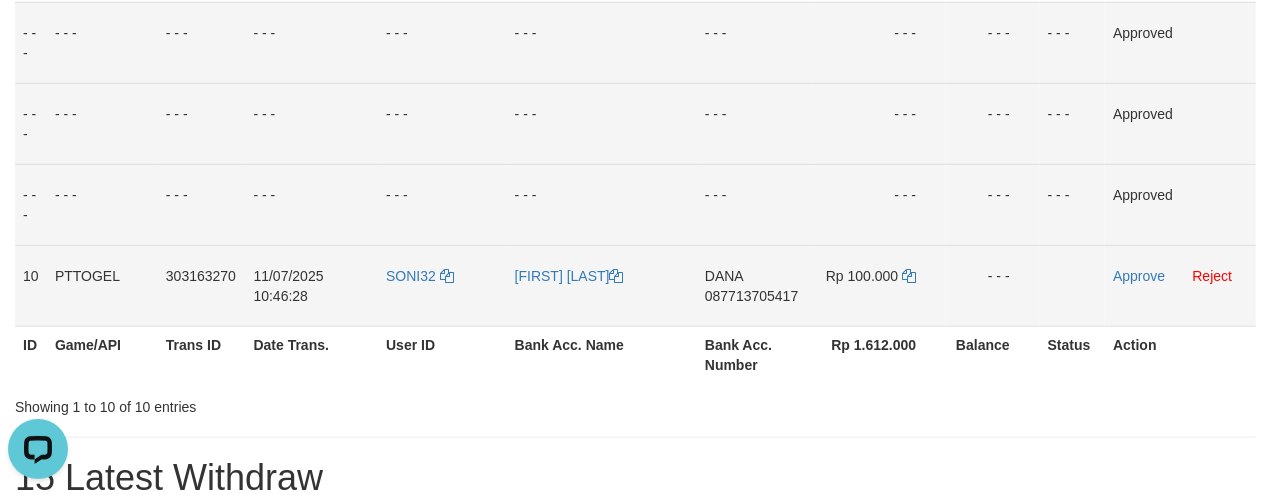 click on "DANA
087713705417" at bounding box center [755, 285] 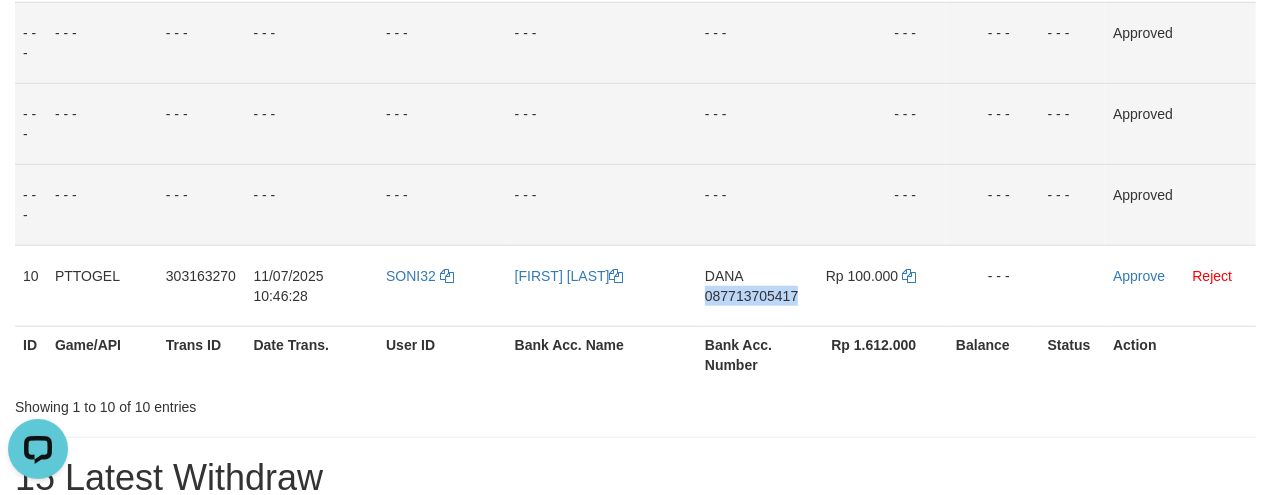 drag, startPoint x: 737, startPoint y: 308, endPoint x: 779, endPoint y: 325, distance: 45.310043 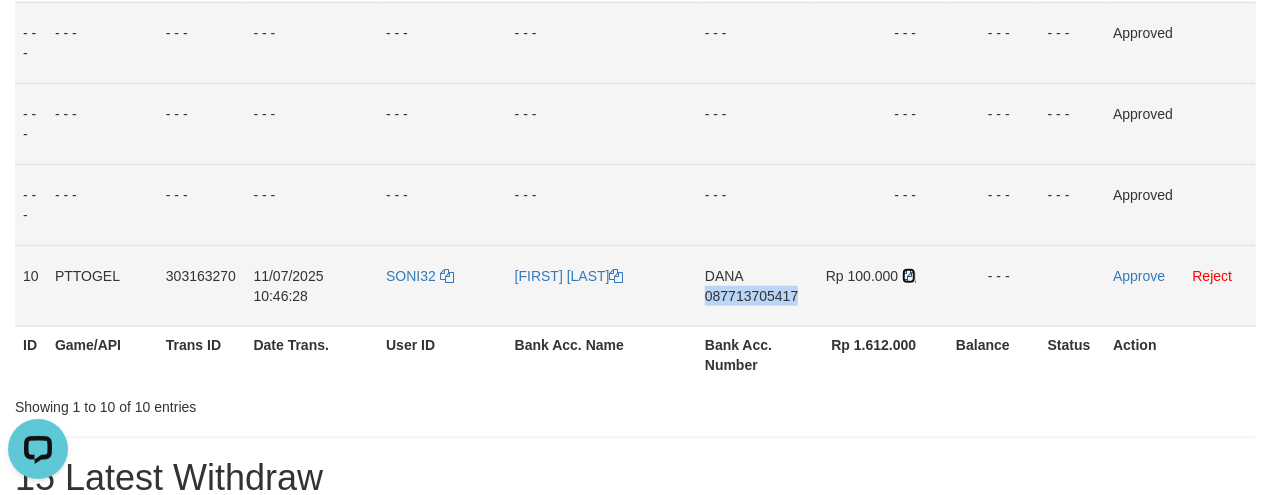 click at bounding box center [909, 276] 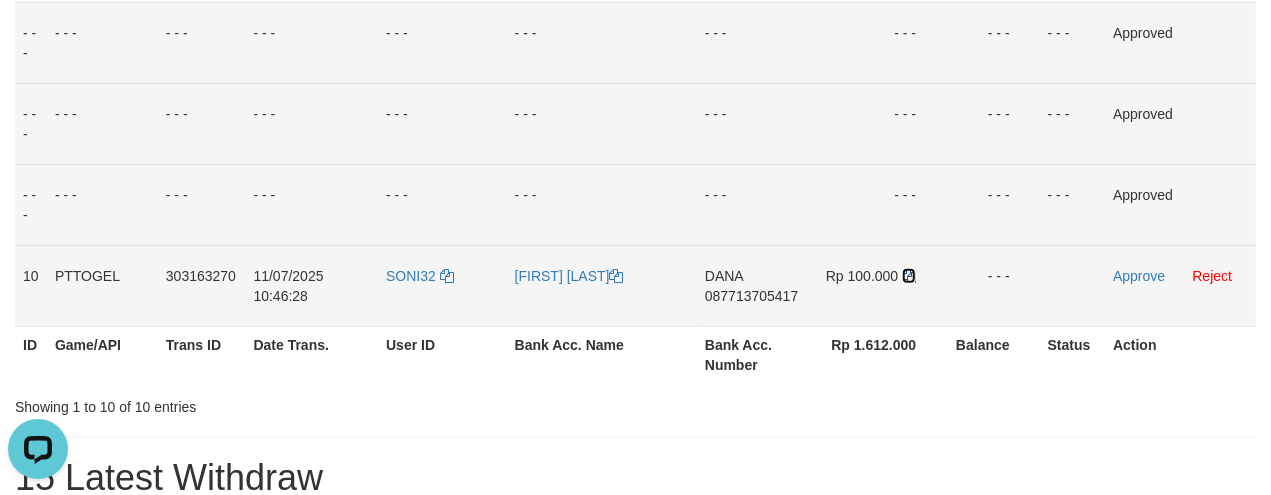 click at bounding box center [909, 276] 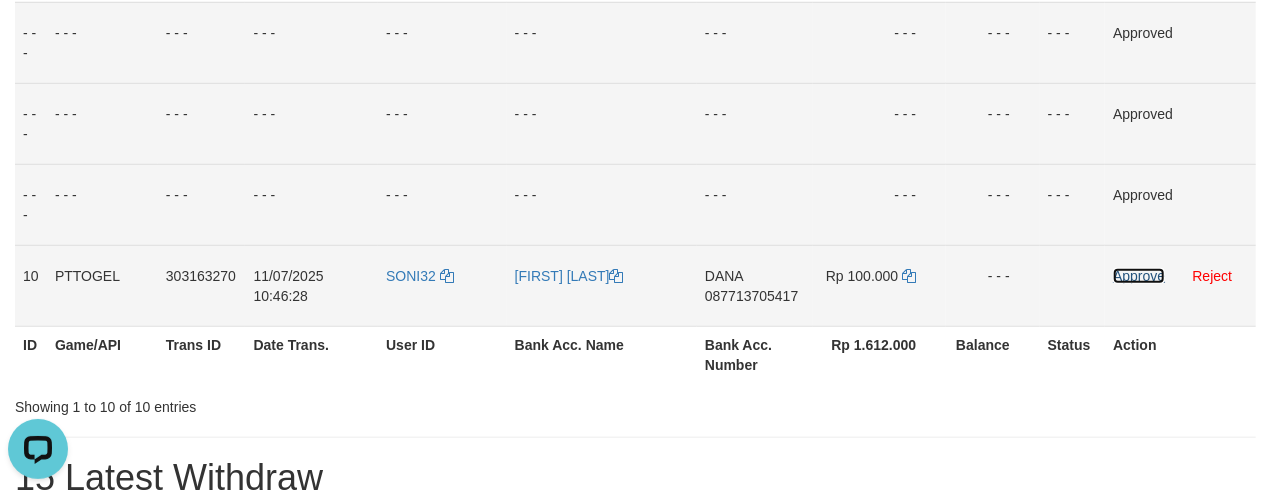 click on "Approve" at bounding box center (1139, 276) 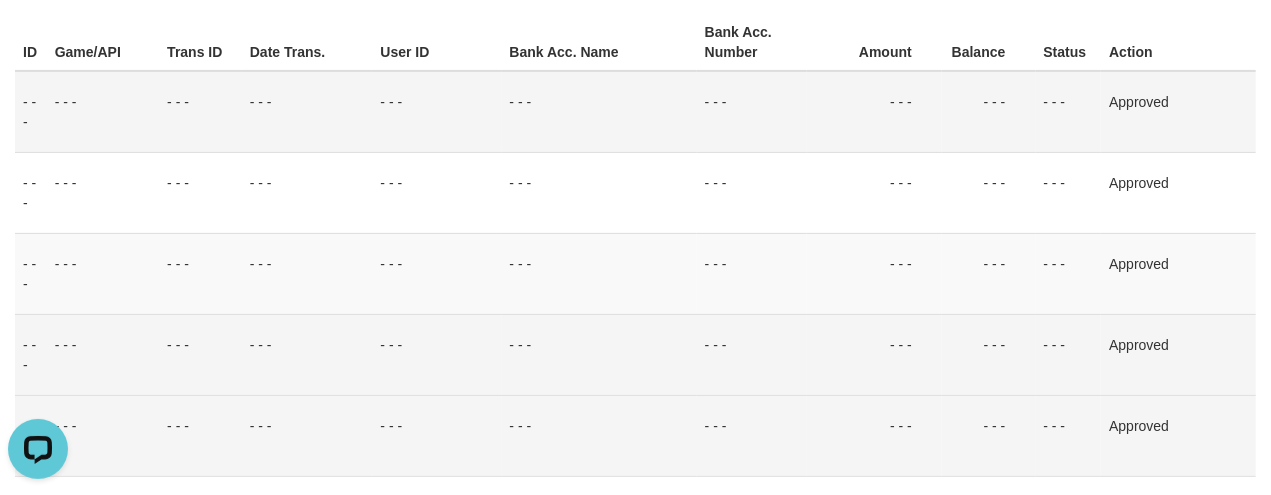 scroll, scrollTop: 4, scrollLeft: 0, axis: vertical 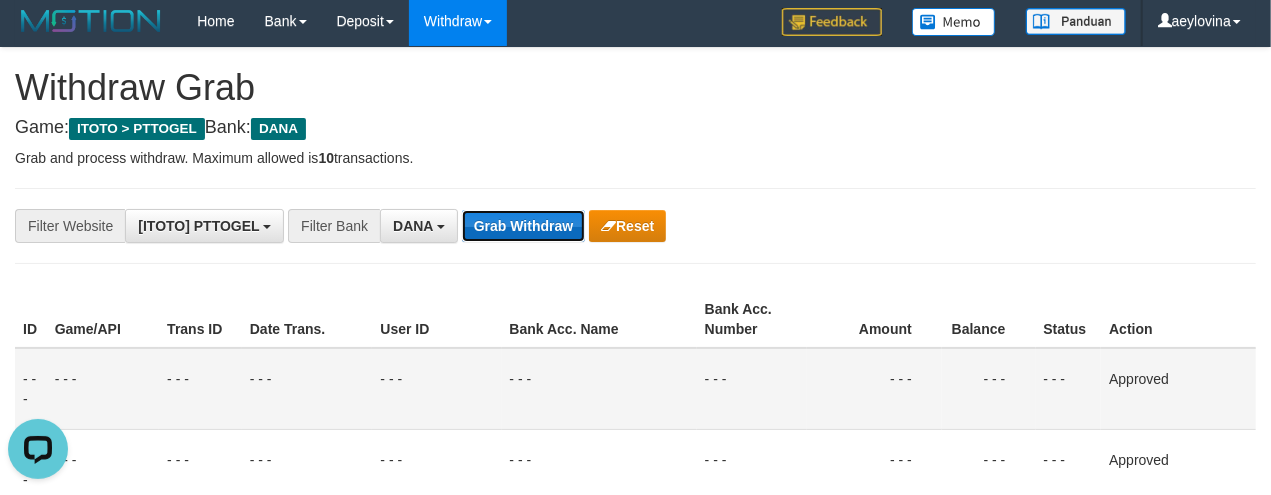 click on "Grab Withdraw" at bounding box center [523, 226] 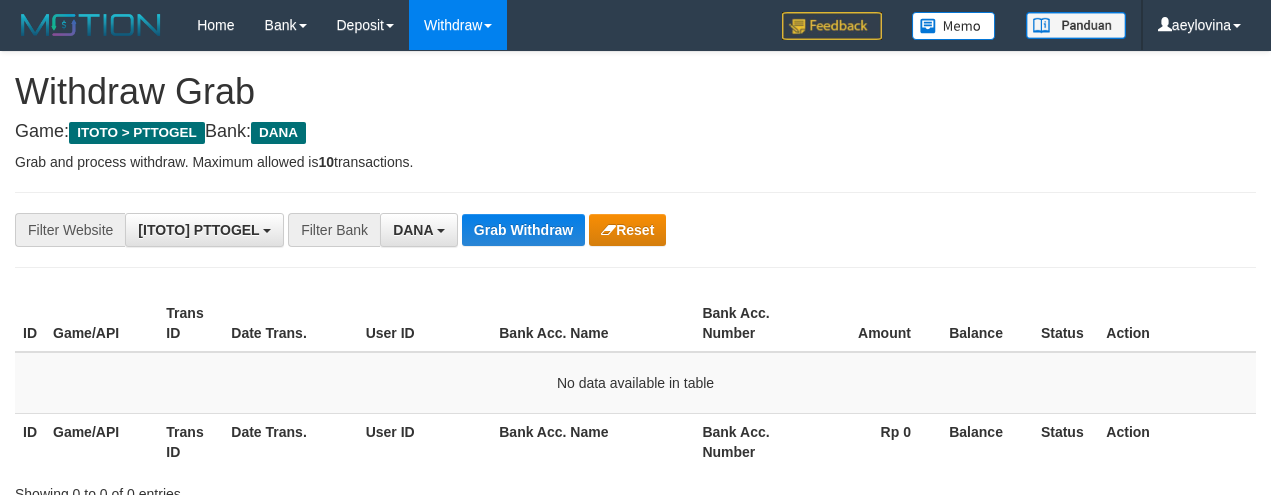 scroll, scrollTop: 138, scrollLeft: 0, axis: vertical 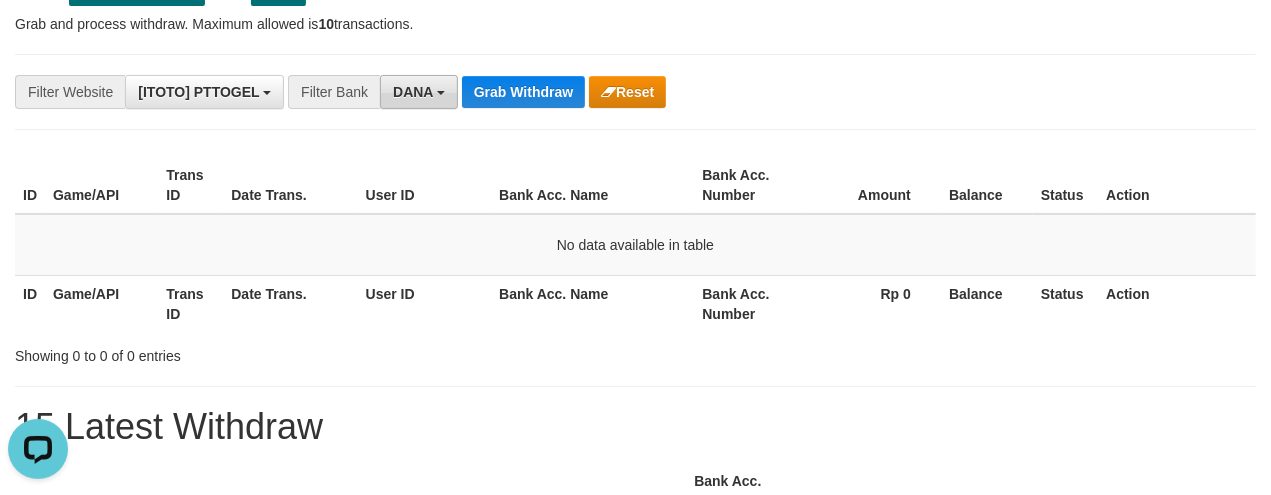click on "DANA" at bounding box center (419, 92) 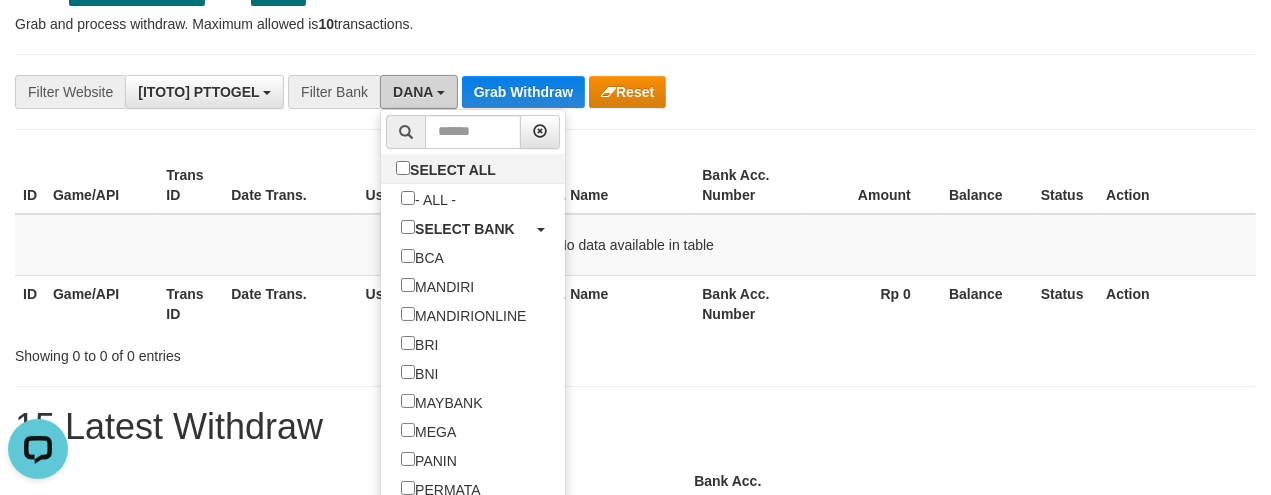 click on "DANA" at bounding box center (419, 92) 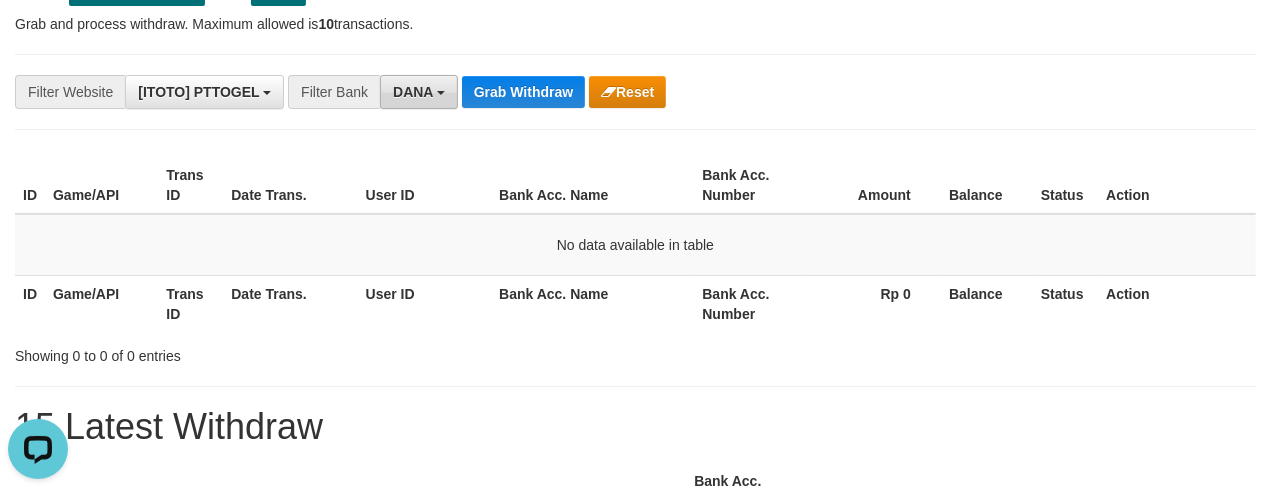 click on "DANA" at bounding box center [419, 92] 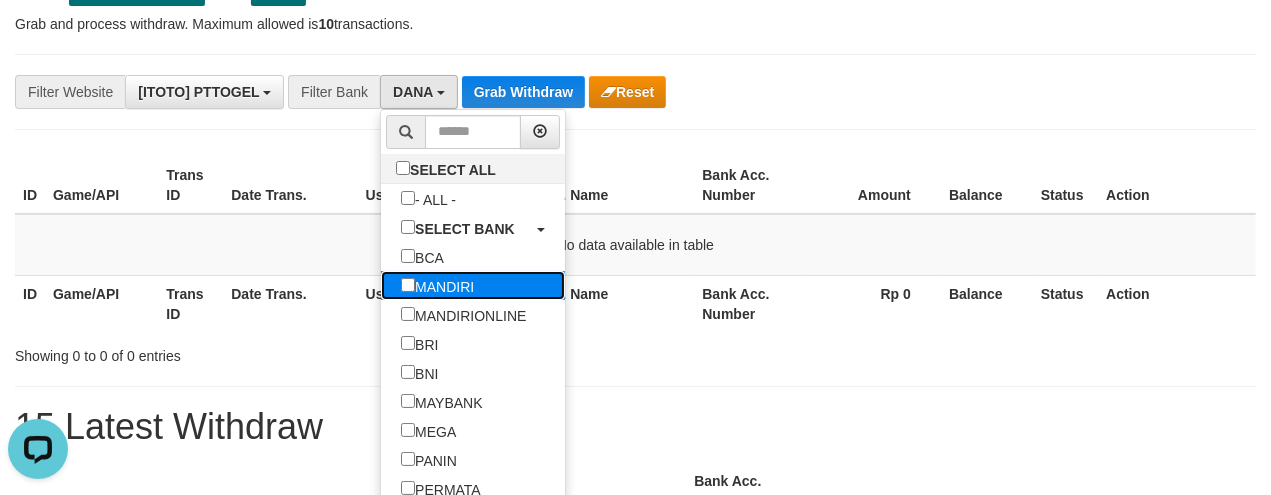 click on "MANDIRI" at bounding box center (437, 285) 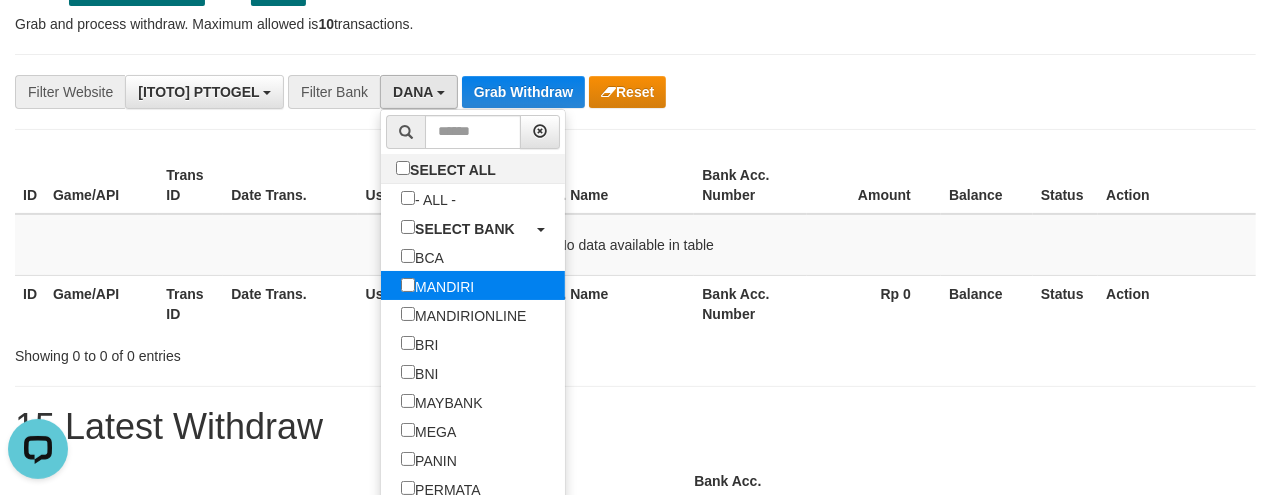 select on "*******" 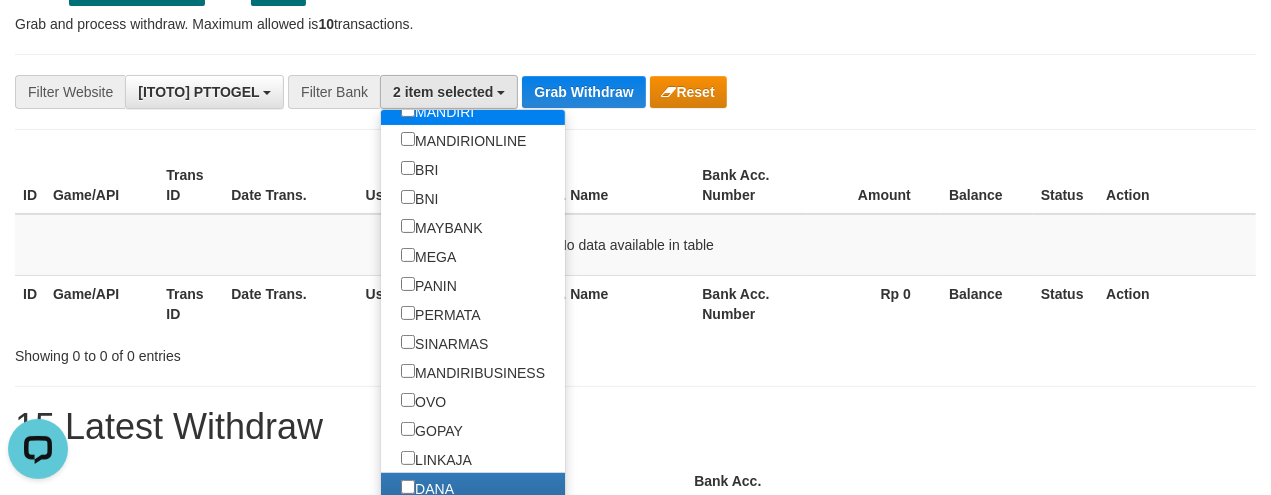 scroll, scrollTop: 245, scrollLeft: 0, axis: vertical 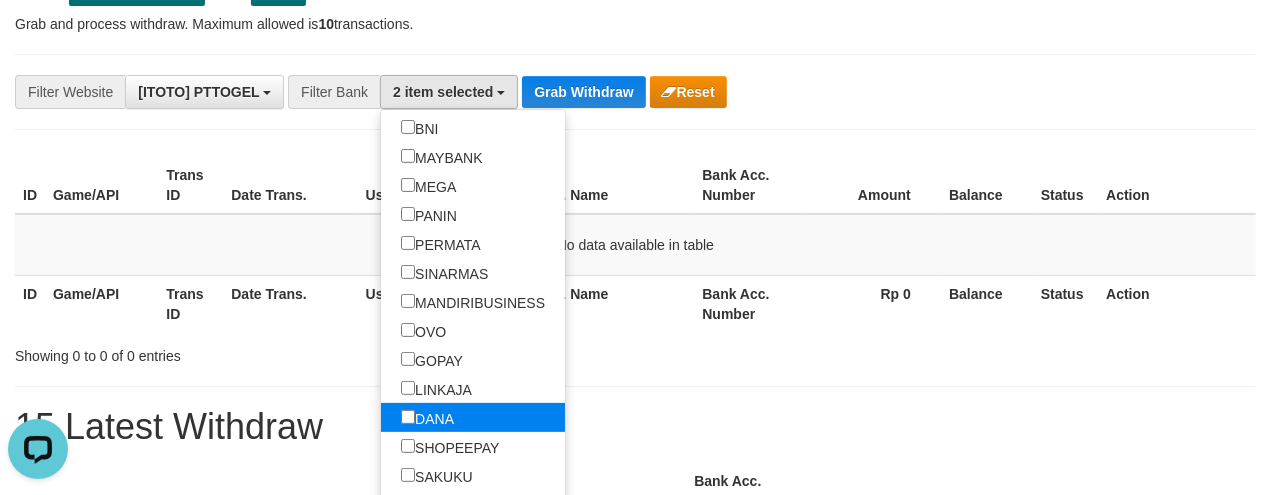 click on "DANA" at bounding box center [427, 417] 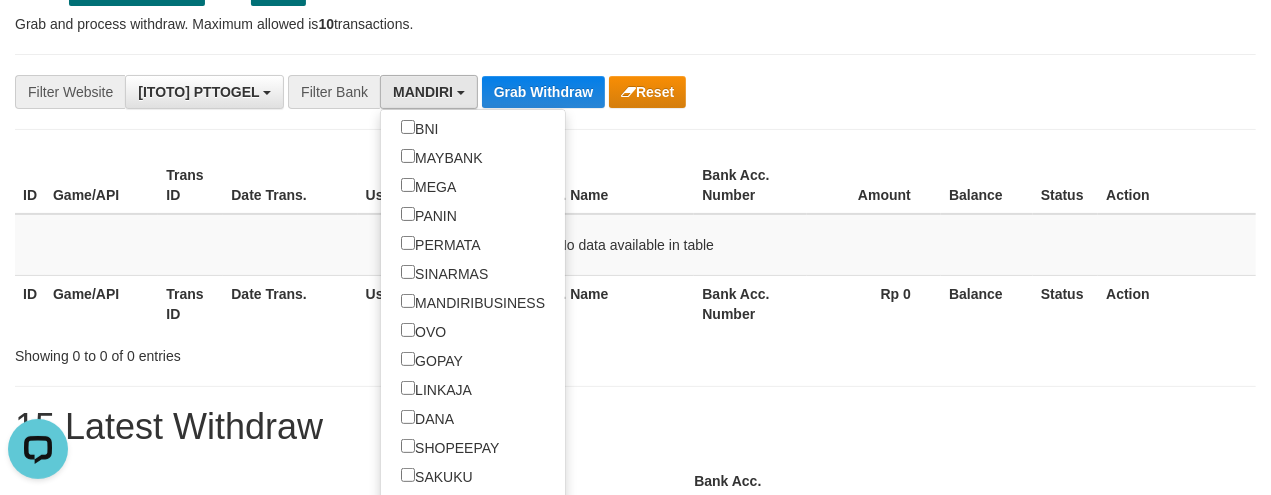 click on "Bank Acc. Name" at bounding box center [592, 303] 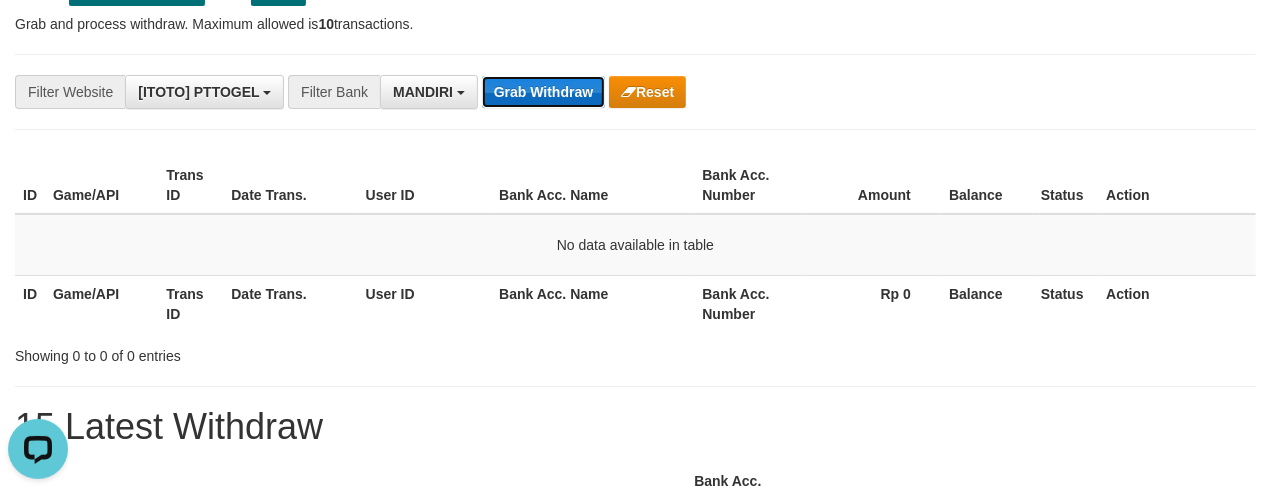 click on "Grab Withdraw" at bounding box center (543, 92) 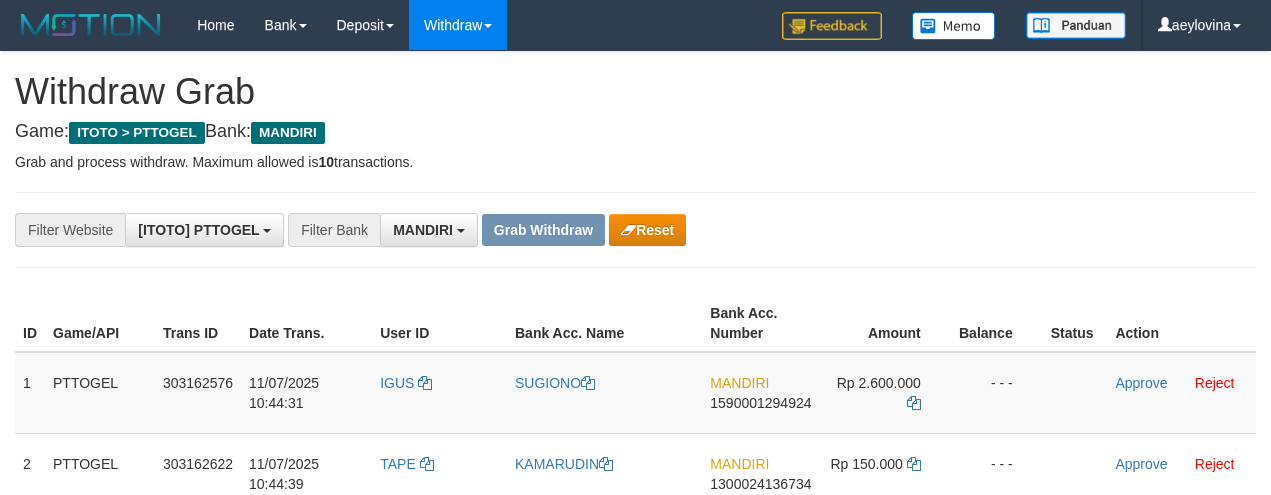 scroll, scrollTop: 362, scrollLeft: 0, axis: vertical 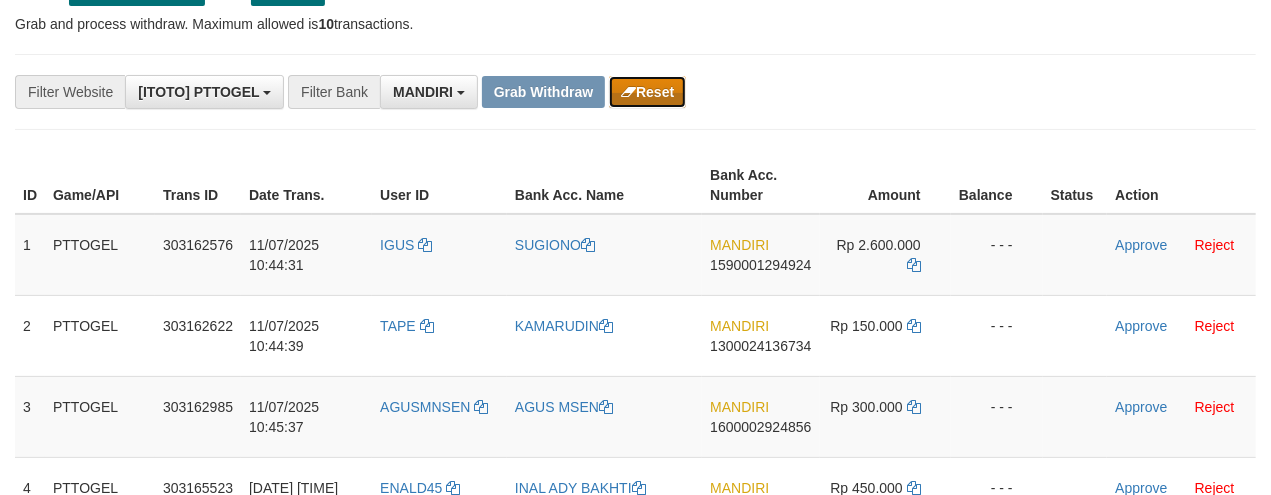 click on "Reset" at bounding box center [647, 92] 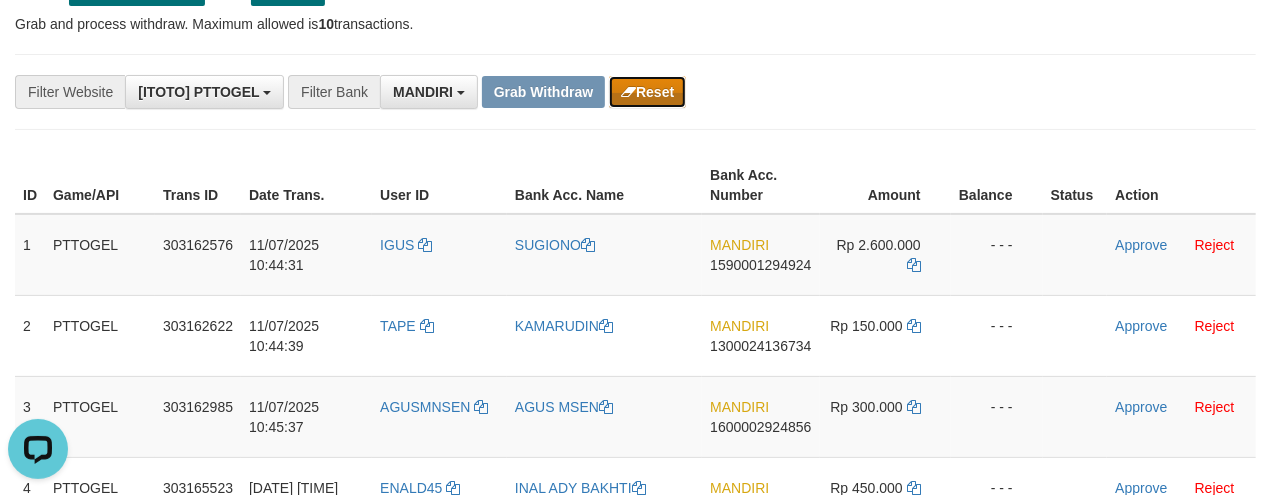 scroll, scrollTop: 0, scrollLeft: 0, axis: both 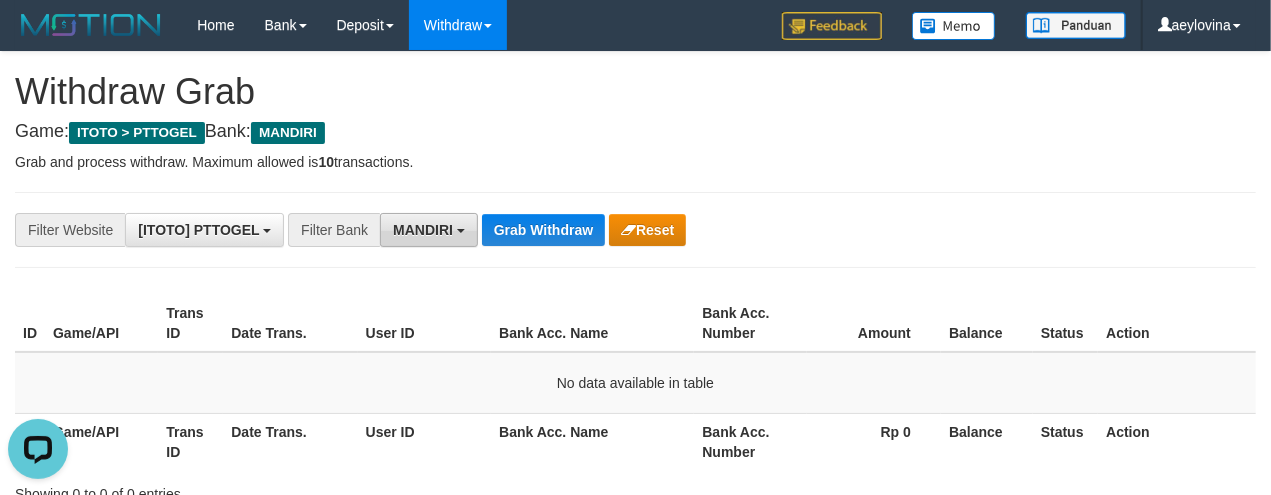click on "MANDIRI" at bounding box center (423, 230) 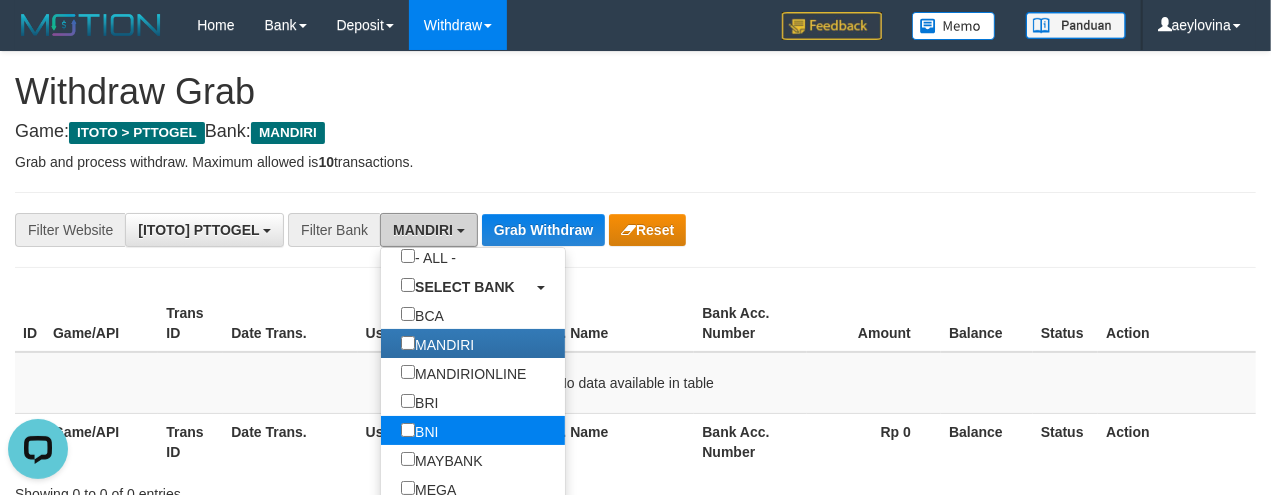 scroll, scrollTop: 123, scrollLeft: 0, axis: vertical 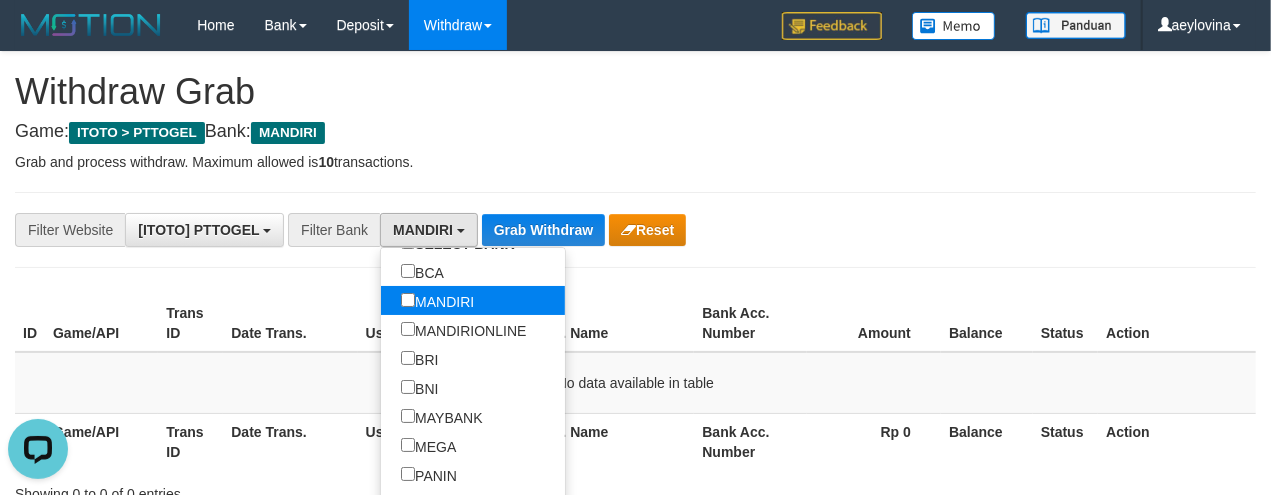 click on "MANDIRI" at bounding box center [437, 300] 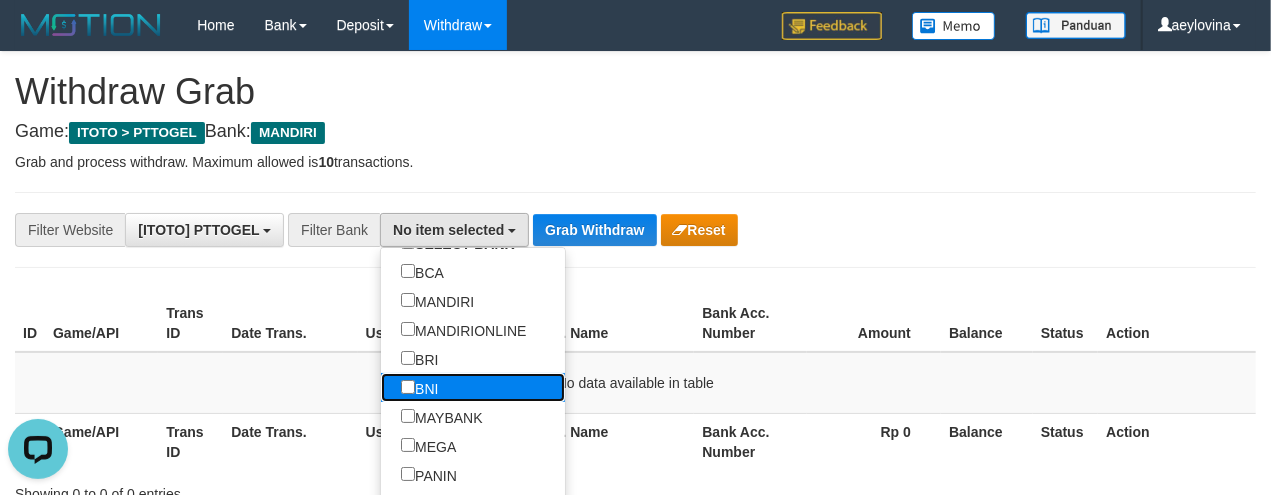 click on "BNI" at bounding box center (419, 387) 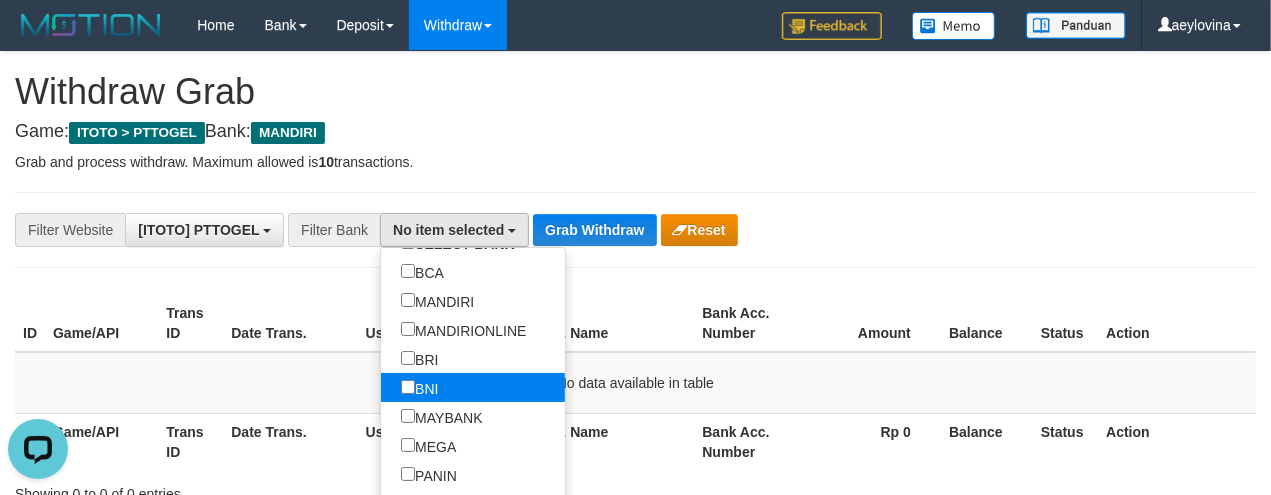 select on "***" 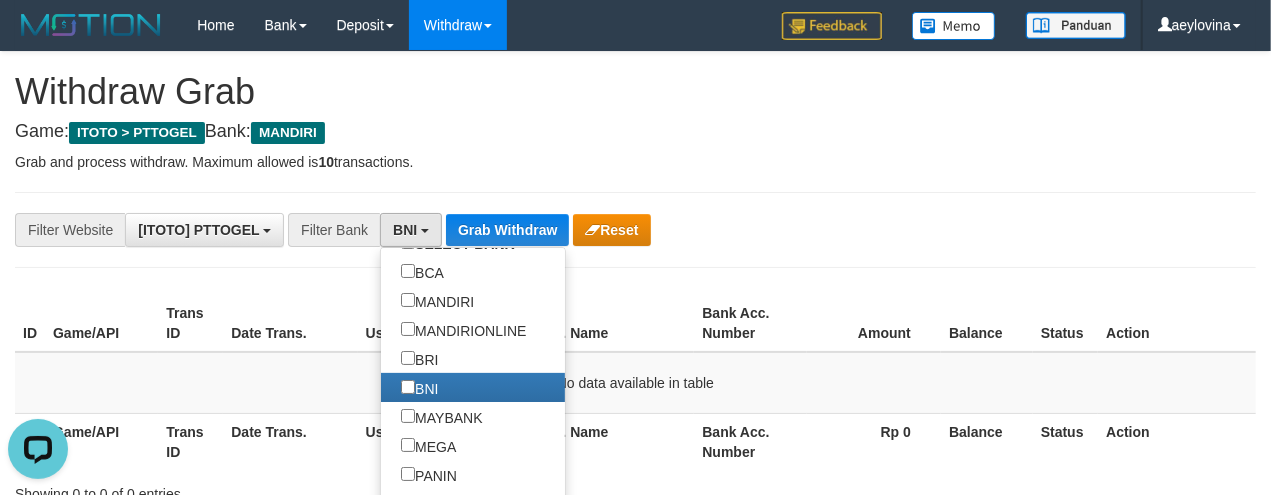 scroll, scrollTop: 116, scrollLeft: 0, axis: vertical 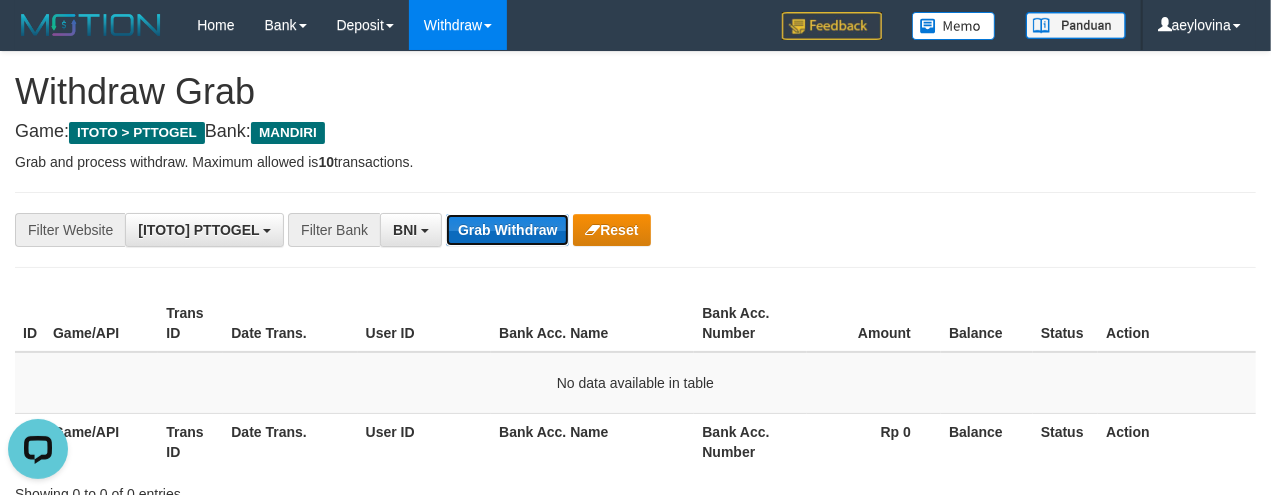 click on "Grab Withdraw" at bounding box center (507, 230) 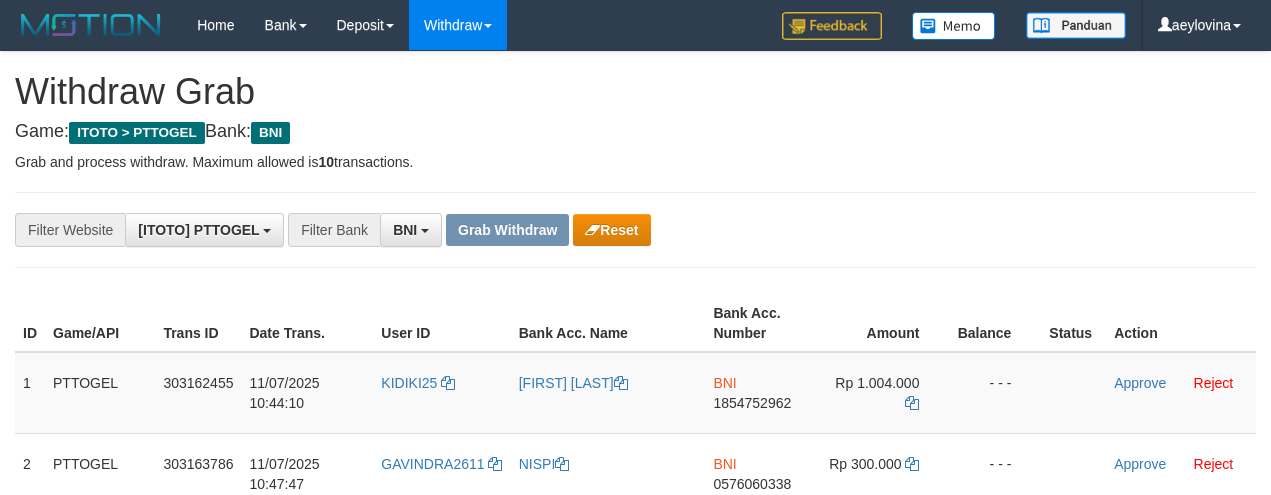 scroll, scrollTop: 416, scrollLeft: 0, axis: vertical 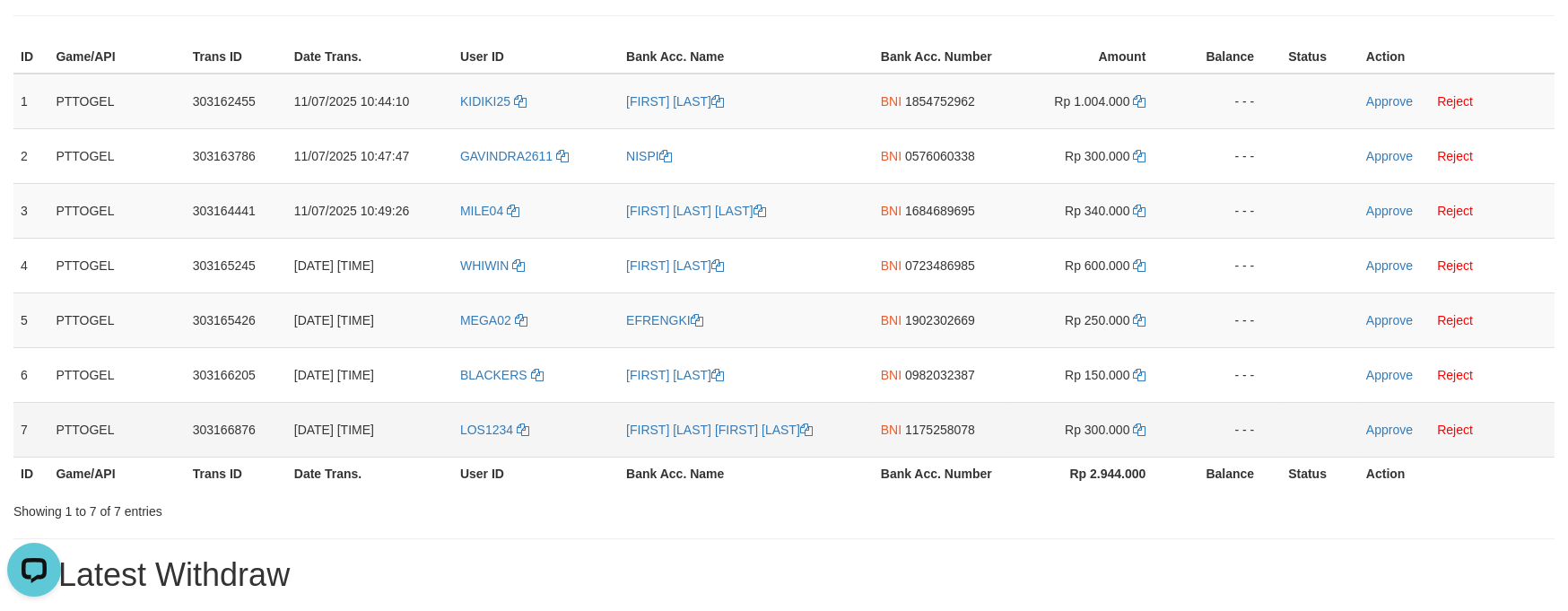 drag, startPoint x: 509, startPoint y: 116, endPoint x: 1068, endPoint y: 418, distance: 635.3621 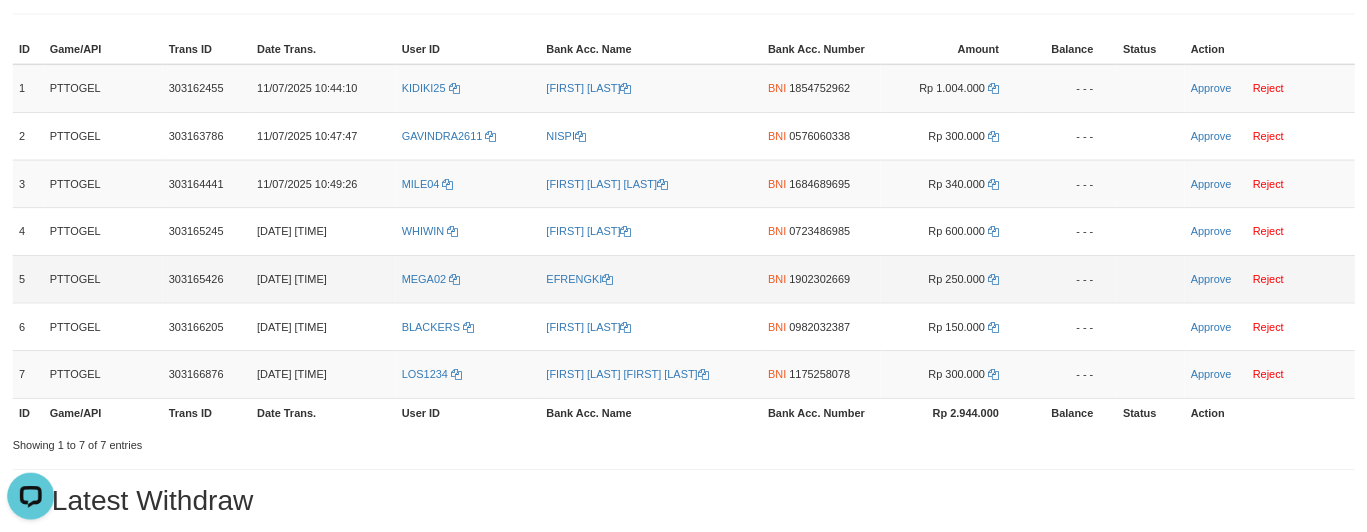 scroll, scrollTop: 249, scrollLeft: 0, axis: vertical 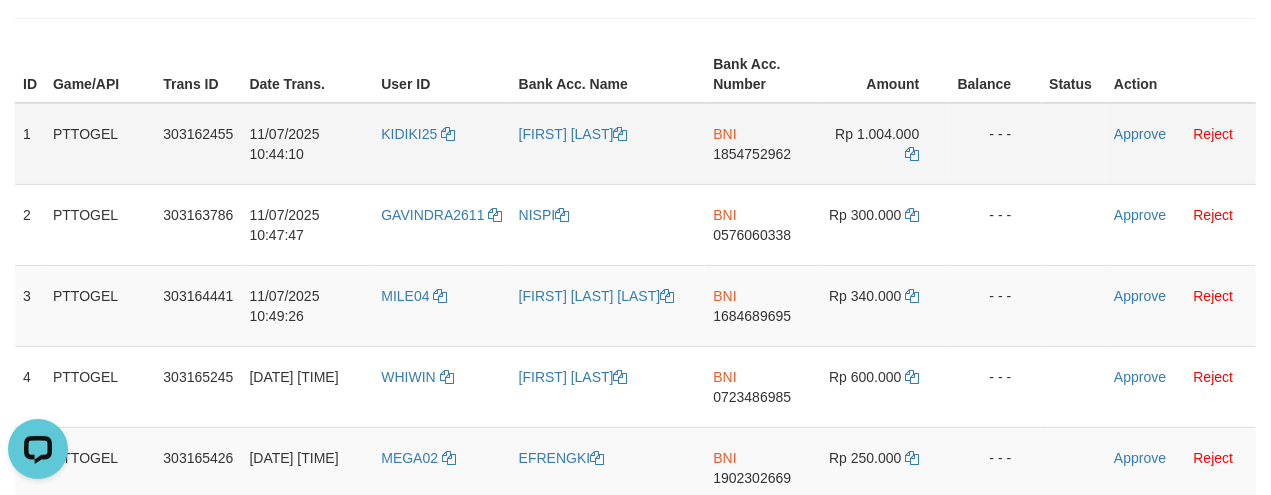 click on "BNI
1854752962" at bounding box center [761, 144] 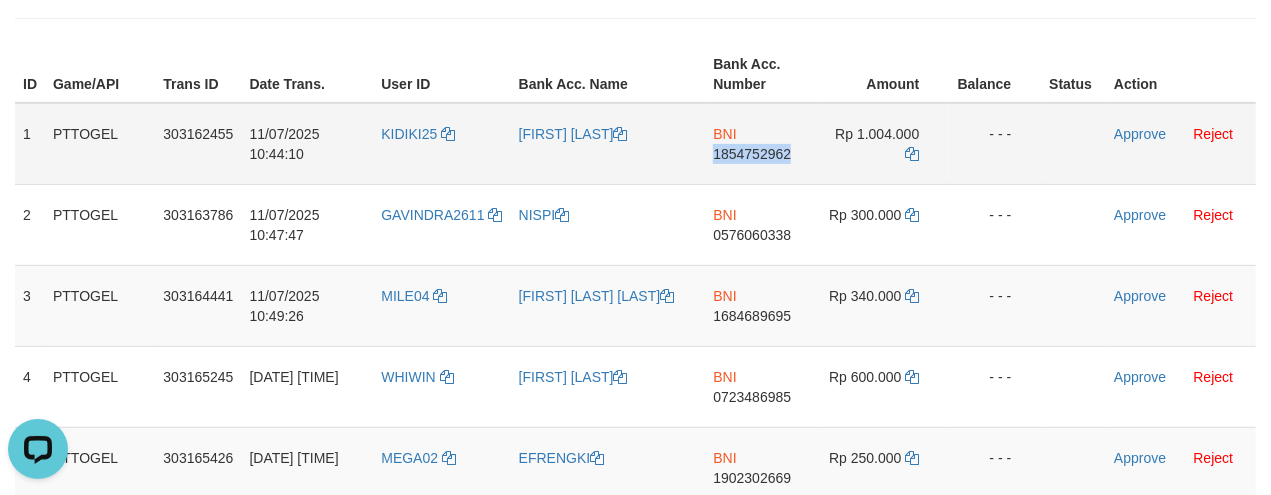 click on "BNI
1854752962" at bounding box center [761, 144] 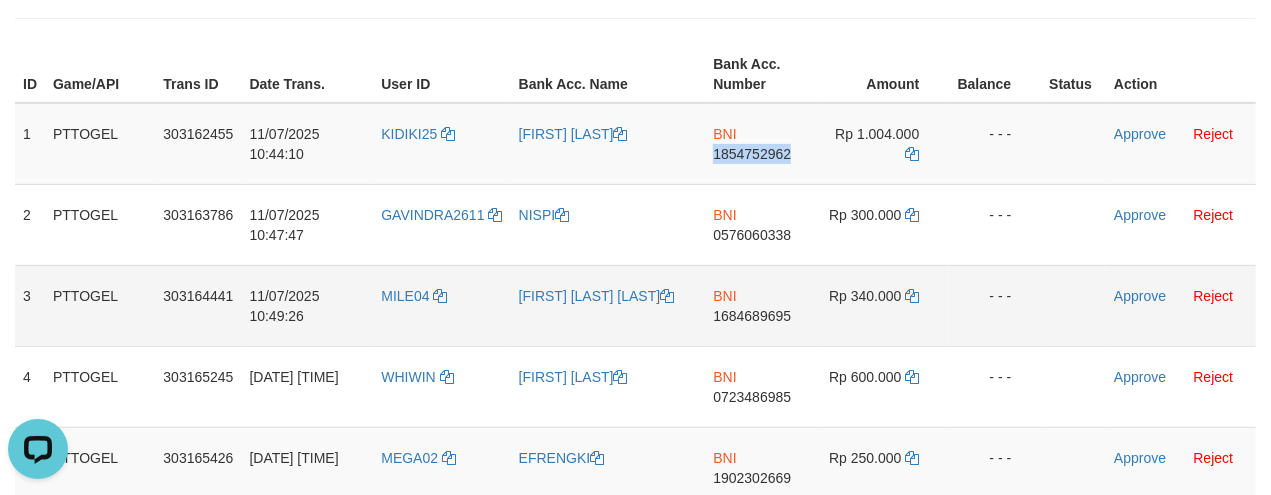 copy on "1854752962" 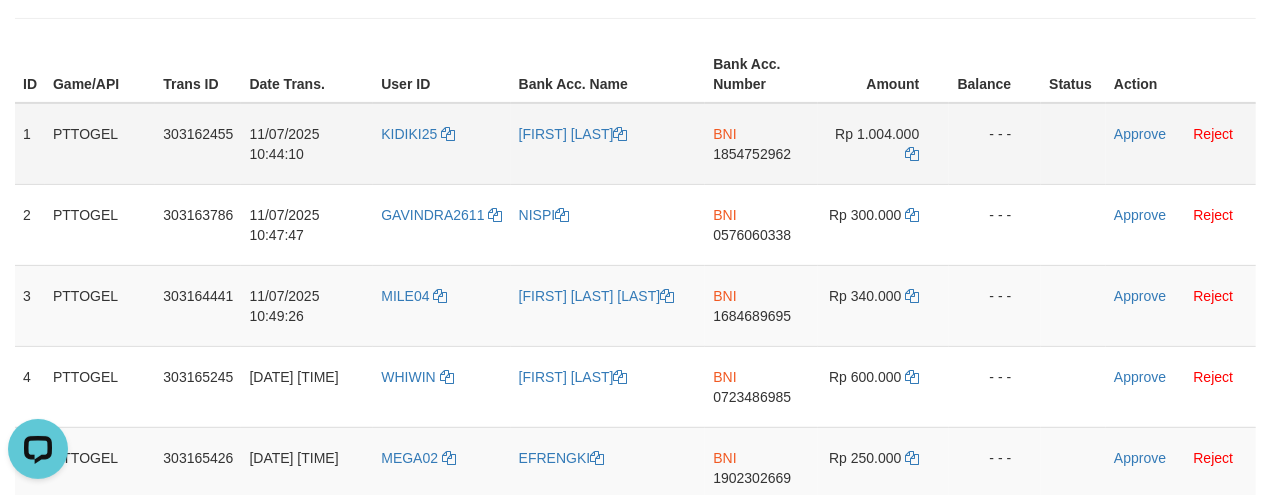 click on "BNI
1854752962" at bounding box center (761, 144) 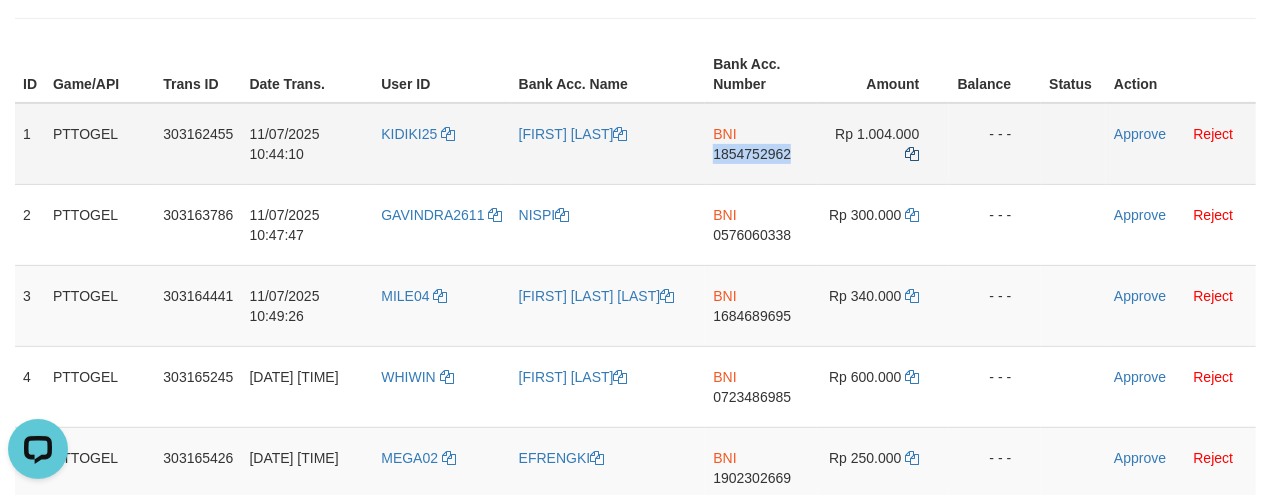 copy on "1854752962" 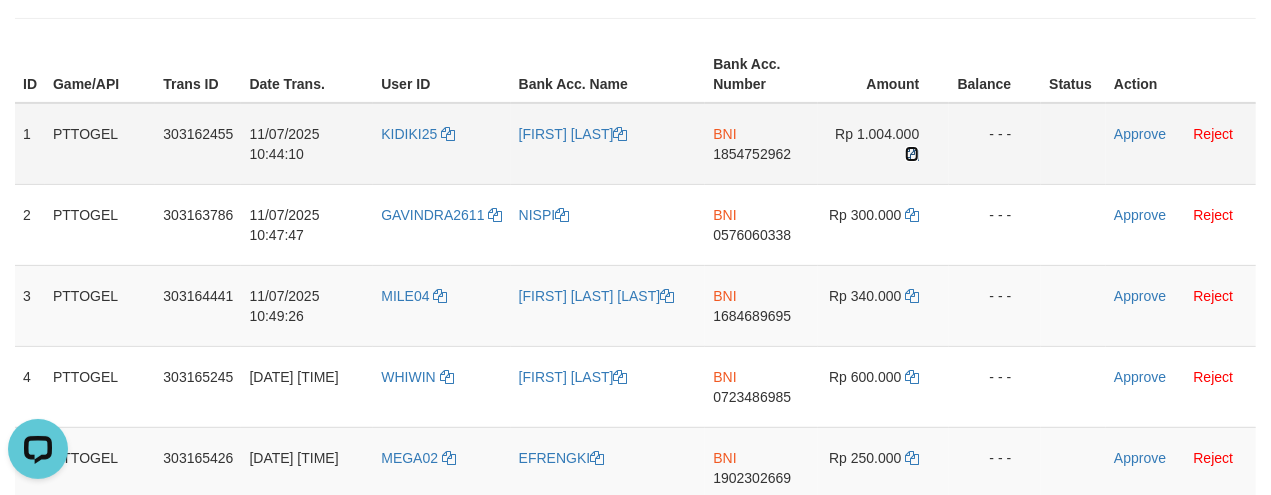click at bounding box center (912, 154) 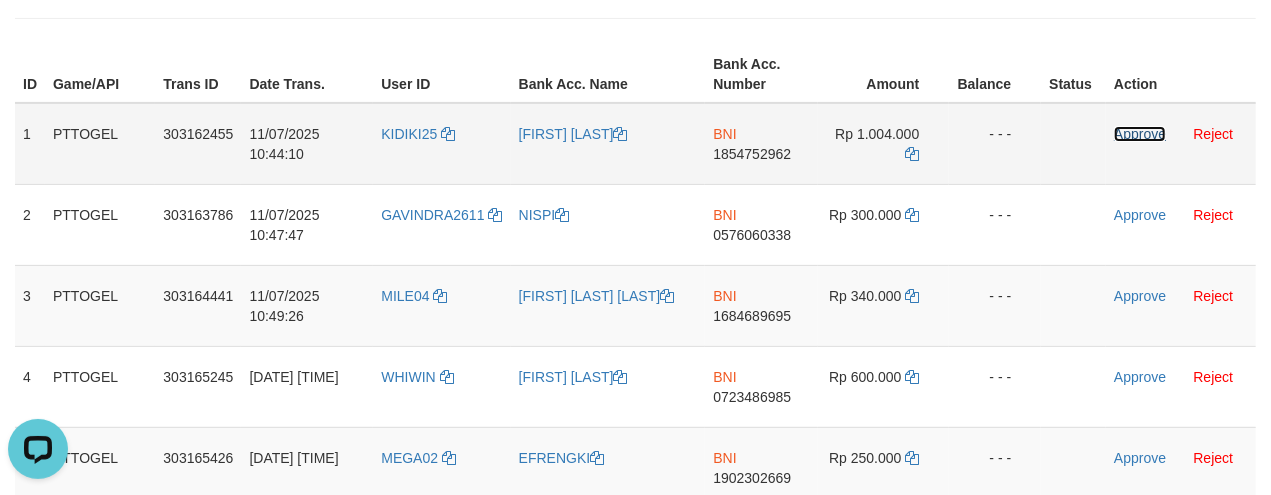 click on "Approve" at bounding box center [1140, 134] 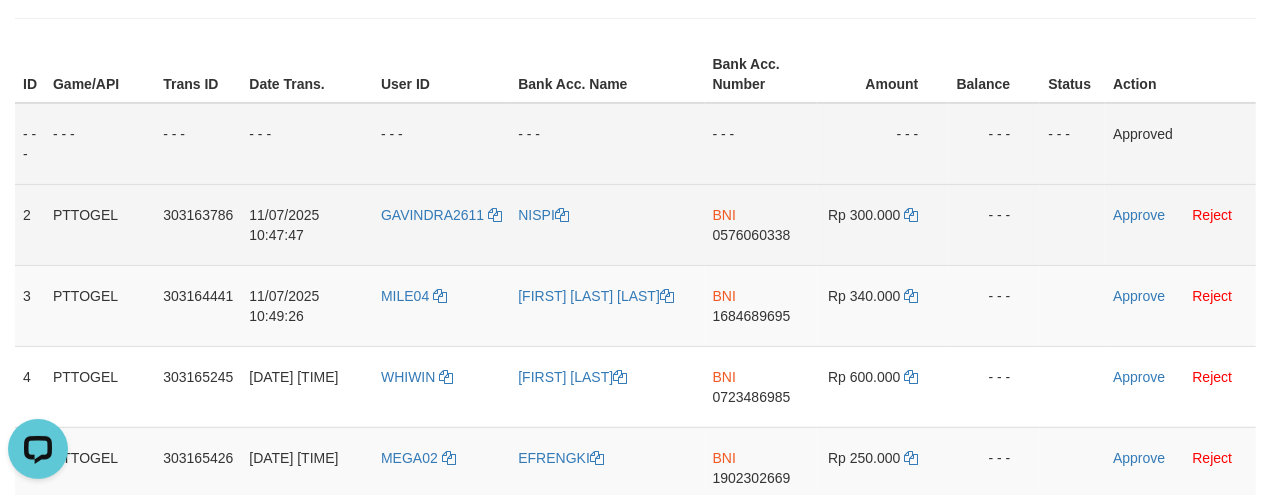click on "BNI
0576060338" at bounding box center [761, 224] 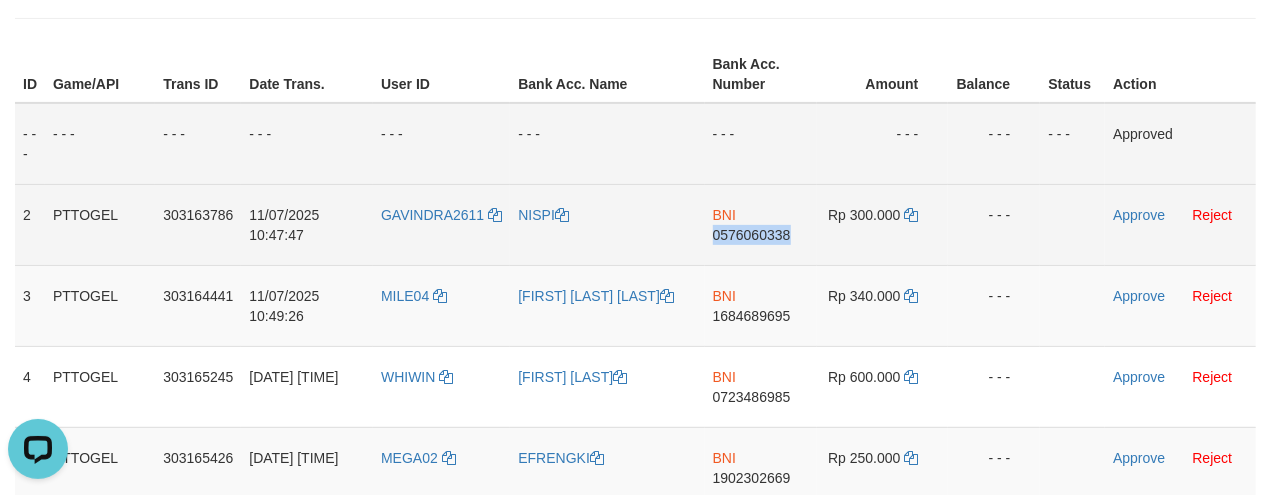 click on "BNI
0576060338" at bounding box center [761, 224] 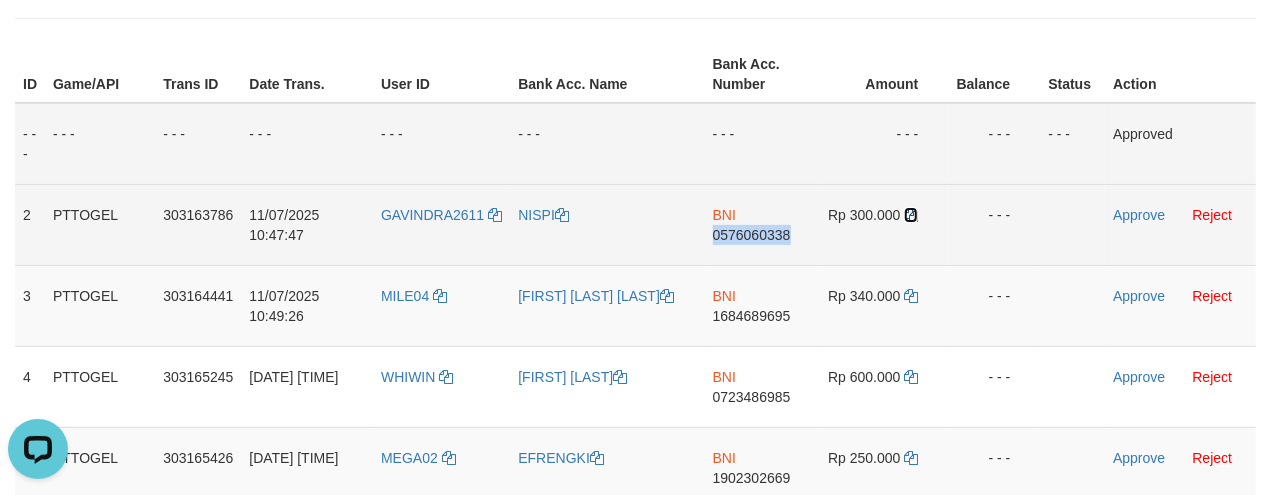 click at bounding box center [911, 215] 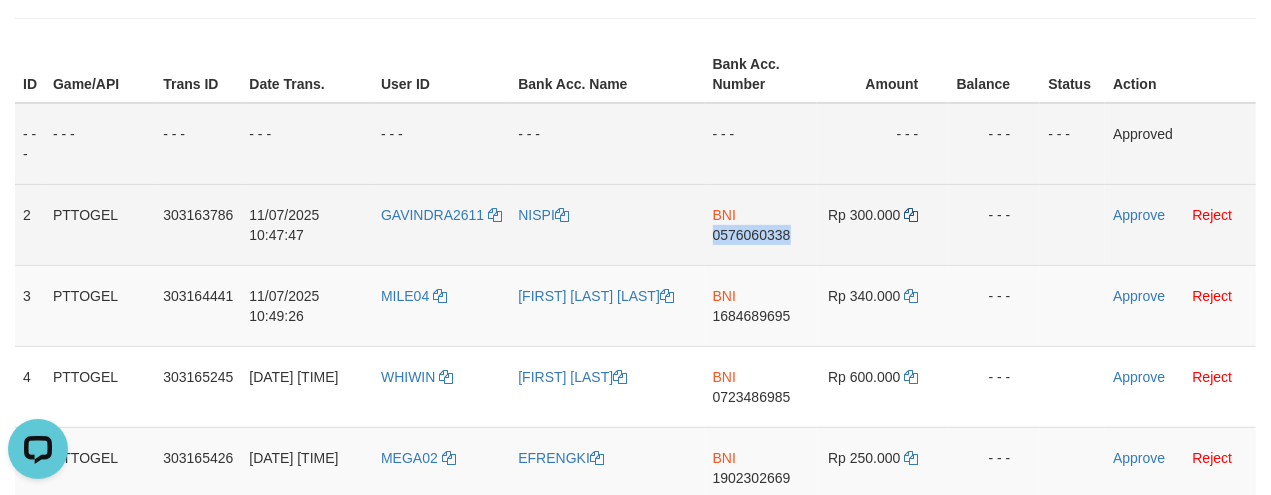 copy on "0576060338" 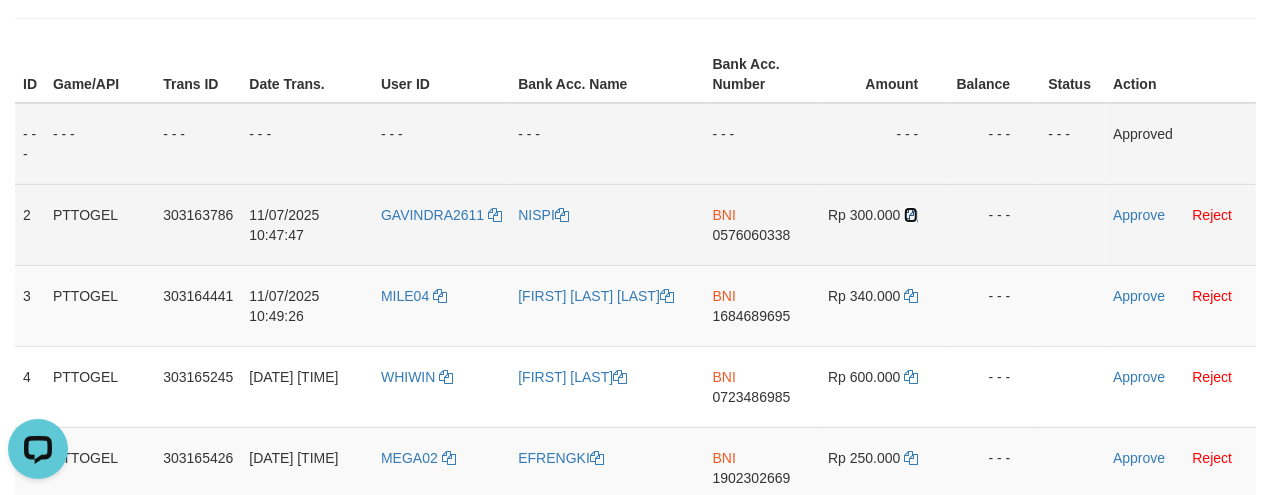 click at bounding box center (911, 215) 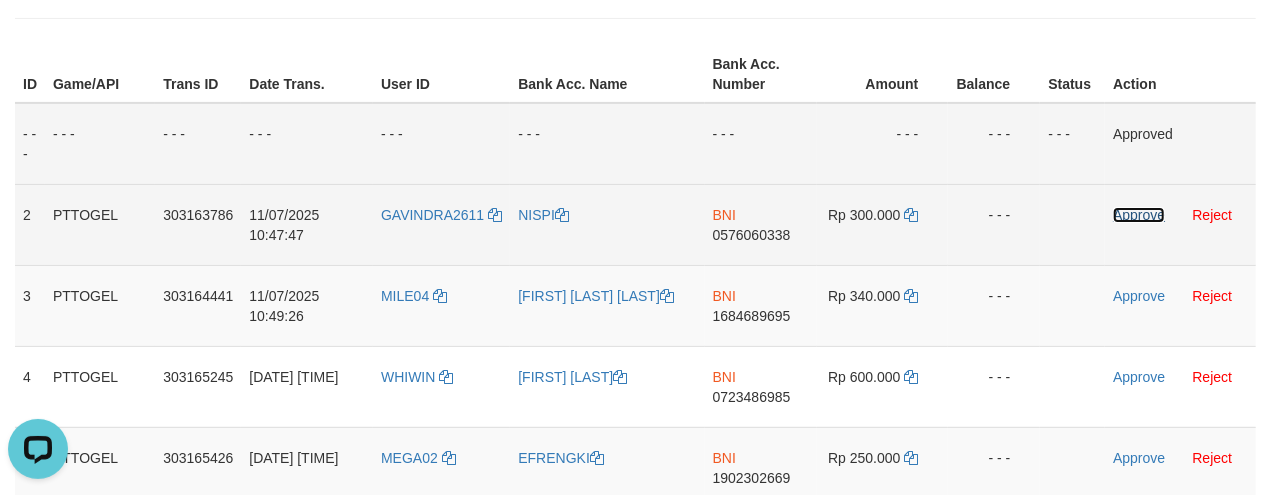 click on "Approve" at bounding box center (1139, 215) 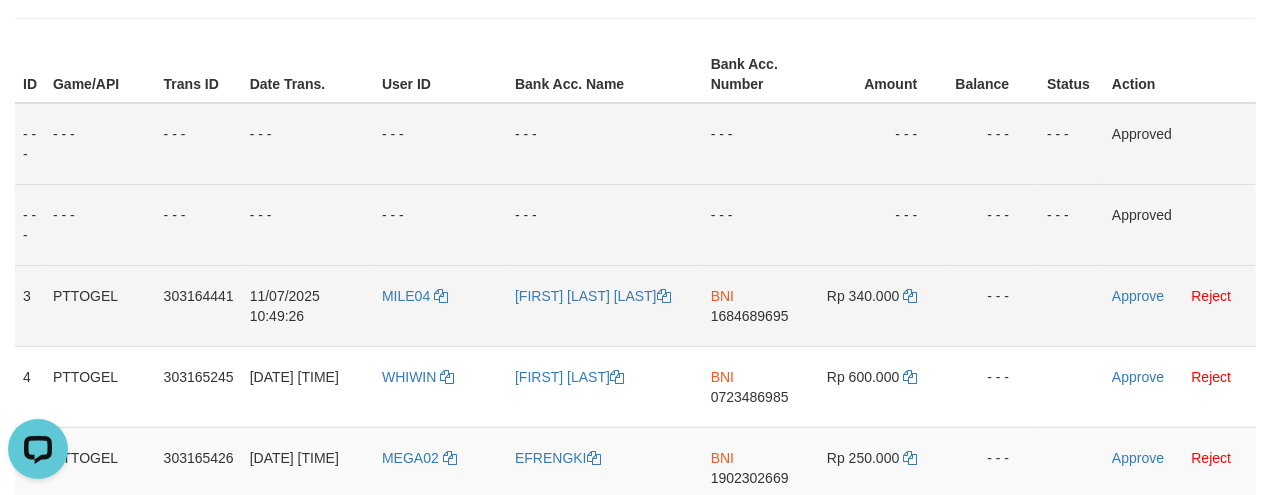 click on "BNI
1684689695" at bounding box center (759, 305) 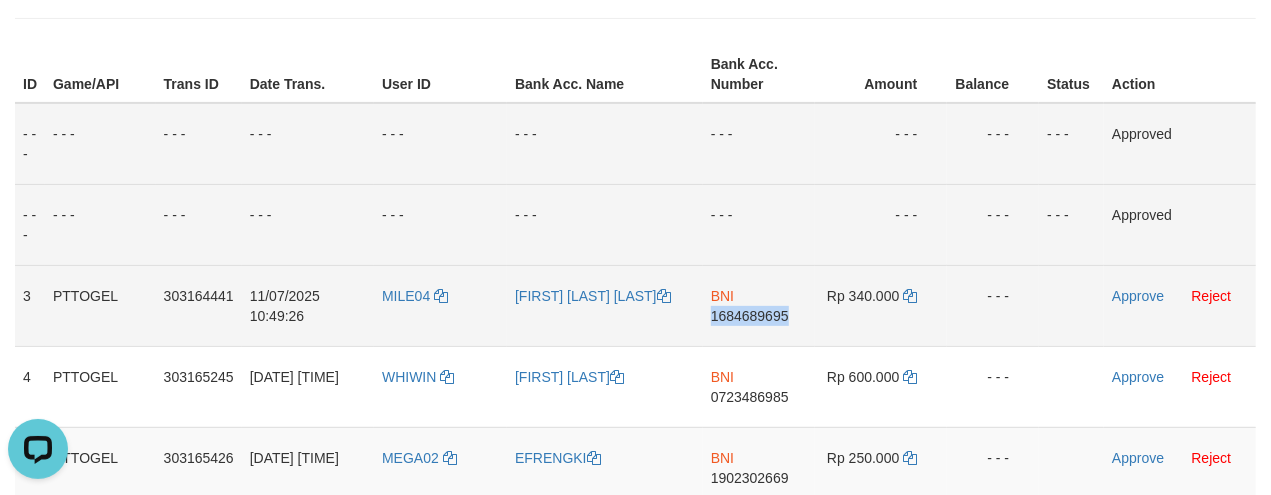 click on "BNI
1684689695" at bounding box center (759, 305) 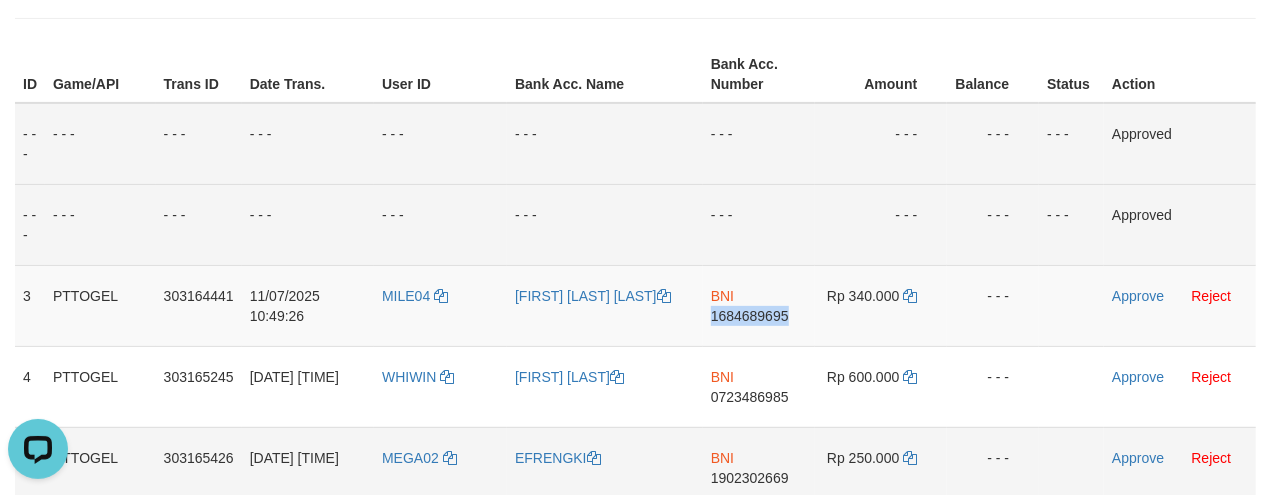 copy on "1684689695" 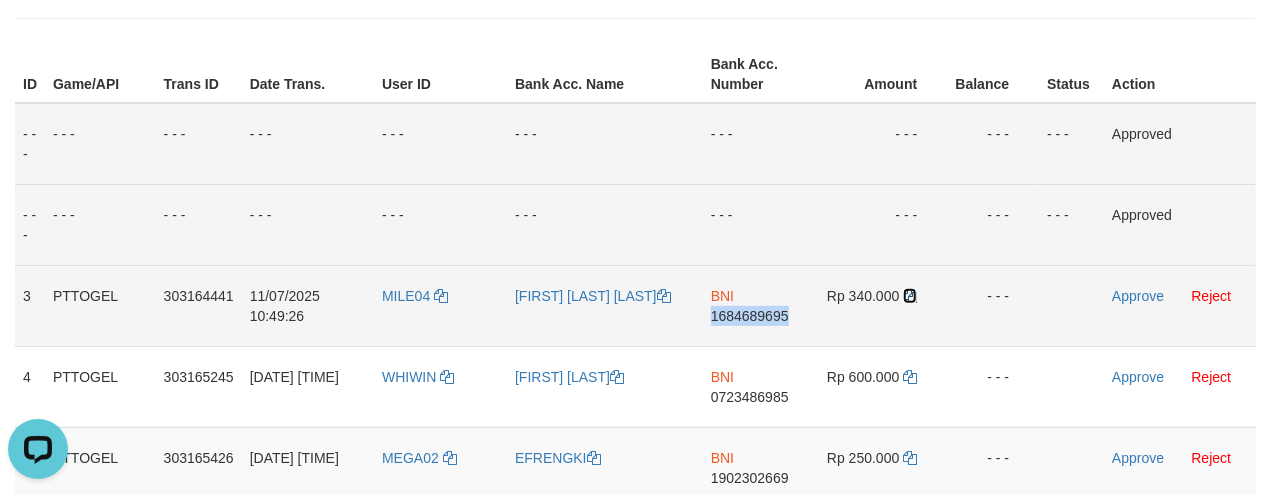 click at bounding box center (910, 296) 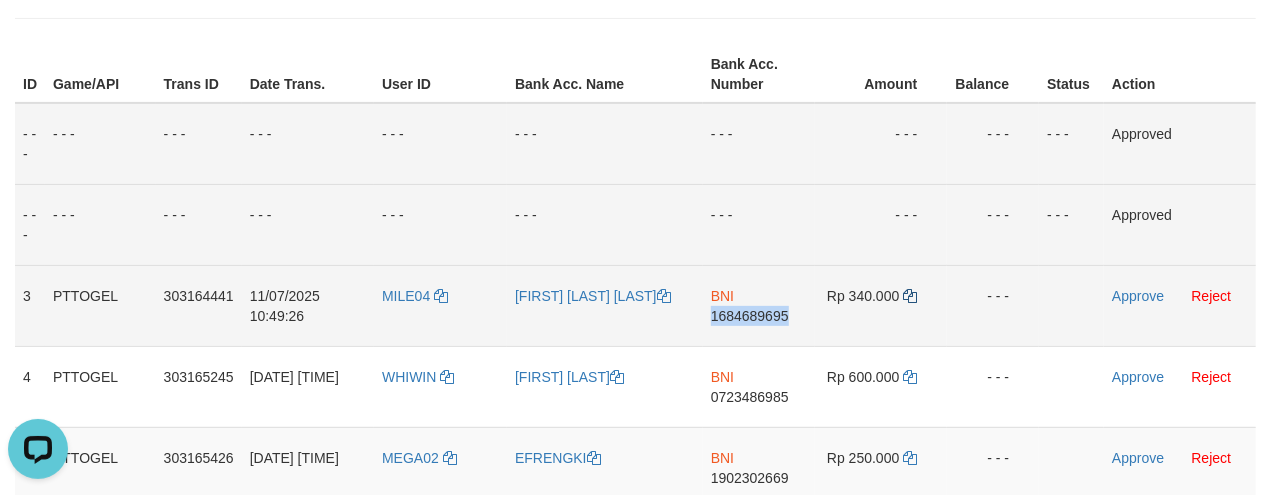 copy on "1684689695" 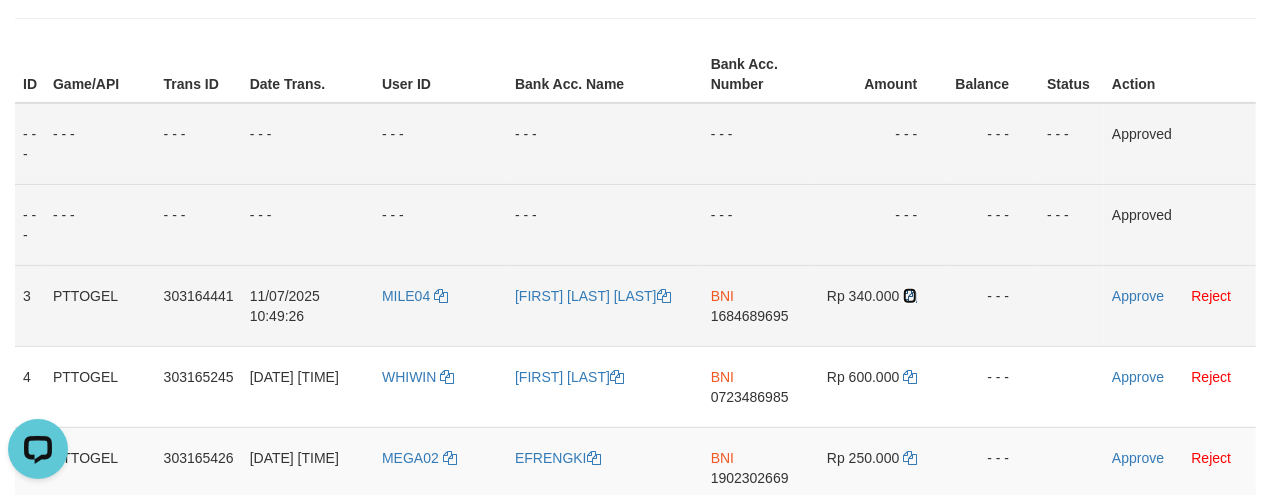 click at bounding box center (910, 296) 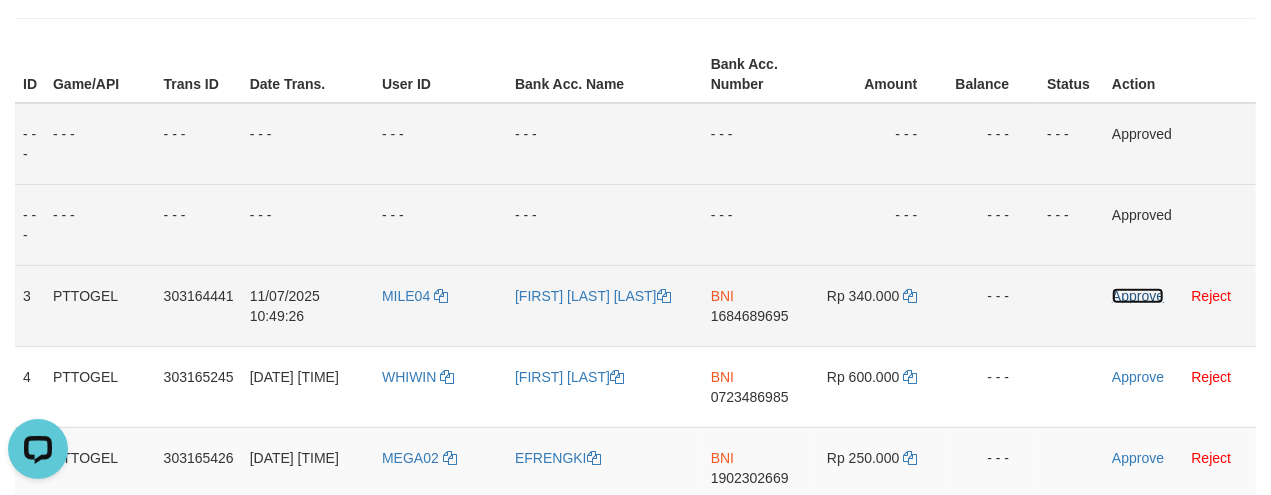 click on "Approve" at bounding box center [1138, 296] 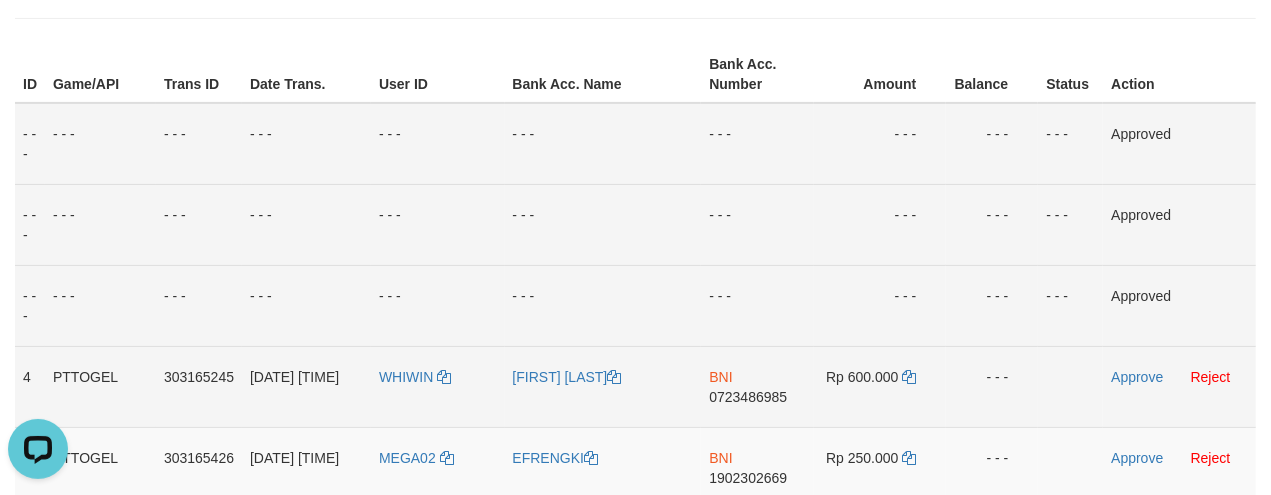 click on "BNI
0723486985" at bounding box center (757, 386) 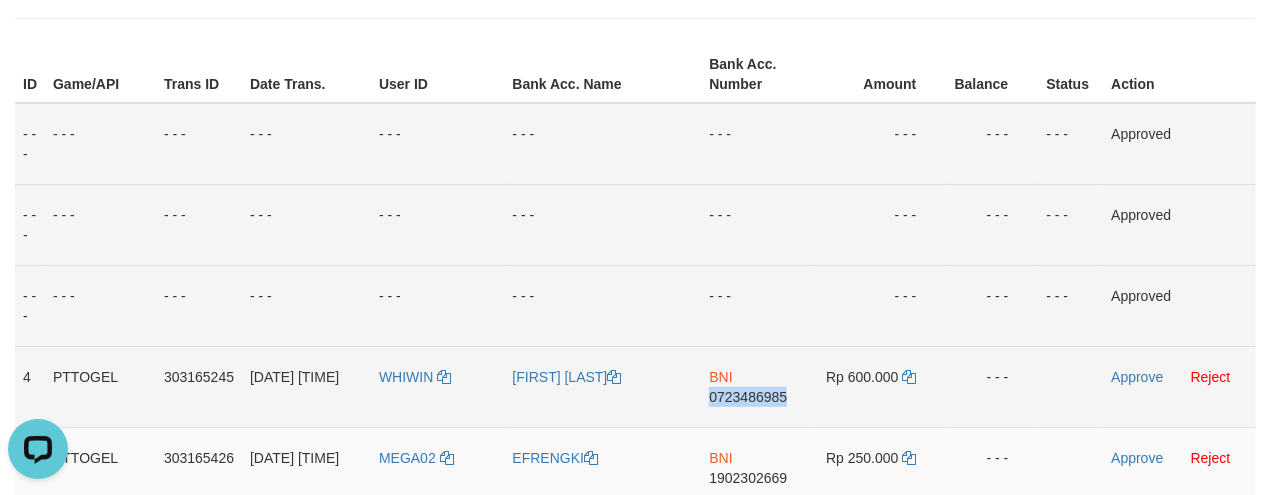 click on "BNI
0723486985" at bounding box center [757, 386] 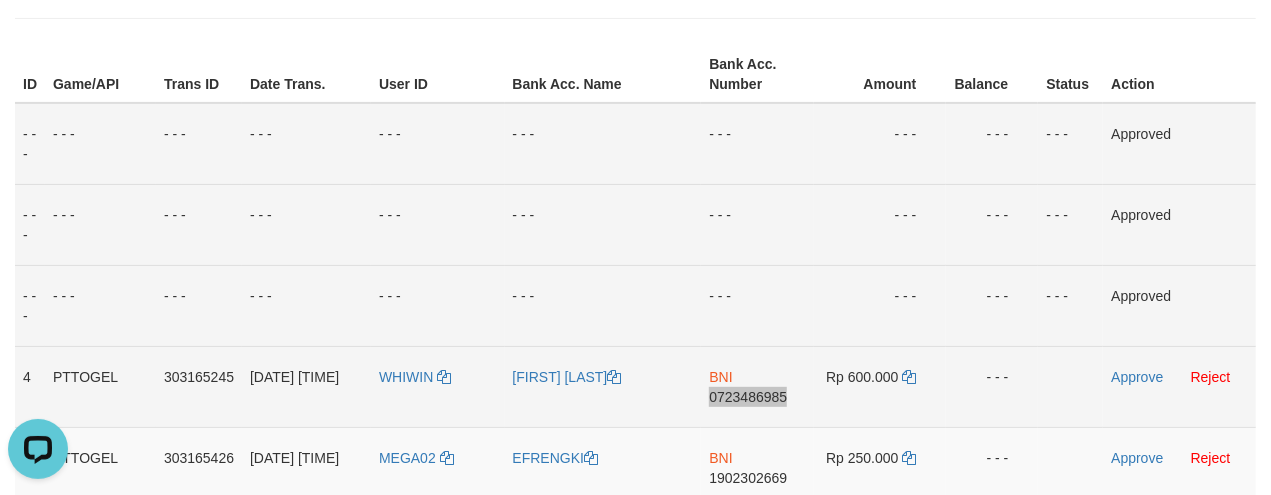 scroll, scrollTop: 388, scrollLeft: 0, axis: vertical 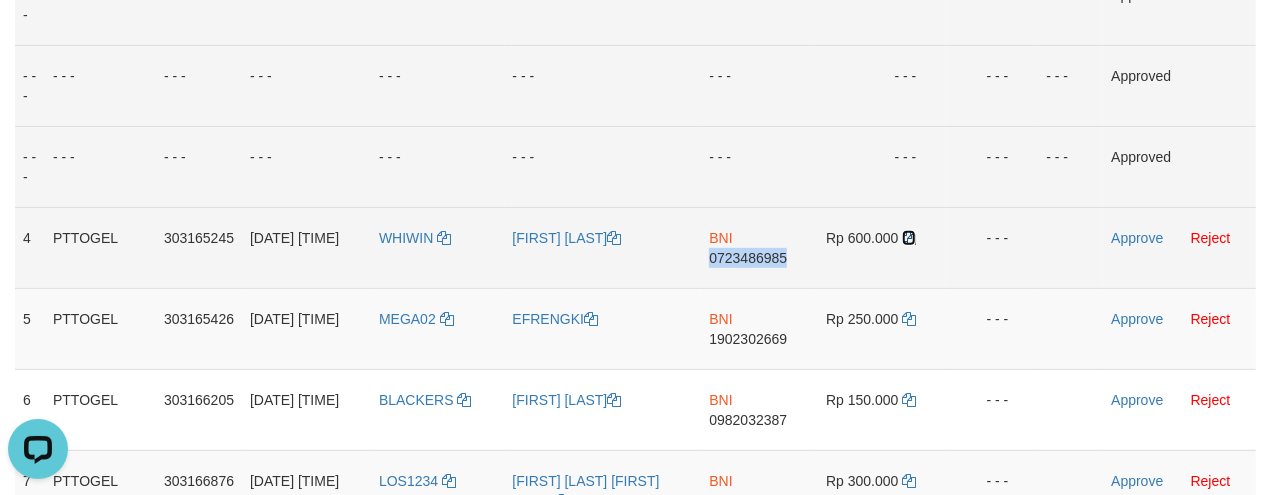 click at bounding box center [909, 238] 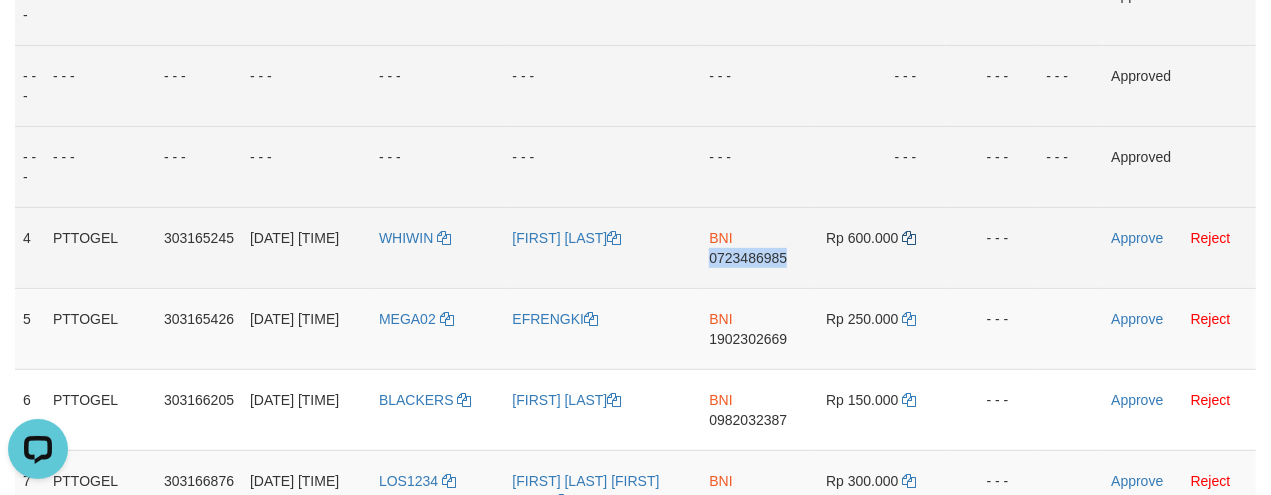 copy on "0723486985" 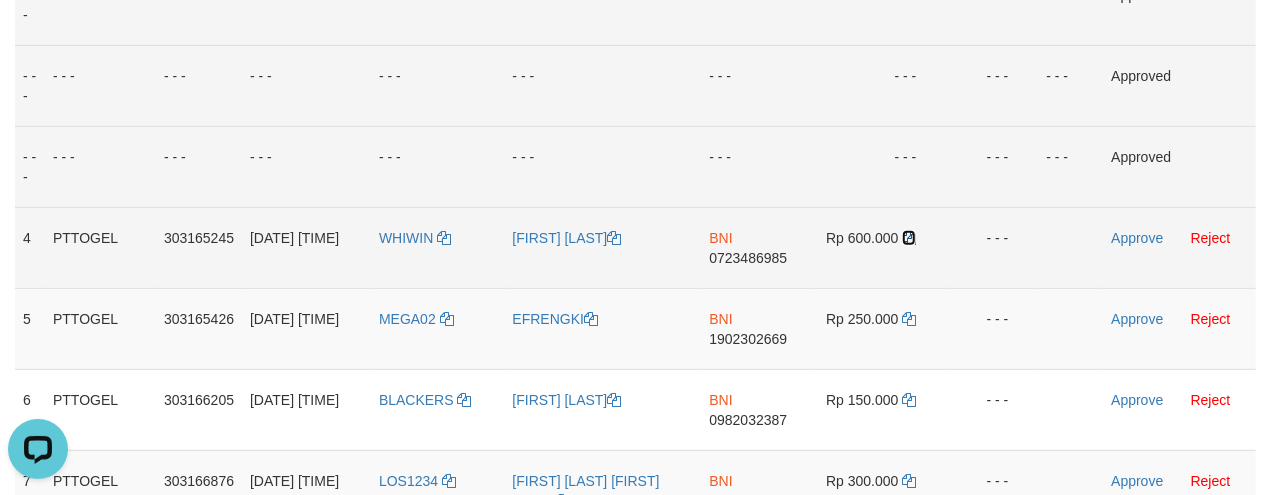 click at bounding box center (909, 238) 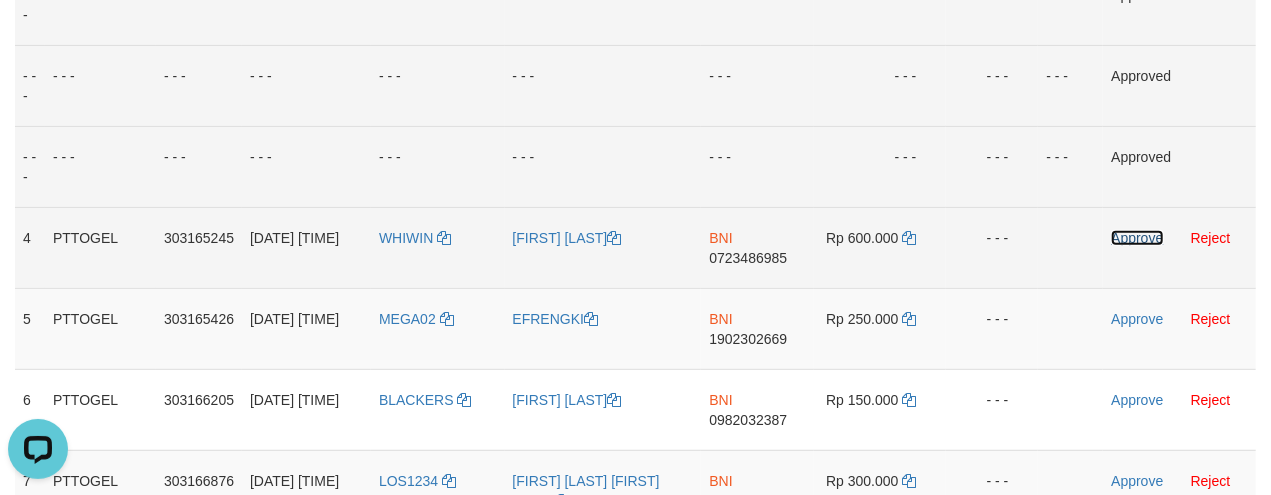 click on "Approve" at bounding box center (1137, 238) 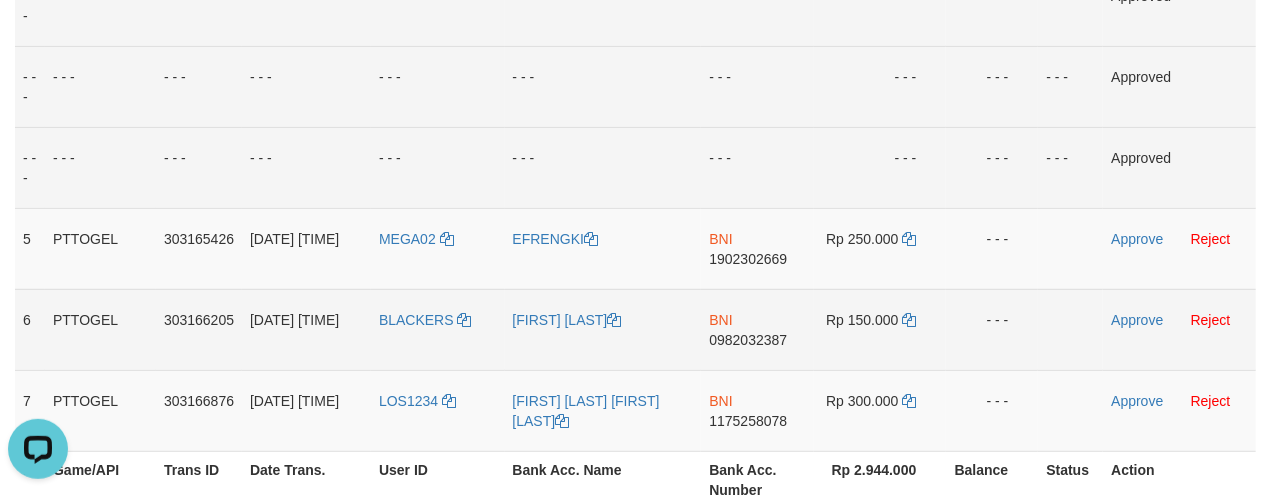 scroll, scrollTop: 526, scrollLeft: 0, axis: vertical 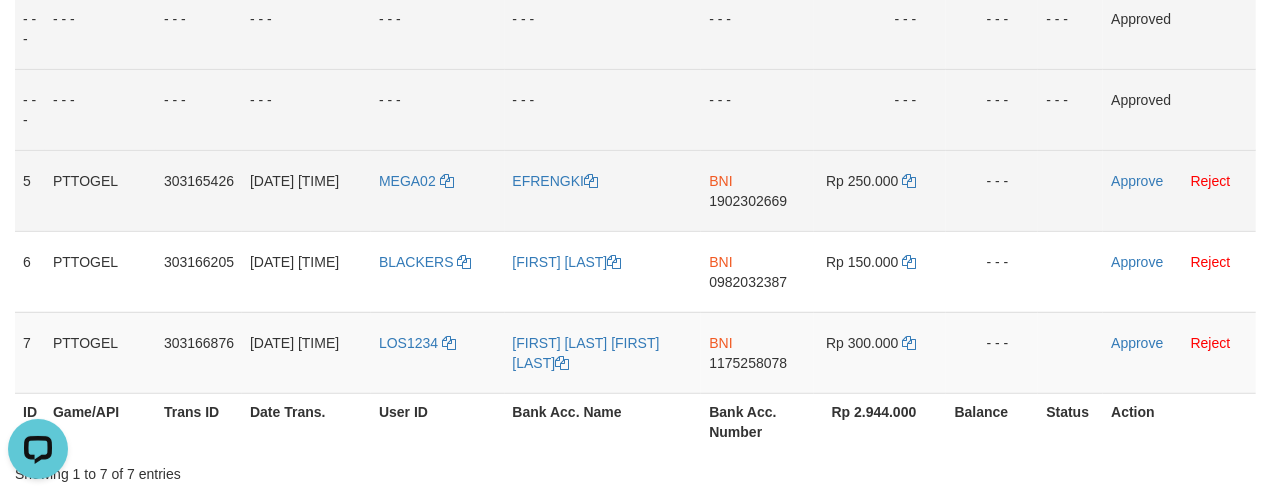 click on "BNI
1902302669" at bounding box center (757, 190) 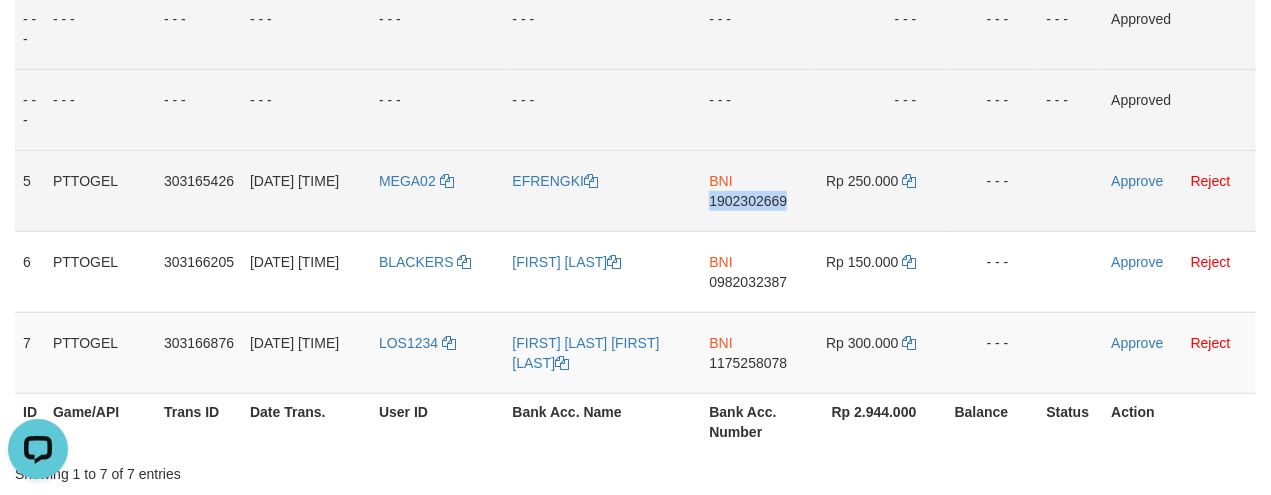 click on "BNI
1902302669" at bounding box center (757, 190) 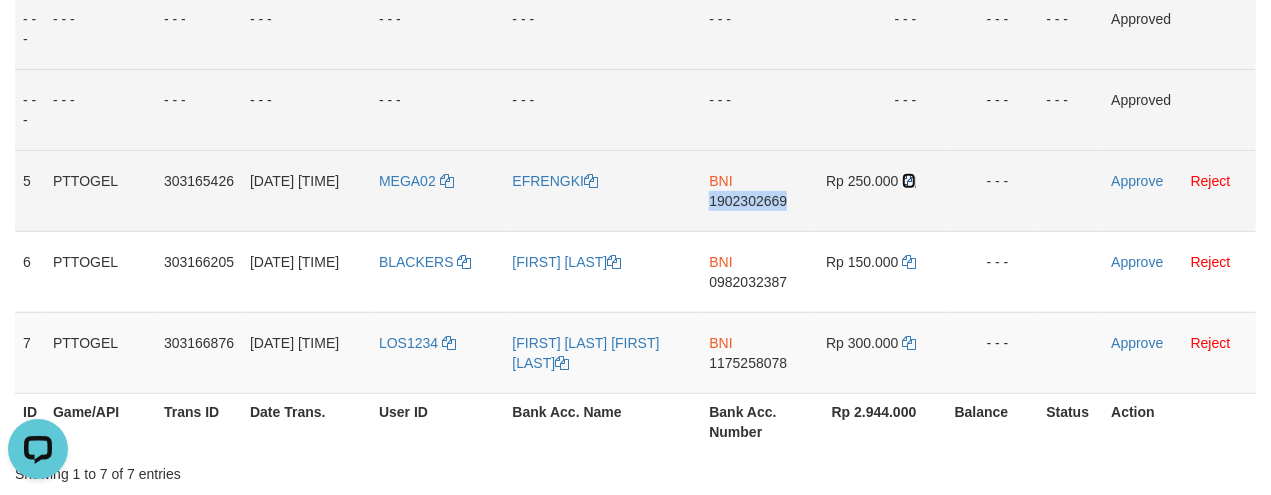 click at bounding box center (909, 181) 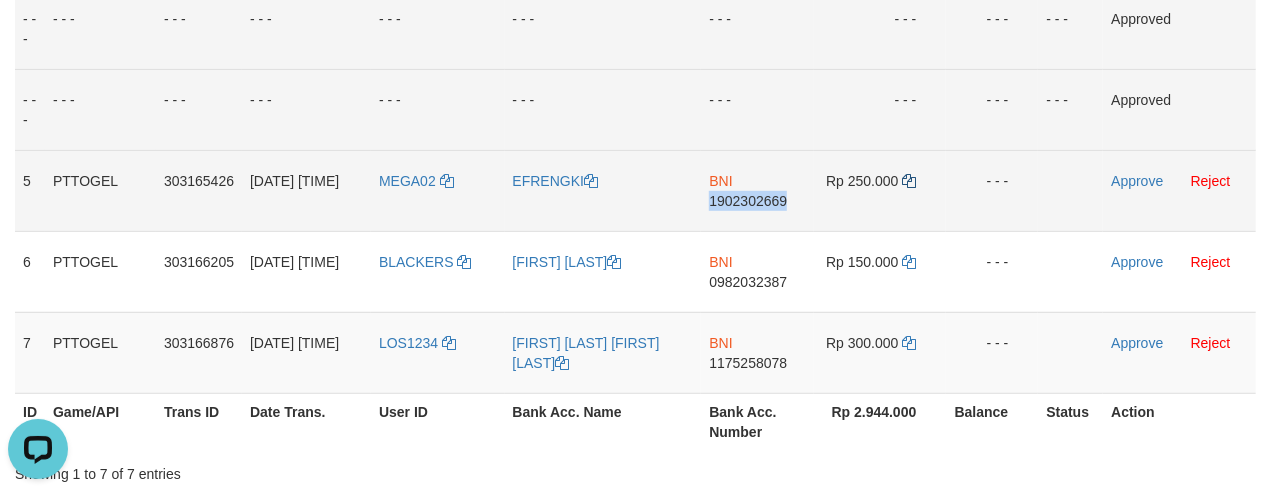 copy on "1902302669" 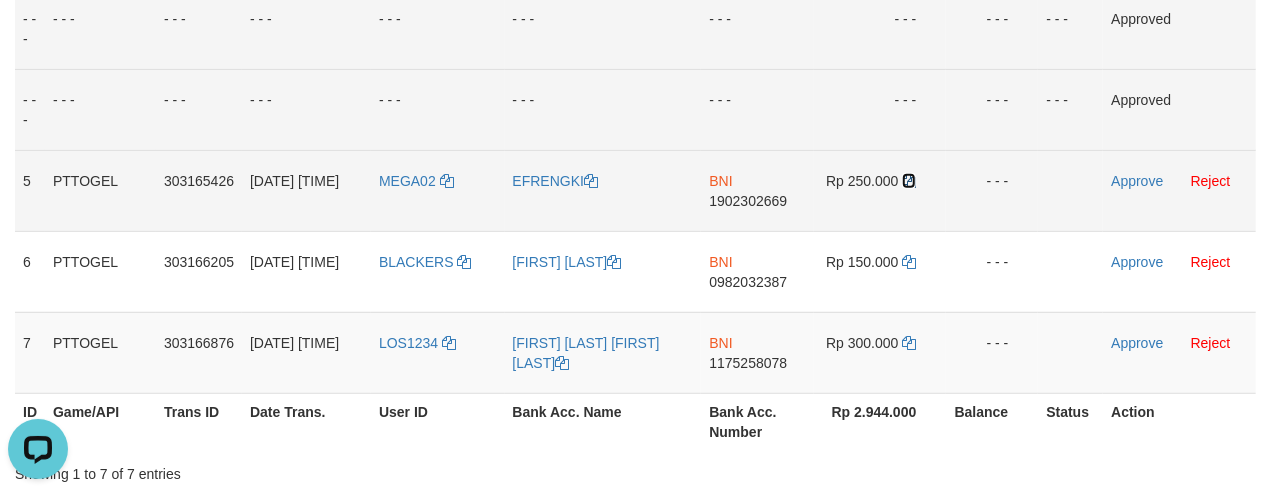 click at bounding box center [909, 181] 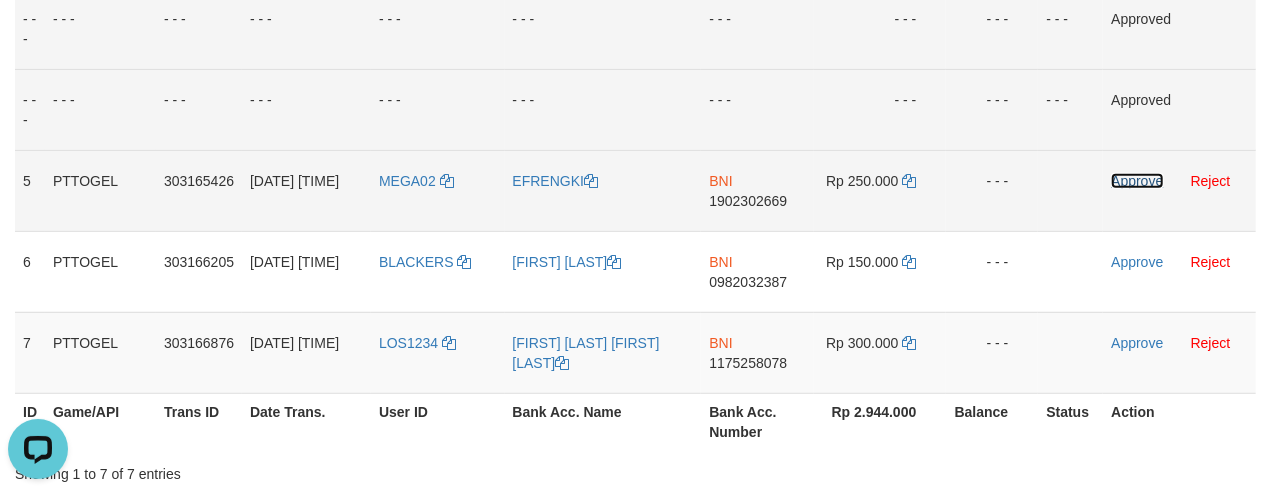 click on "Approve" at bounding box center (1137, 181) 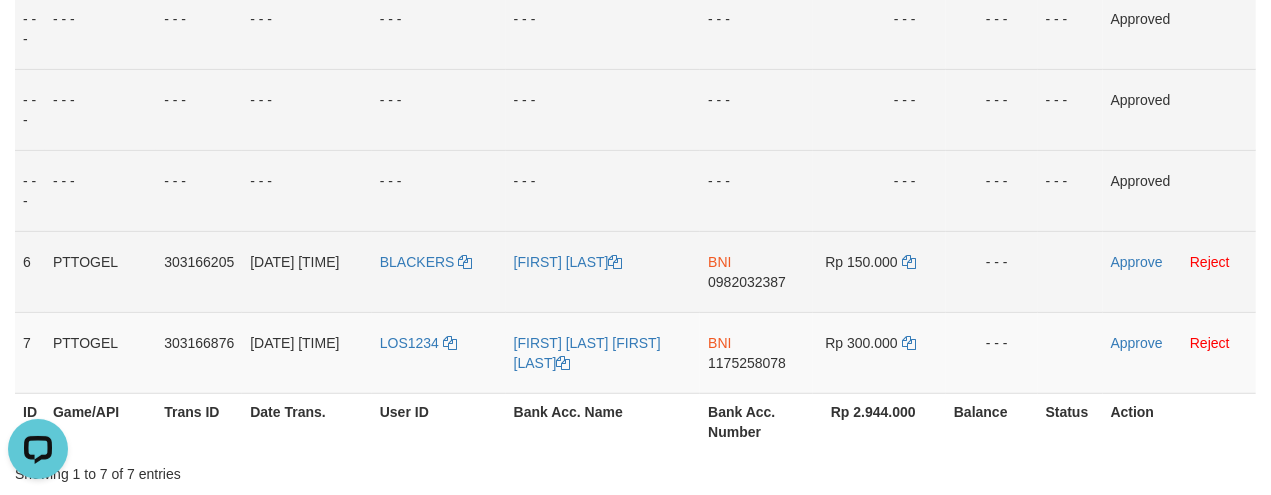click on "BNI
0982032387" at bounding box center [756, 271] 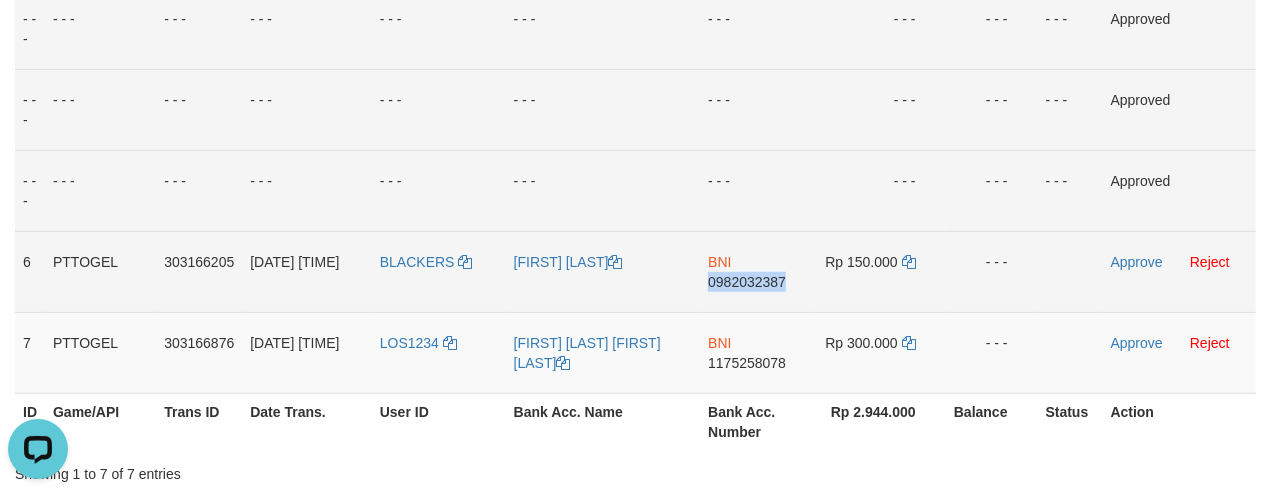 click on "BNI
0982032387" at bounding box center [756, 271] 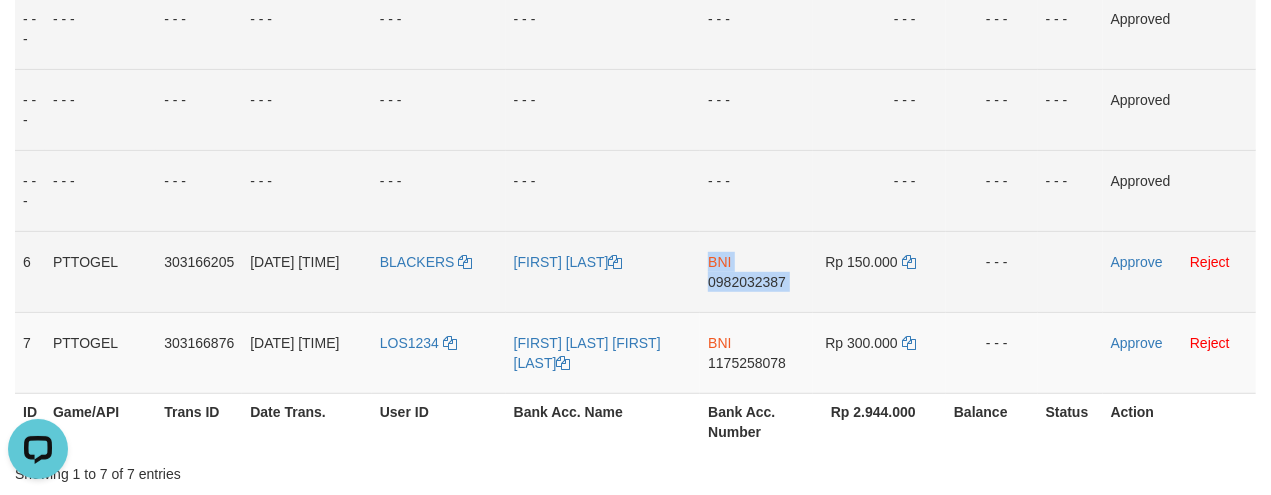 click on "BNI
0982032387" at bounding box center (756, 271) 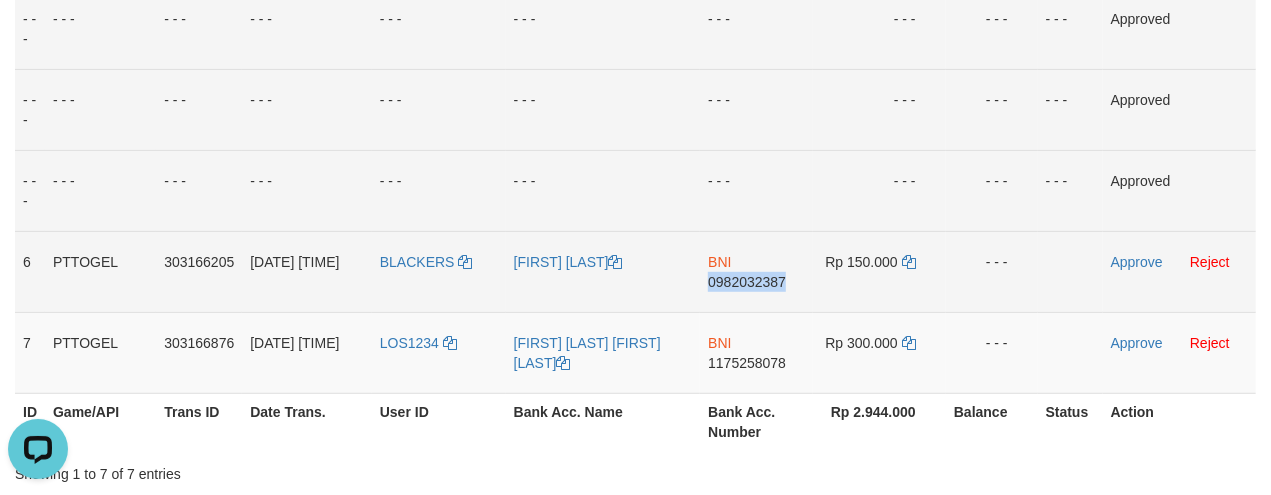 click on "BNI
0982032387" at bounding box center [756, 271] 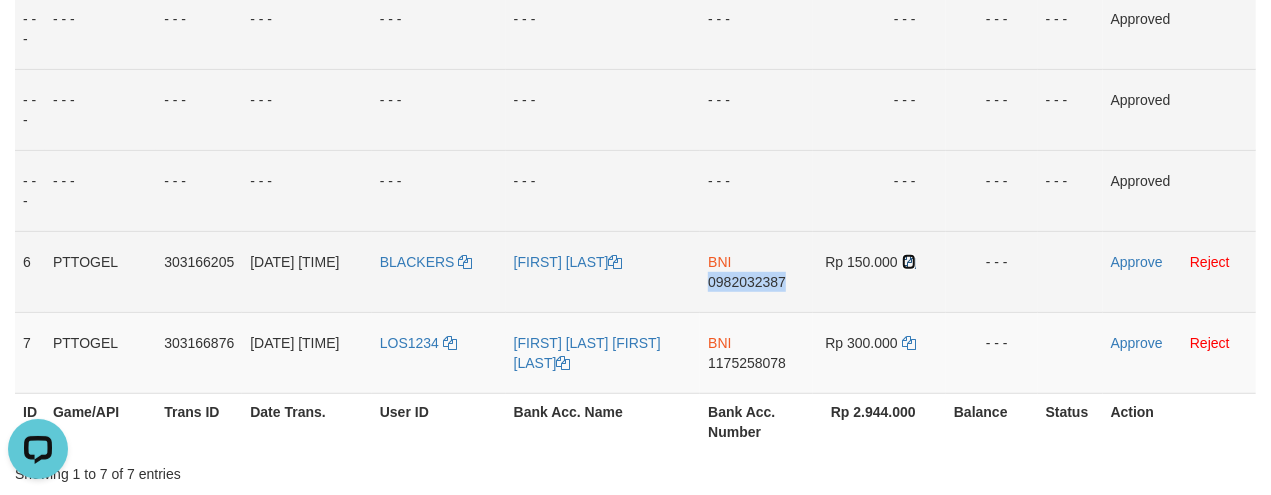 click at bounding box center (909, 262) 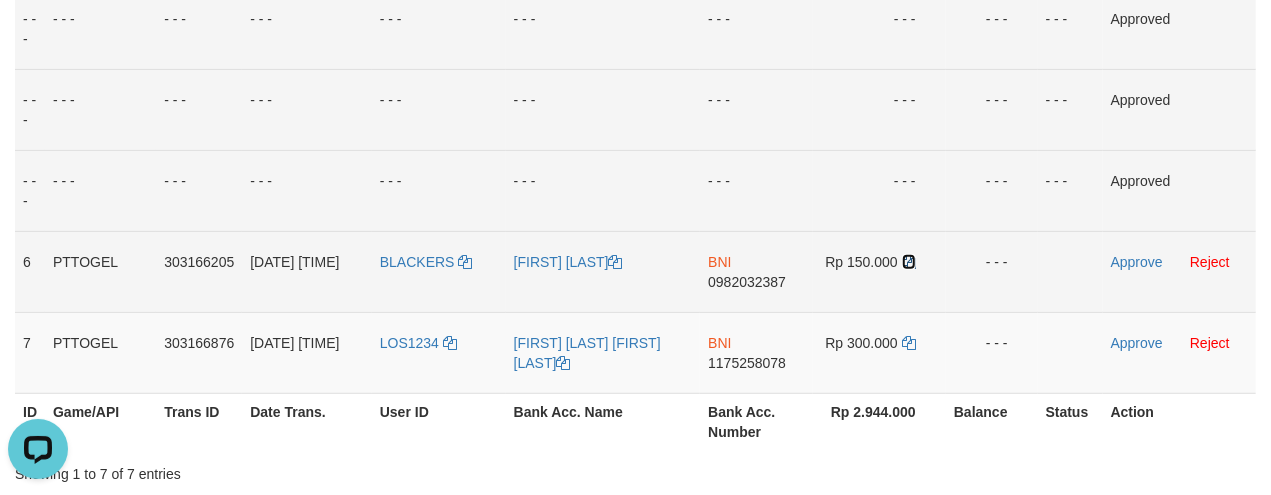 click at bounding box center (909, 262) 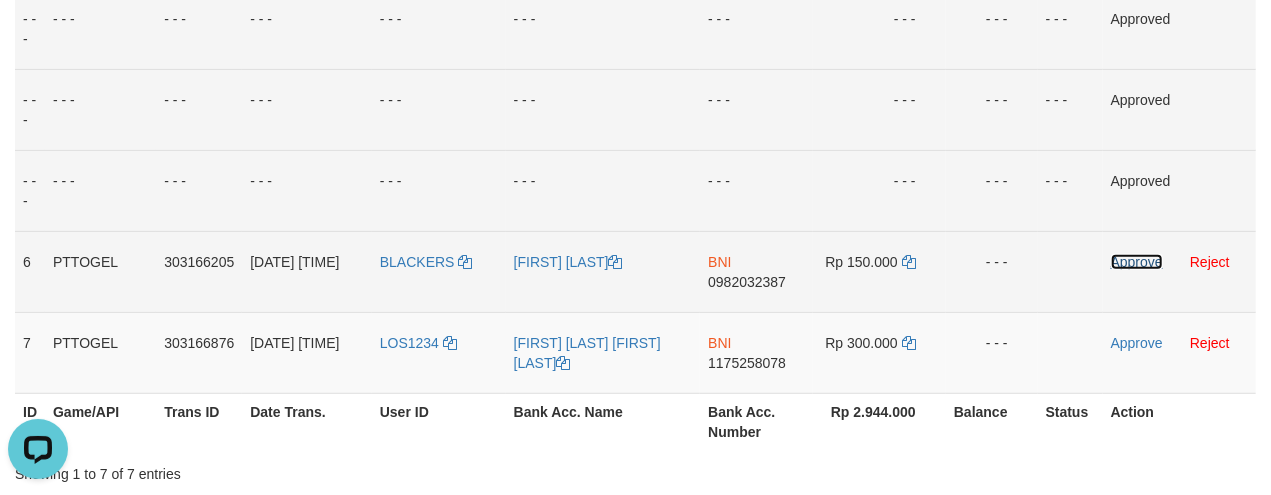 click on "Approve" at bounding box center [1137, 262] 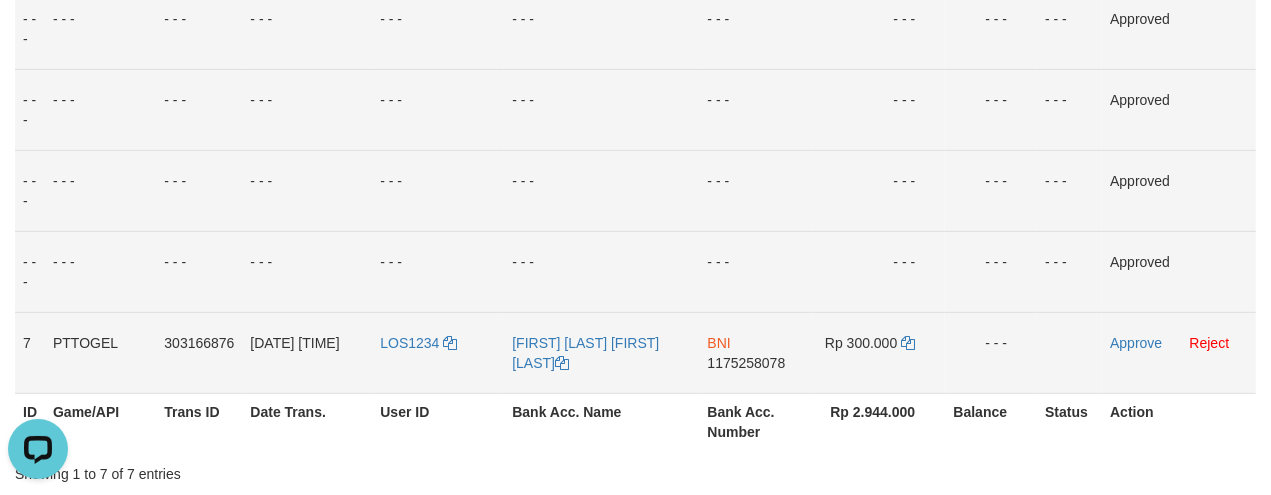 click on "BNI
1175258078" at bounding box center (756, 352) 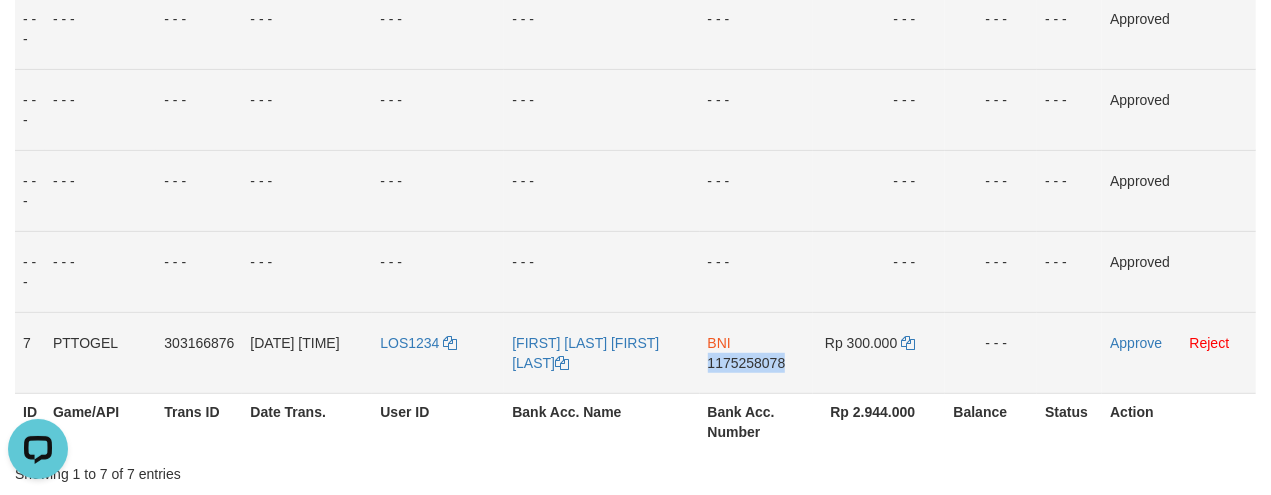 click on "BNI
1175258078" at bounding box center [756, 352] 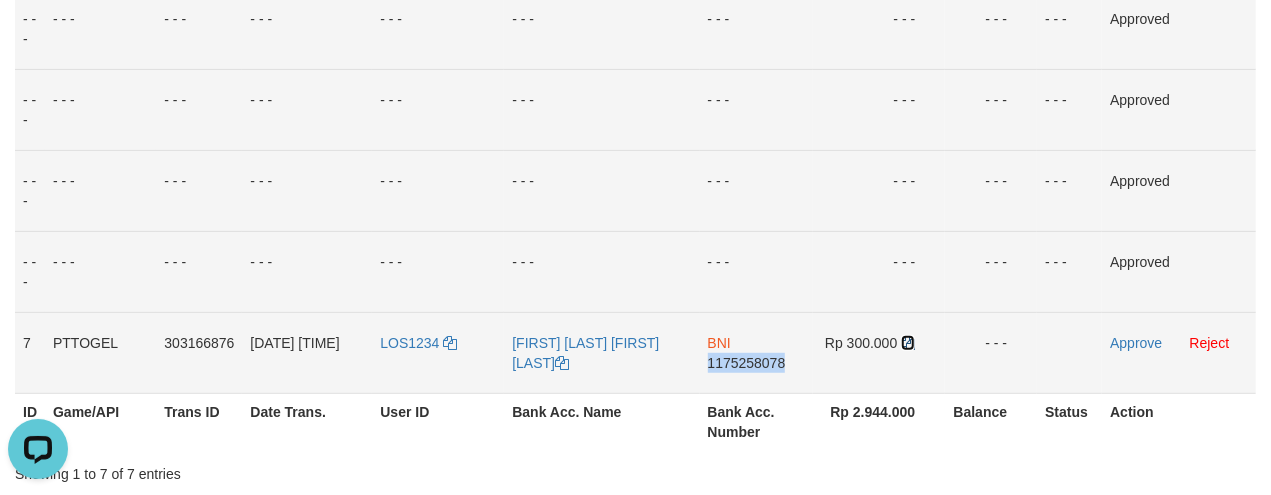 click at bounding box center [908, 343] 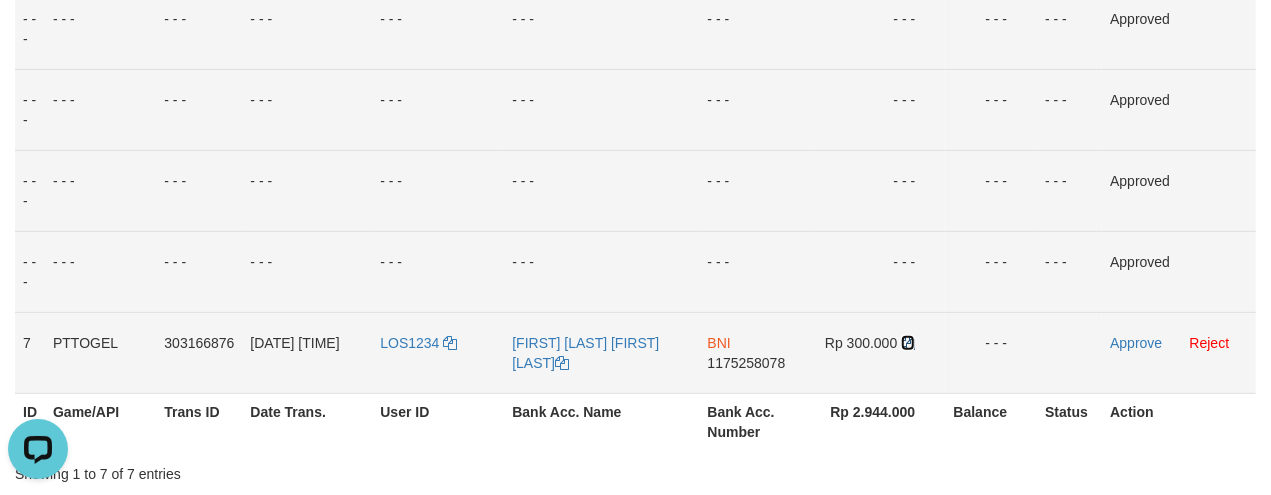 click at bounding box center (908, 343) 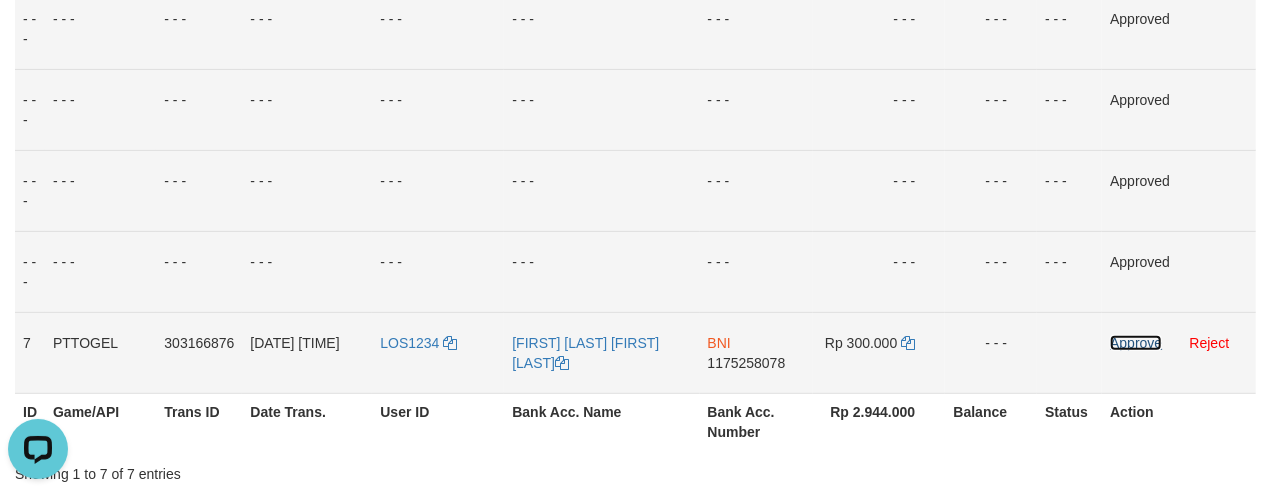click on "Approve" at bounding box center [1136, 343] 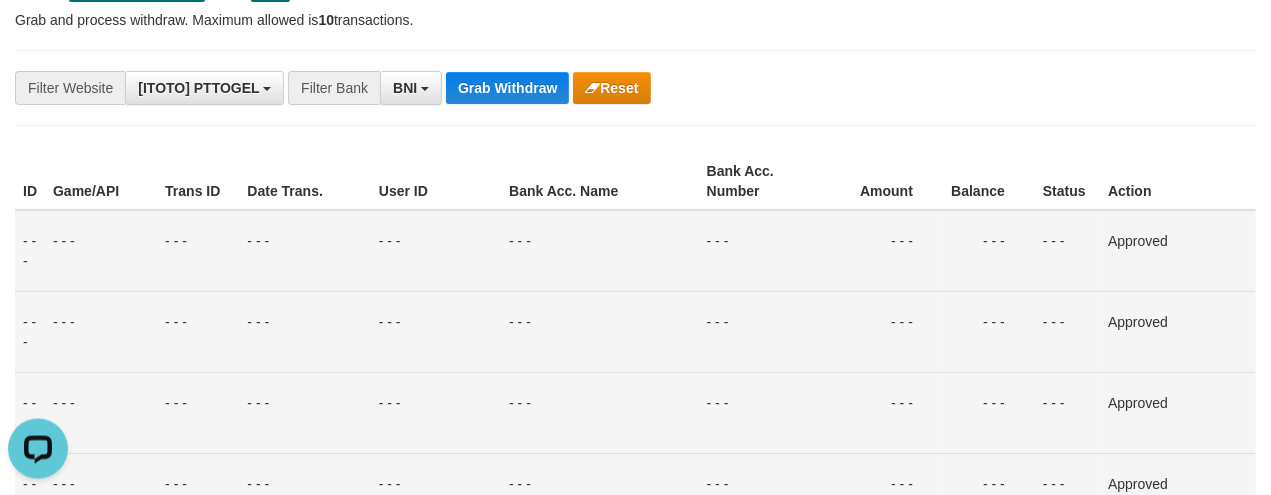 scroll, scrollTop: 0, scrollLeft: 0, axis: both 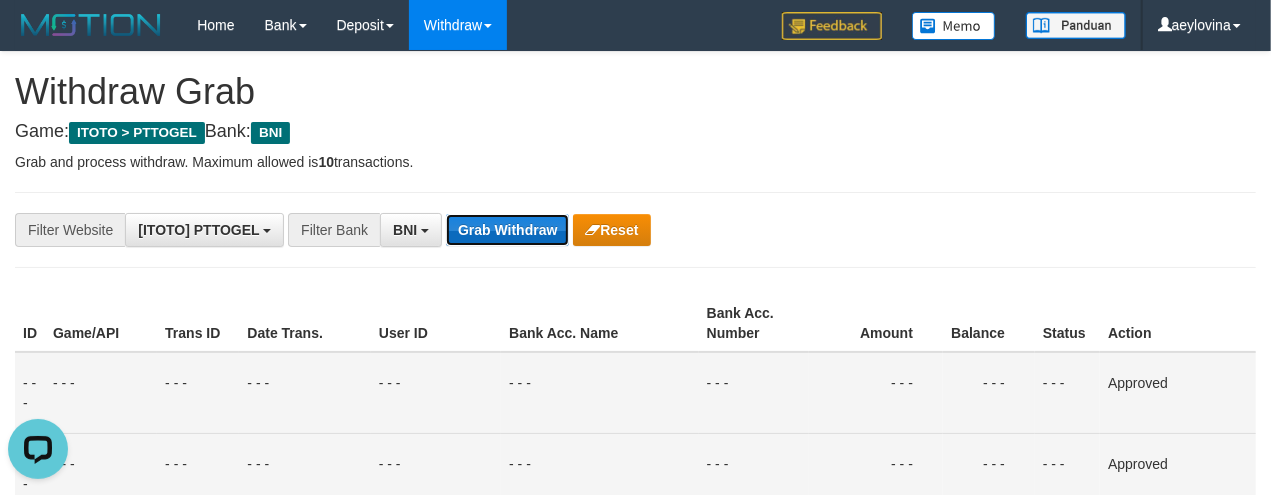 click on "Grab Withdraw" at bounding box center (507, 230) 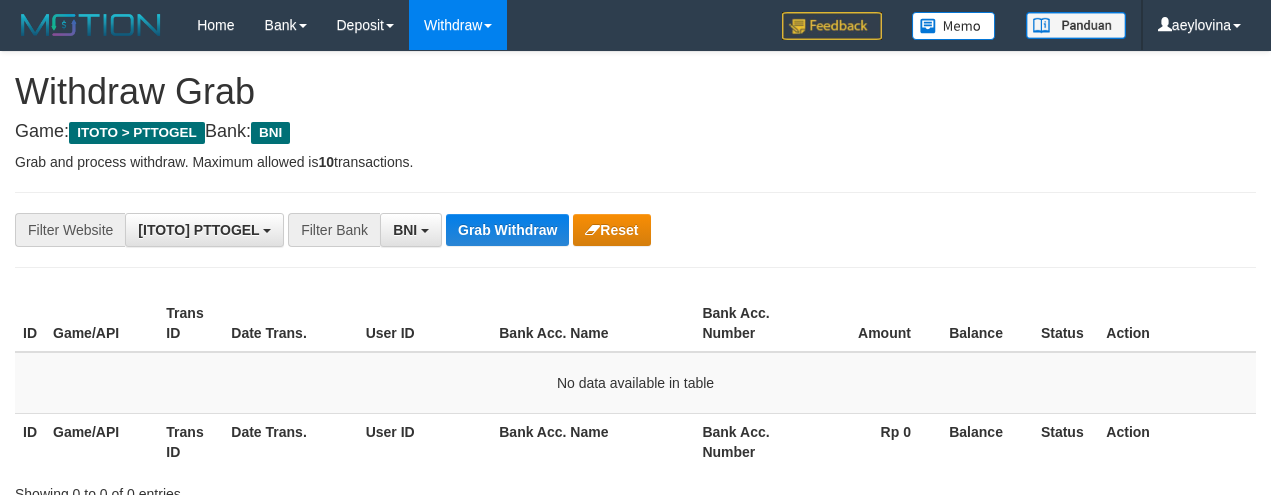 scroll, scrollTop: 277, scrollLeft: 0, axis: vertical 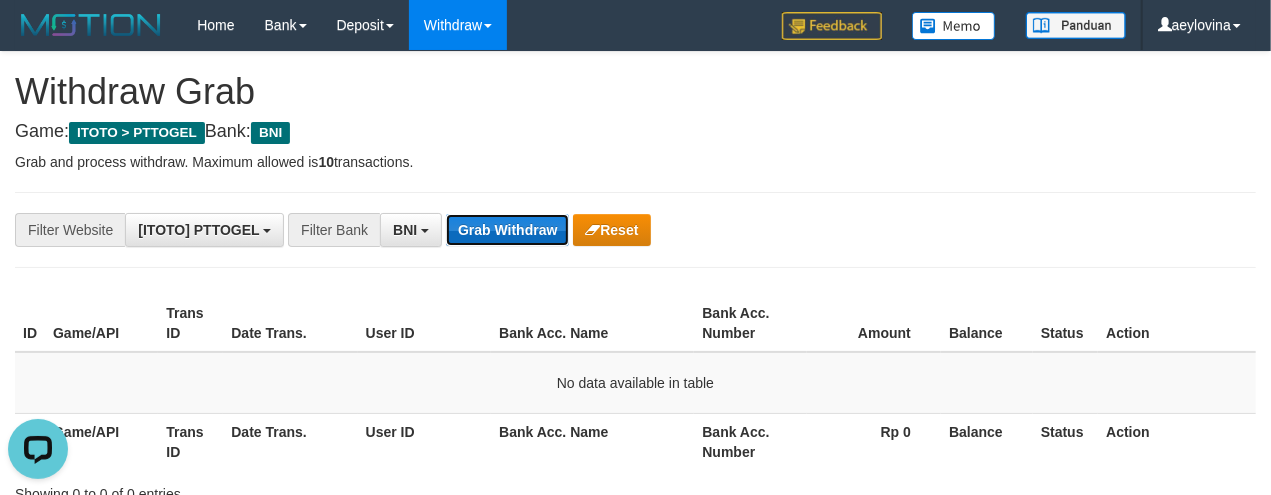 click on "Grab Withdraw" at bounding box center [507, 230] 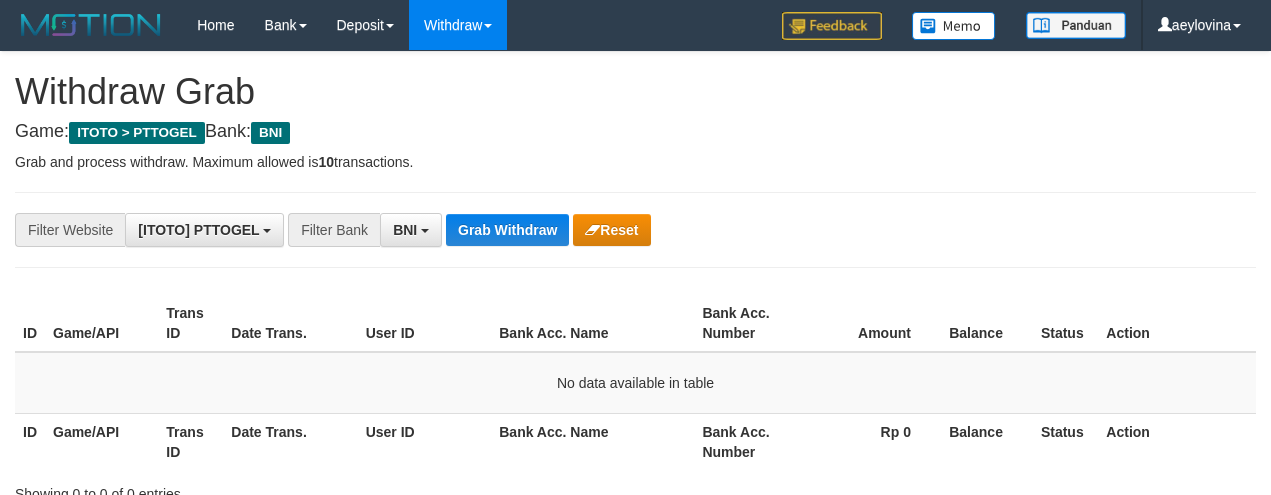 scroll, scrollTop: 0, scrollLeft: 0, axis: both 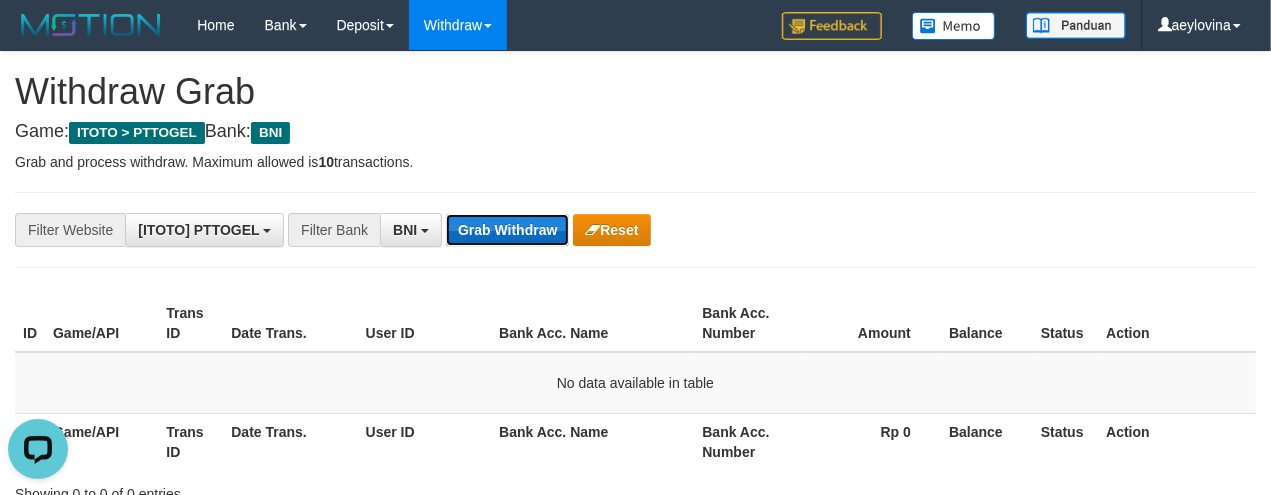 click on "Grab Withdraw" at bounding box center (507, 230) 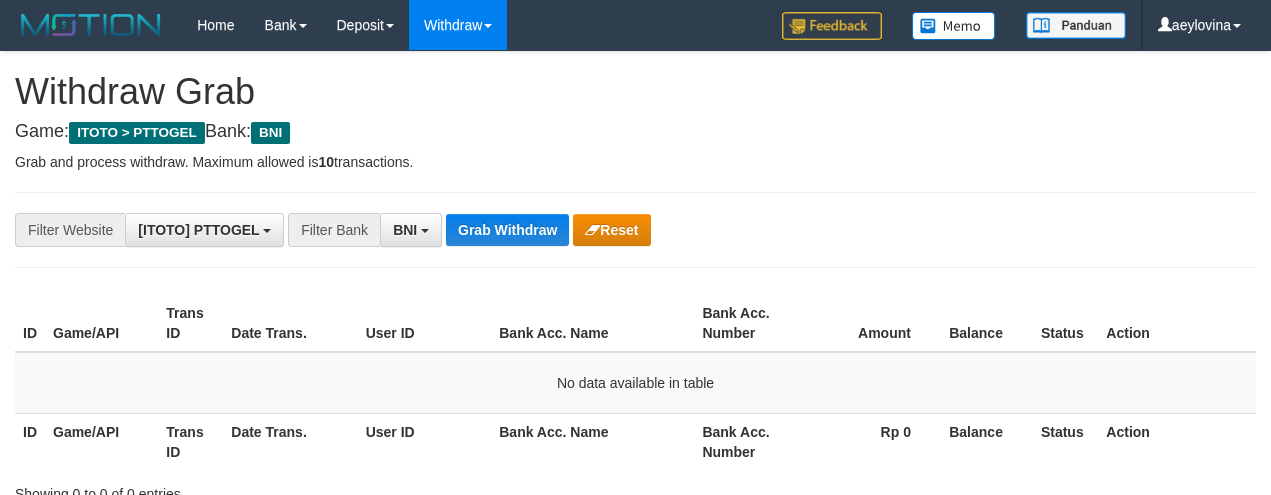 scroll, scrollTop: 277, scrollLeft: 0, axis: vertical 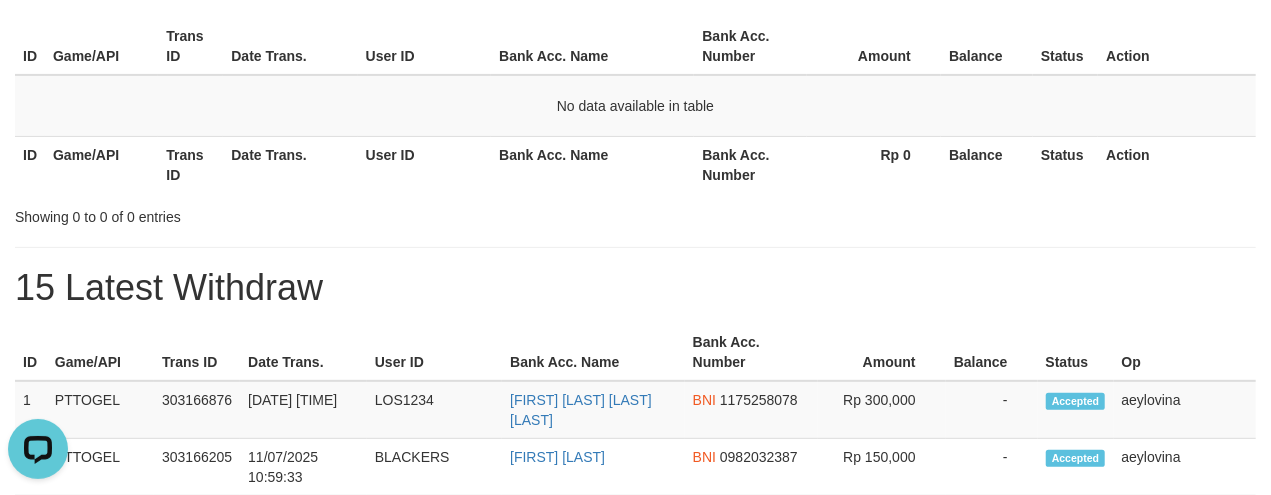 click on "**********" at bounding box center [635, 796] 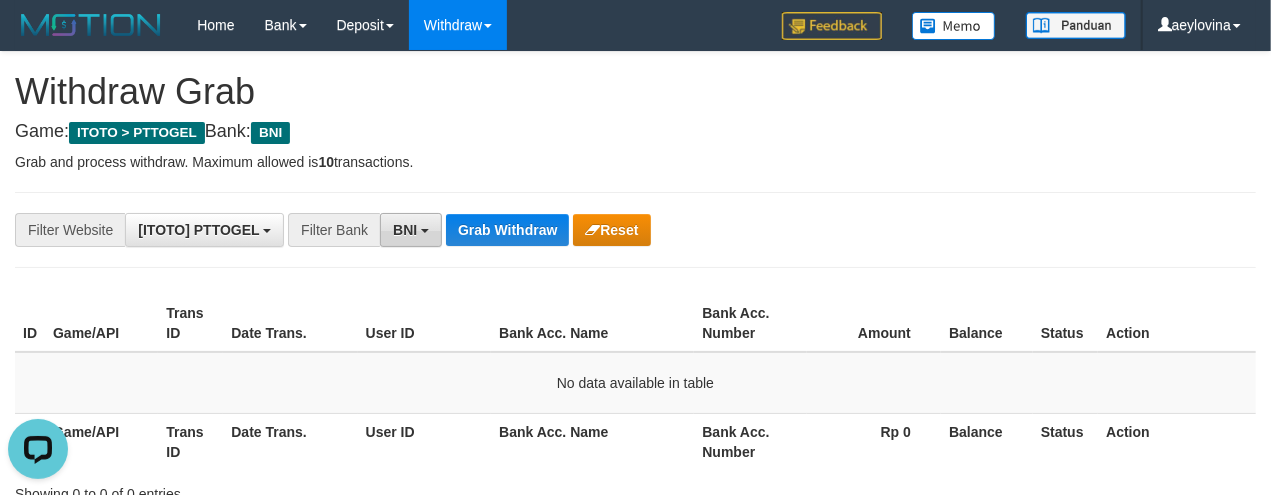 click on "BNI" at bounding box center [405, 230] 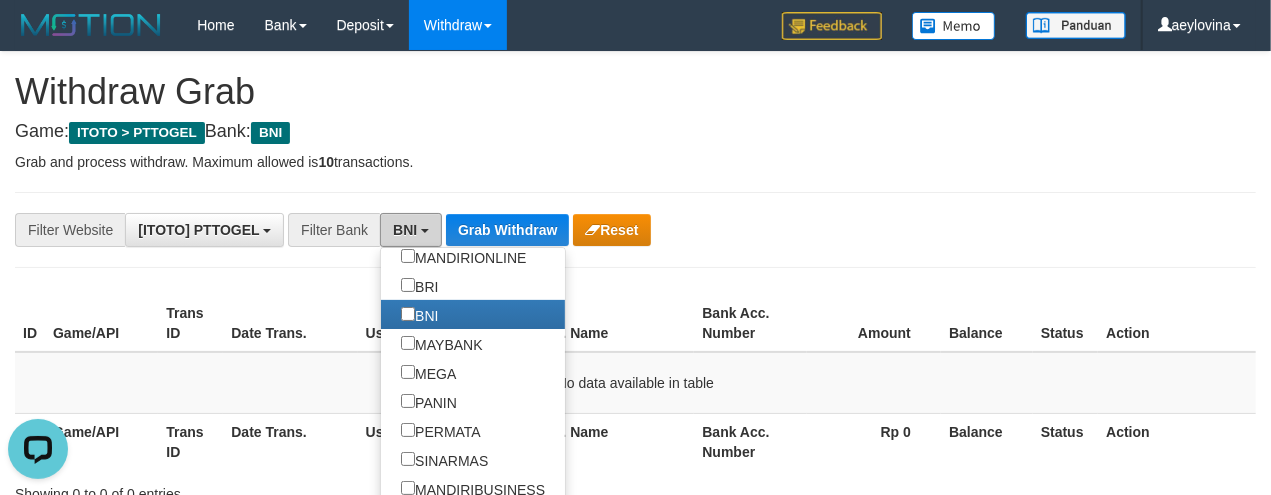 scroll, scrollTop: 245, scrollLeft: 0, axis: vertical 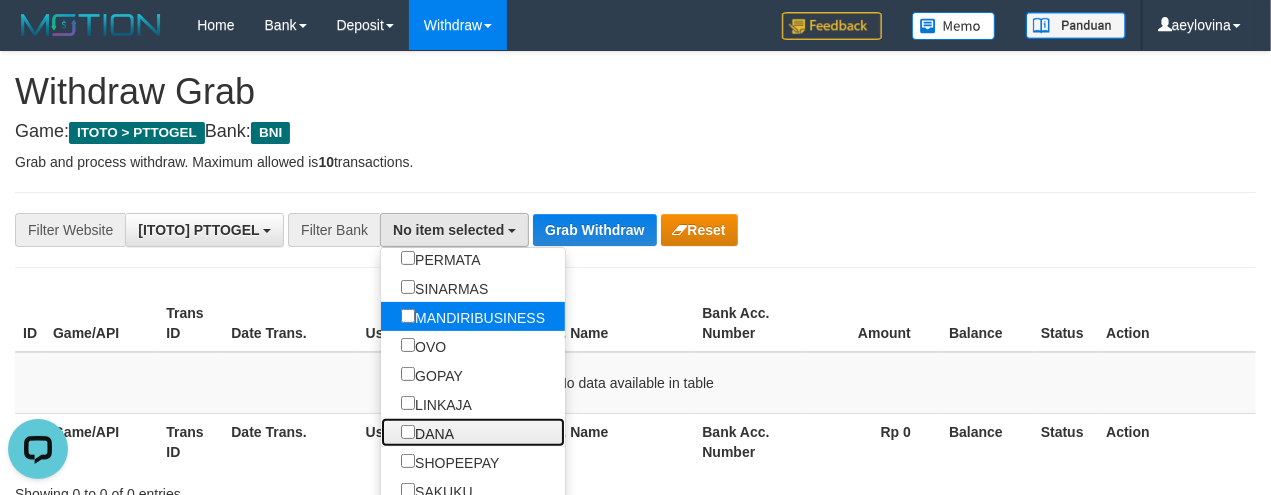click on "DANA" at bounding box center (427, 432) 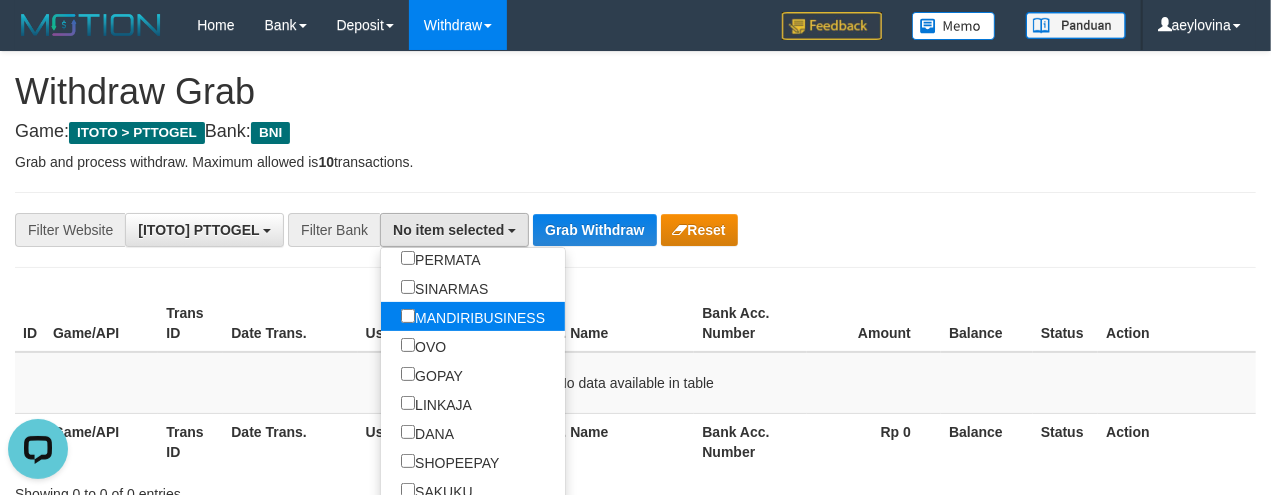 select on "****" 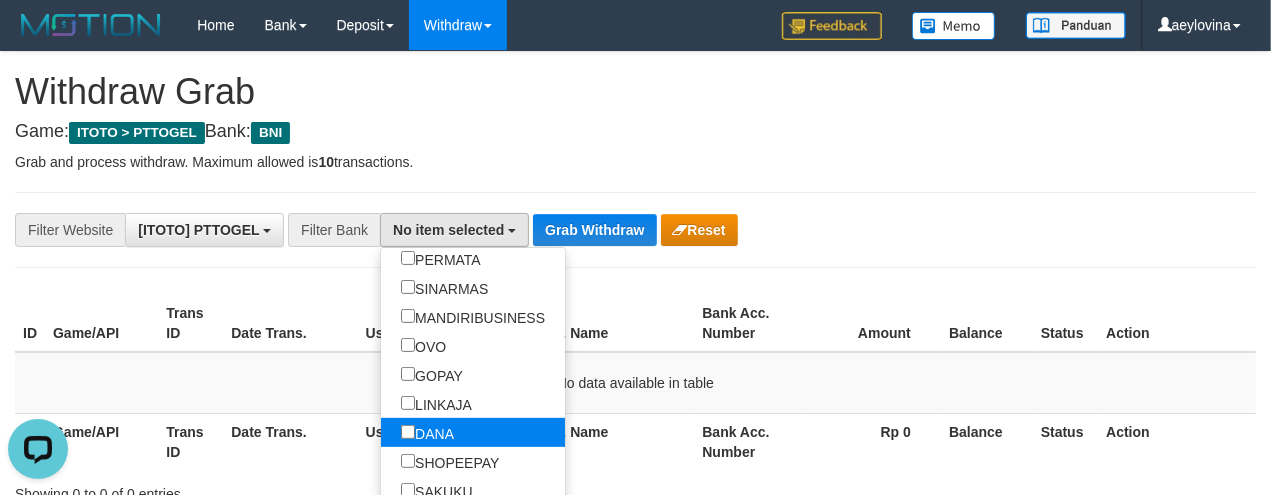 scroll, scrollTop: 316, scrollLeft: 0, axis: vertical 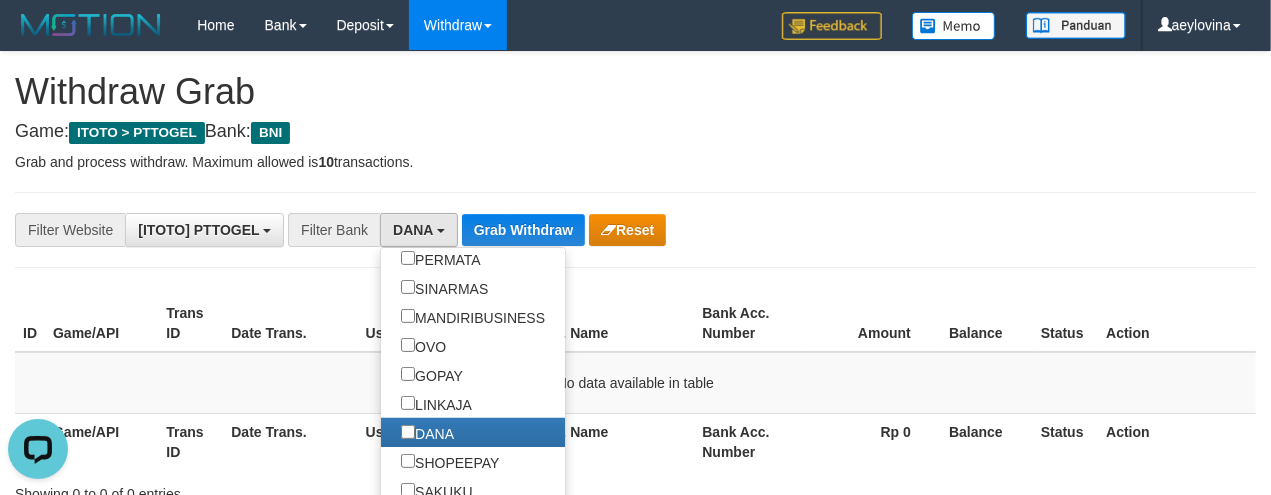 click on "Bank Acc. Name" at bounding box center [592, 323] 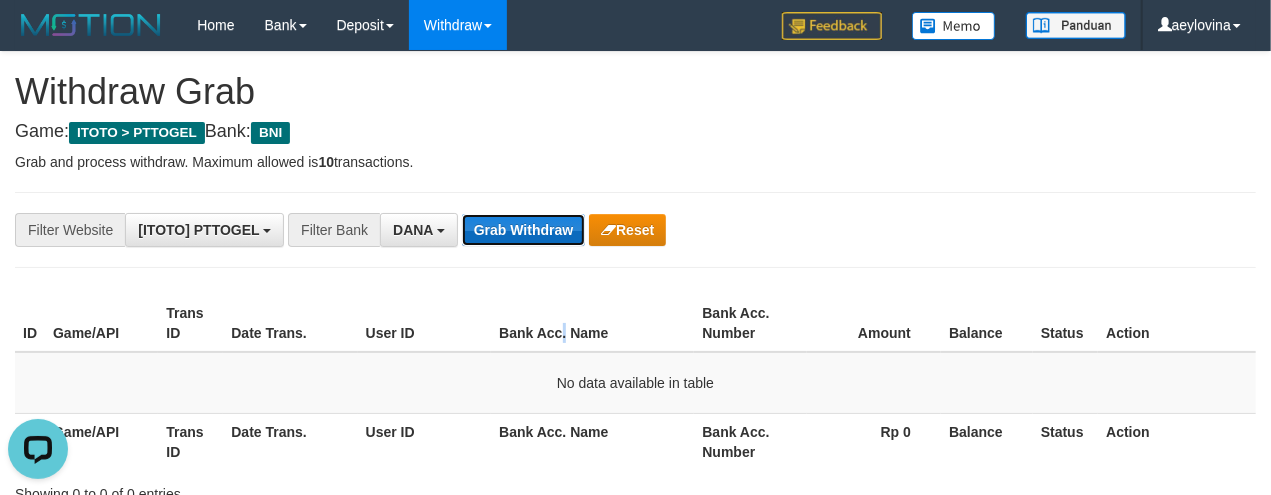 click on "Grab Withdraw" at bounding box center (523, 230) 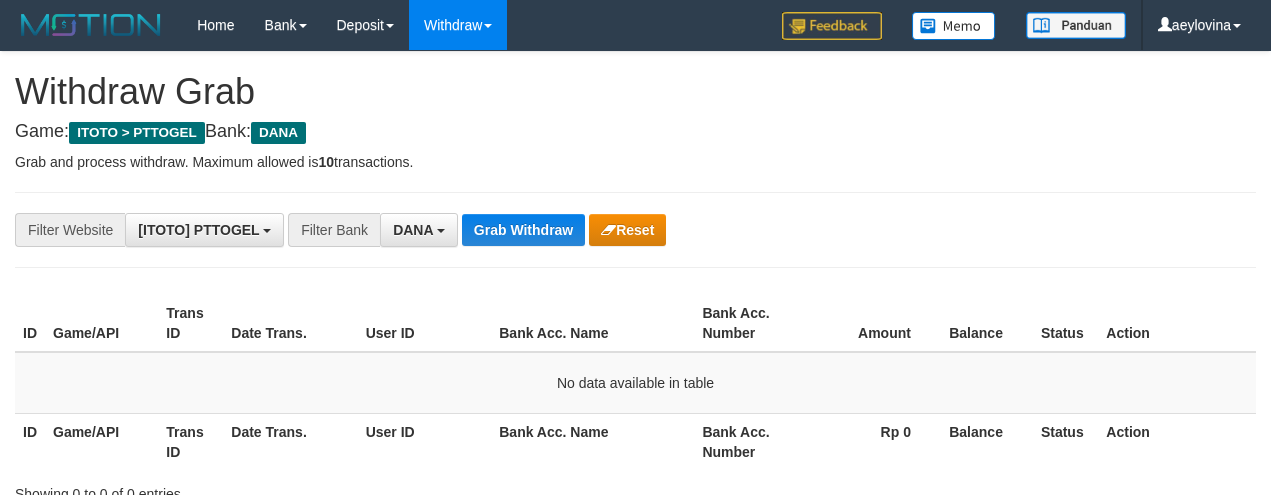 scroll, scrollTop: 0, scrollLeft: 0, axis: both 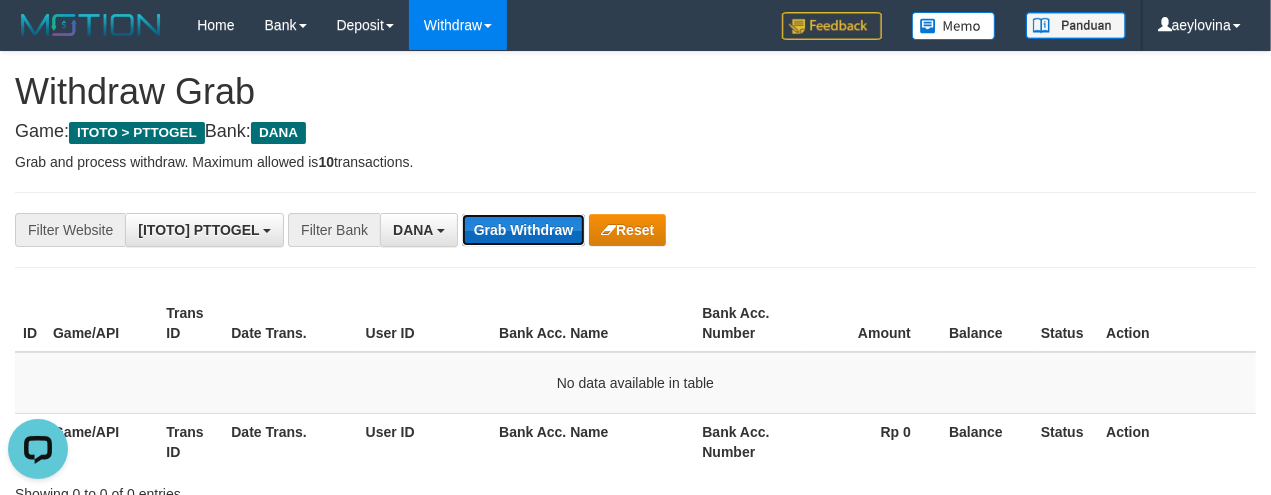 click on "Grab Withdraw" at bounding box center (523, 230) 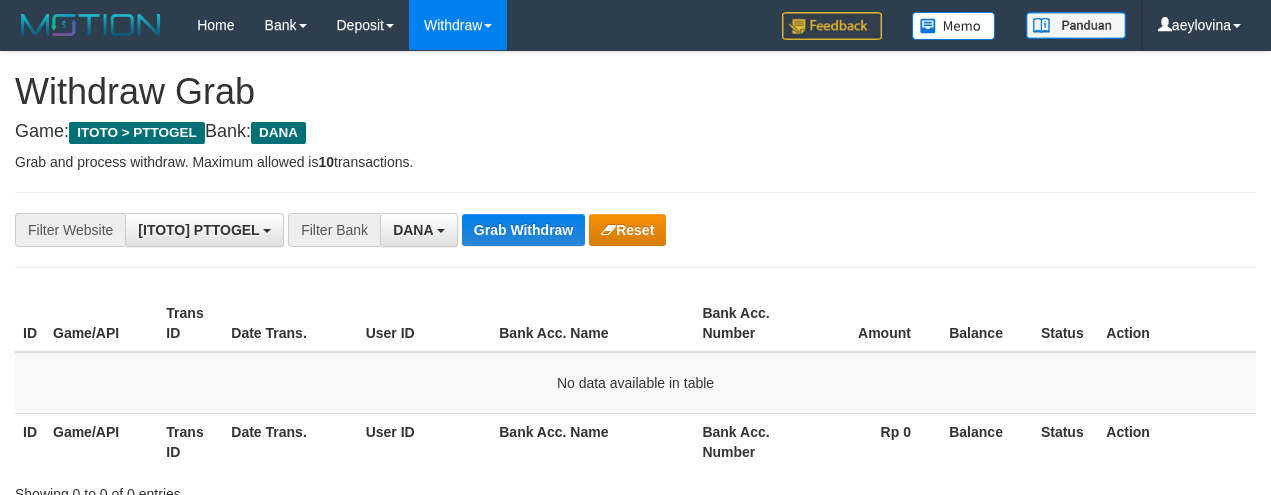 scroll, scrollTop: 0, scrollLeft: 0, axis: both 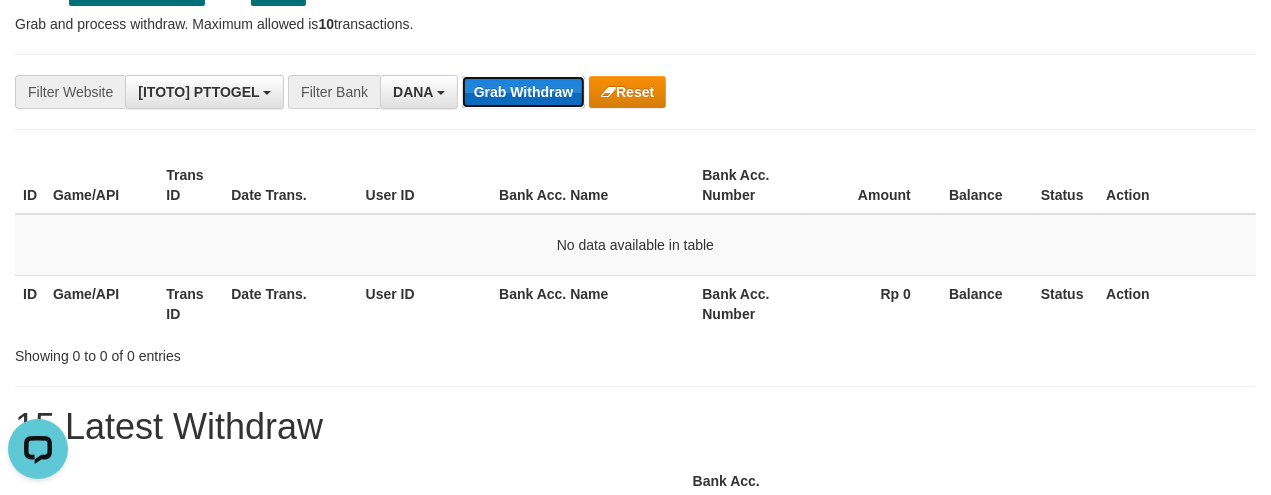 click on "Grab Withdraw" at bounding box center [523, 92] 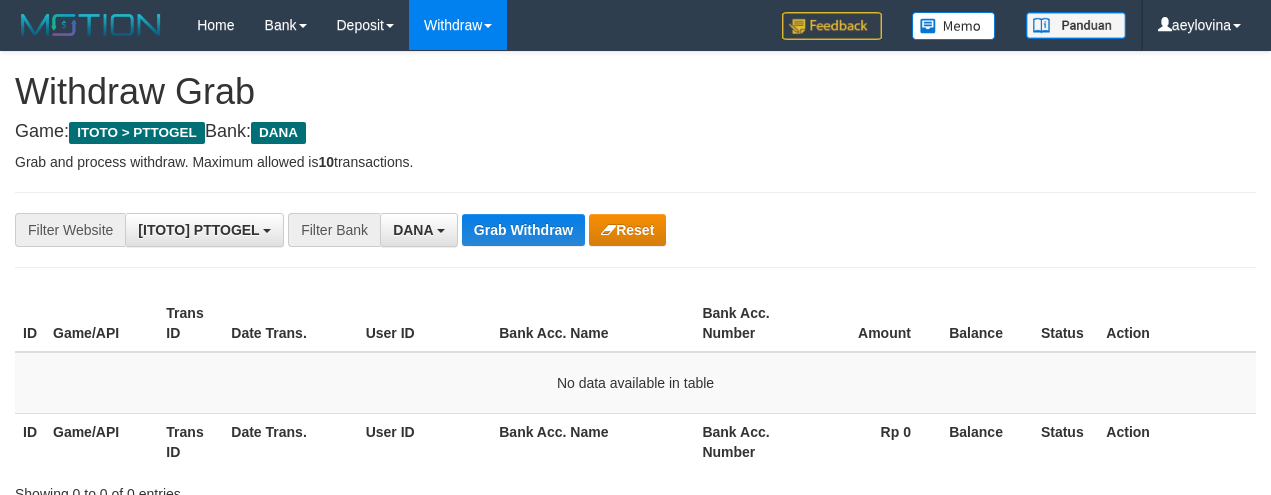 scroll, scrollTop: 0, scrollLeft: 0, axis: both 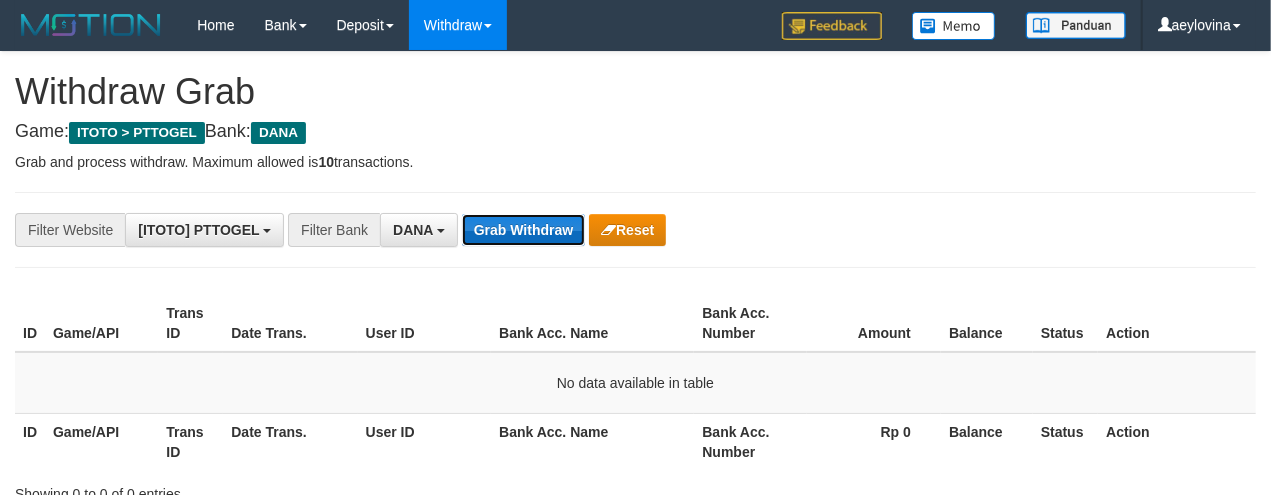 click on "Grab Withdraw" at bounding box center [523, 230] 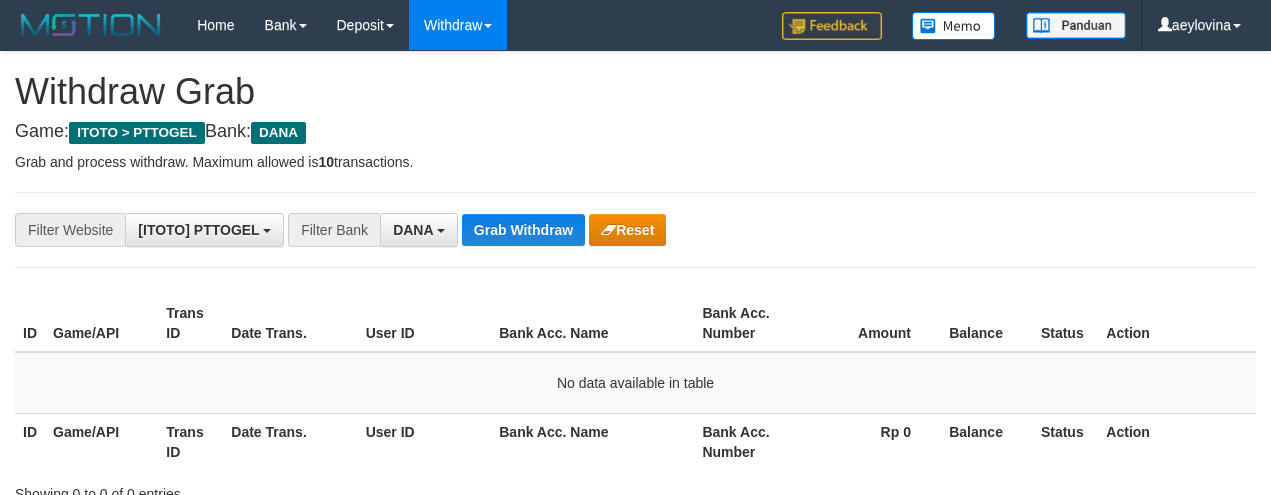 scroll, scrollTop: 0, scrollLeft: 0, axis: both 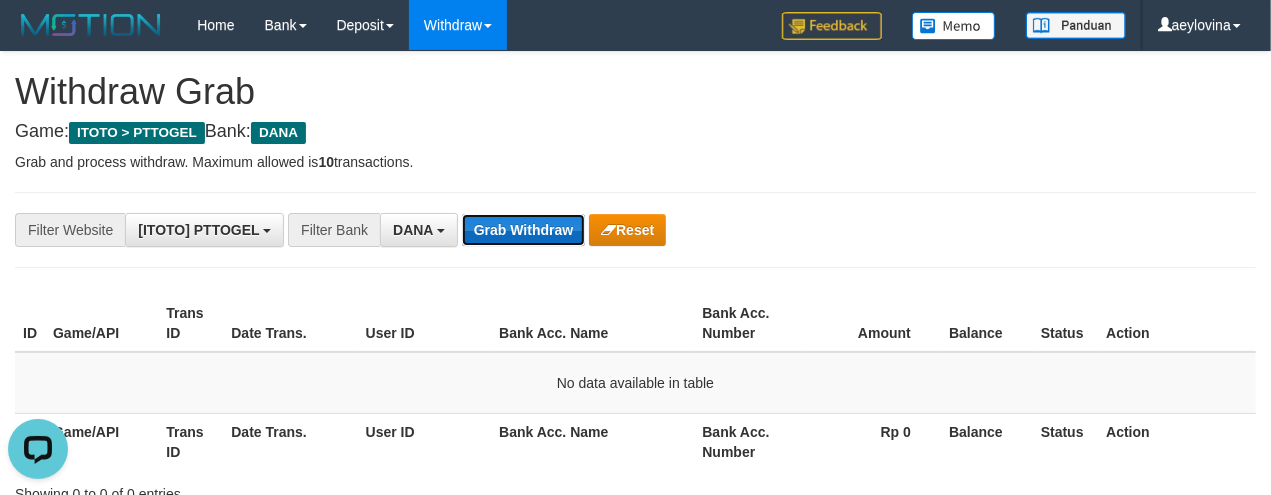 click on "Grab Withdraw" at bounding box center (523, 230) 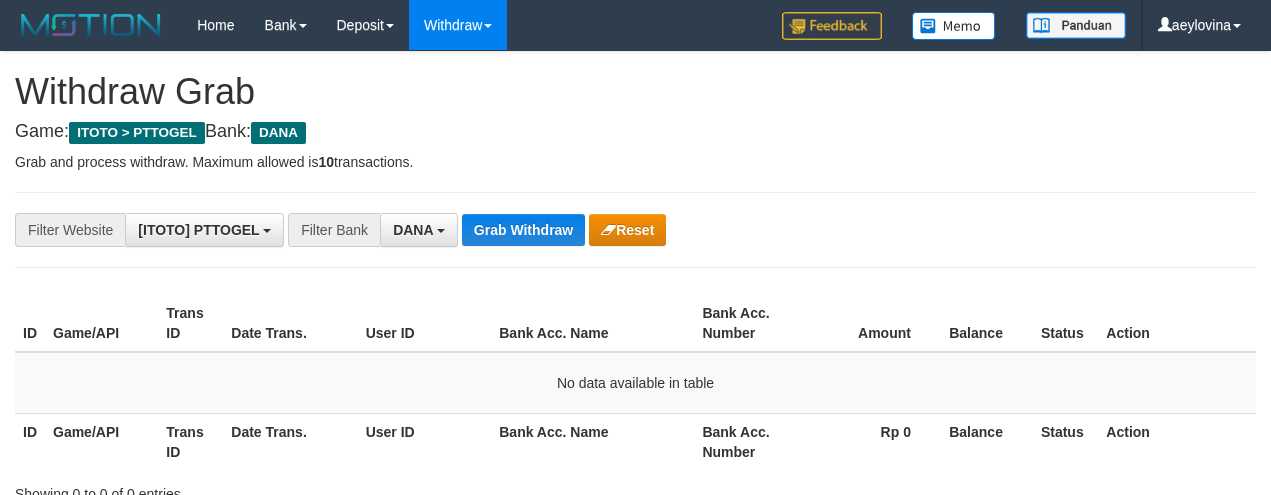 scroll, scrollTop: 139, scrollLeft: 0, axis: vertical 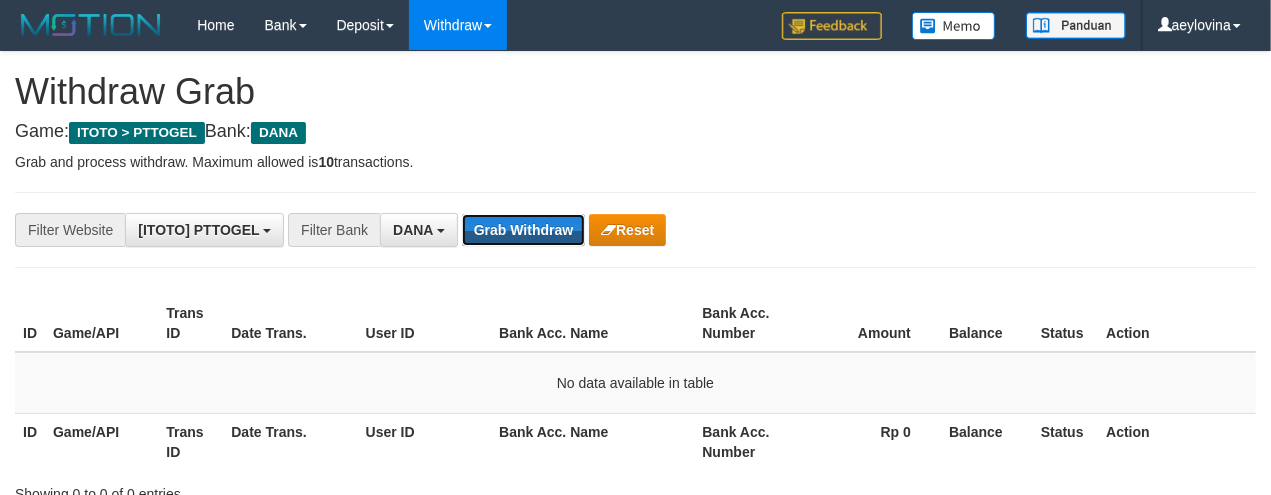 click on "Grab Withdraw" at bounding box center (523, 230) 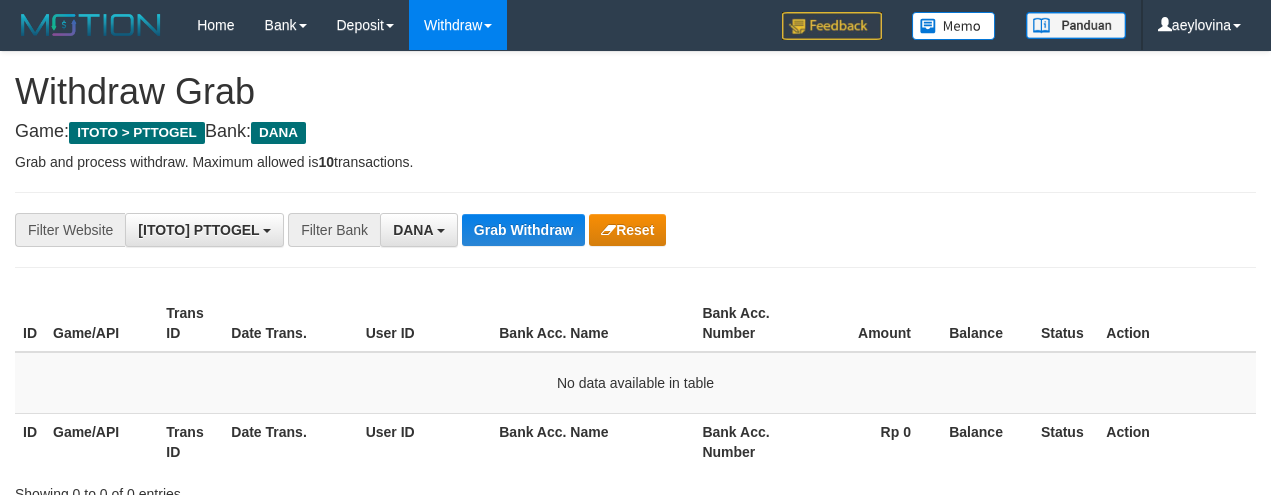 scroll, scrollTop: 0, scrollLeft: 0, axis: both 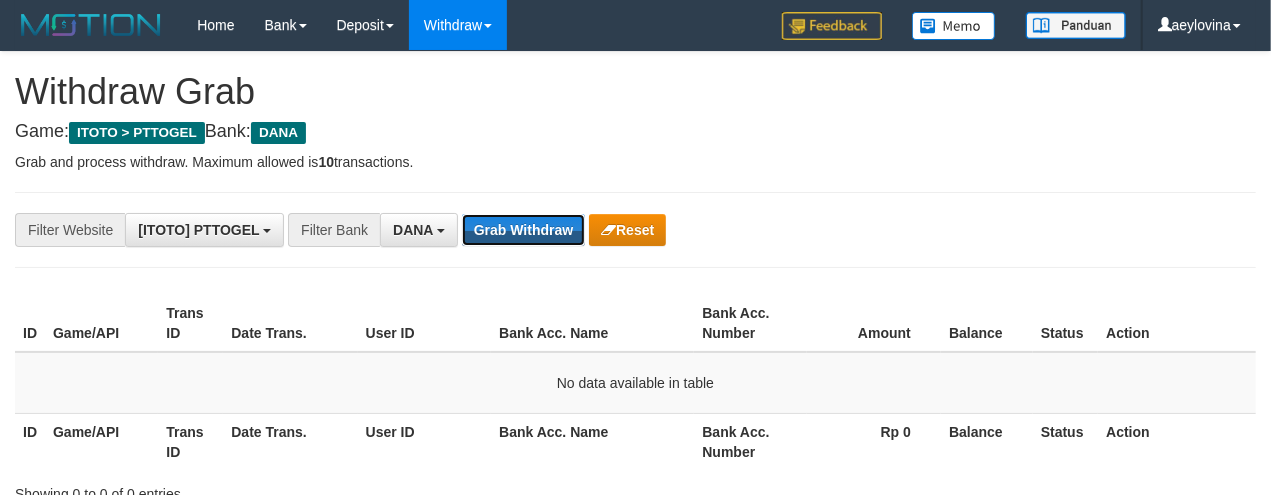click on "Grab Withdraw" at bounding box center (523, 230) 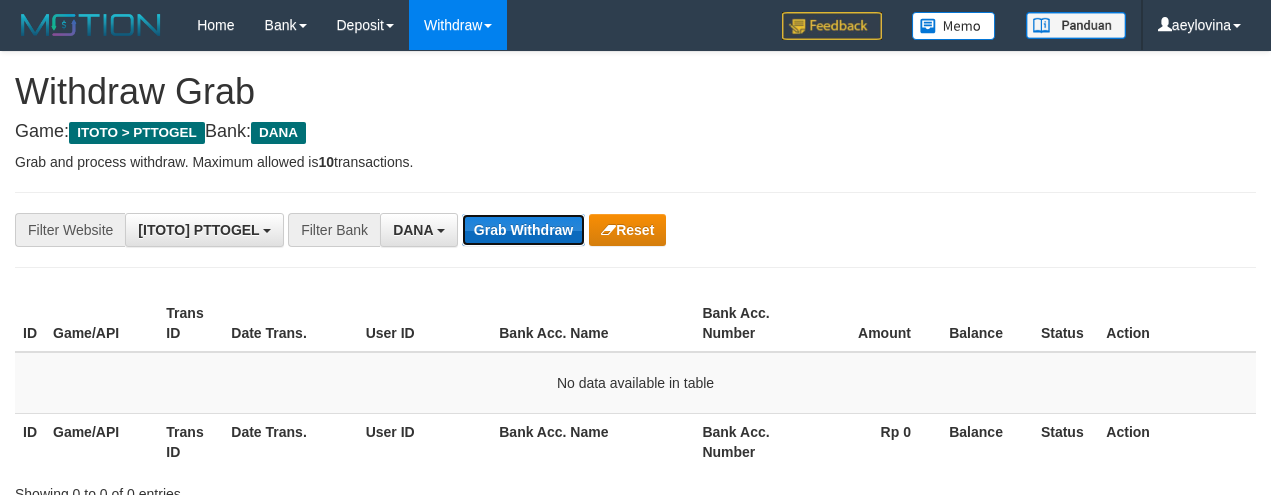 scroll, scrollTop: 0, scrollLeft: 0, axis: both 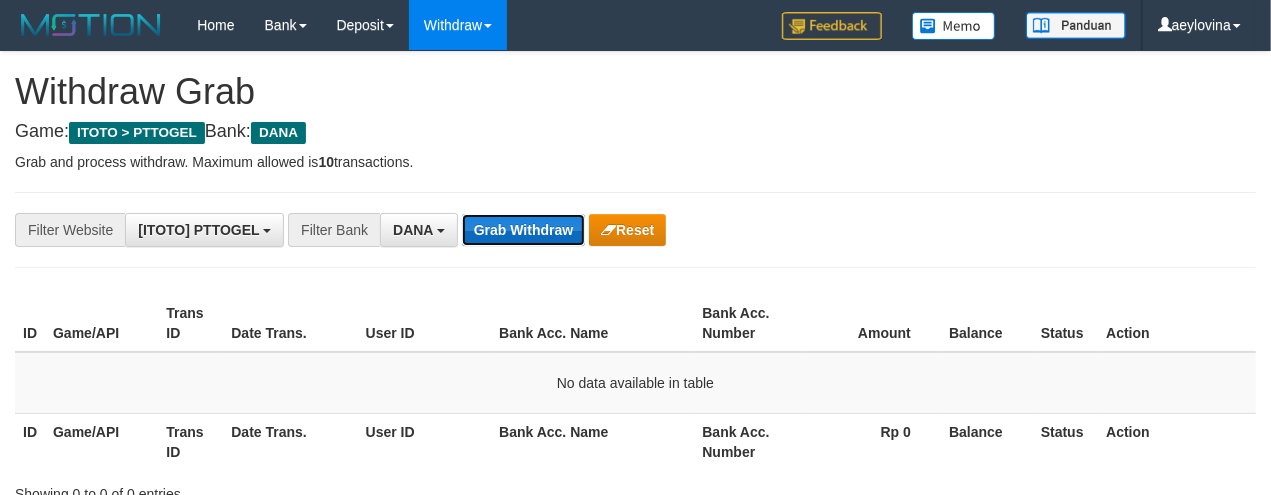 click on "Grab Withdraw" at bounding box center [523, 230] 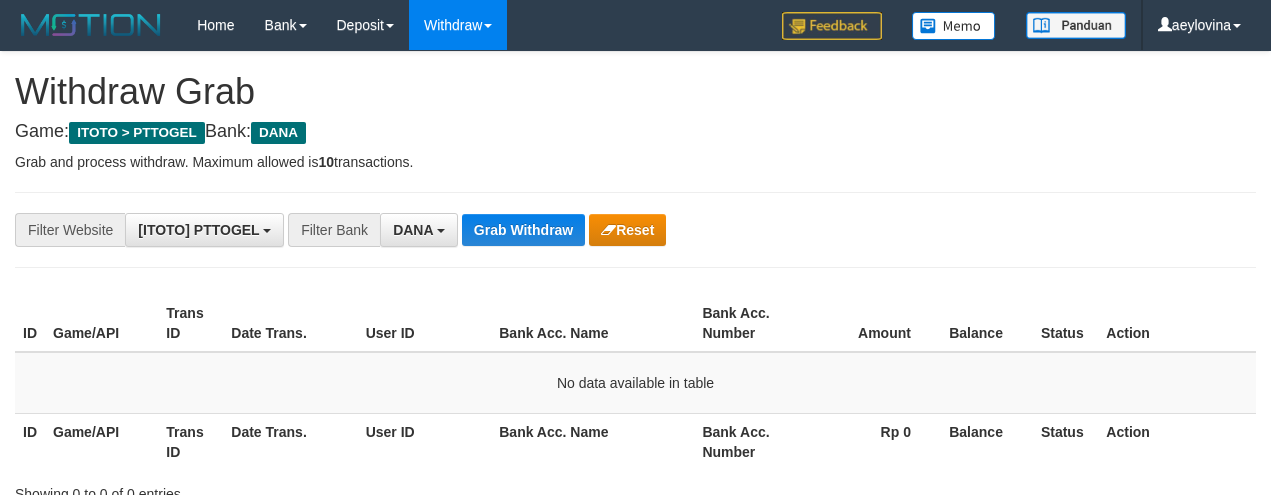 scroll, scrollTop: 0, scrollLeft: 0, axis: both 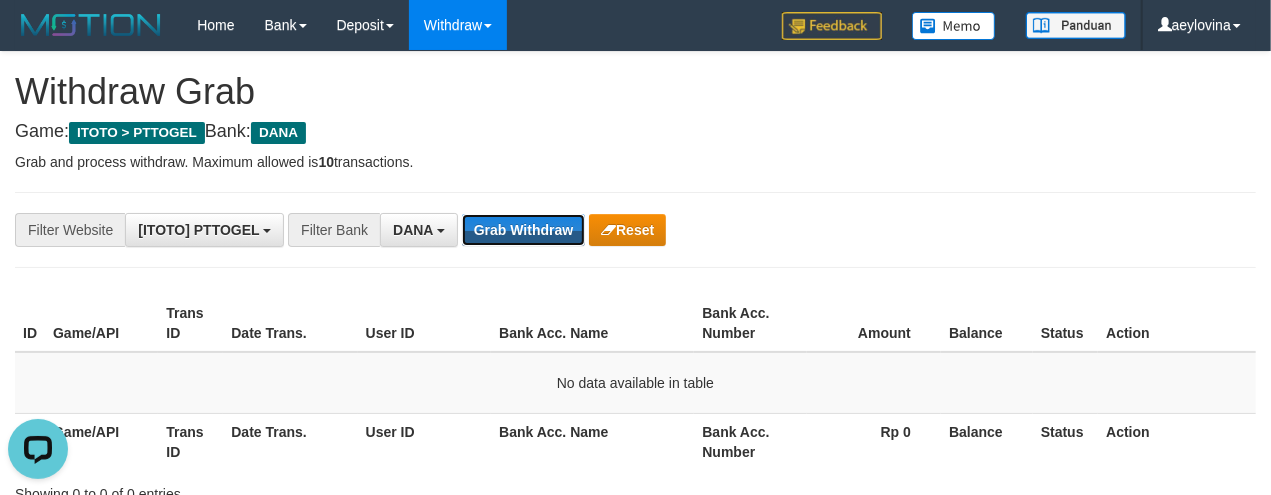 click on "Grab Withdraw" at bounding box center [523, 230] 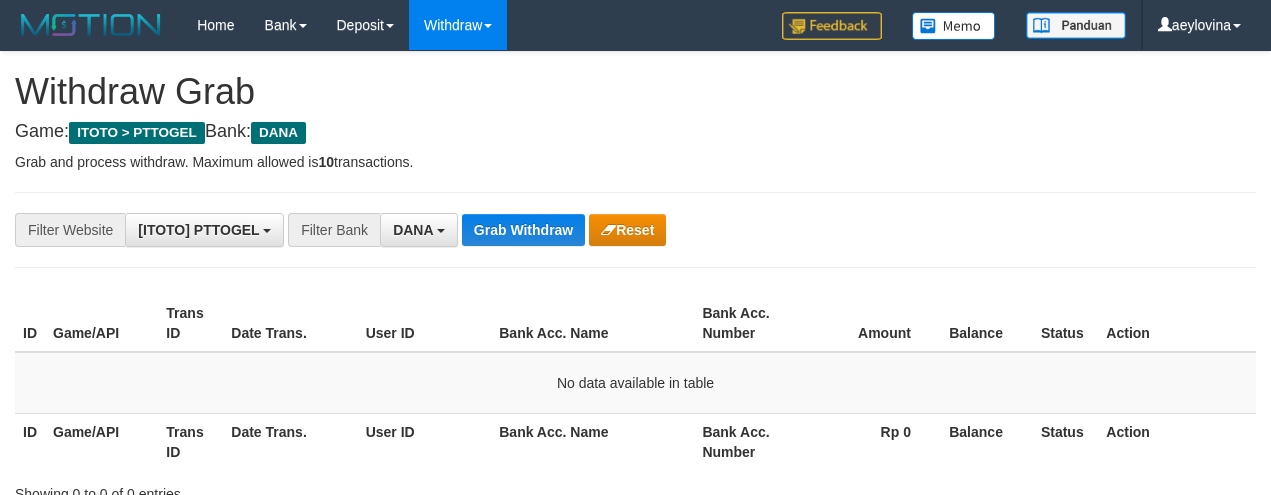 scroll, scrollTop: 0, scrollLeft: 0, axis: both 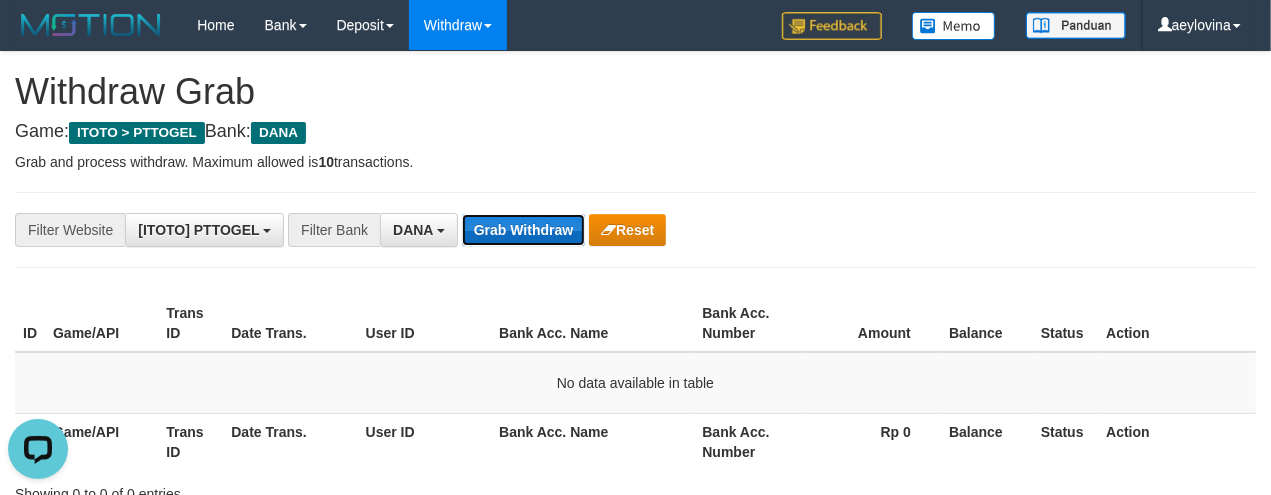 click on "Grab Withdraw" at bounding box center (523, 230) 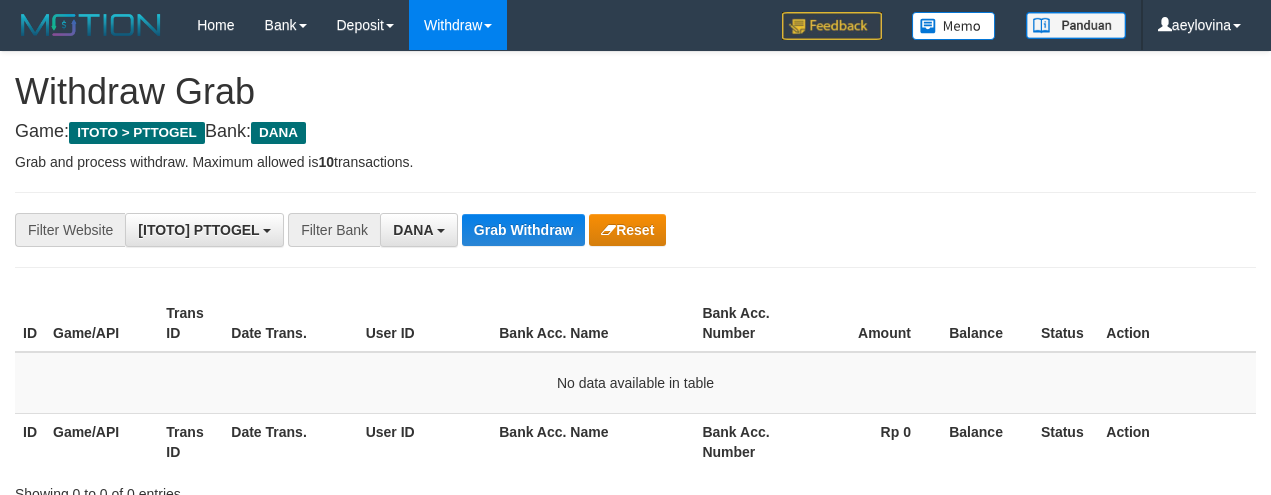 scroll, scrollTop: 0, scrollLeft: 0, axis: both 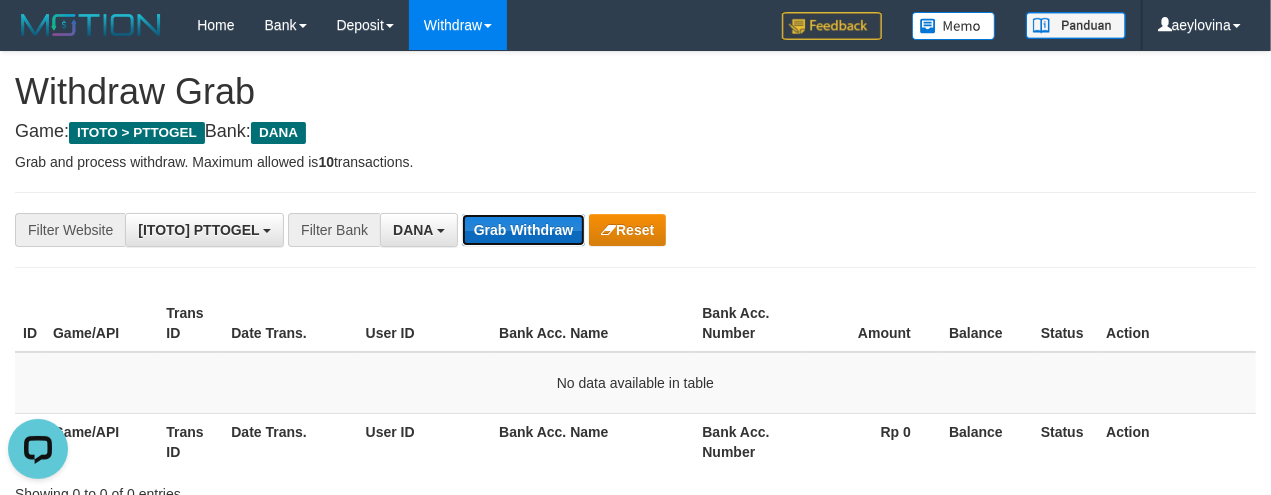 click on "Grab Withdraw" at bounding box center [523, 230] 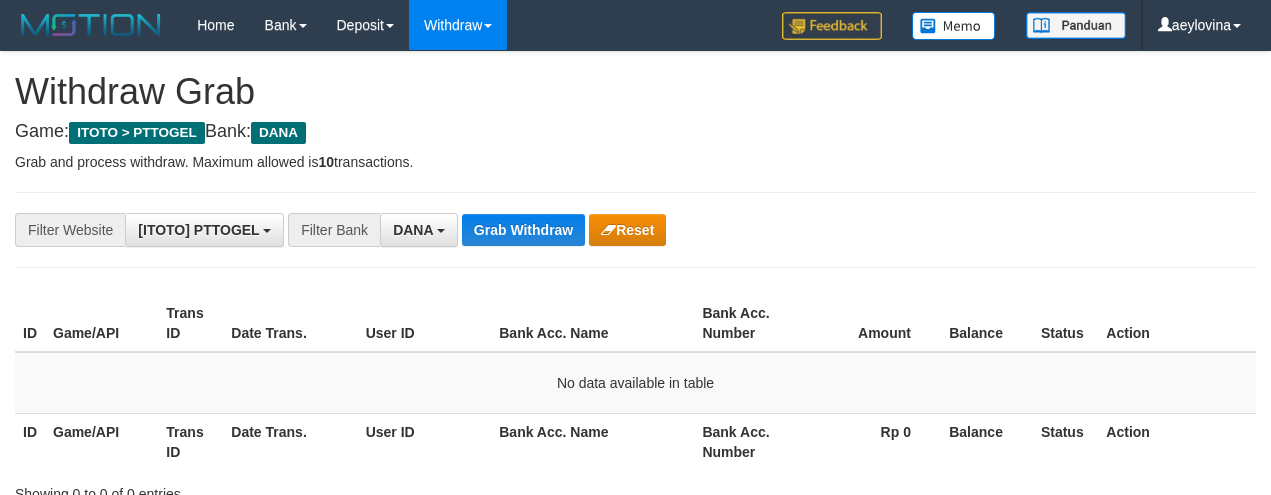 scroll, scrollTop: 0, scrollLeft: 0, axis: both 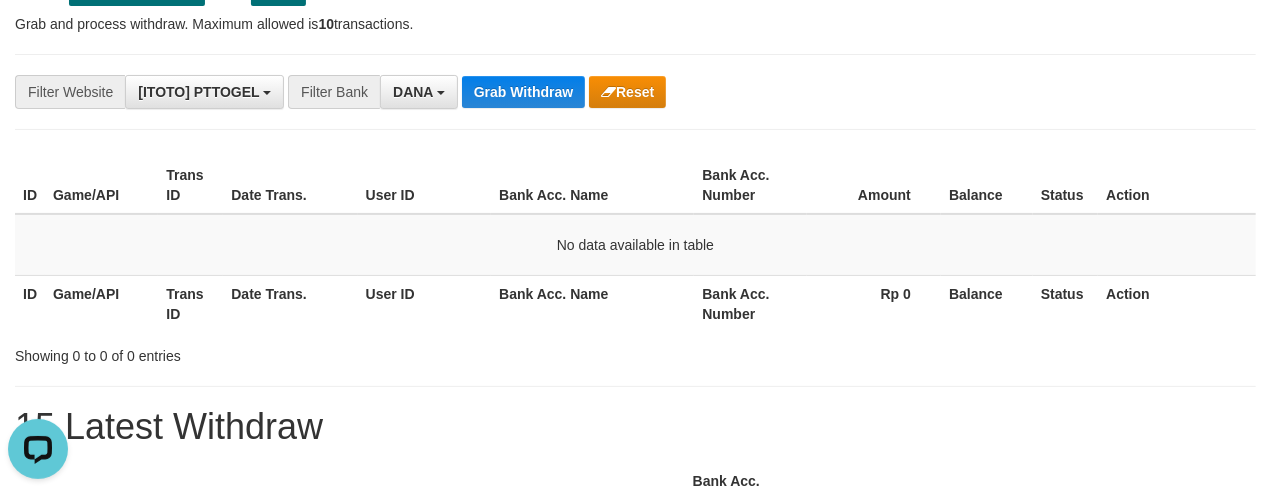 click on "Bank Acc. Name" at bounding box center (592, 303) 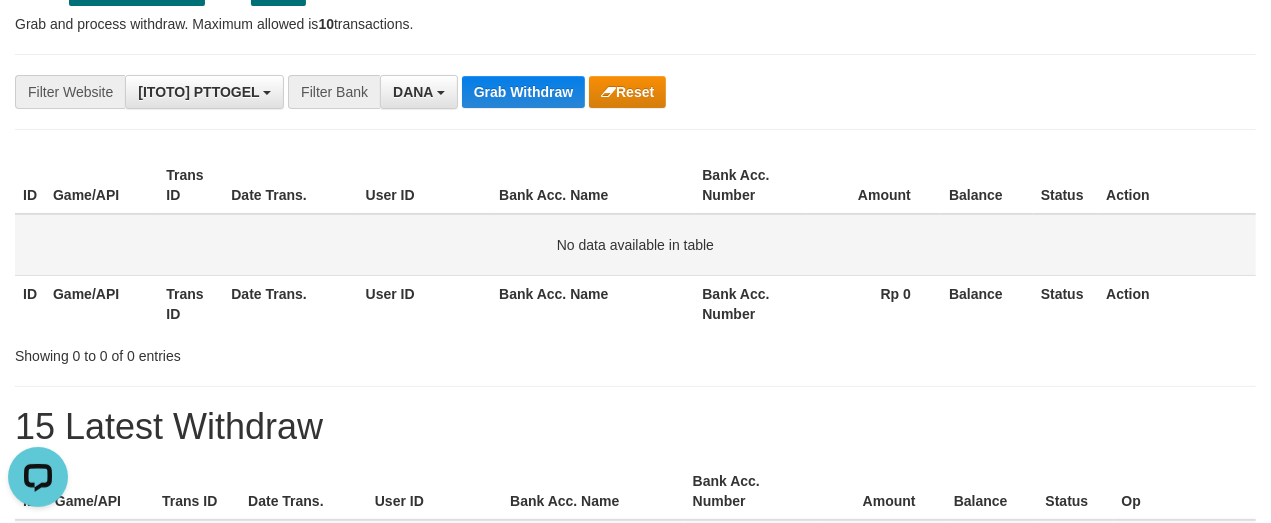 click on "No data available in table" at bounding box center [635, 245] 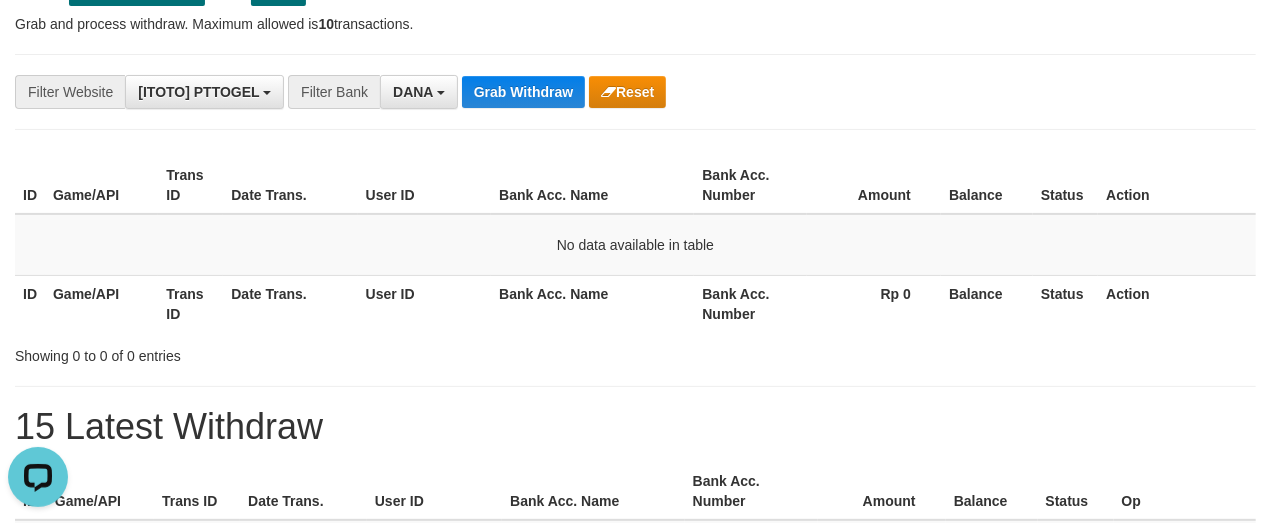 click on "**********" at bounding box center [635, 925] 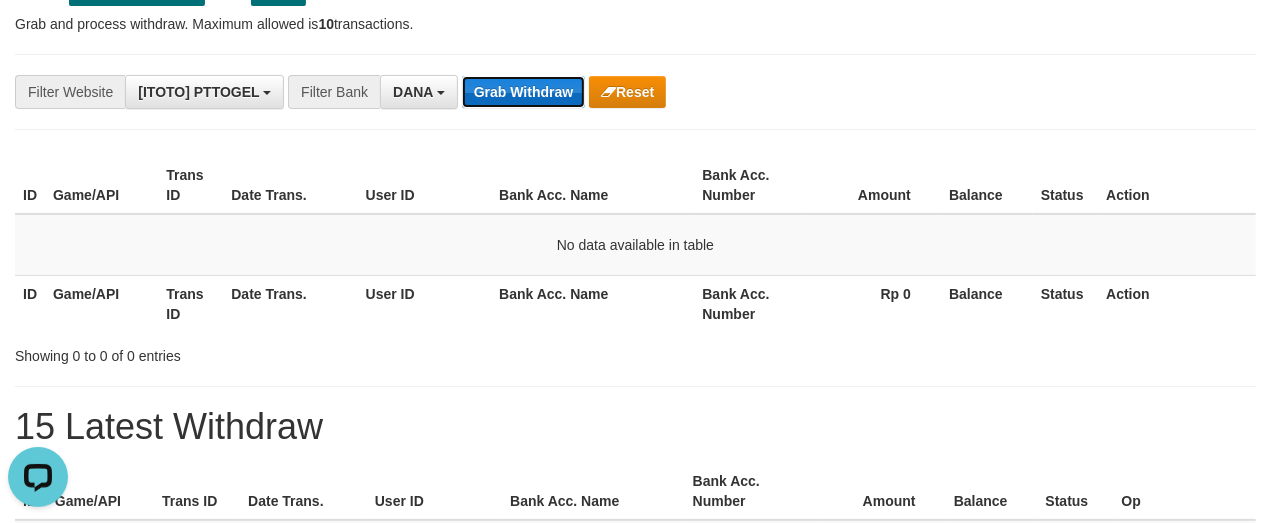 click on "Grab Withdraw" at bounding box center [523, 92] 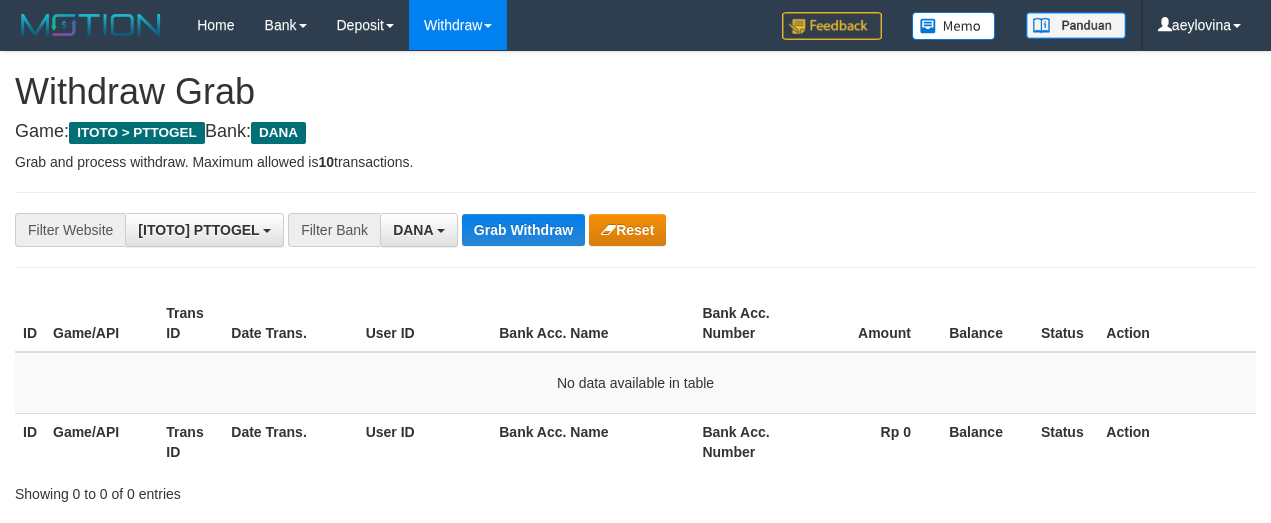 scroll, scrollTop: 0, scrollLeft: 0, axis: both 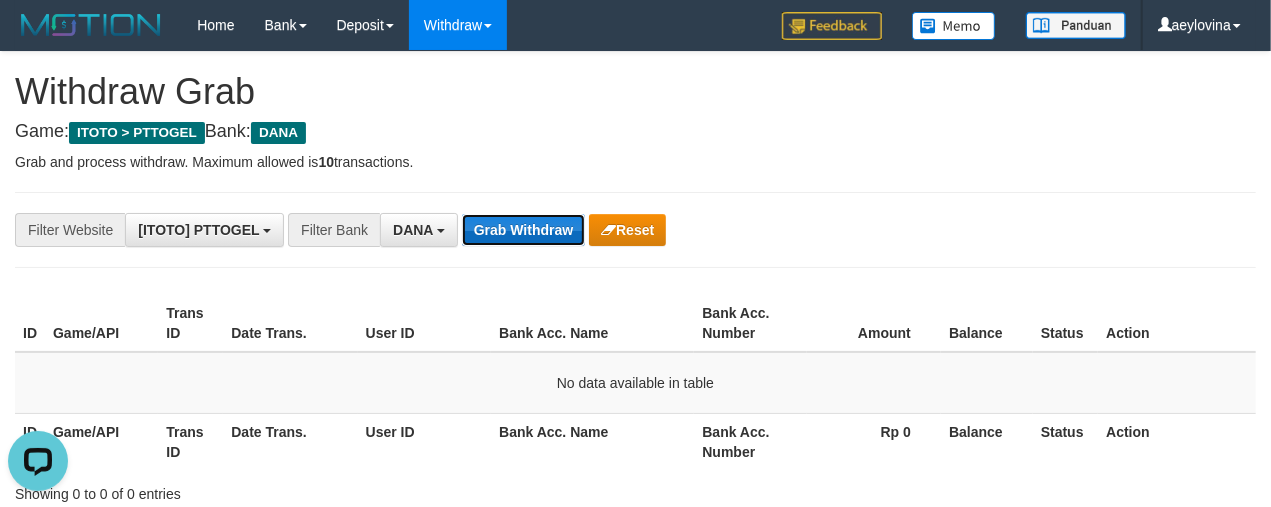 click on "Grab Withdraw" at bounding box center (523, 230) 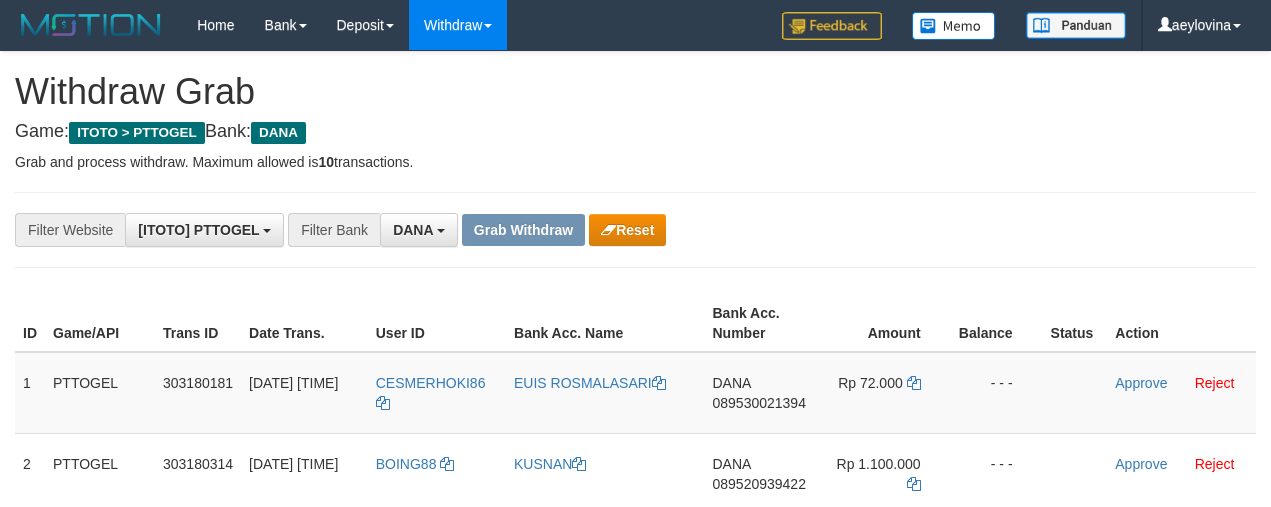 scroll, scrollTop: 0, scrollLeft: 0, axis: both 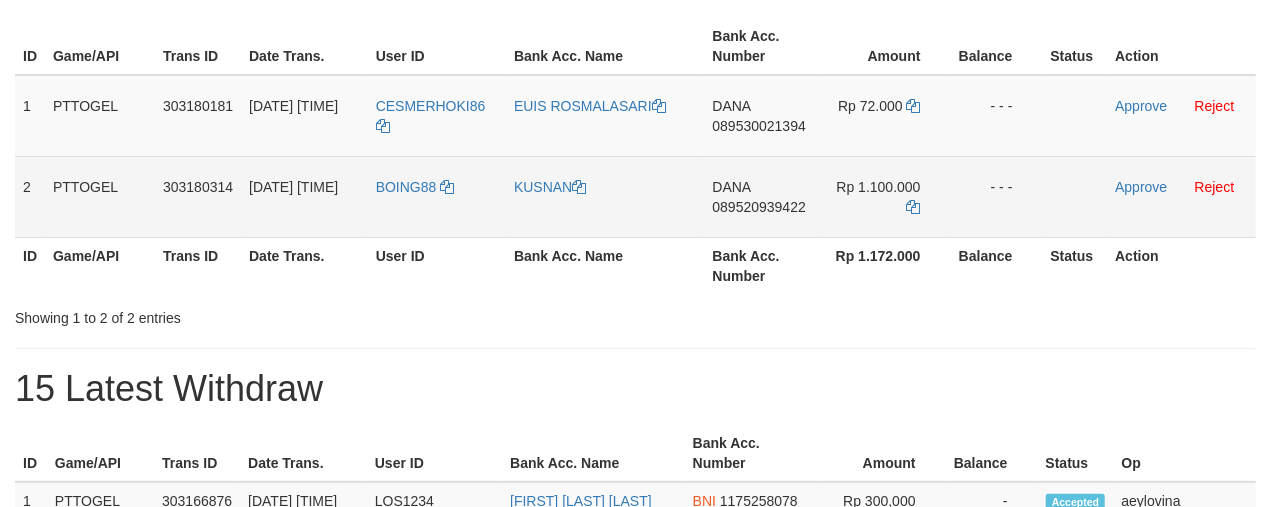 drag, startPoint x: 406, startPoint y: 134, endPoint x: 928, endPoint y: 212, distance: 527.7954 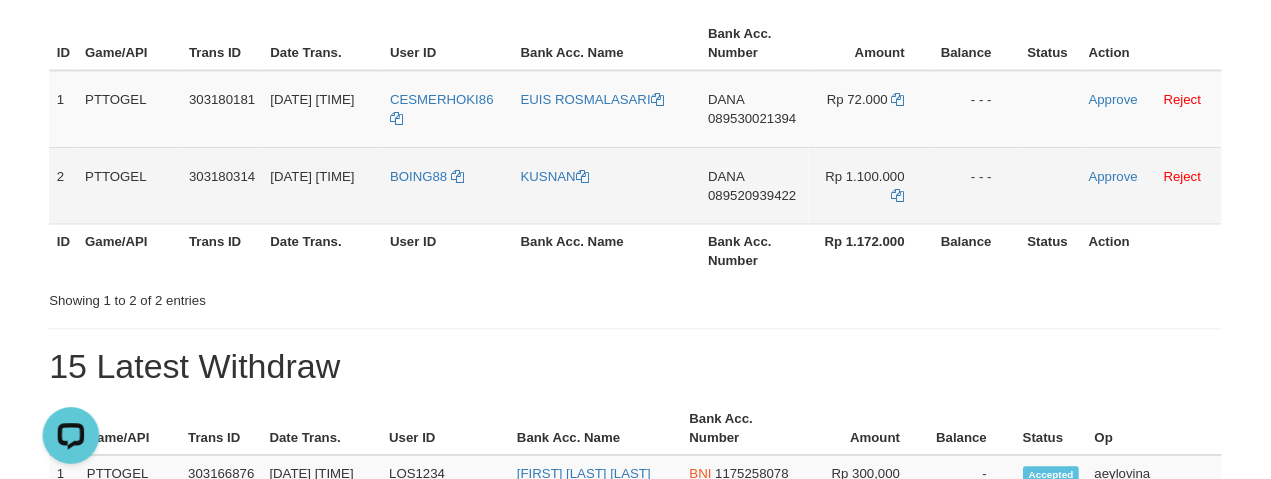 scroll, scrollTop: 0, scrollLeft: 0, axis: both 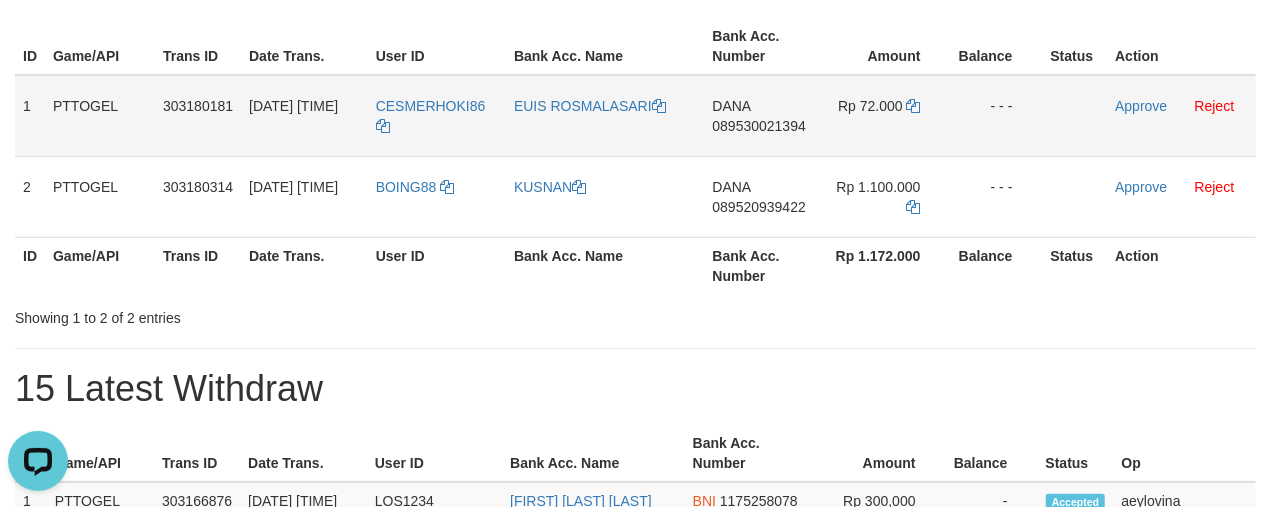 click on "DANA
089530021394" at bounding box center (761, 116) 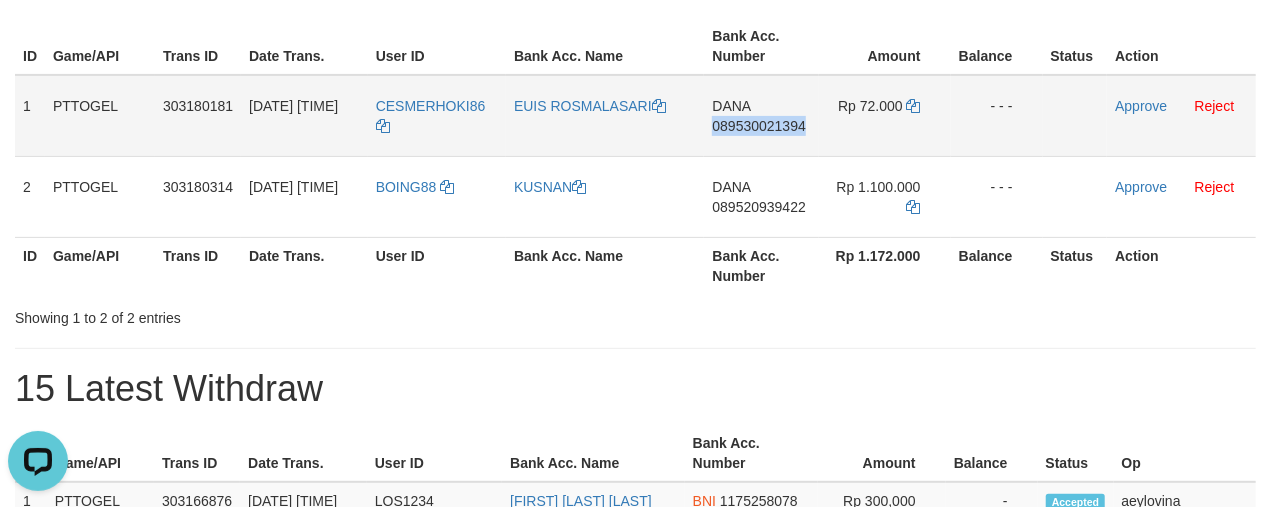 click on "DANA
089530021394" at bounding box center (761, 116) 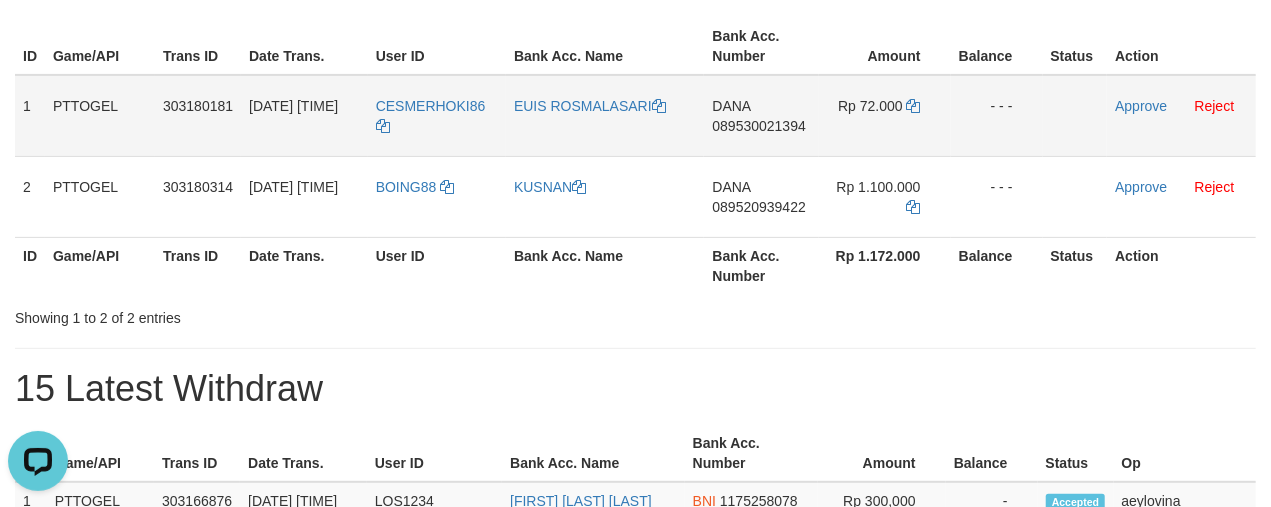 click on "DANA
089530021394" at bounding box center [761, 116] 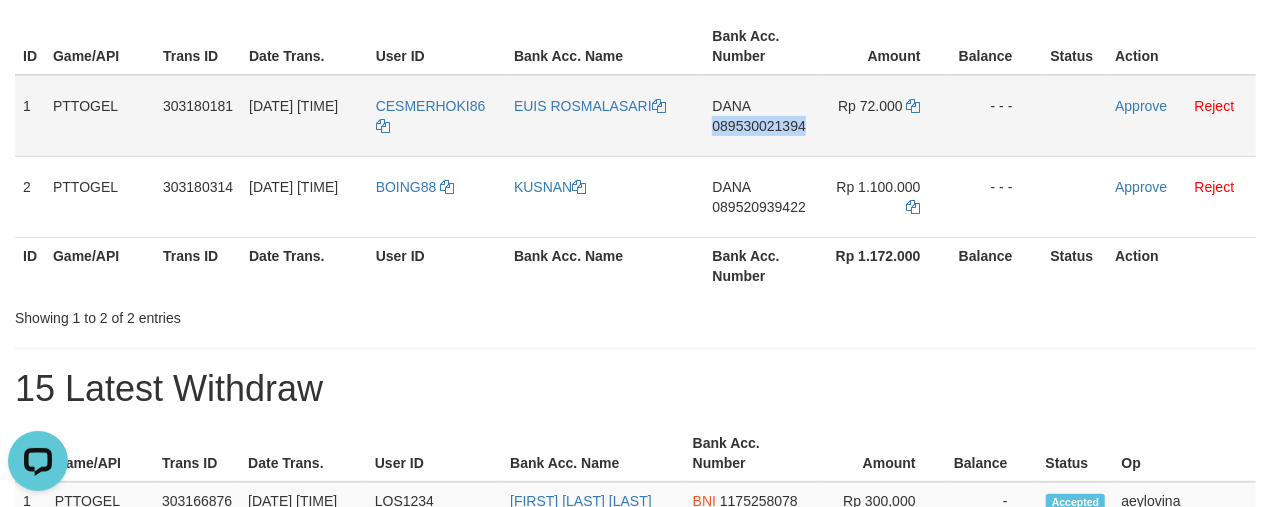 click on "DANA
089530021394" at bounding box center (761, 116) 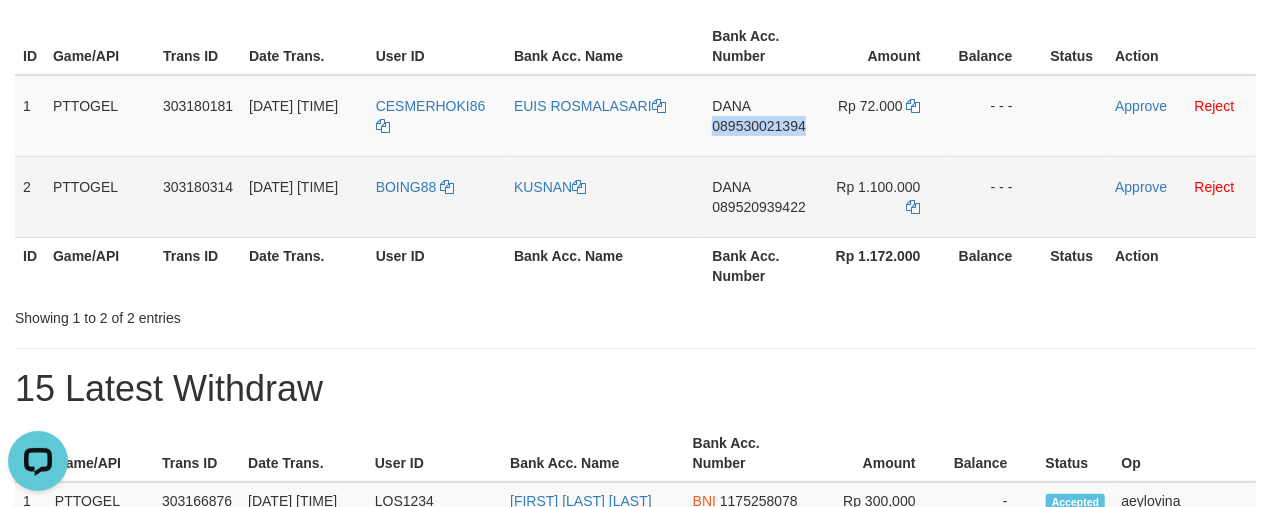 copy on "089530021394" 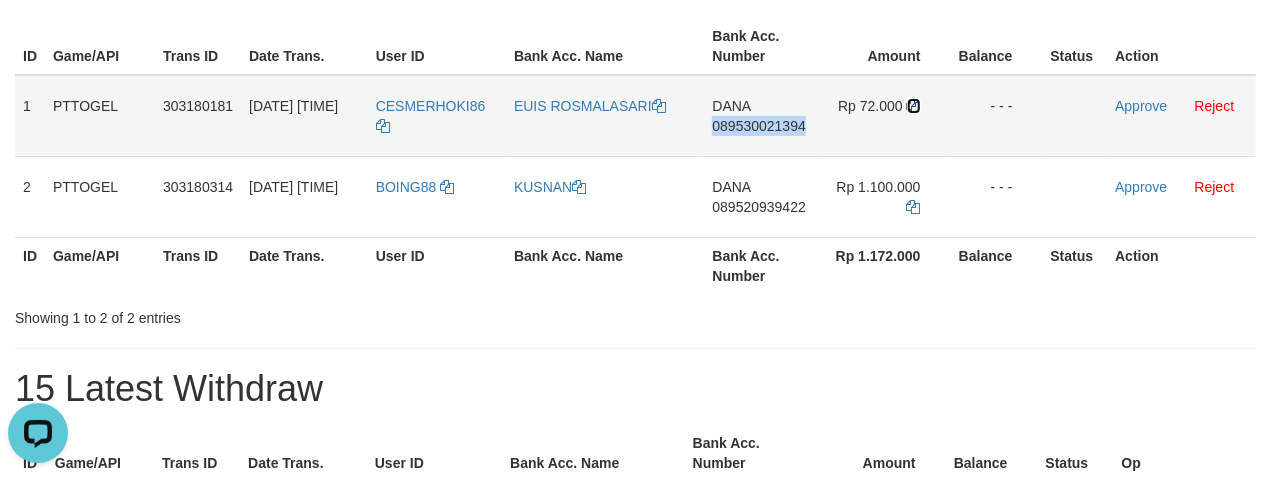 click at bounding box center (914, 106) 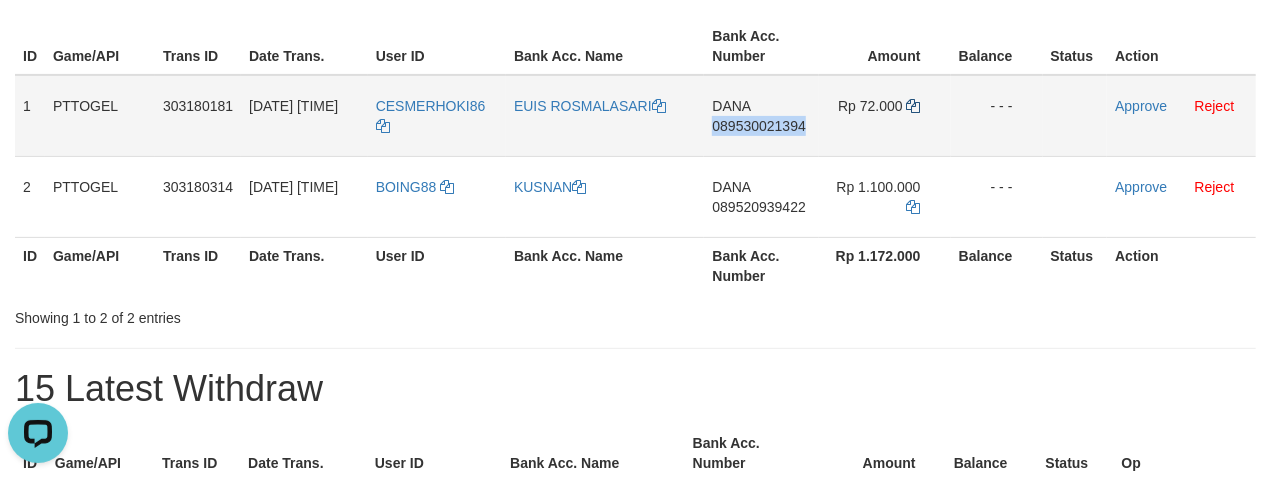 copy on "089530021394" 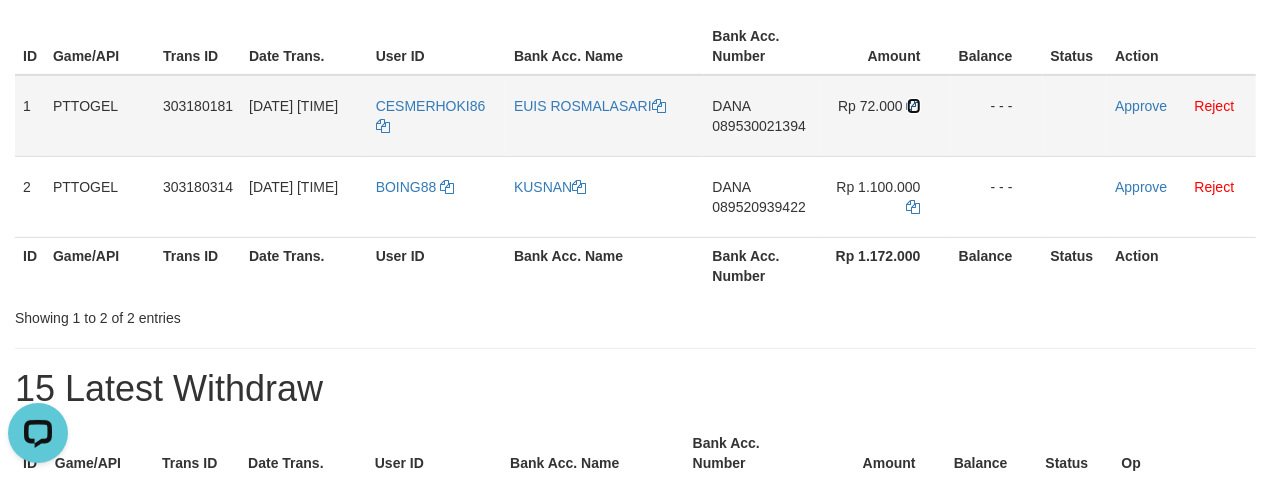 click at bounding box center [914, 106] 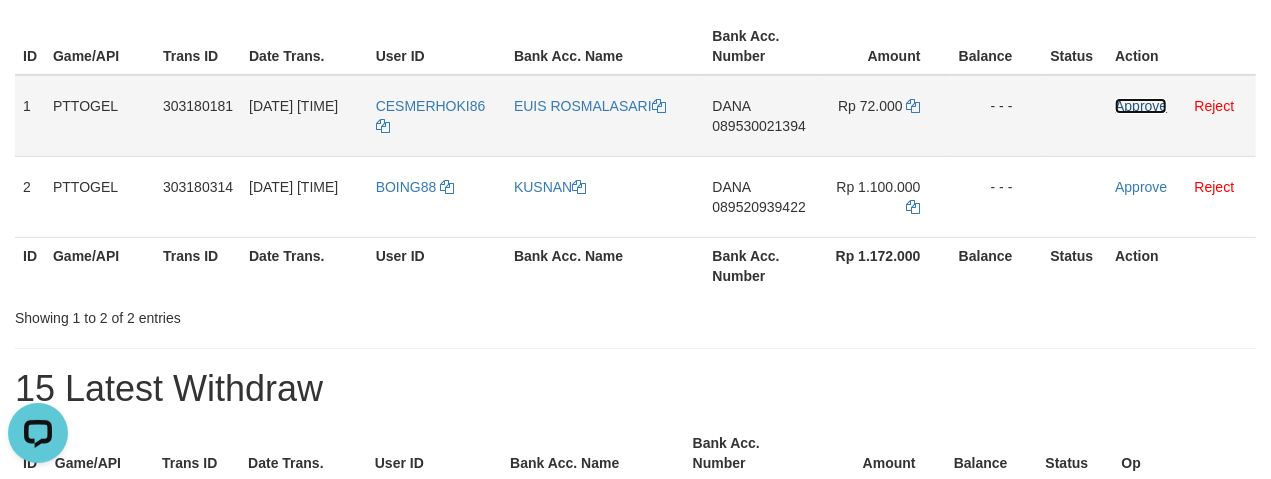 click on "Approve" at bounding box center [1141, 106] 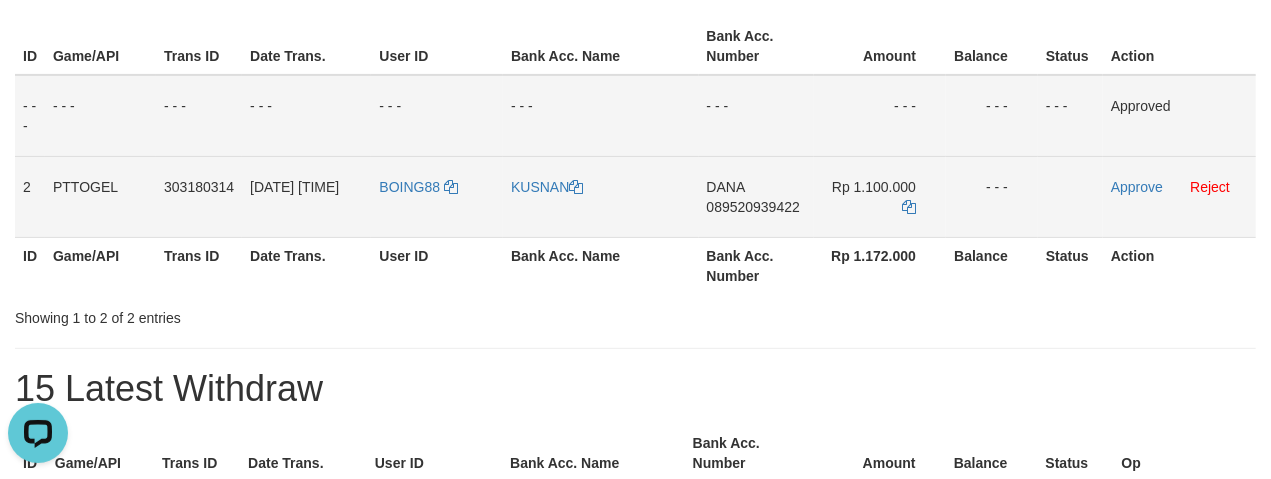 click on "DANA
089520939422" at bounding box center [756, 196] 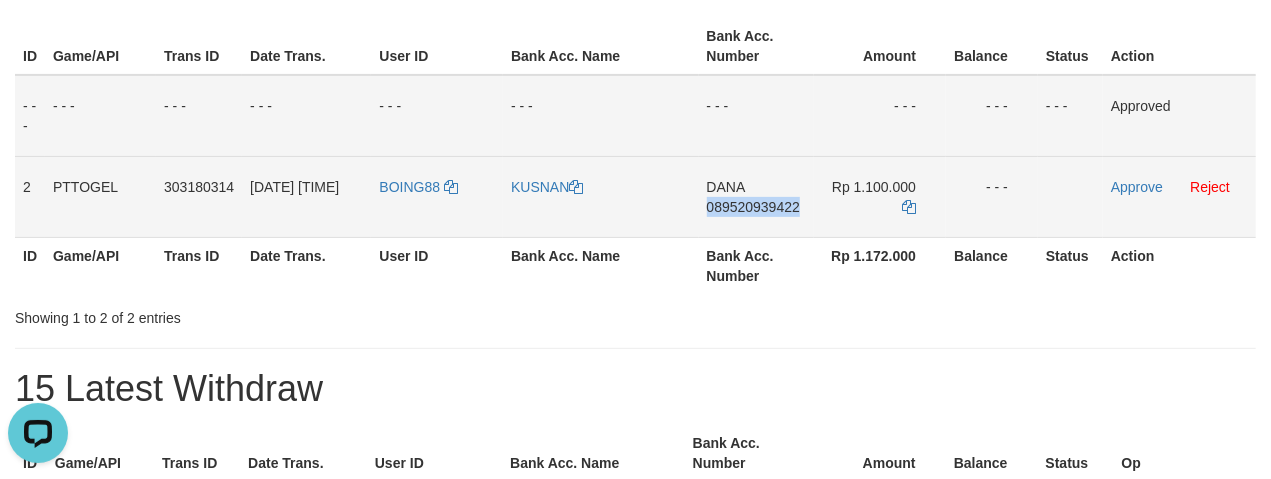 click on "DANA
089520939422" at bounding box center (756, 196) 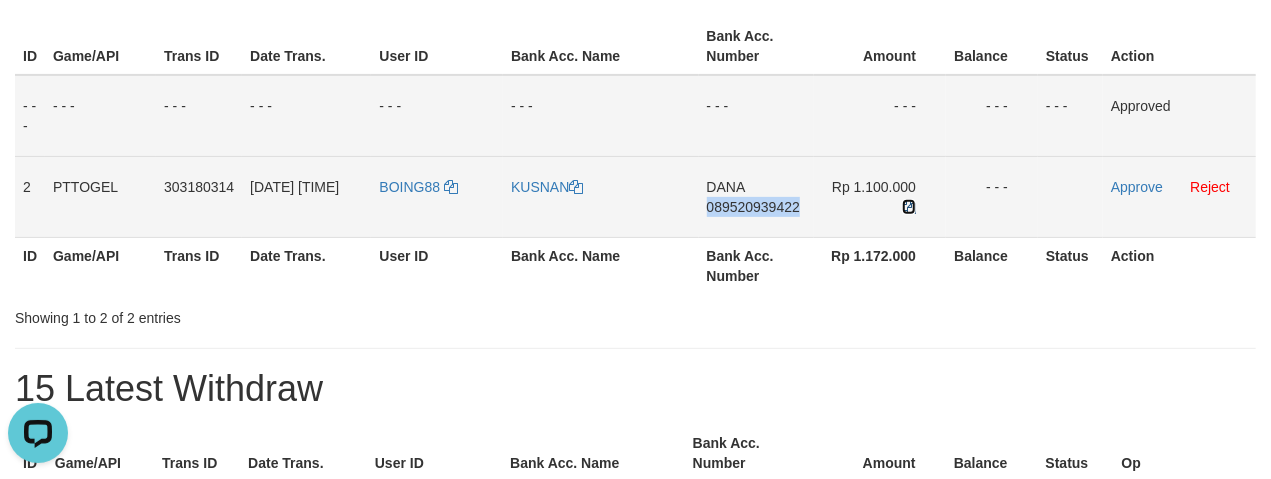 click at bounding box center [909, 207] 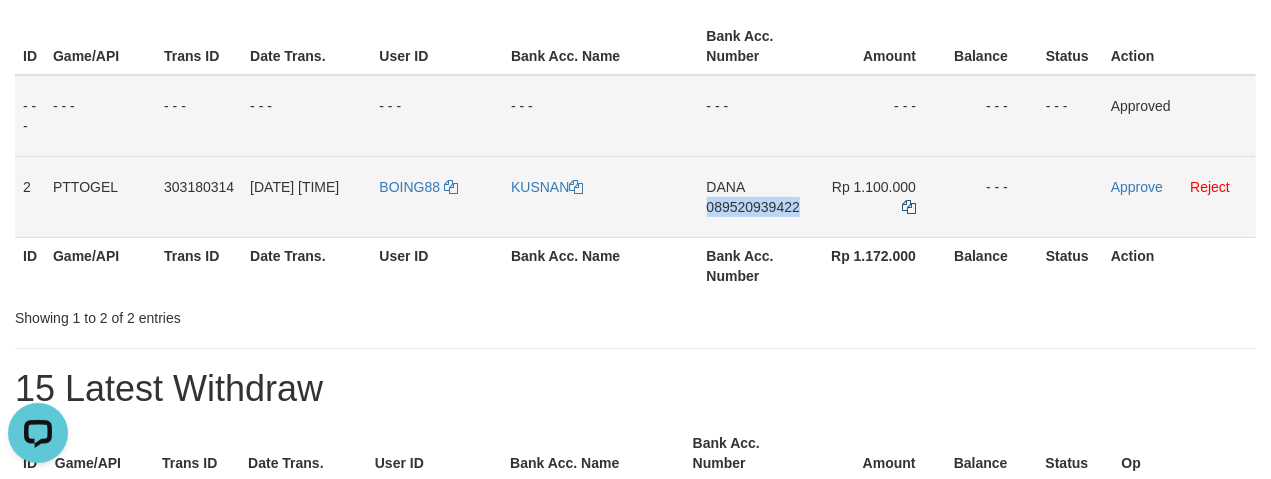 copy on "089520939422" 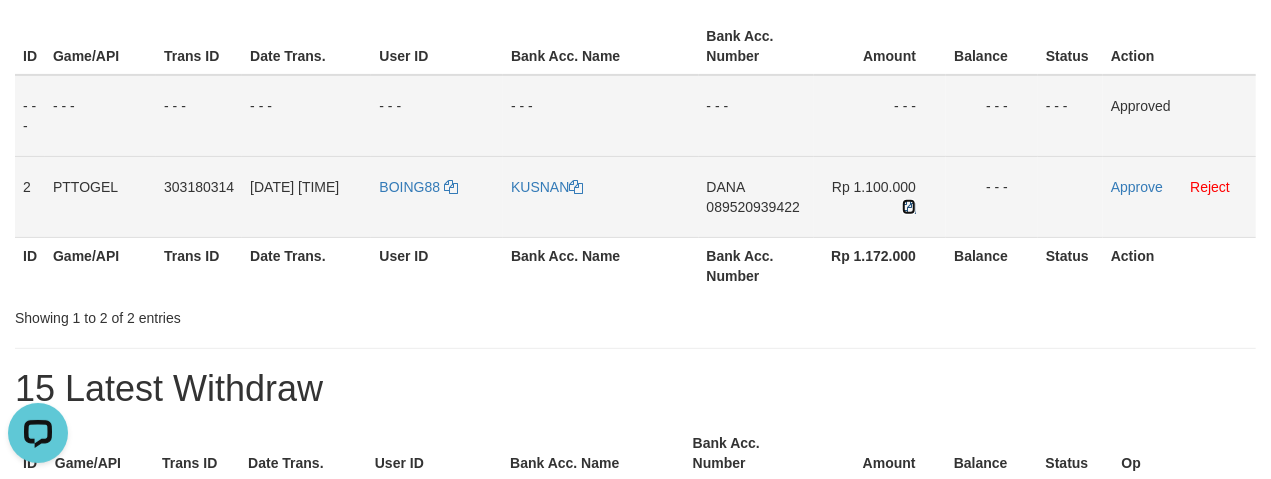 click at bounding box center [909, 207] 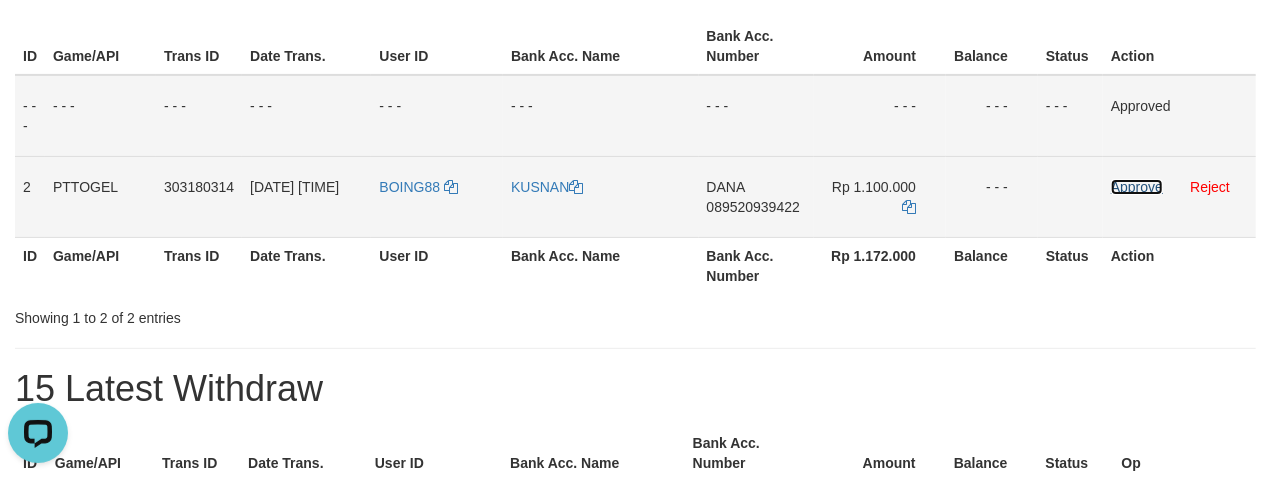 click on "Approve" at bounding box center [1137, 187] 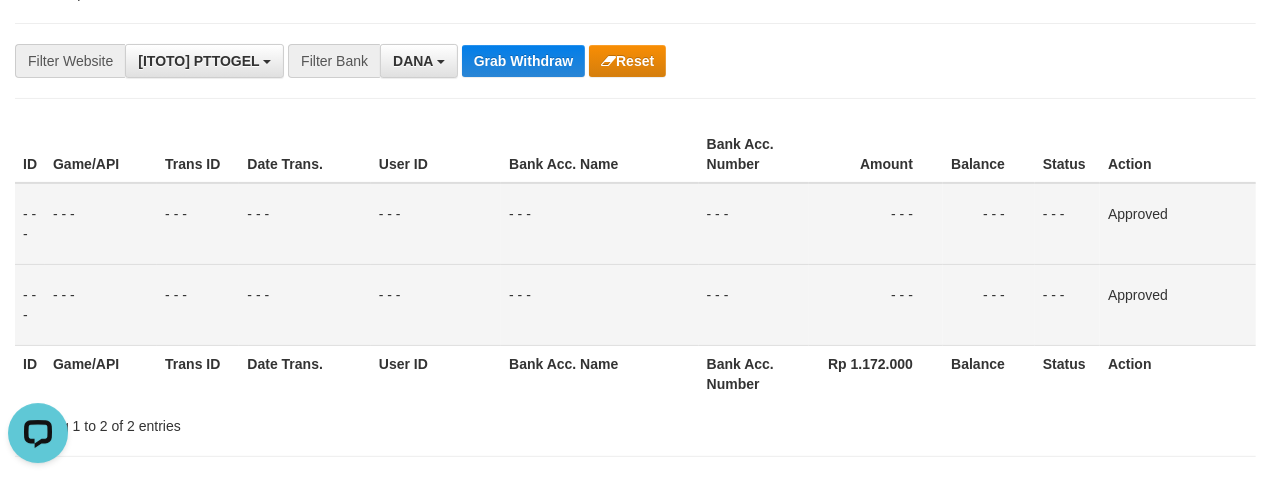 scroll, scrollTop: 0, scrollLeft: 0, axis: both 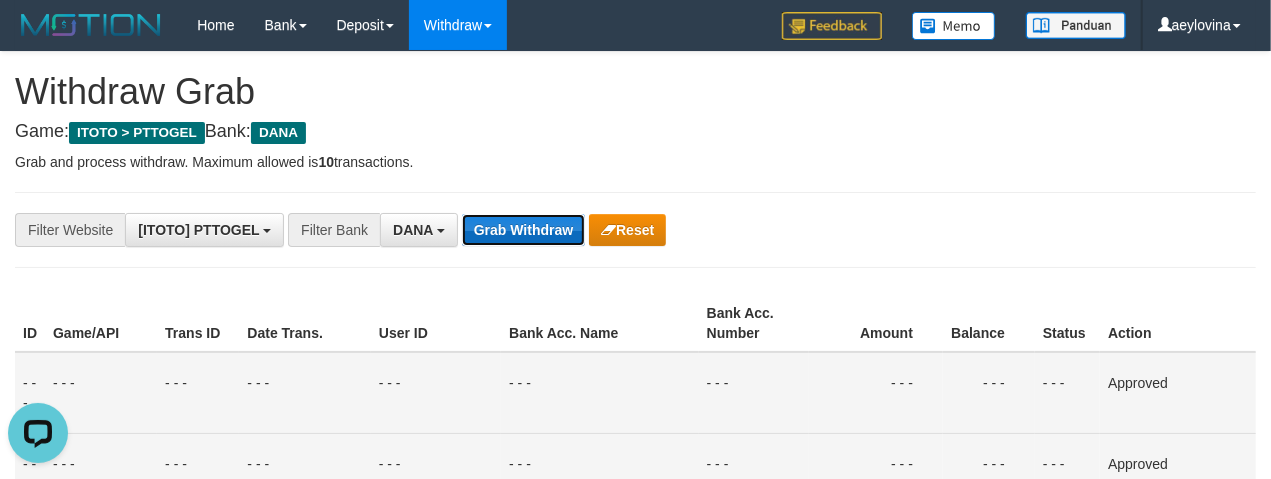 click on "Grab Withdraw" at bounding box center [523, 230] 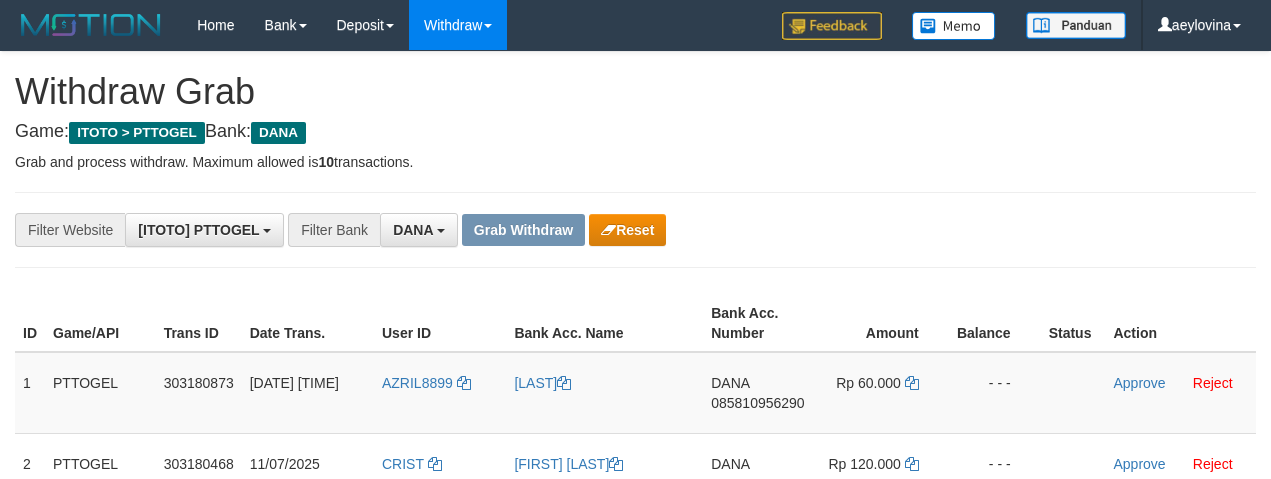 scroll, scrollTop: 277, scrollLeft: 0, axis: vertical 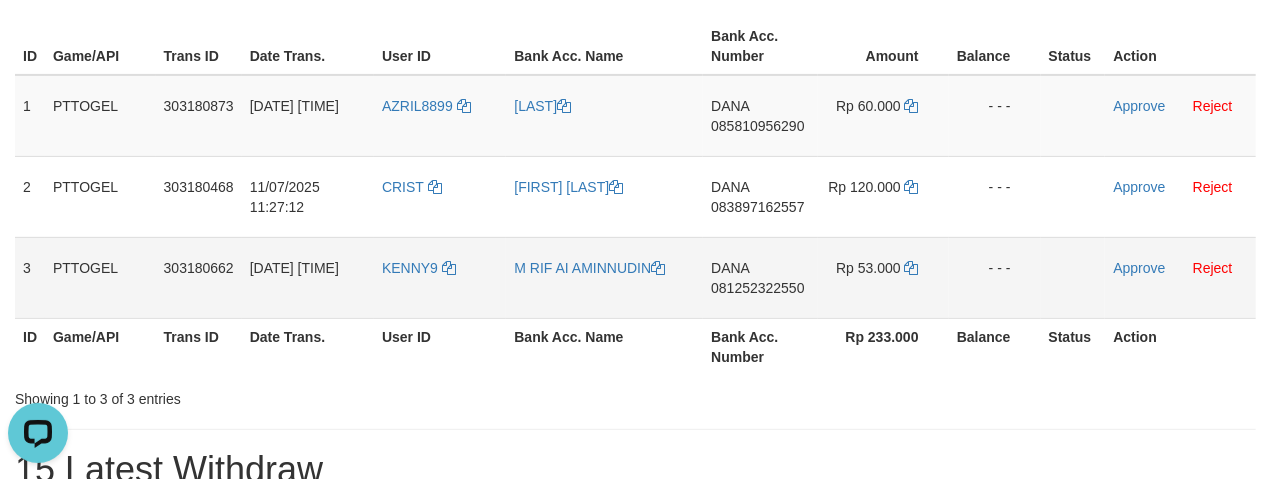 drag, startPoint x: 425, startPoint y: 132, endPoint x: 898, endPoint y: 266, distance: 491.6147 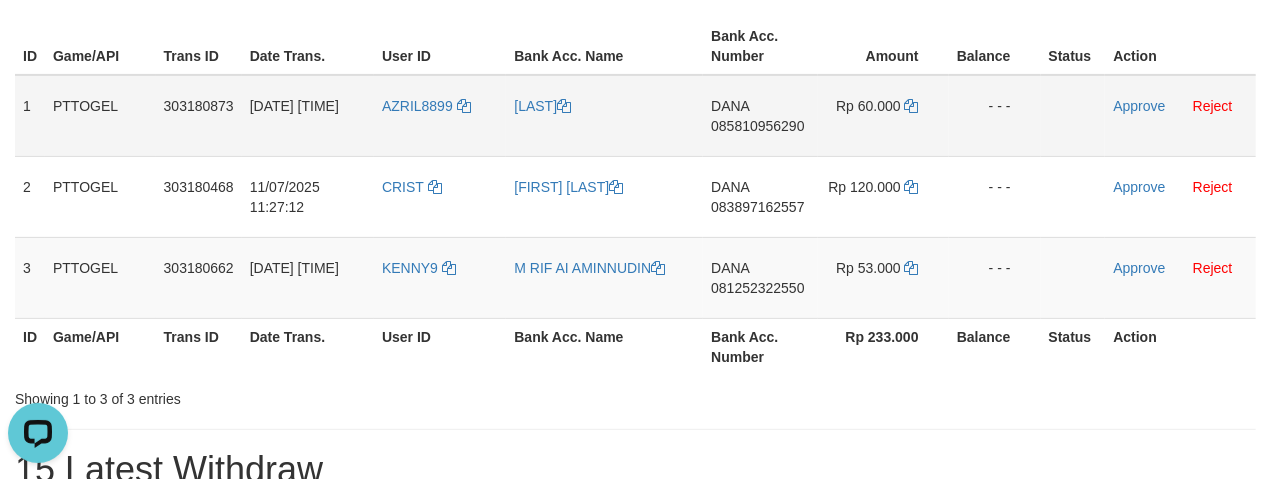 click on "DANA
085810956290" at bounding box center (760, 116) 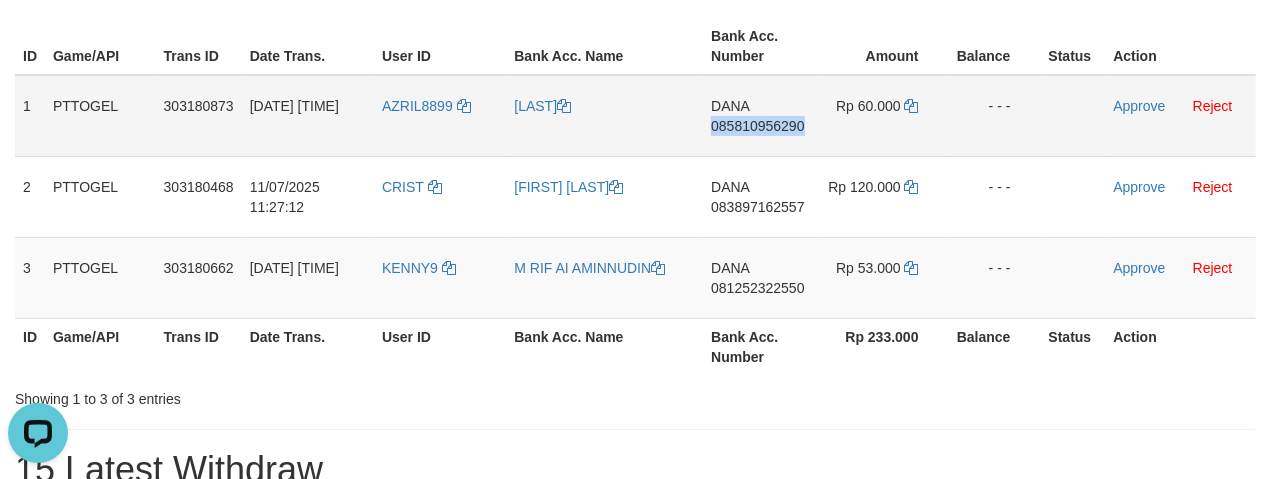 click on "DANA
085810956290" at bounding box center (760, 116) 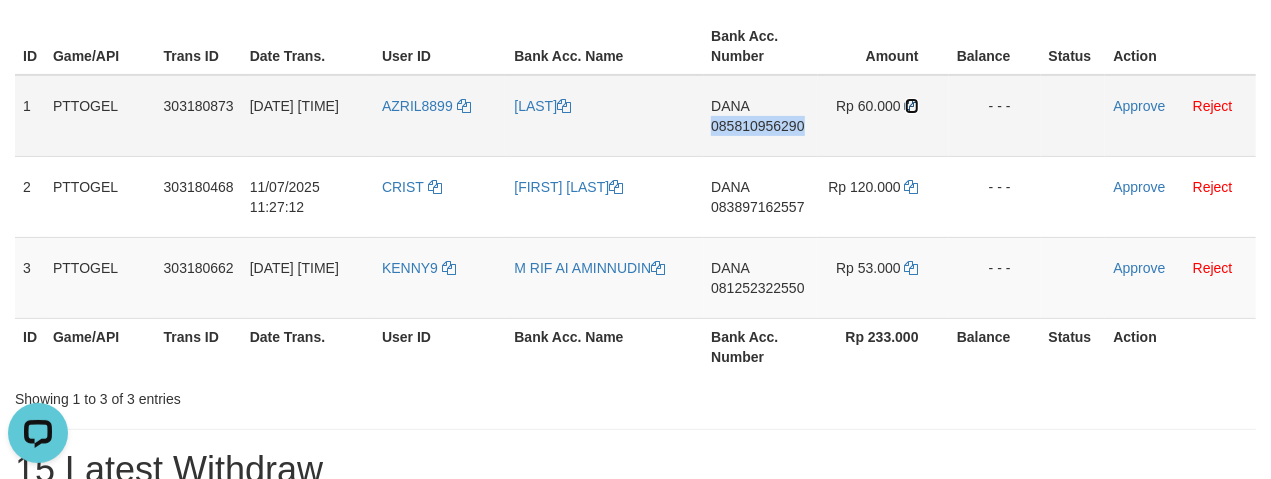 click at bounding box center (912, 106) 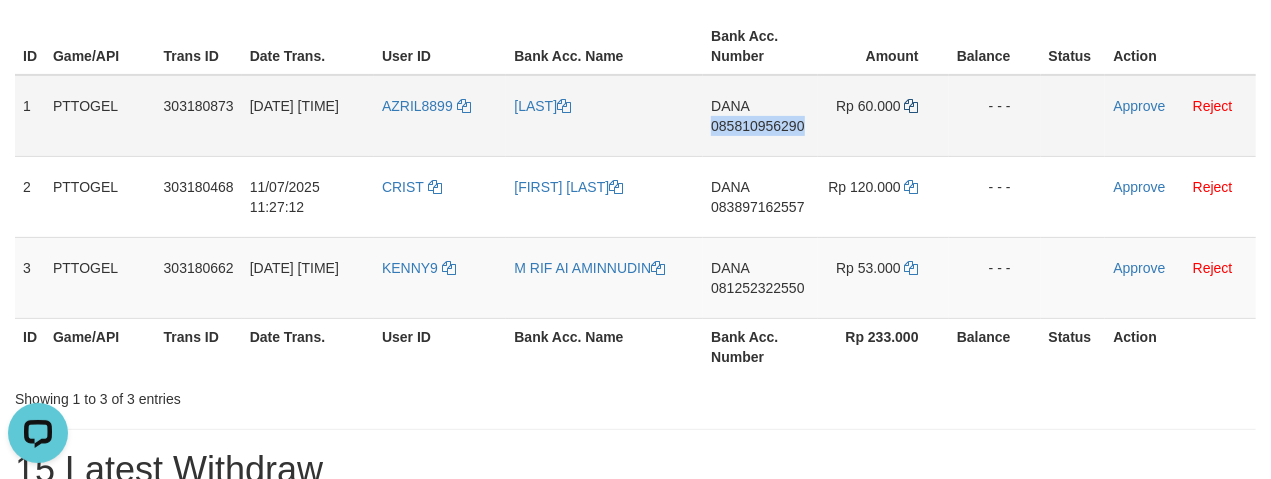 copy on "085810956290" 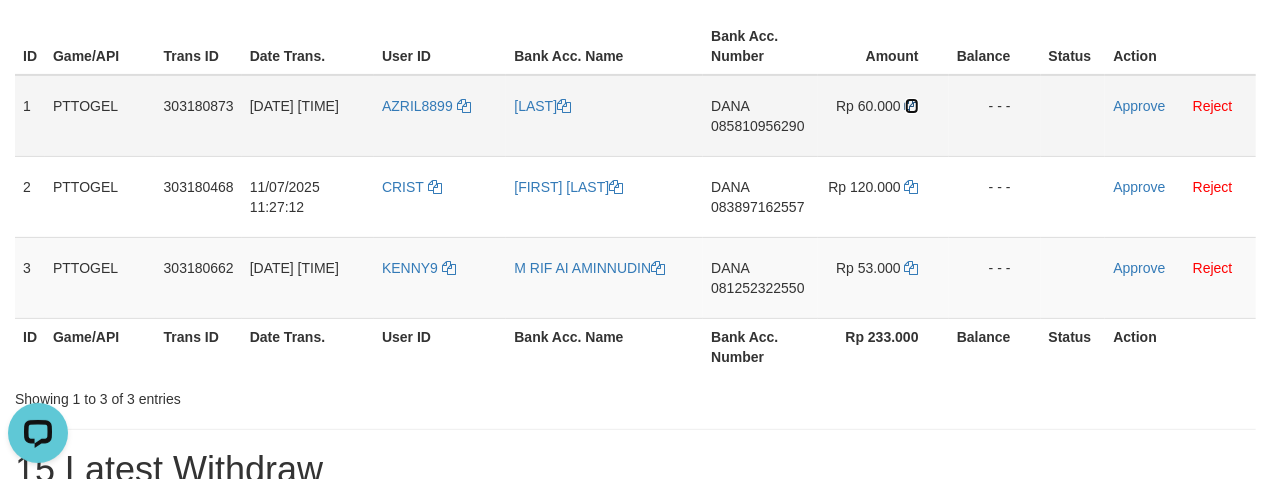 click at bounding box center [912, 106] 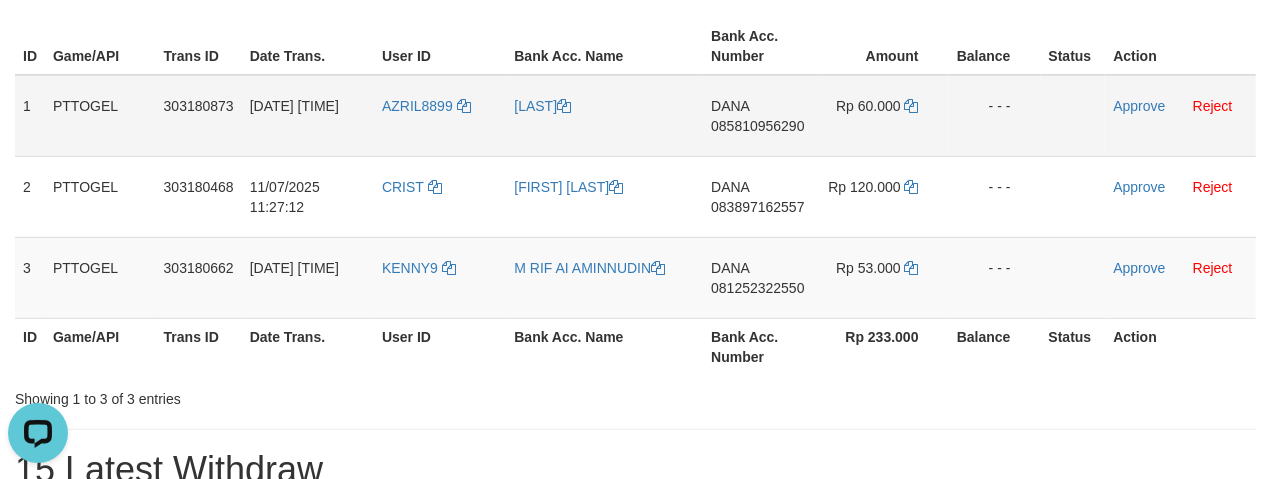 click on "Approve
Reject" at bounding box center (1180, 116) 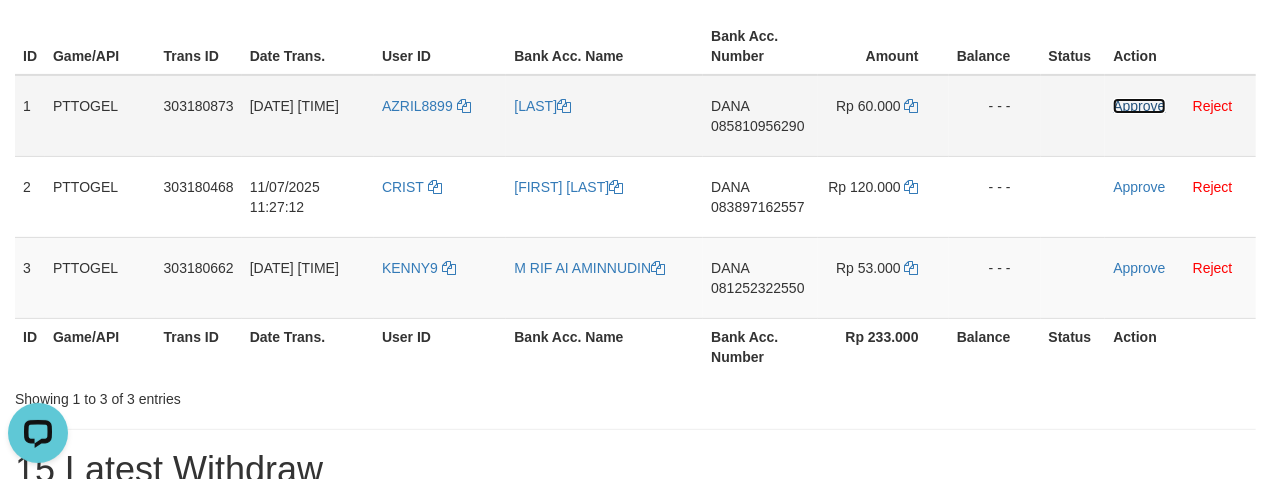 click on "Approve" at bounding box center [1139, 106] 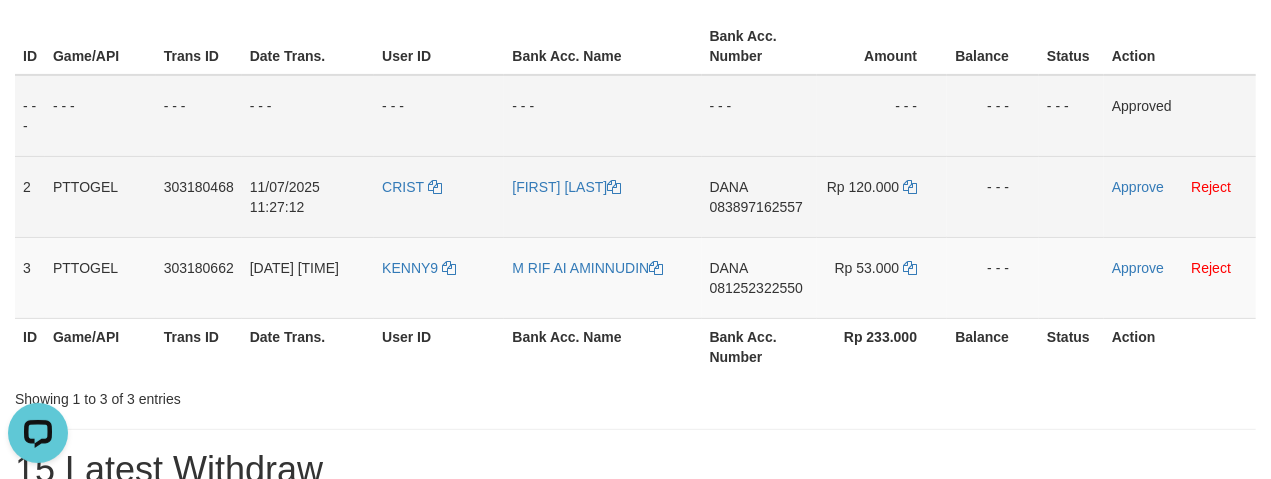 click on "DANA
083897162557" at bounding box center (759, 196) 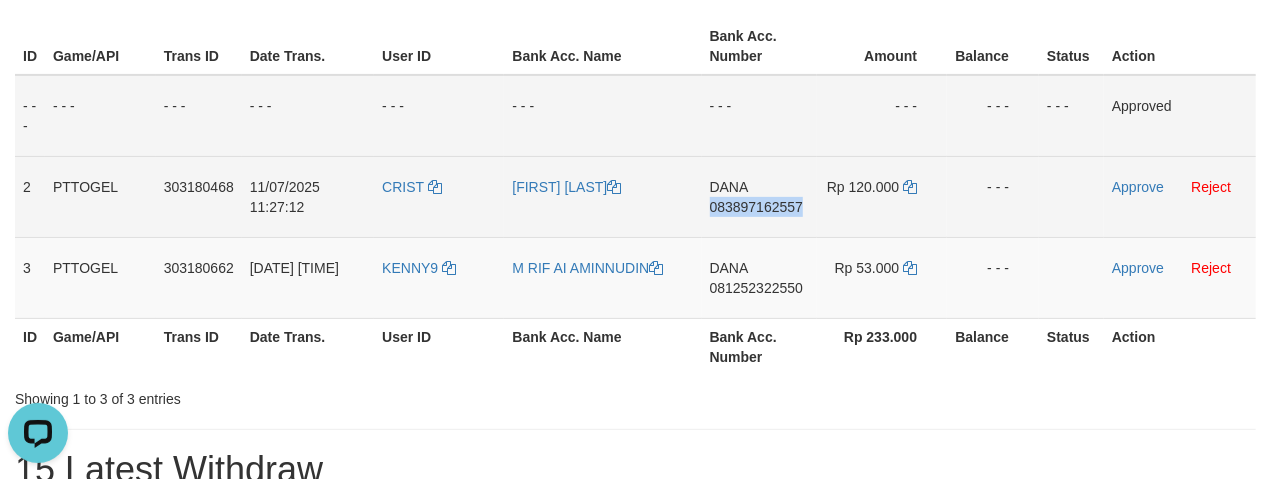click on "DANA
083897162557" at bounding box center (759, 196) 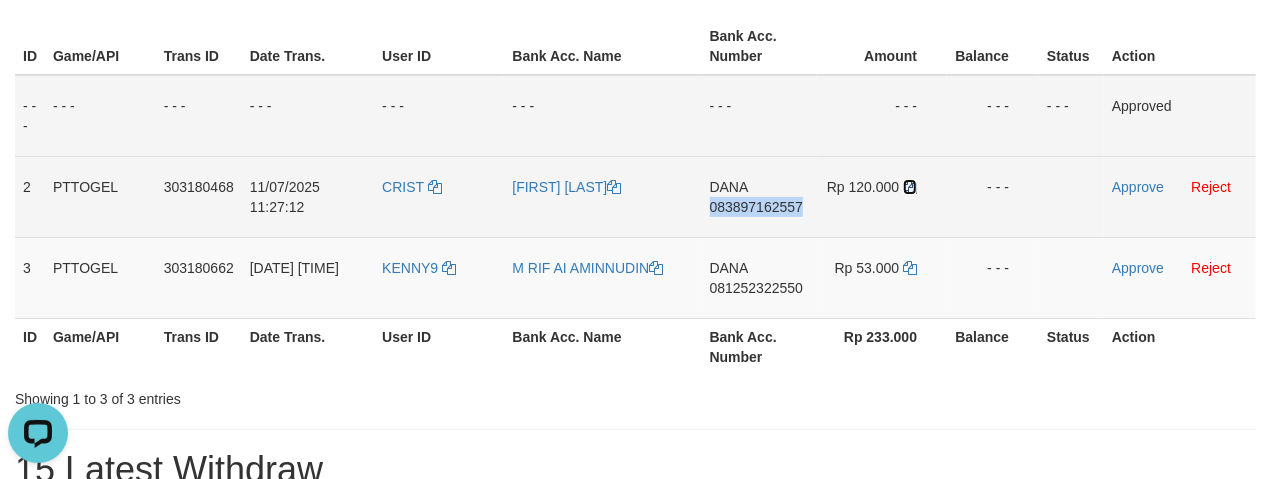 click at bounding box center (910, 187) 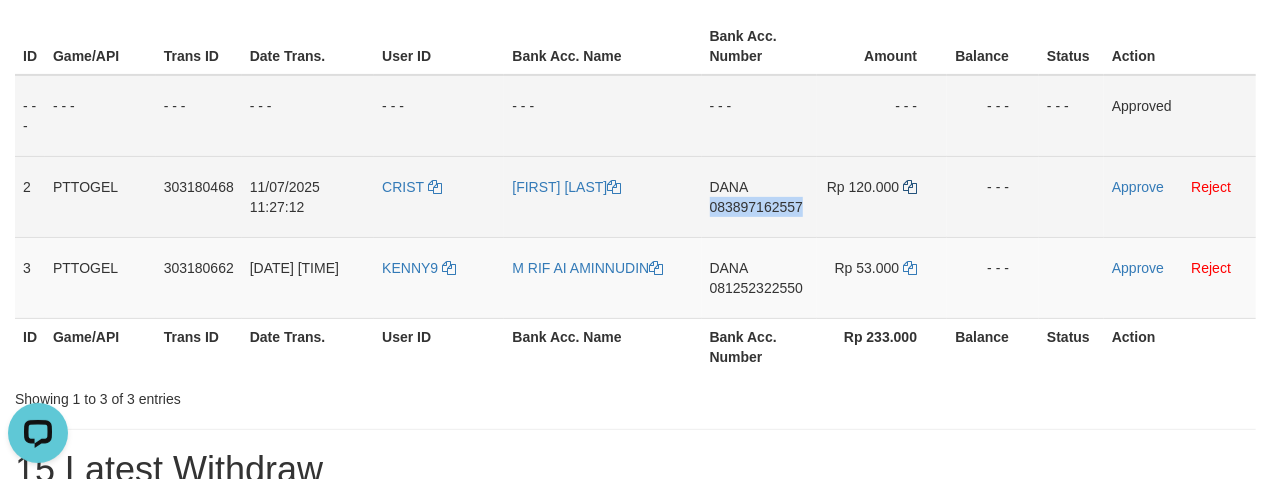 copy on "083897162557" 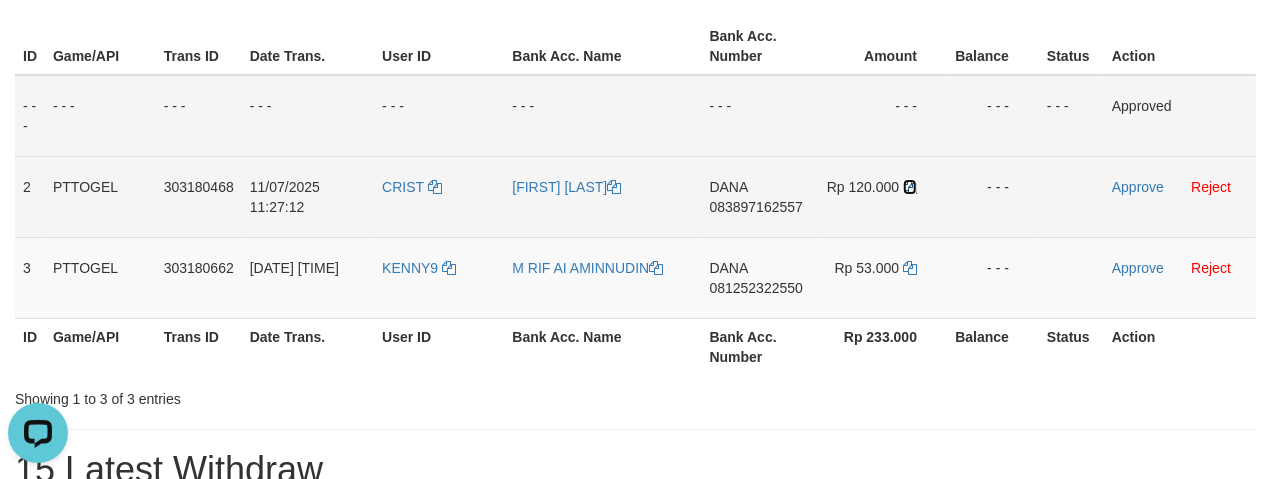 click at bounding box center [910, 187] 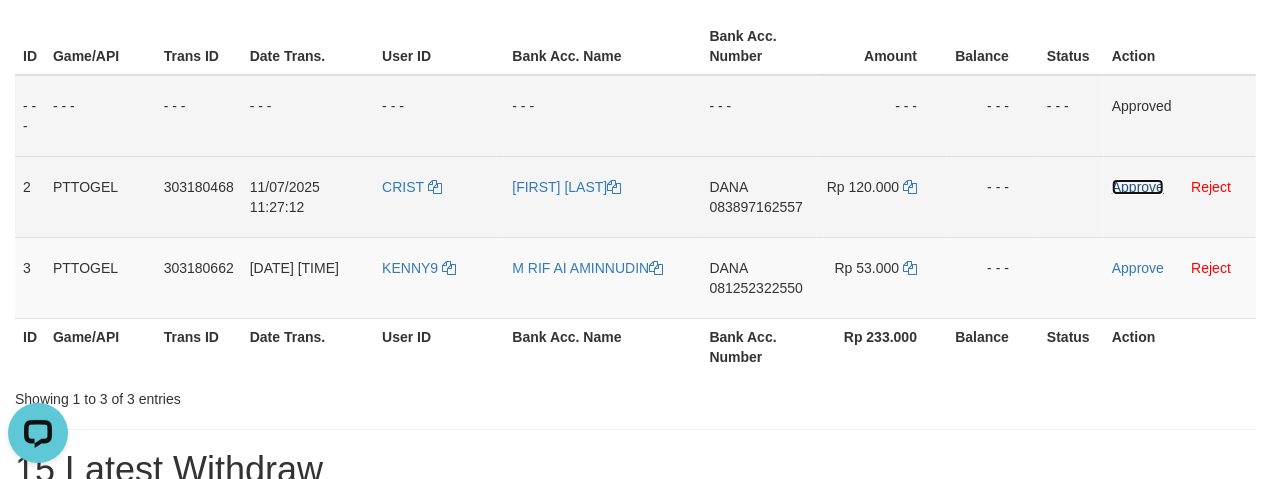 click on "Approve" at bounding box center [1138, 187] 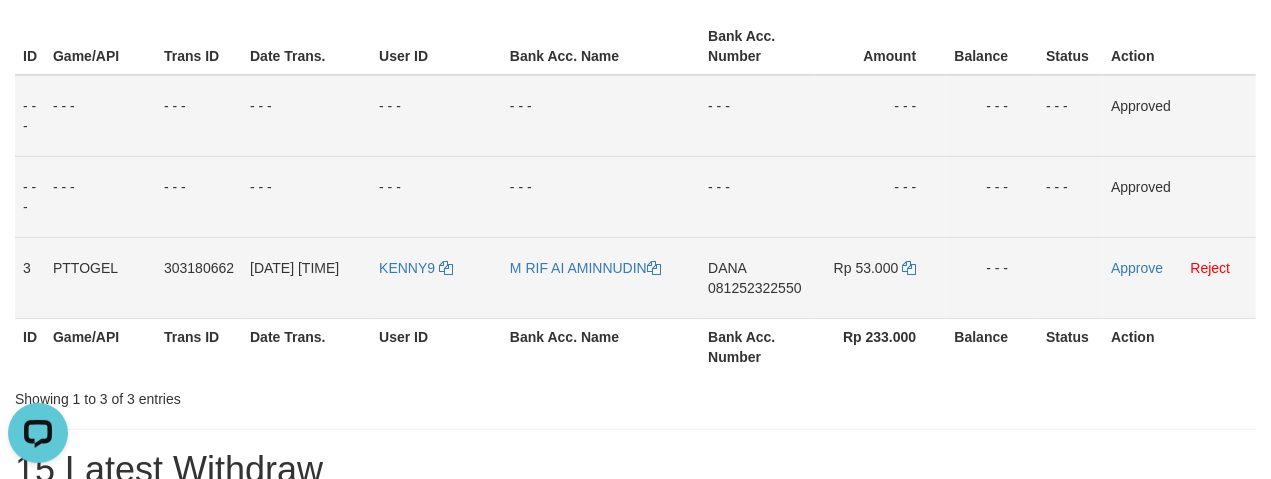 click on "DANA
081252322550" at bounding box center [757, 277] 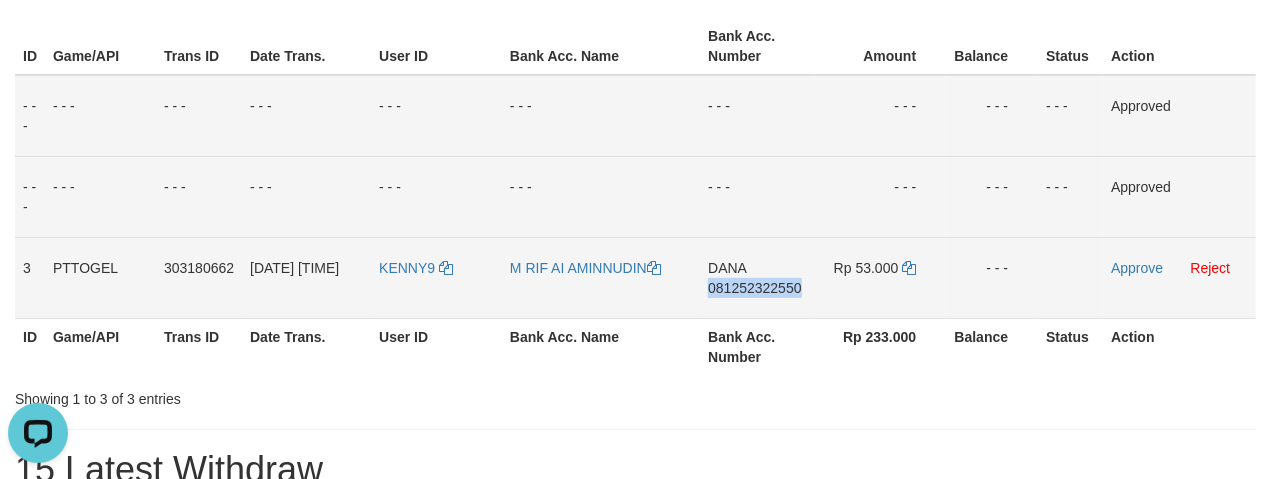 click on "DANA
081252322550" at bounding box center [757, 277] 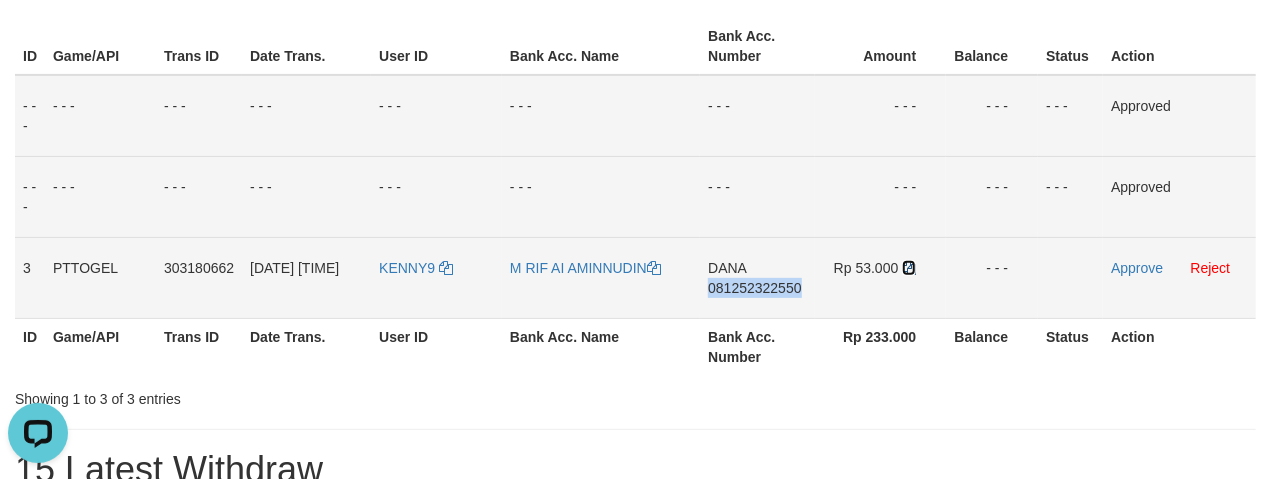 click at bounding box center (909, 268) 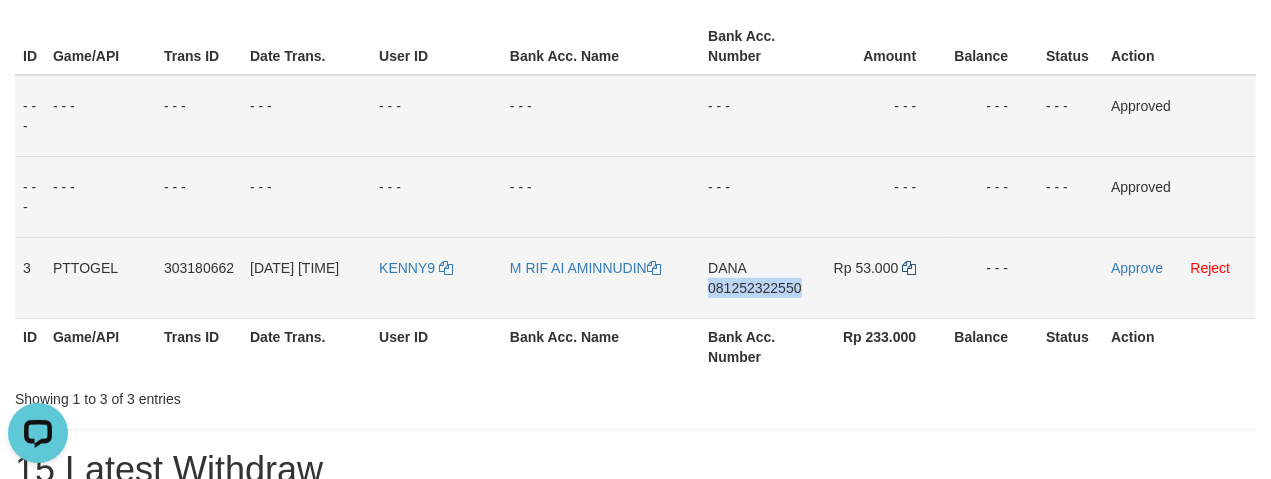 copy on "081252322550" 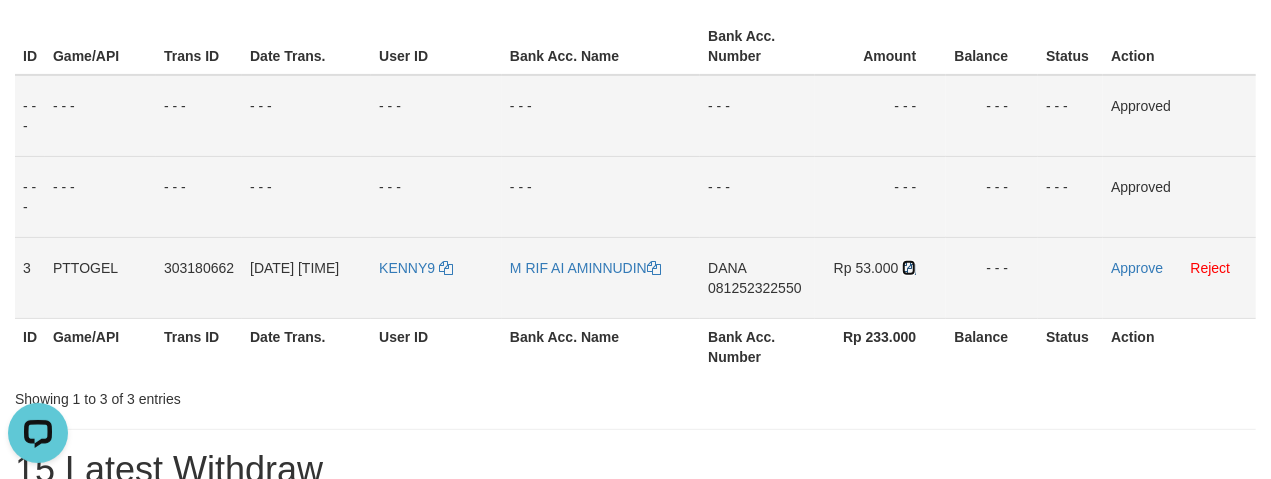 click at bounding box center (909, 268) 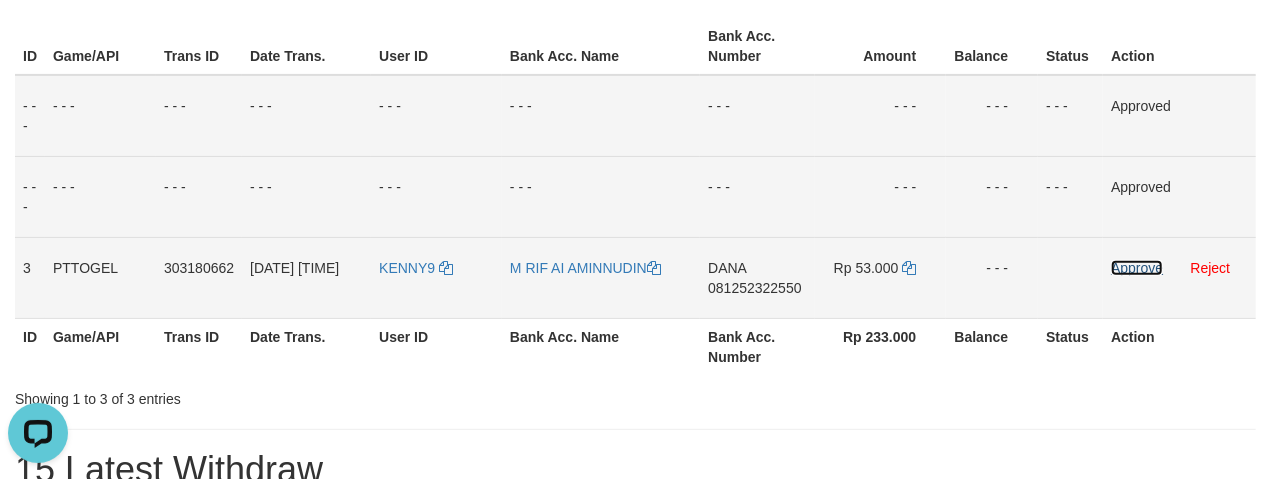 click on "Approve" at bounding box center (1137, 268) 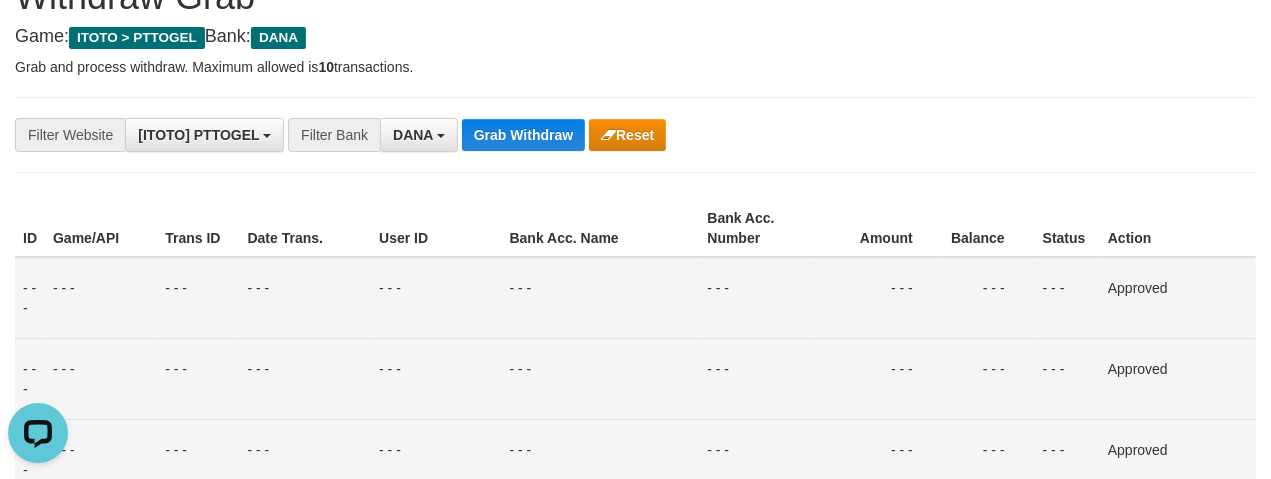 scroll, scrollTop: 0, scrollLeft: 0, axis: both 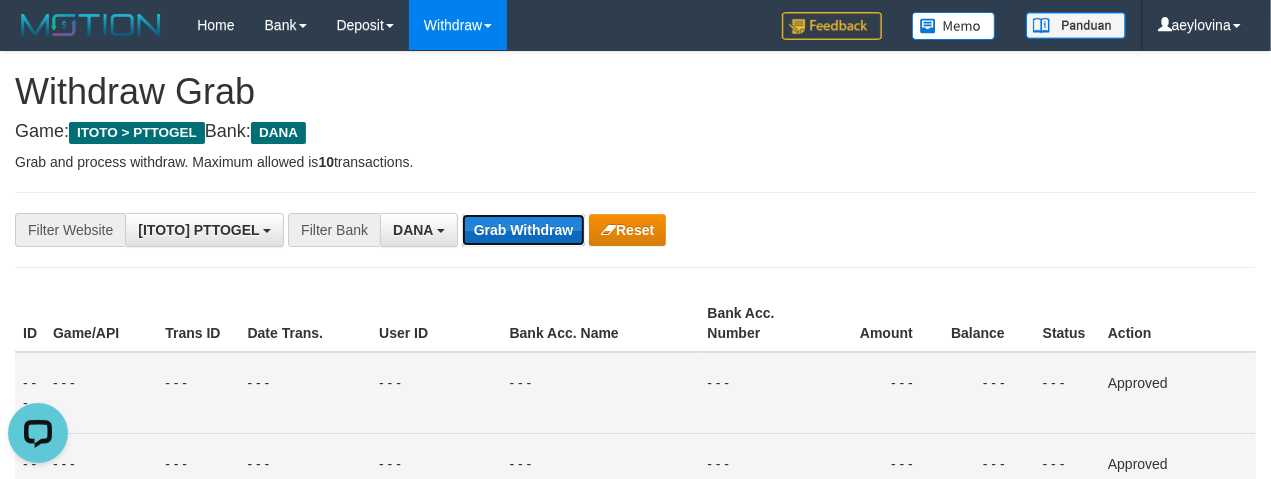 click on "Grab Withdraw" at bounding box center [523, 230] 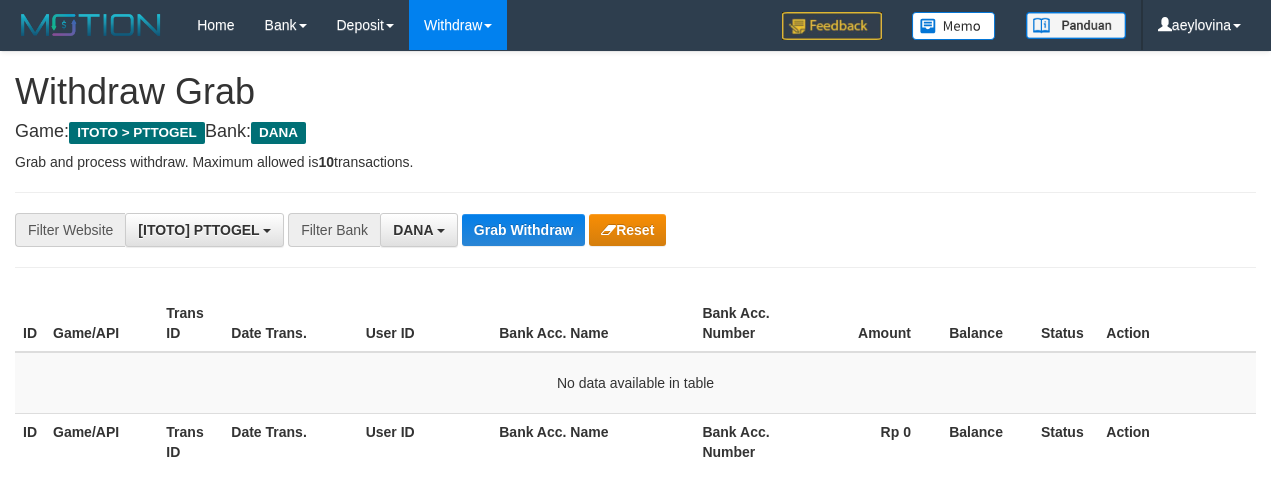 scroll, scrollTop: 0, scrollLeft: 0, axis: both 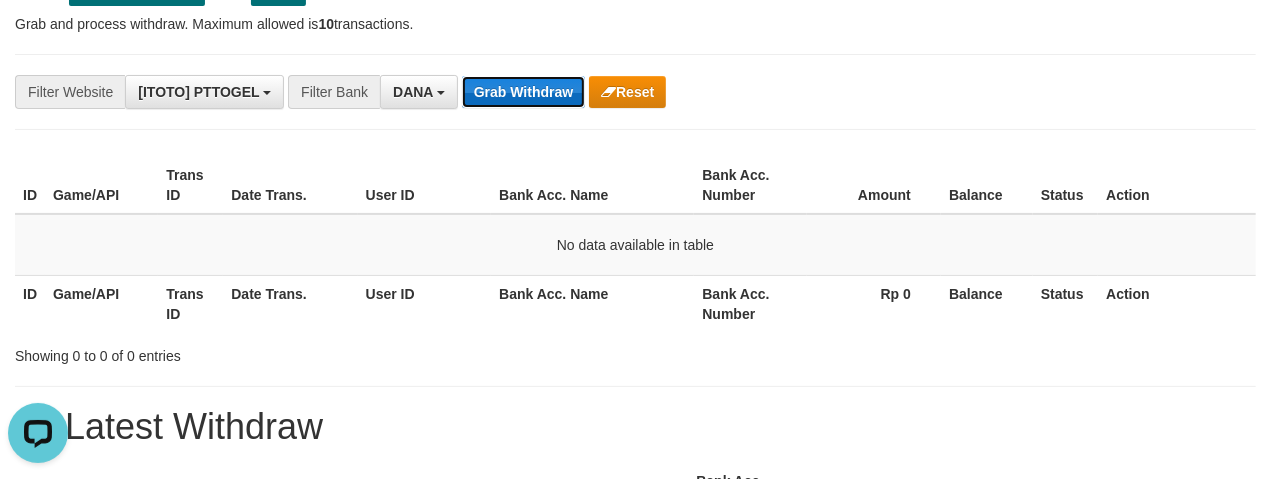 click on "Grab Withdraw" at bounding box center [523, 92] 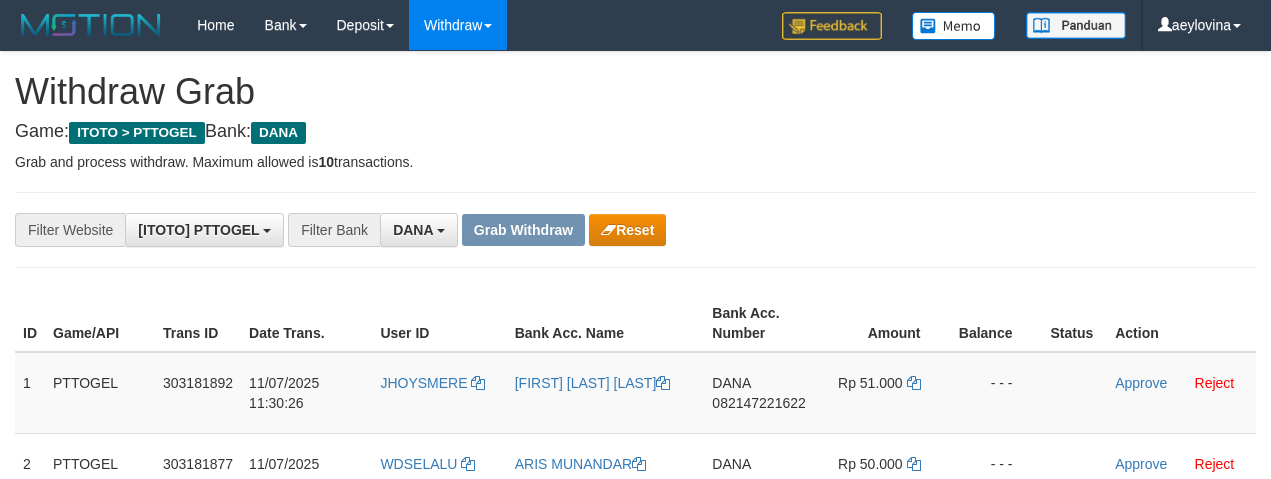 scroll, scrollTop: 277, scrollLeft: 0, axis: vertical 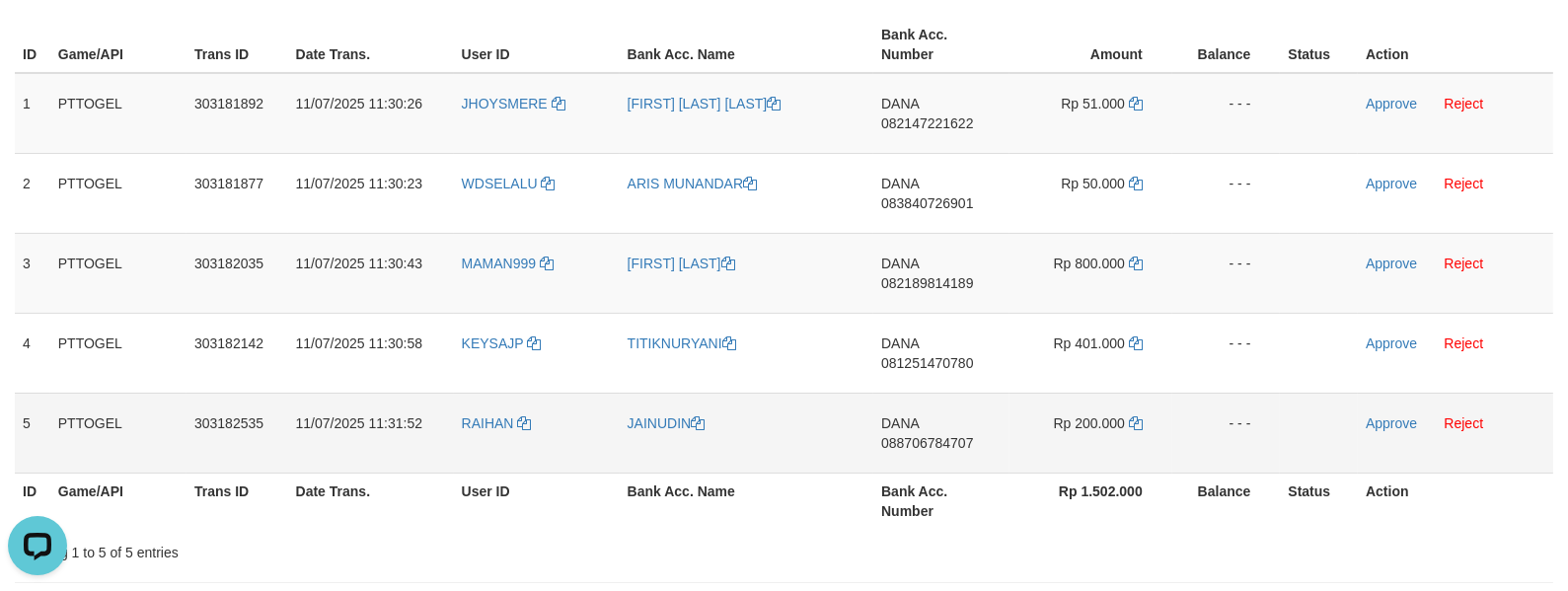 drag, startPoint x: 502, startPoint y: 129, endPoint x: 1134, endPoint y: 454, distance: 710.668 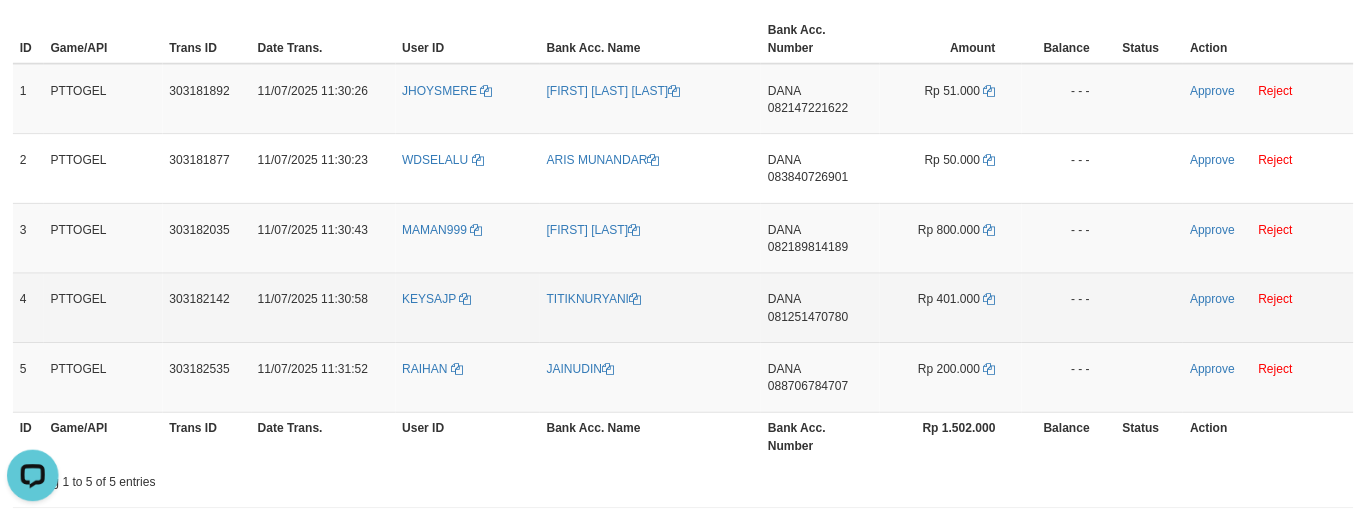 scroll, scrollTop: 277, scrollLeft: 0, axis: vertical 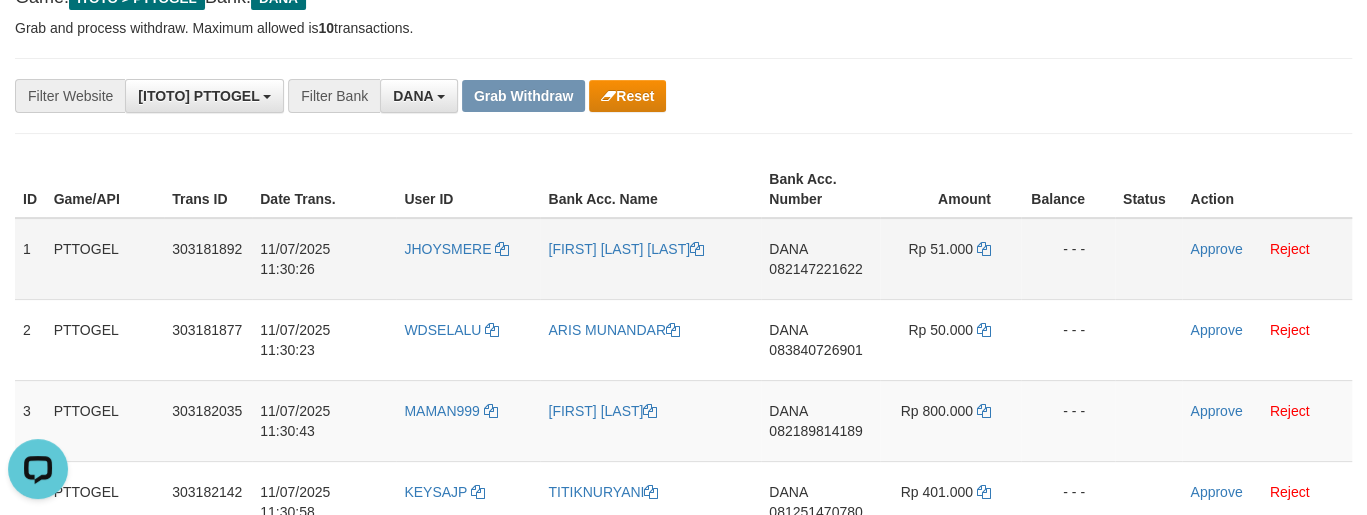 click on "DANA
082147221622" at bounding box center [820, 259] 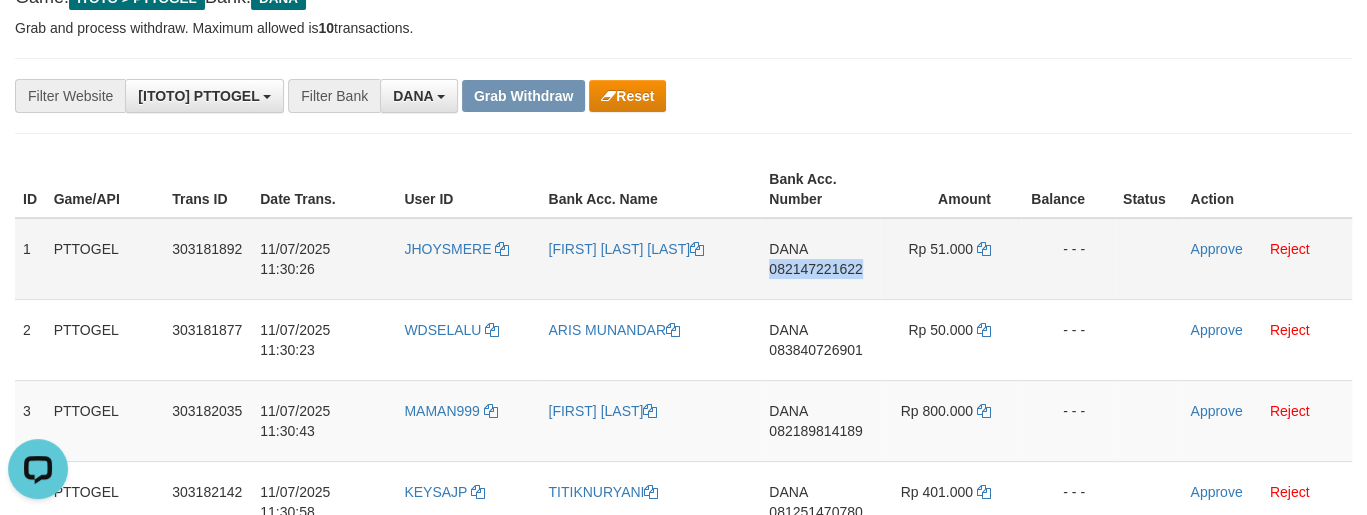 click on "DANA
082147221622" at bounding box center [820, 259] 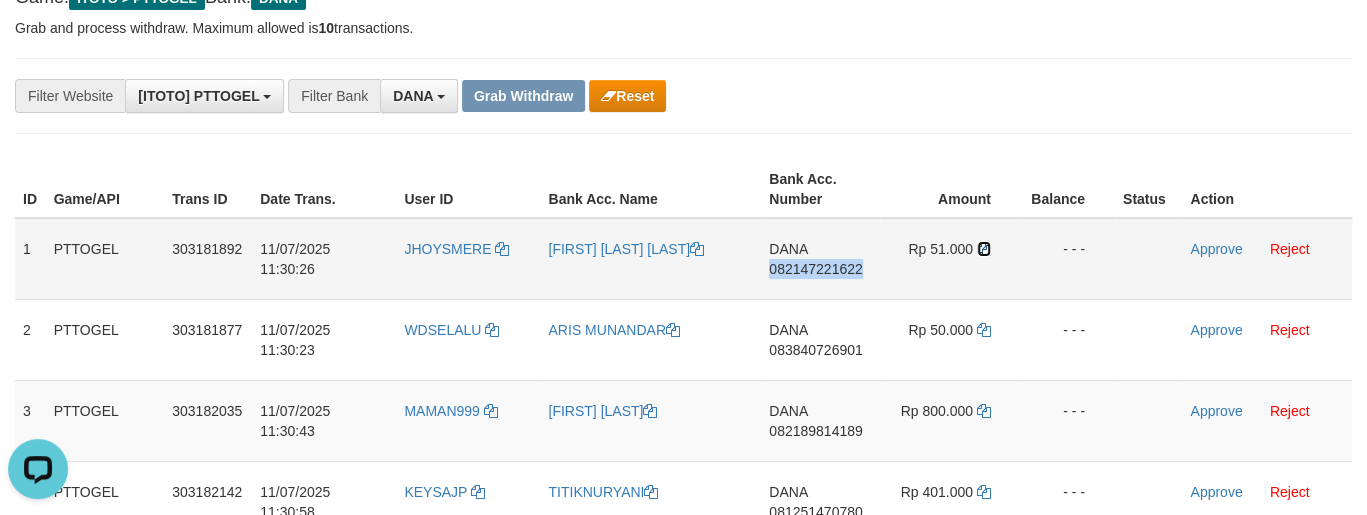 click at bounding box center (984, 249) 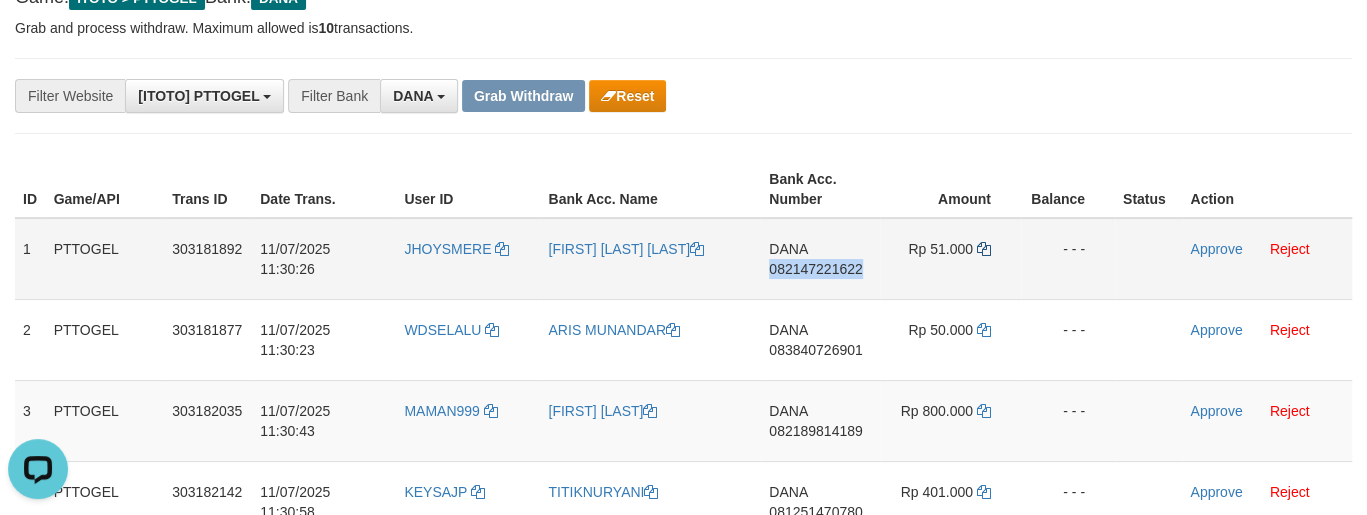 copy on "082147221622" 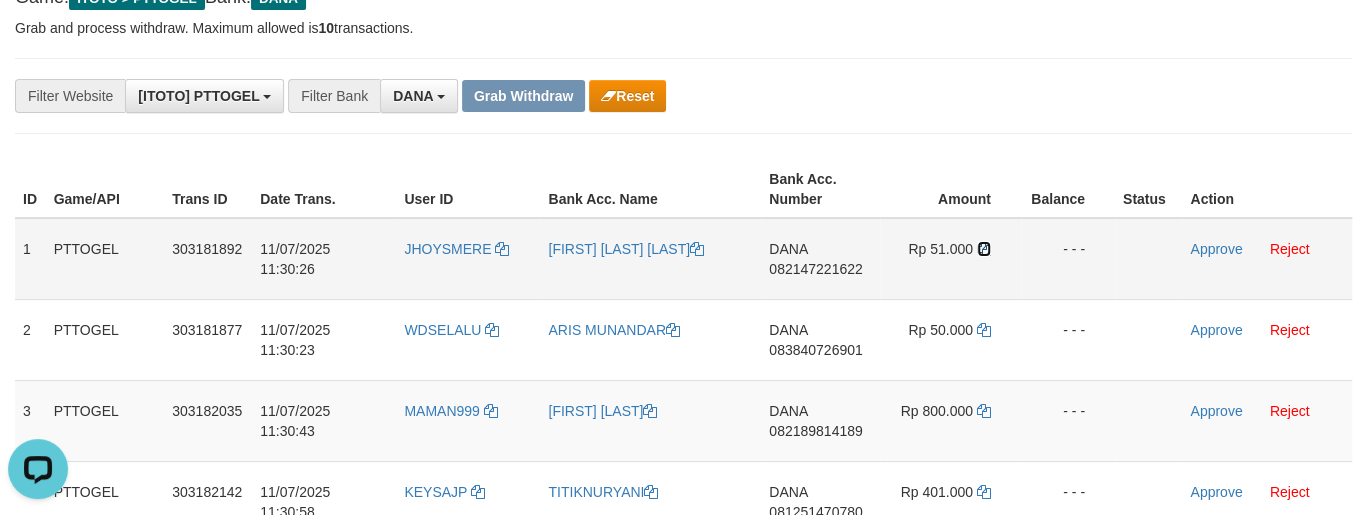 click at bounding box center (984, 249) 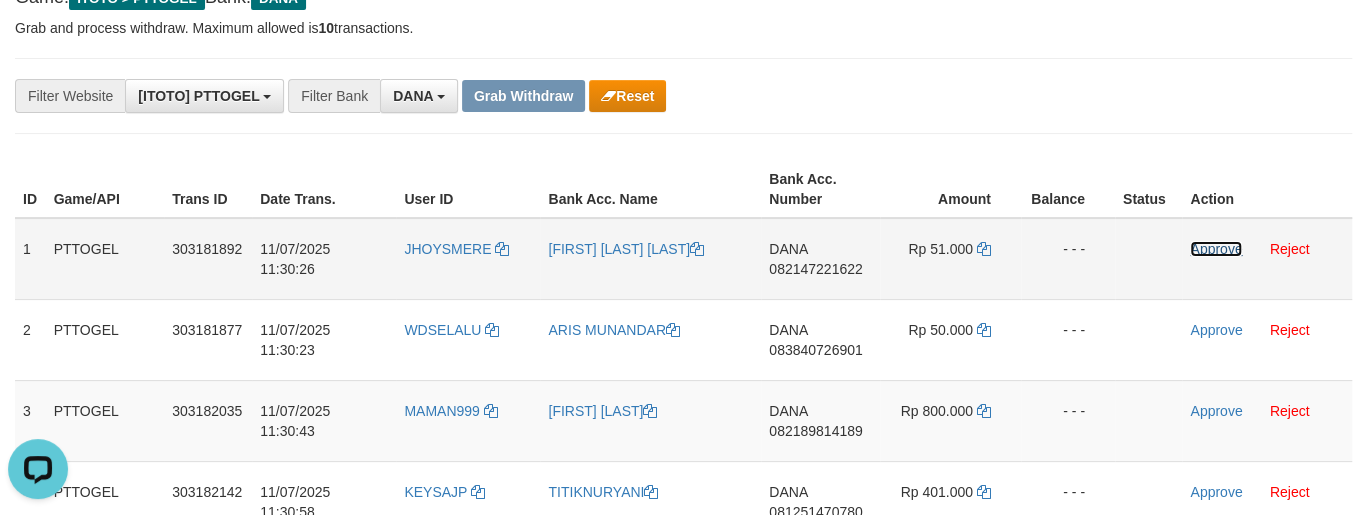 click on "Approve" at bounding box center [1216, 249] 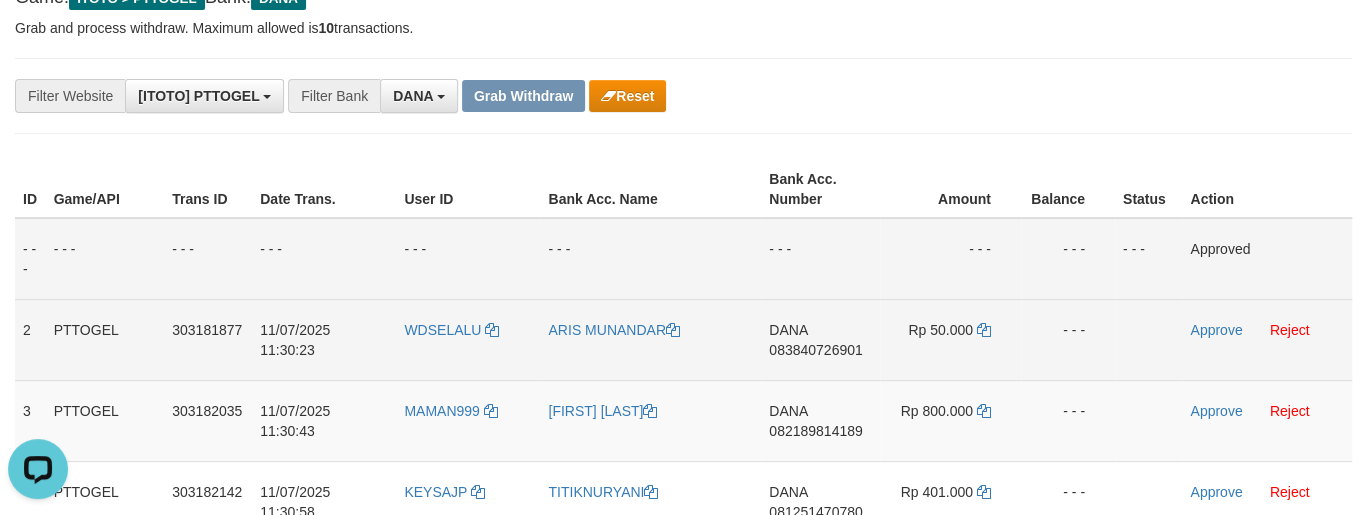 click on "DANA
083840726901" at bounding box center (820, 339) 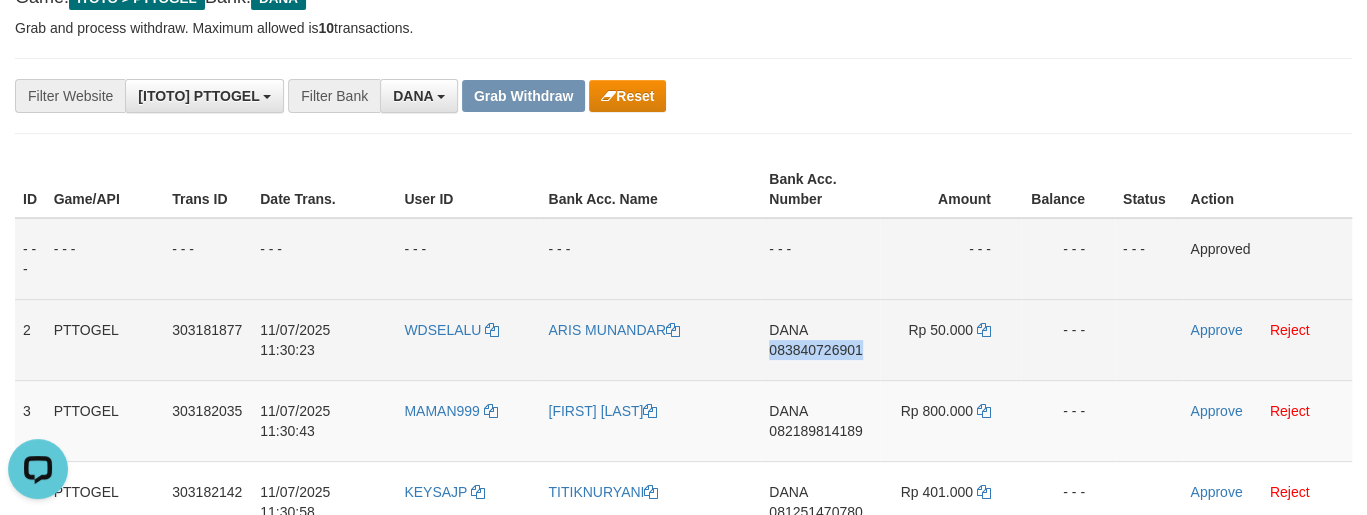 click on "DANA
083840726901" at bounding box center (820, 339) 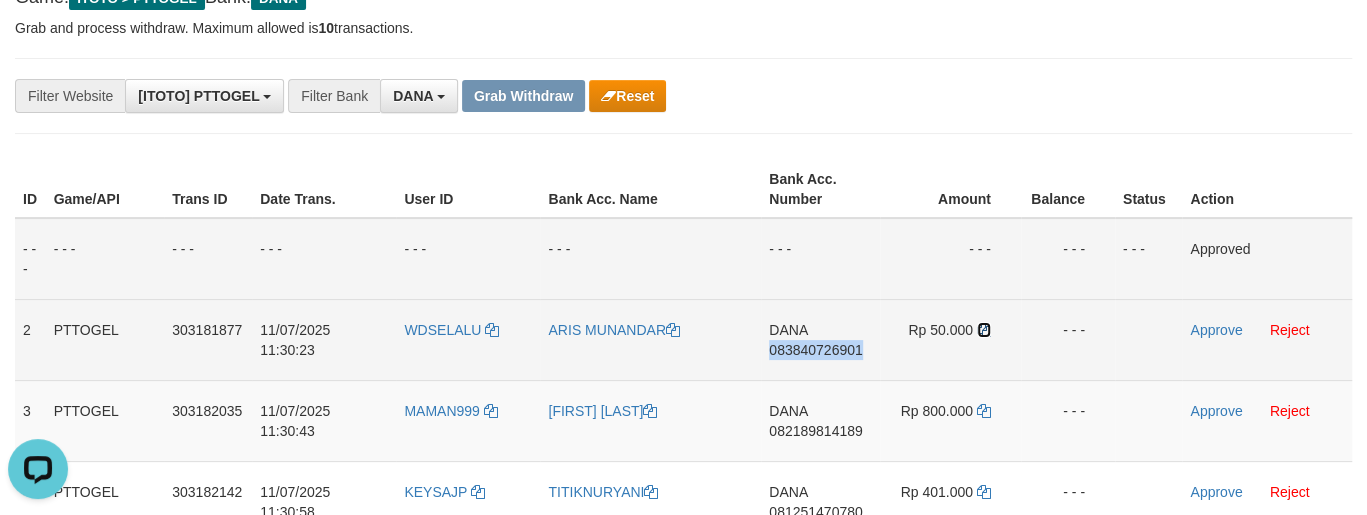 click at bounding box center [984, 330] 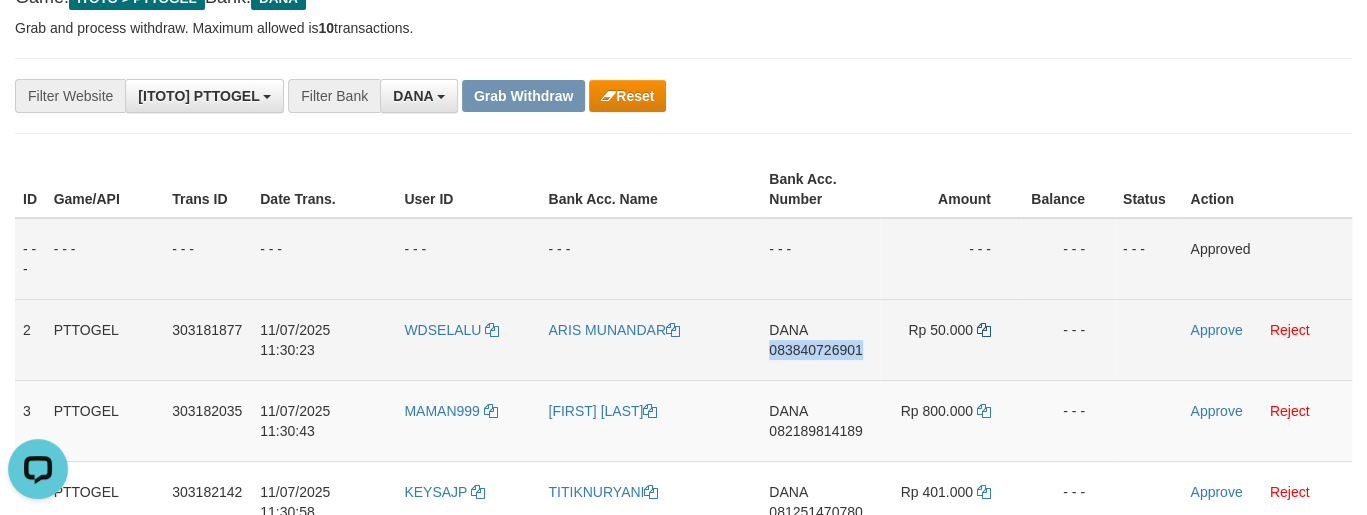 copy on "083840726901" 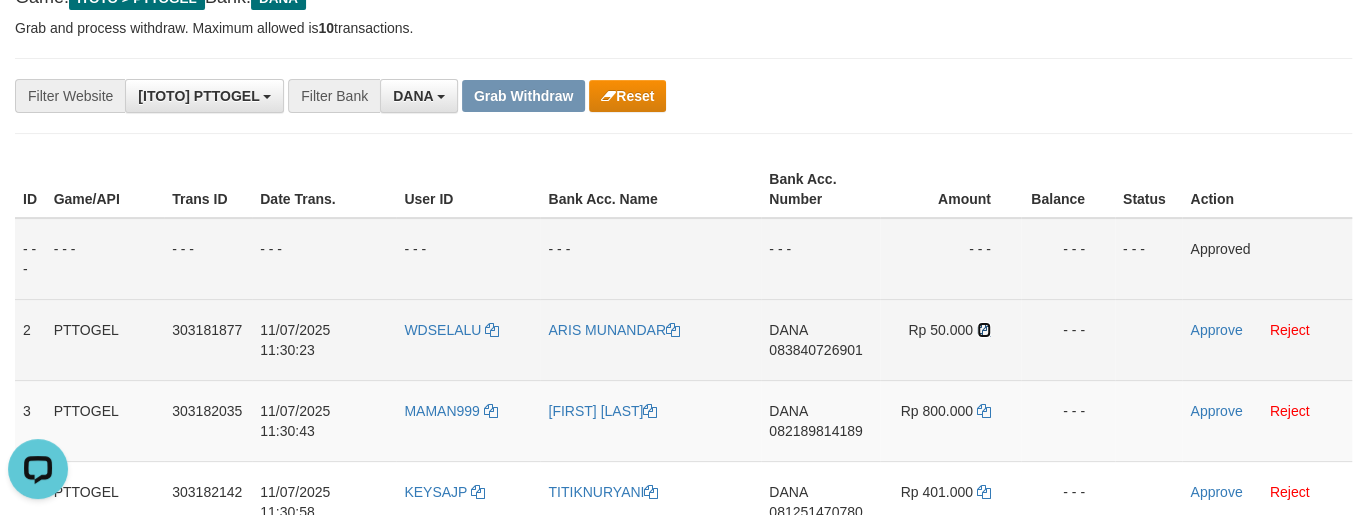 click at bounding box center [984, 330] 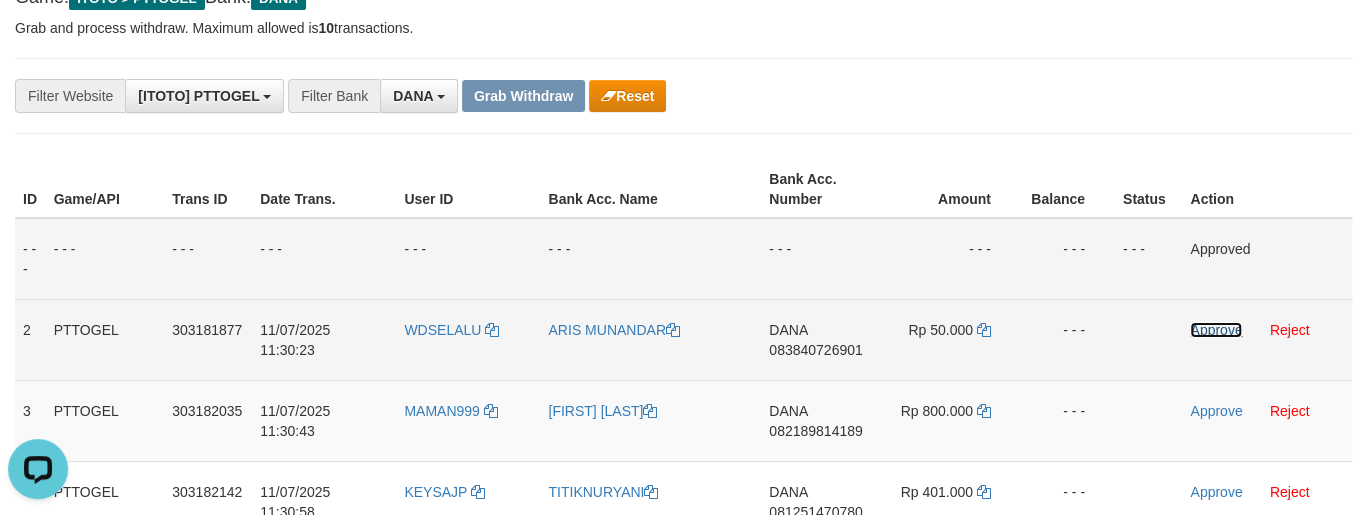 click on "Approve" at bounding box center (1216, 330) 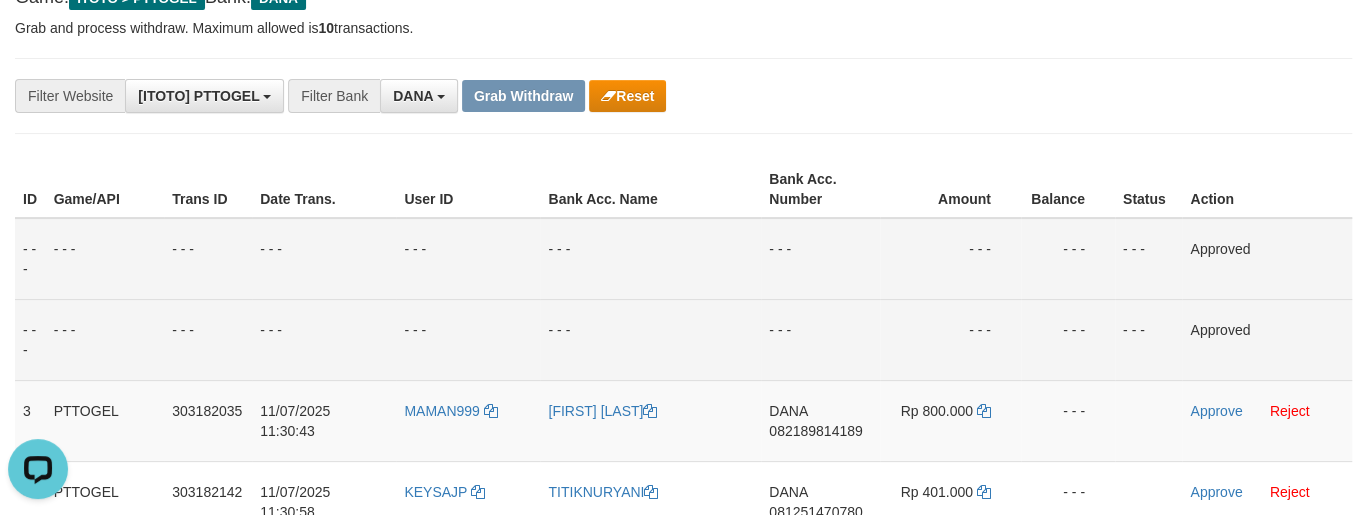 scroll, scrollTop: 277, scrollLeft: 0, axis: vertical 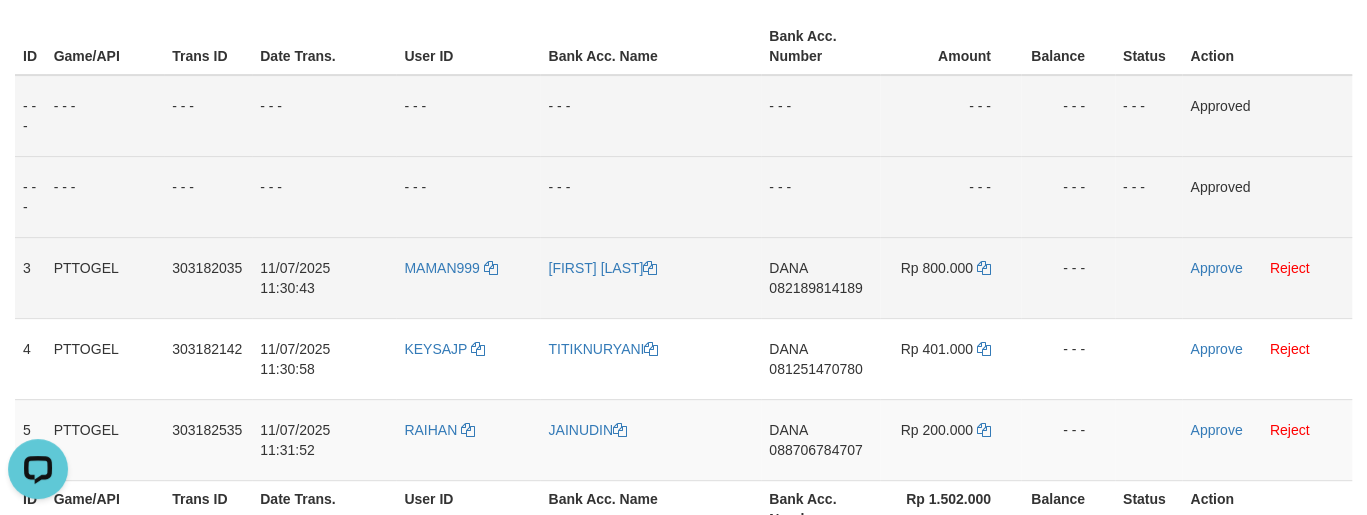 click on "DANA
082189814189" at bounding box center [820, 277] 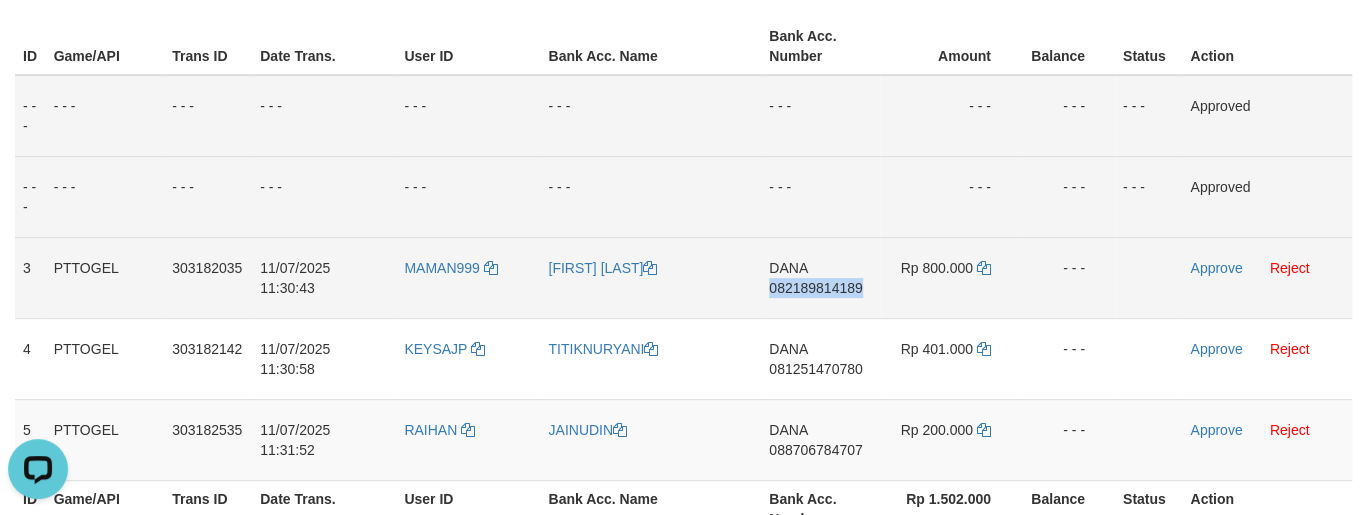 click on "DANA
082189814189" at bounding box center (820, 277) 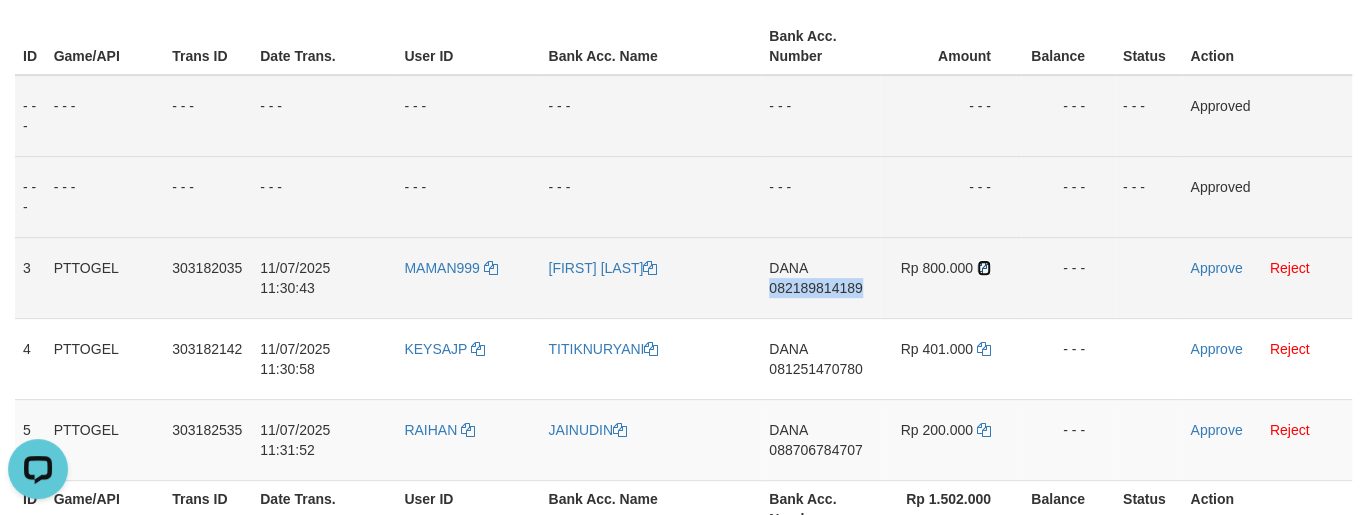 click at bounding box center (984, 268) 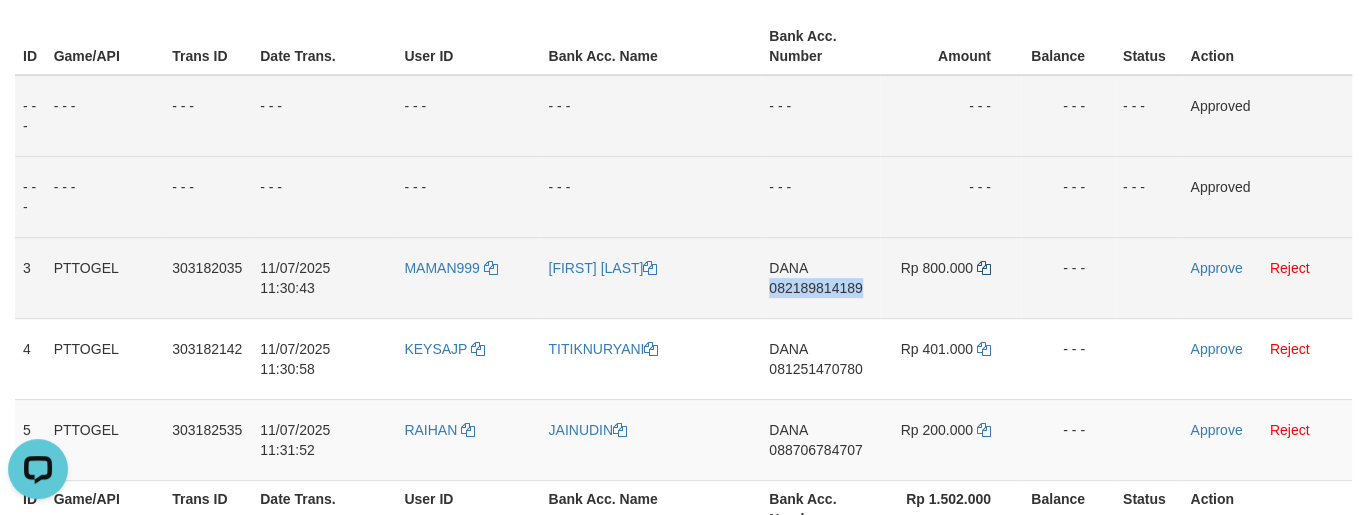 copy on "082189814189" 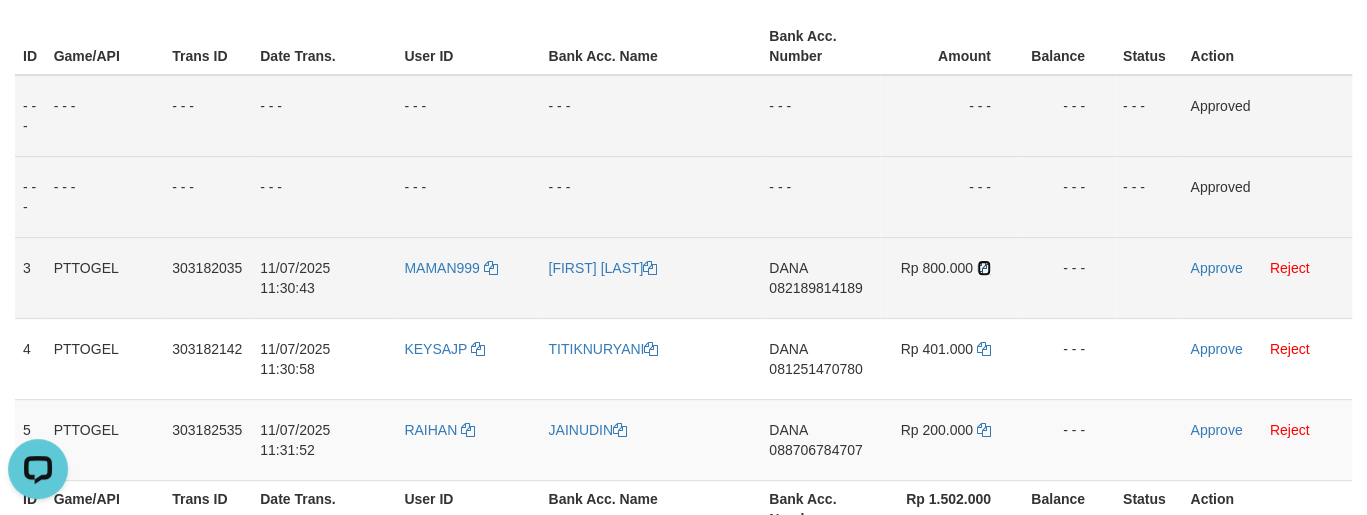 click at bounding box center (984, 268) 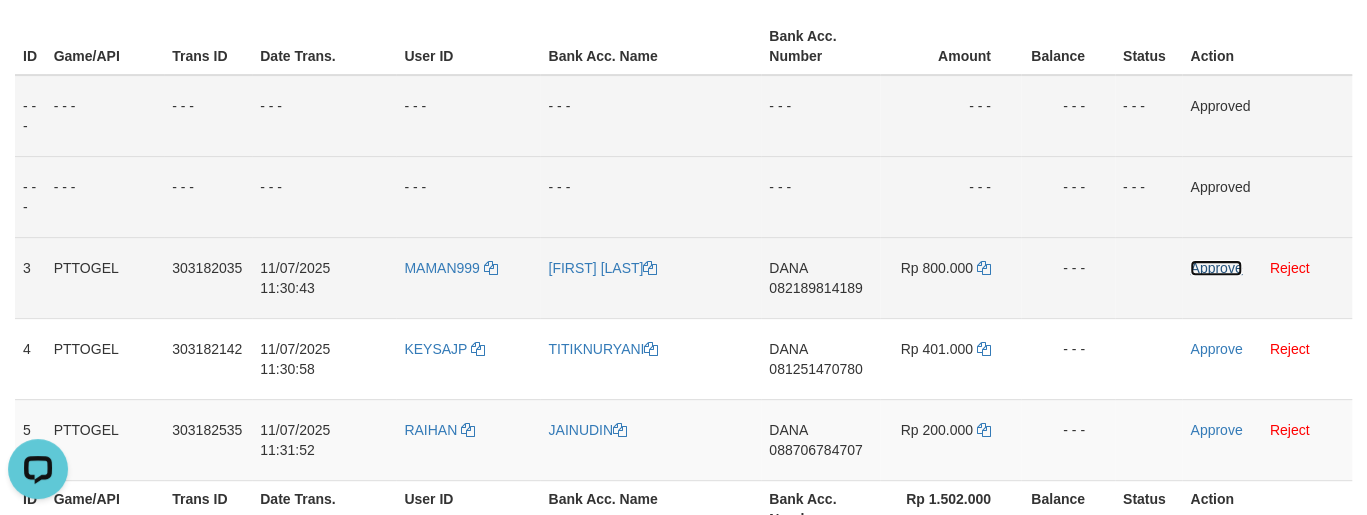 click on "Approve" at bounding box center [1216, 268] 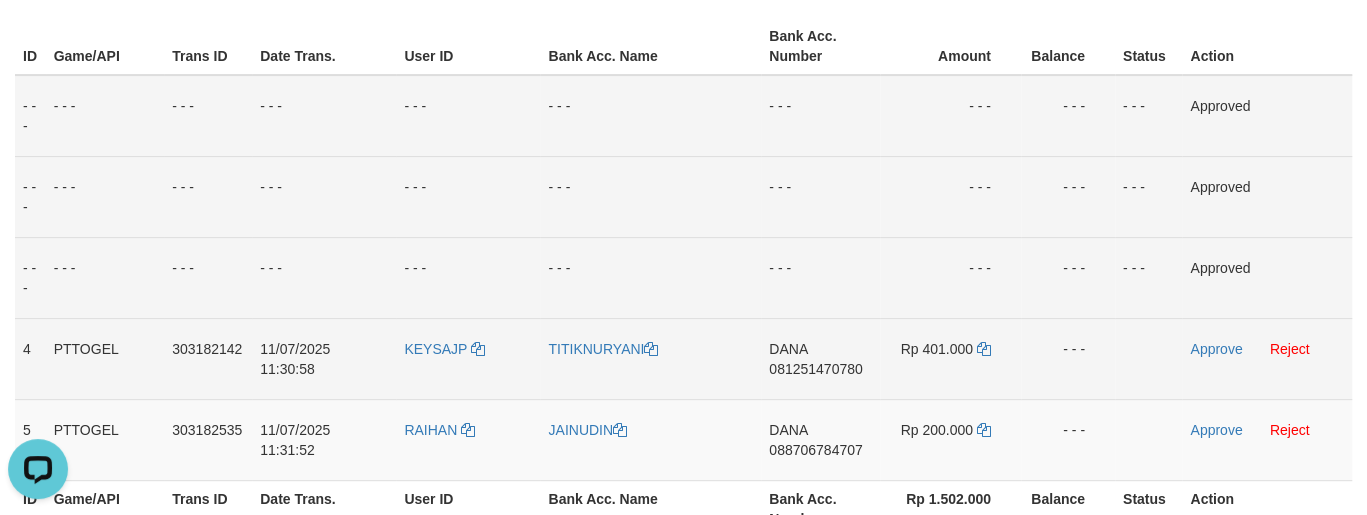 click on "DANA
081251470780" at bounding box center [820, 358] 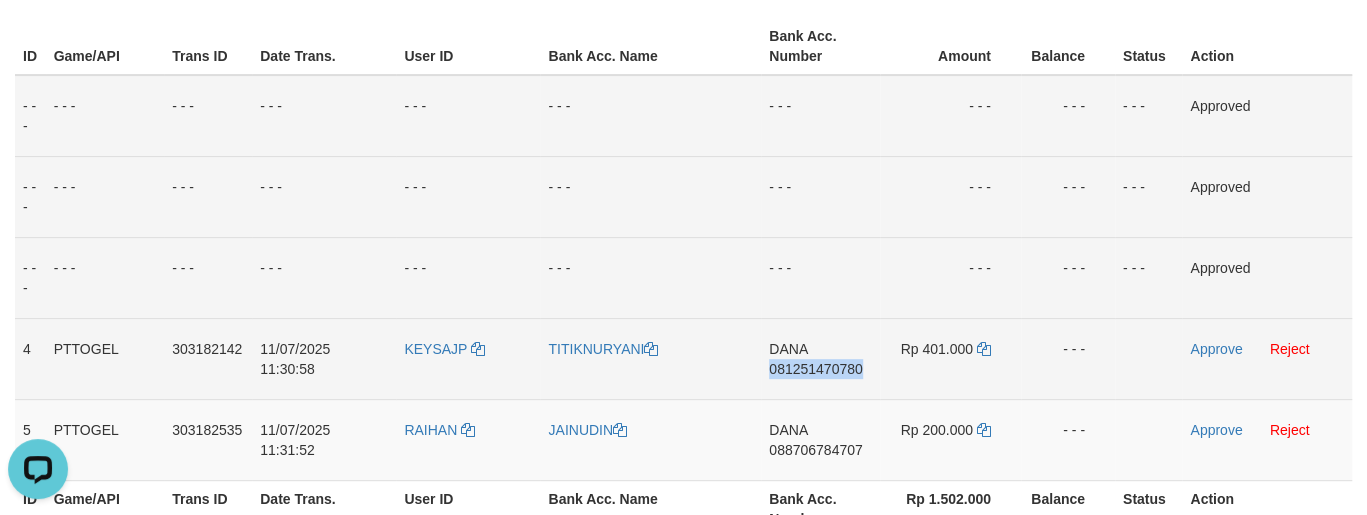 click on "DANA
081251470780" at bounding box center (820, 358) 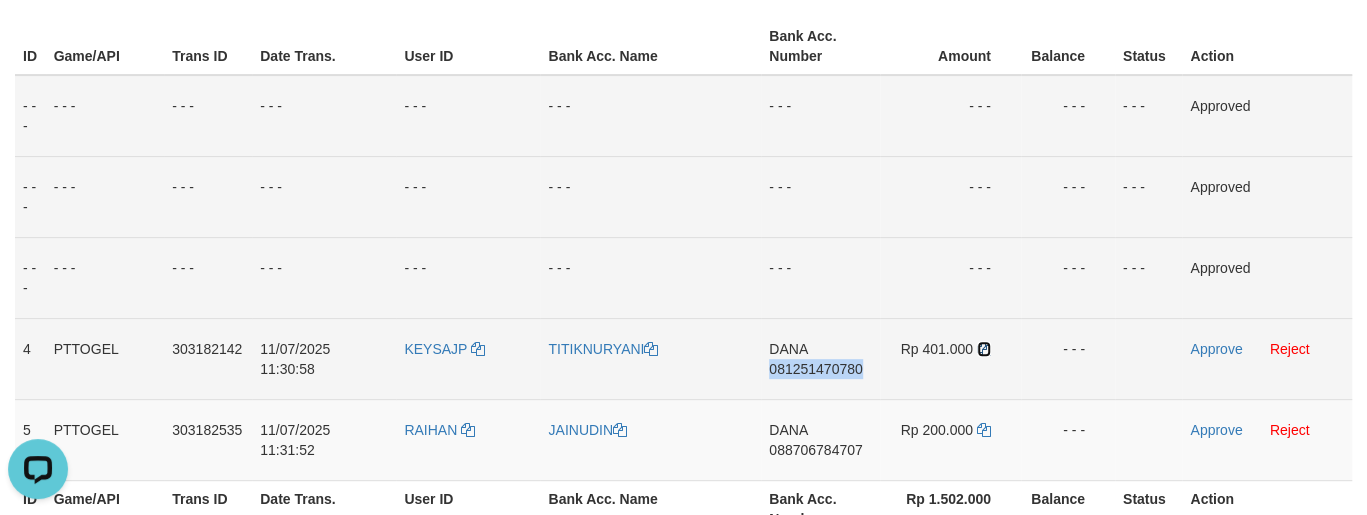 click at bounding box center (984, 349) 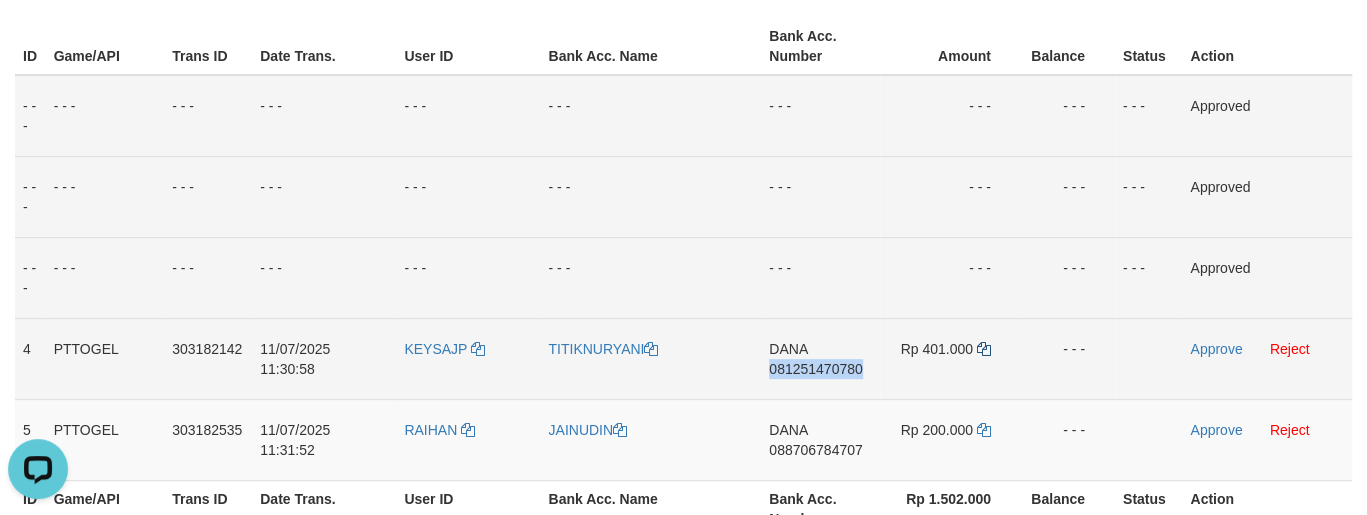 copy on "081251470780" 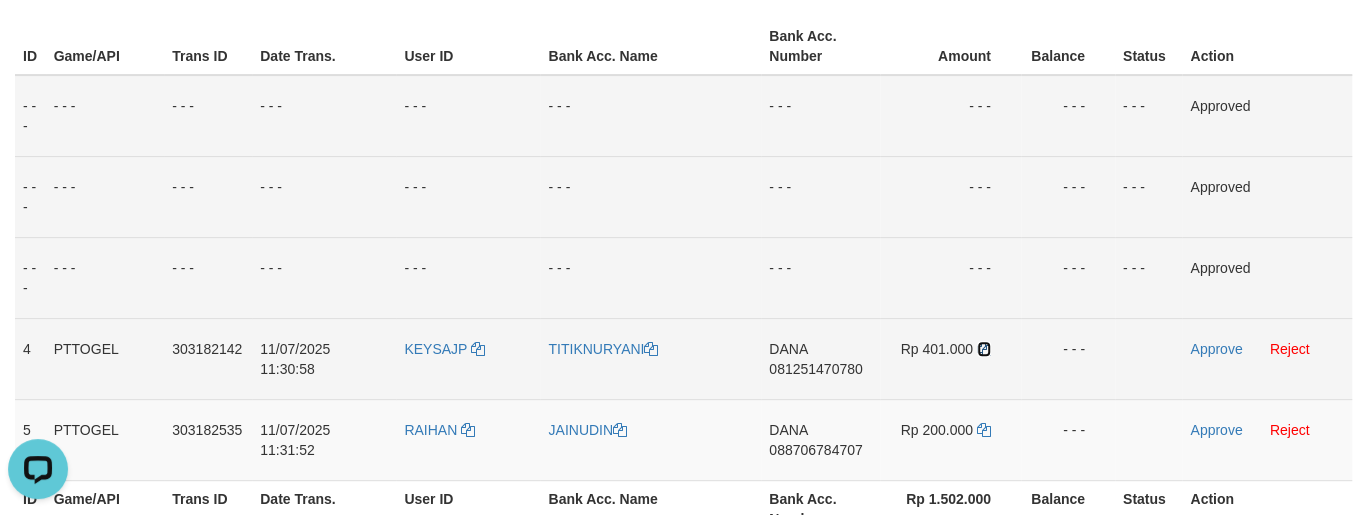 click at bounding box center (984, 349) 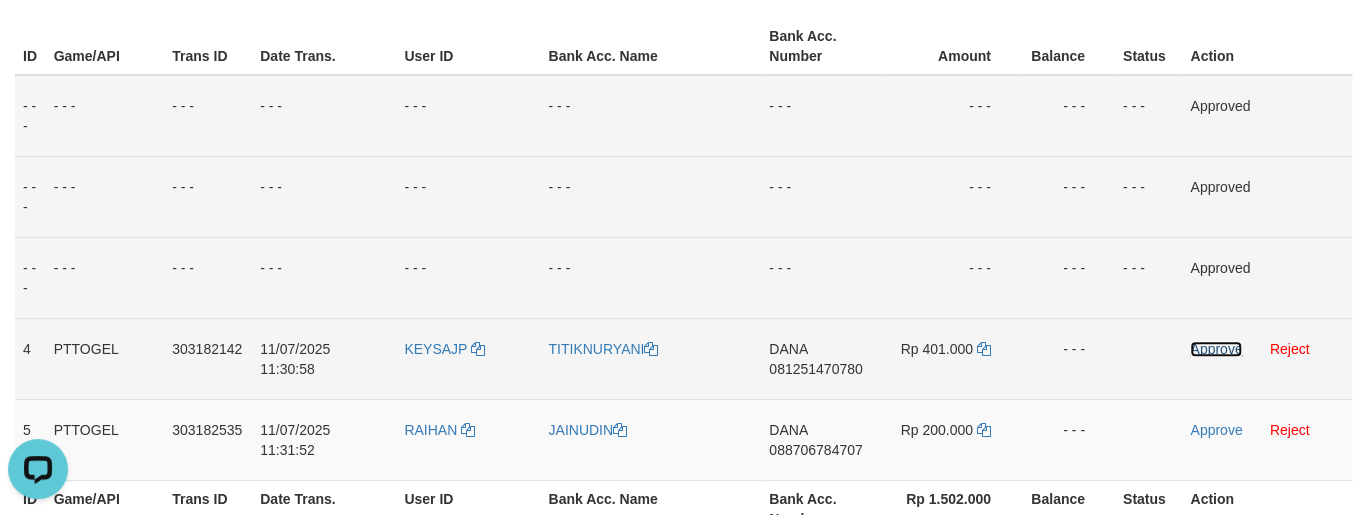 click on "Approve" at bounding box center [1216, 349] 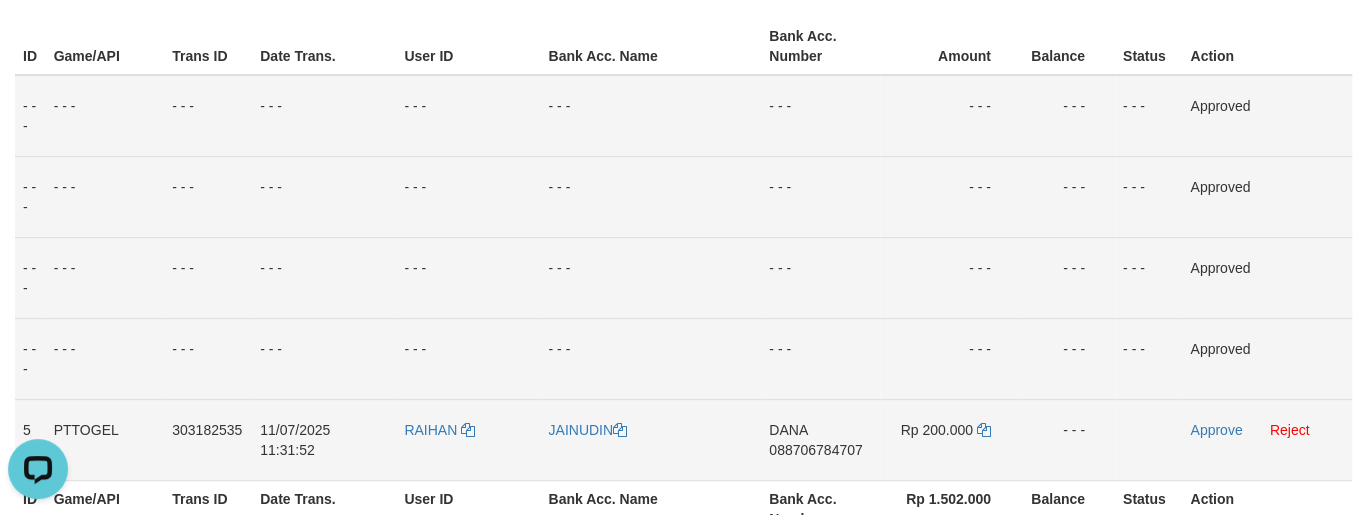 click on "DANA
088706784707" at bounding box center (820, 439) 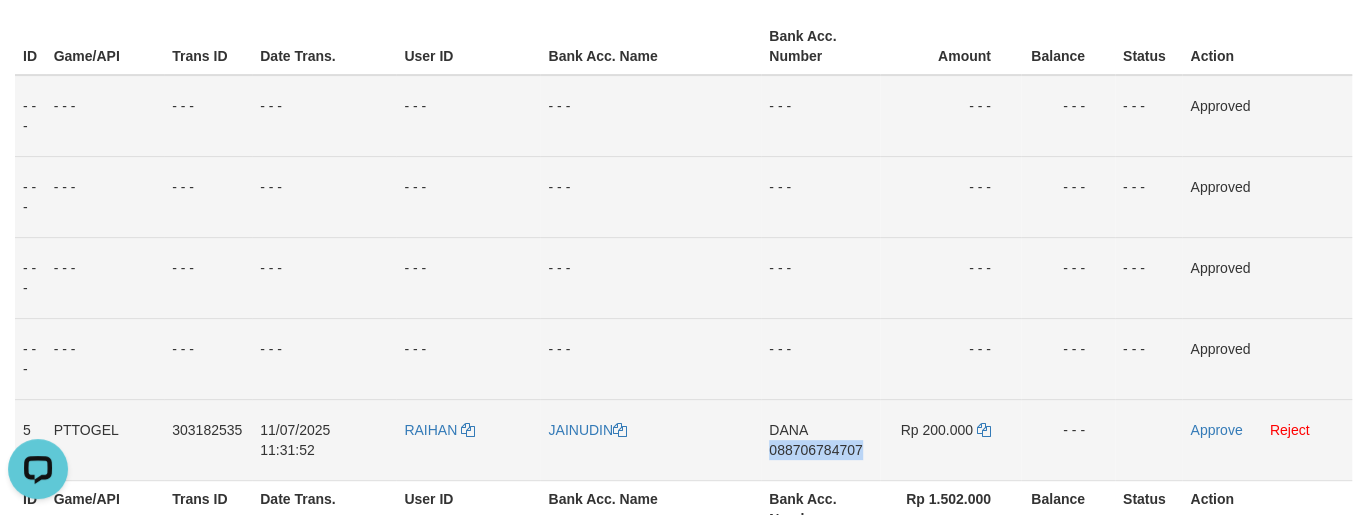 click on "DANA
088706784707" at bounding box center (820, 439) 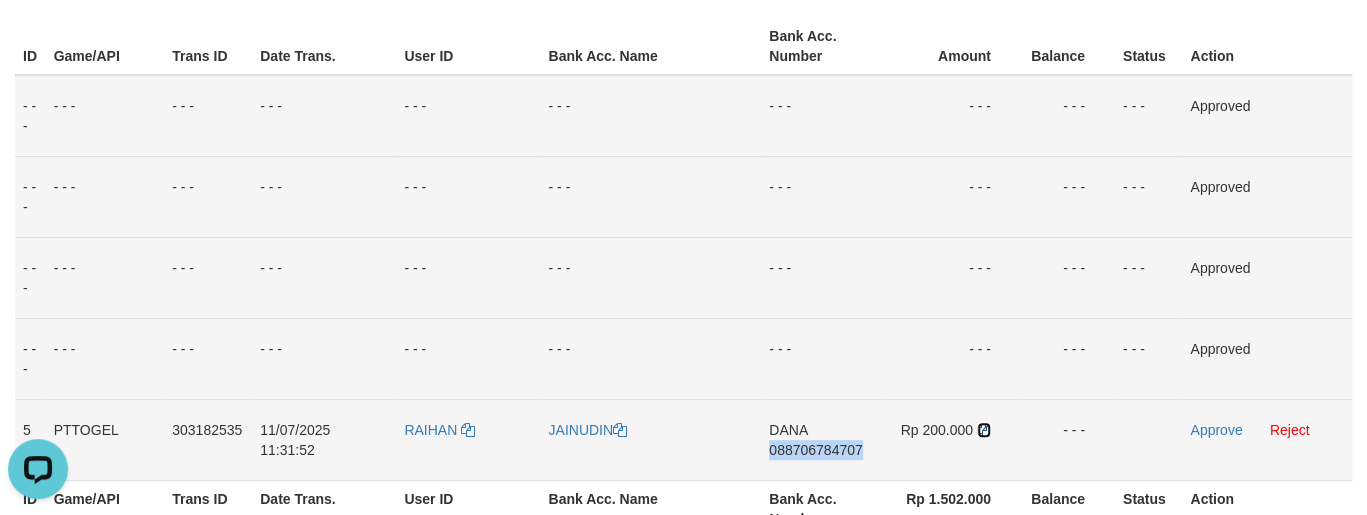 click at bounding box center [984, 430] 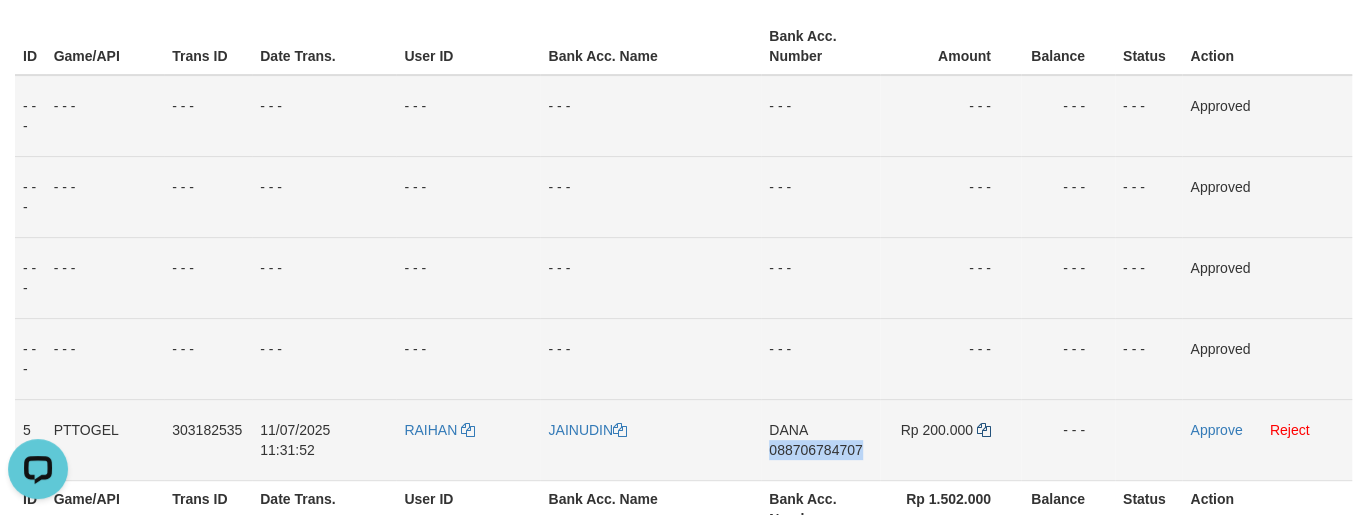 copy on "088706784707" 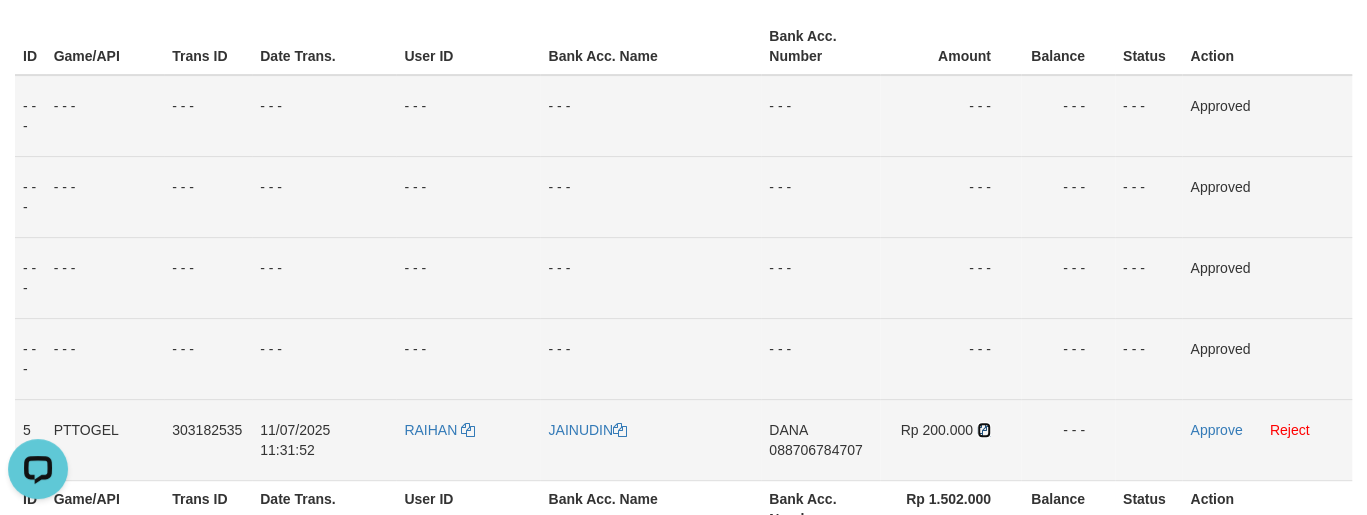 click at bounding box center (984, 430) 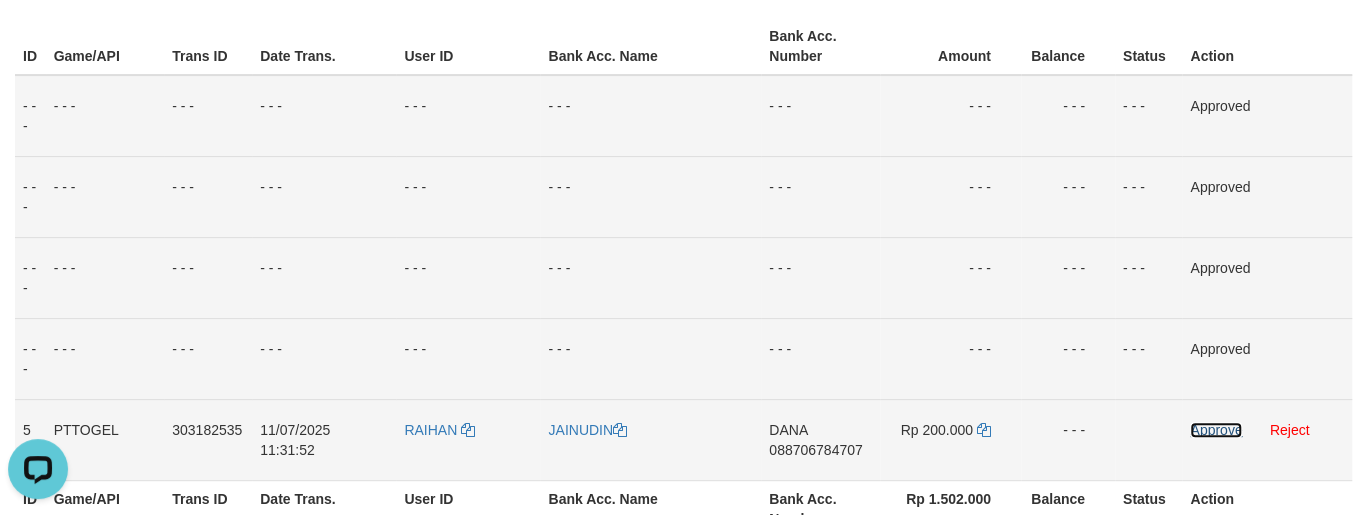 click on "Approve" at bounding box center [1216, 430] 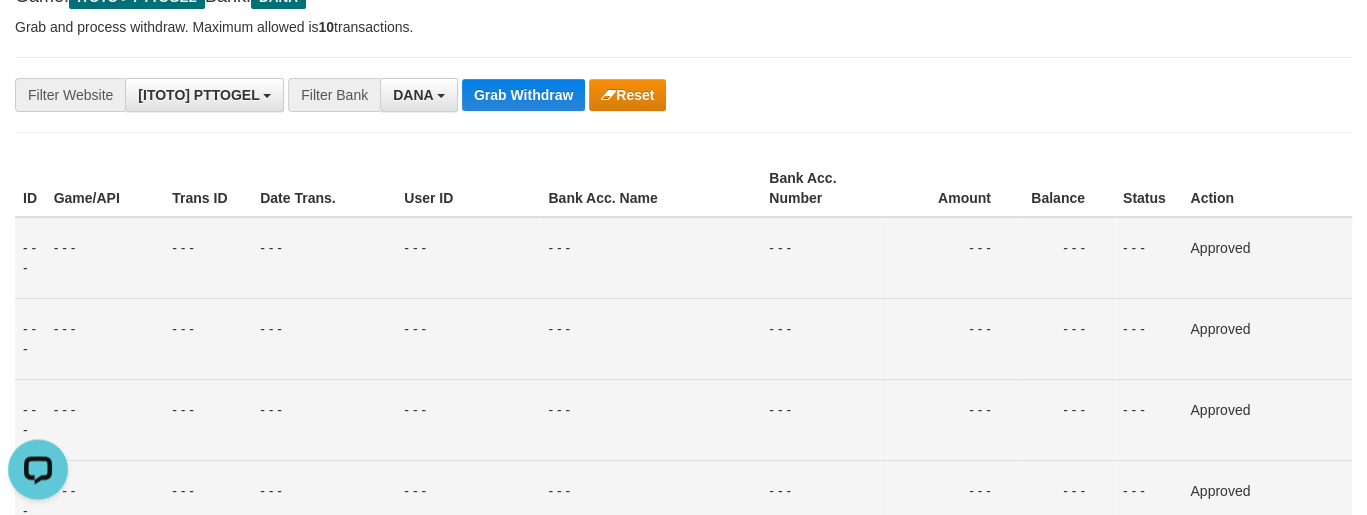 scroll, scrollTop: 134, scrollLeft: 0, axis: vertical 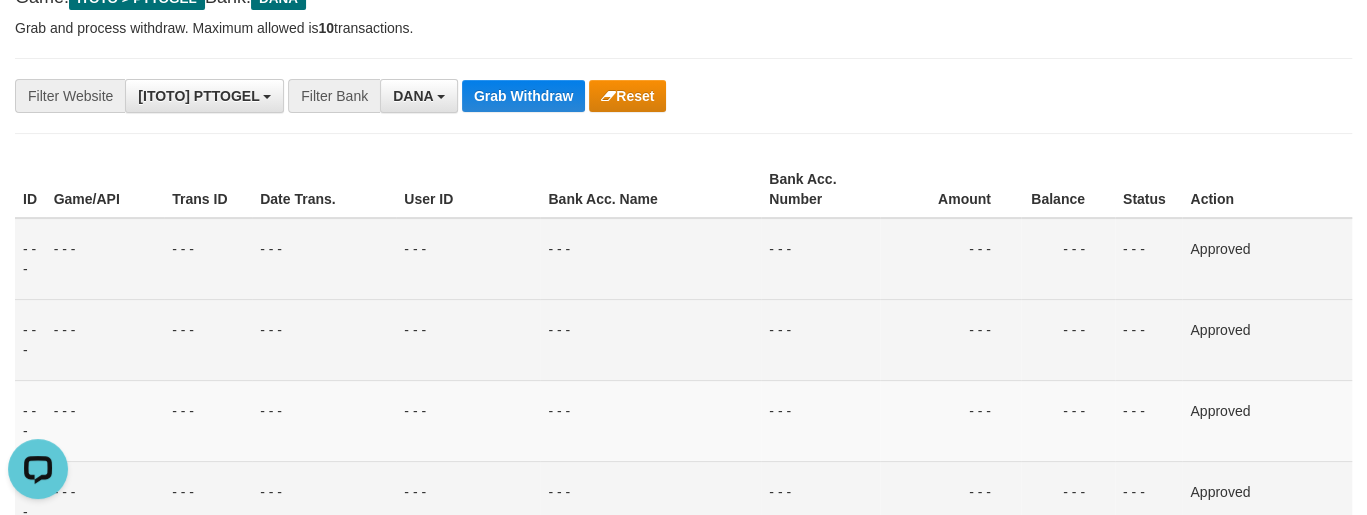 click on "**********" at bounding box center (569, 96) 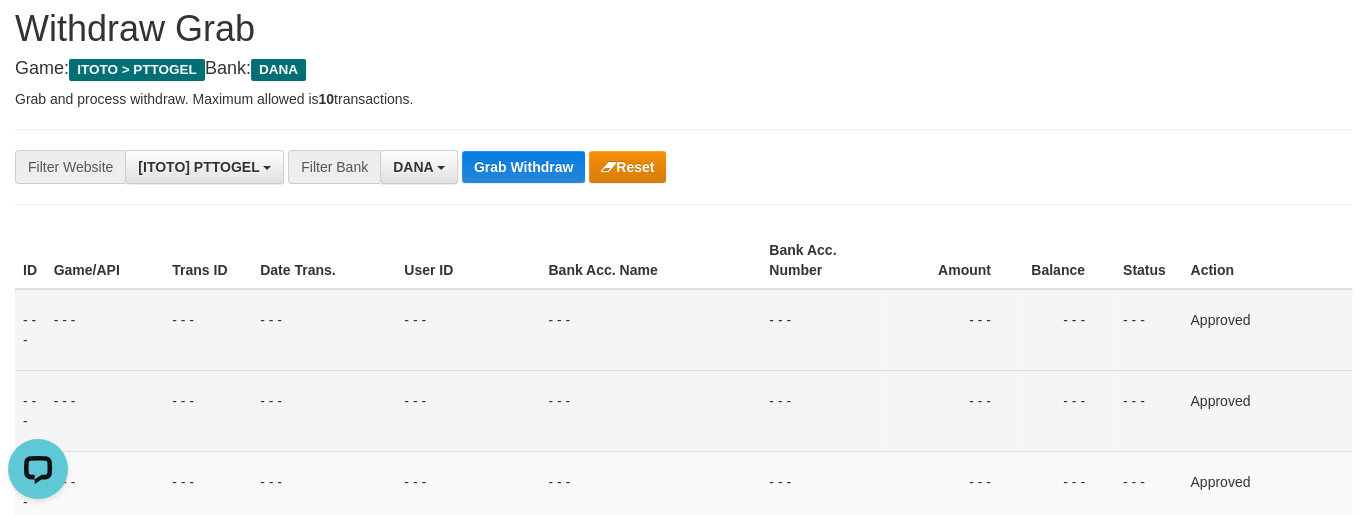 scroll, scrollTop: 0, scrollLeft: 0, axis: both 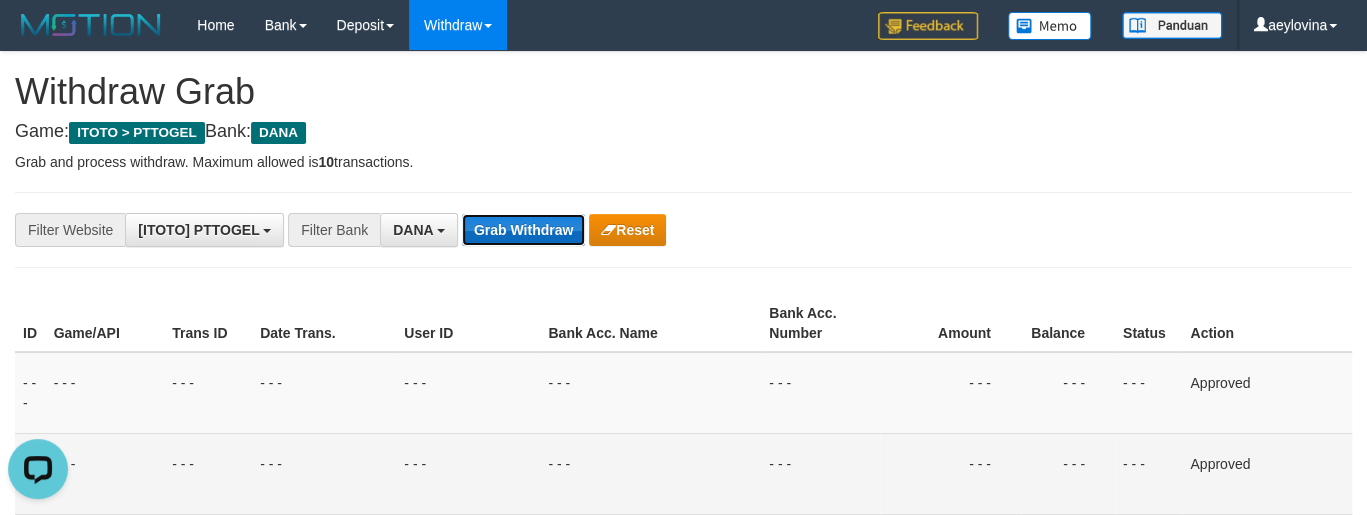 click on "Grab Withdraw" at bounding box center [523, 230] 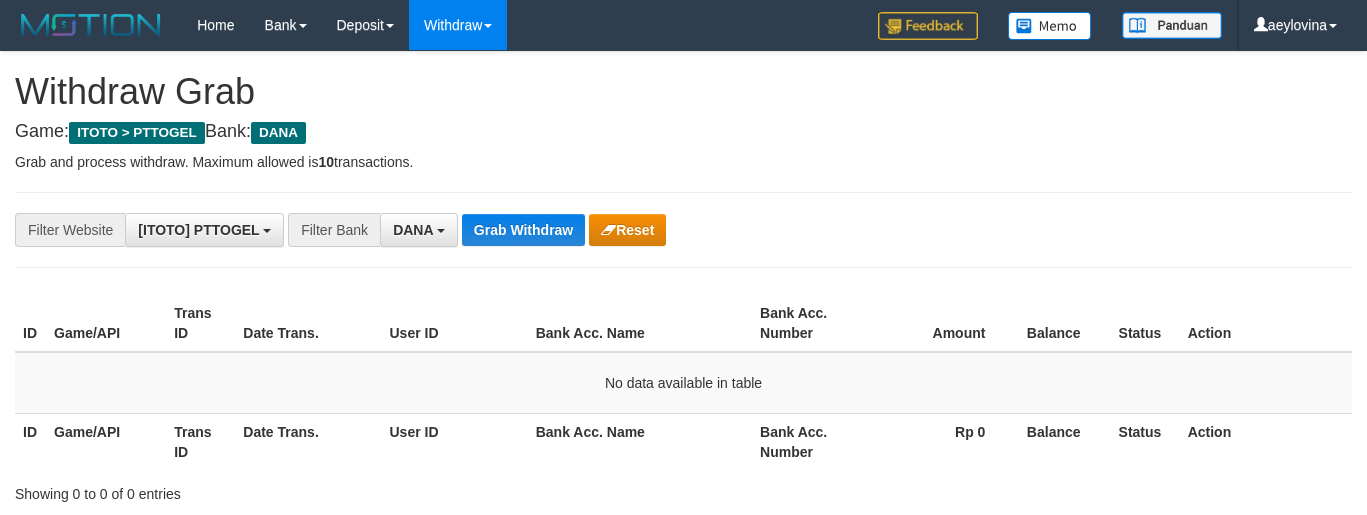 scroll, scrollTop: 0, scrollLeft: 0, axis: both 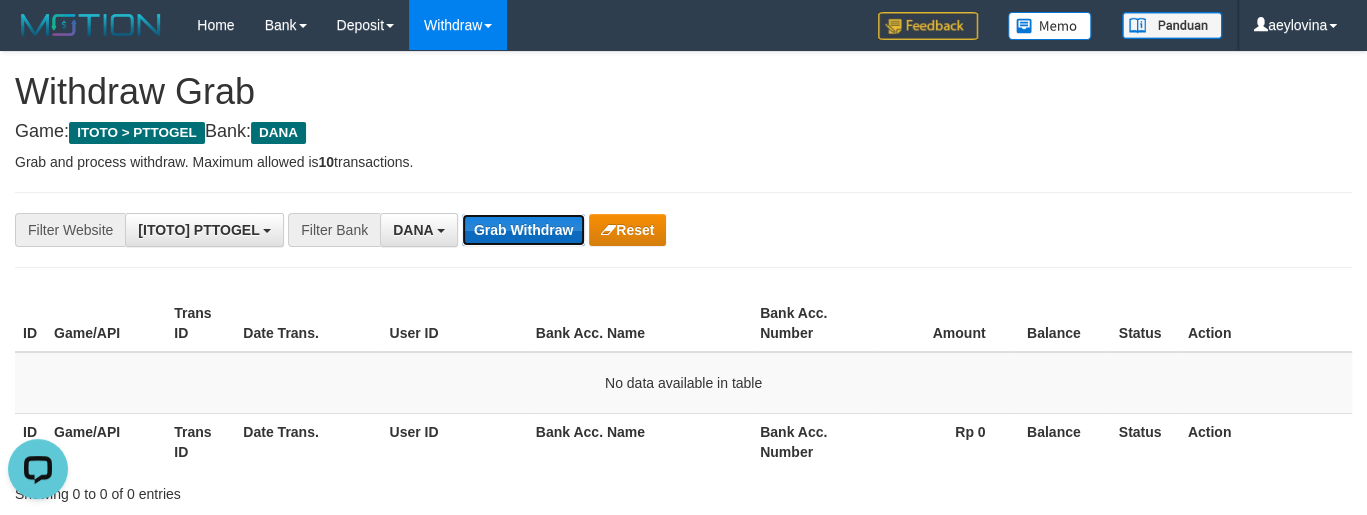 click on "Grab Withdraw" at bounding box center (523, 230) 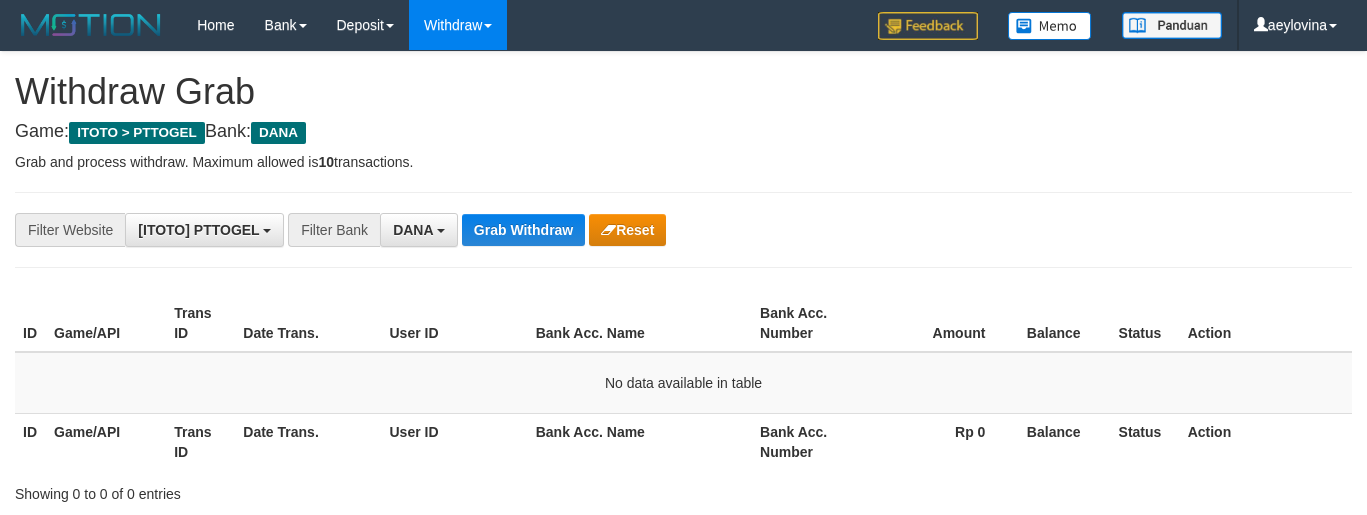 scroll, scrollTop: 0, scrollLeft: 0, axis: both 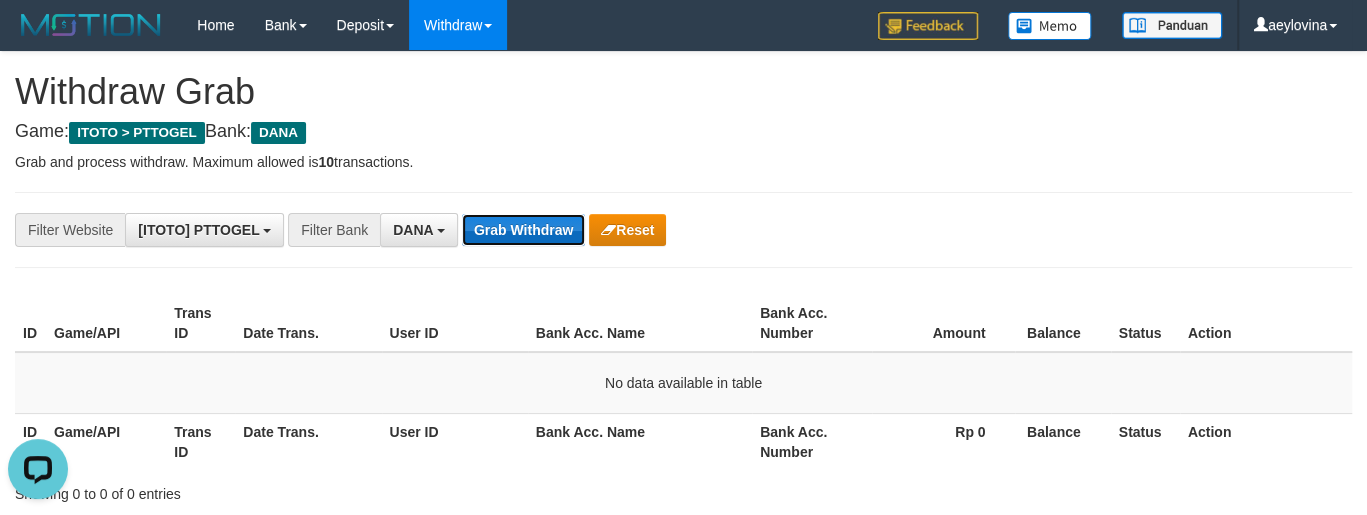 click on "Grab Withdraw" at bounding box center [523, 230] 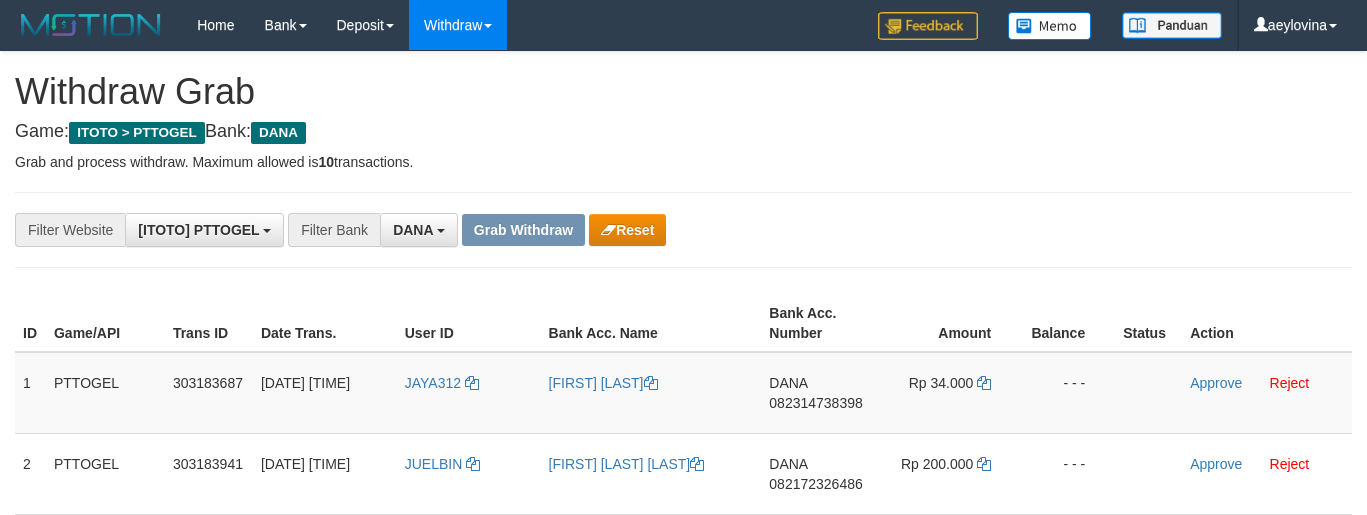 scroll, scrollTop: 287, scrollLeft: 0, axis: vertical 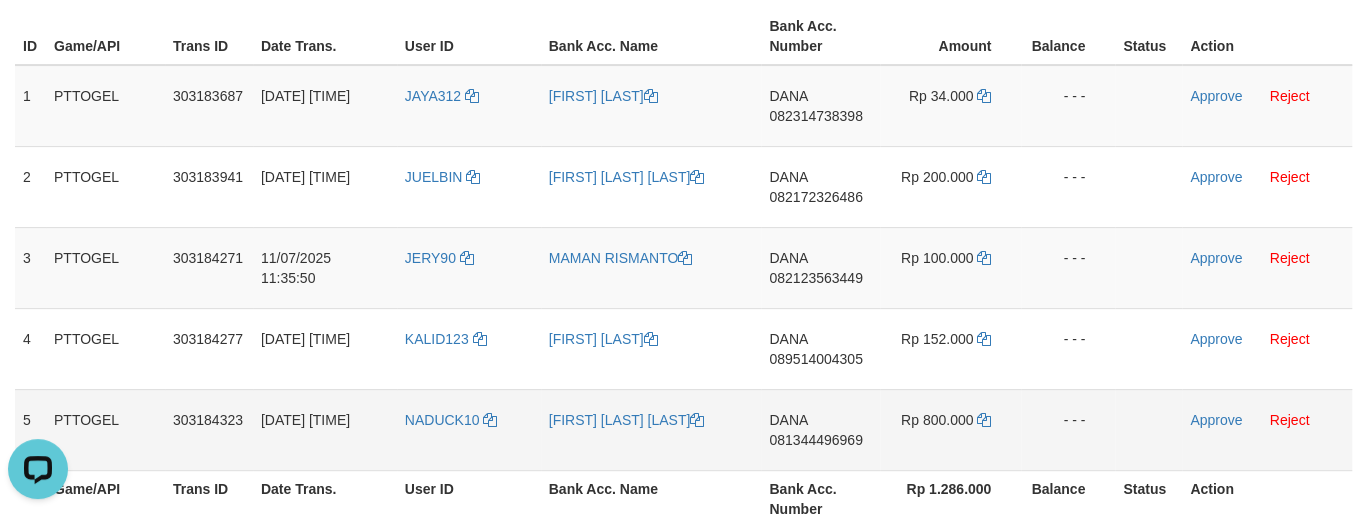 drag, startPoint x: 446, startPoint y: 117, endPoint x: 934, endPoint y: 437, distance: 583.56146 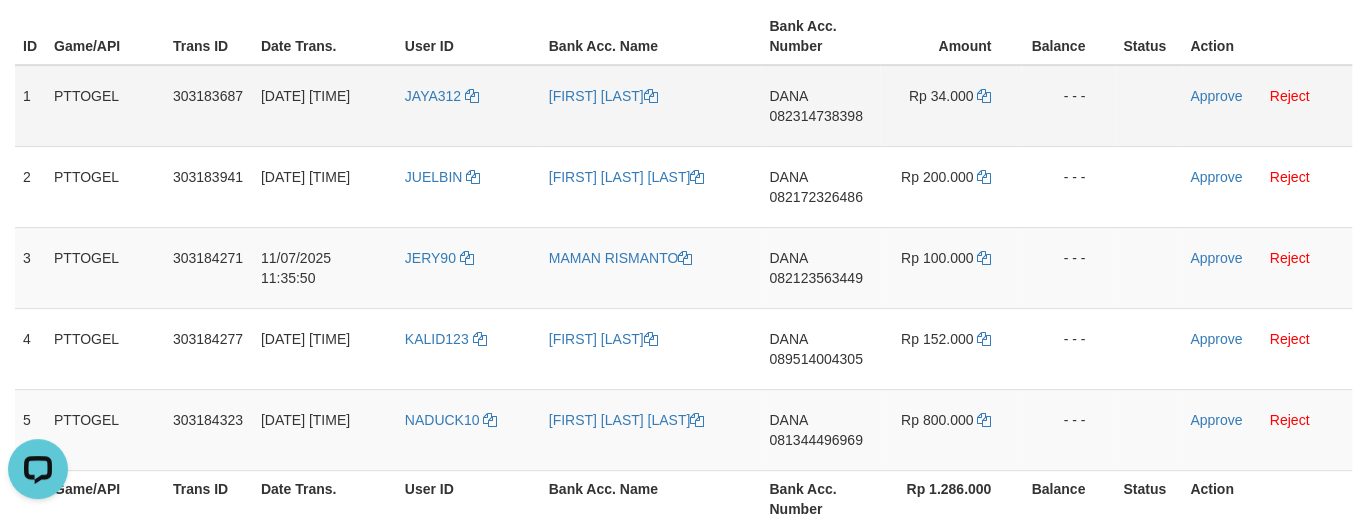 click on "DANA
082314738398" at bounding box center (820, 106) 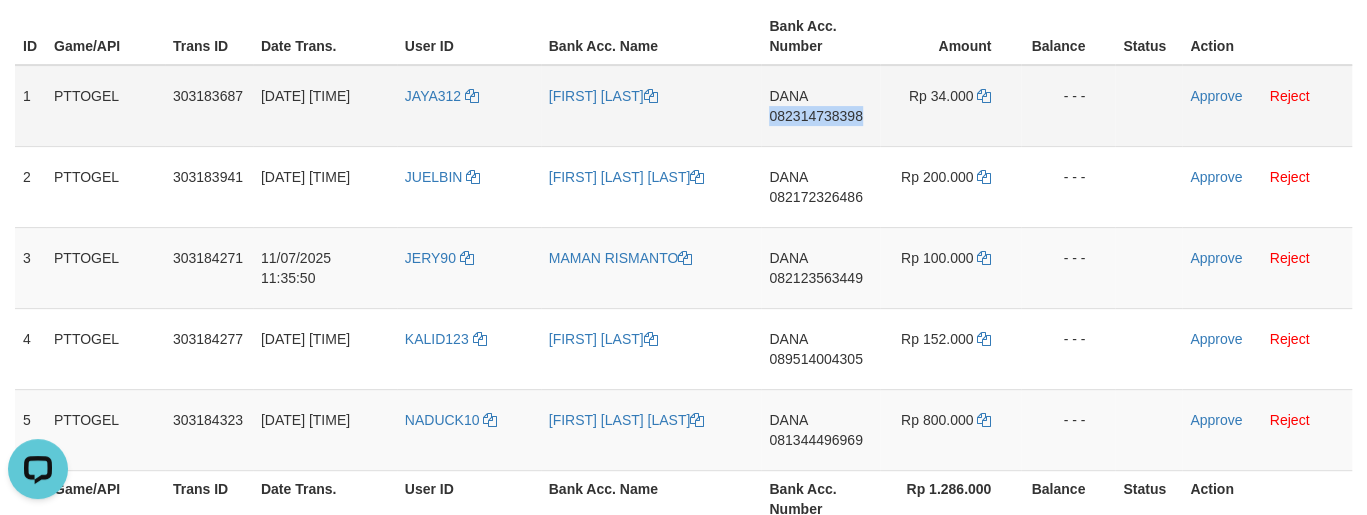 click on "DANA
082314738398" at bounding box center [820, 106] 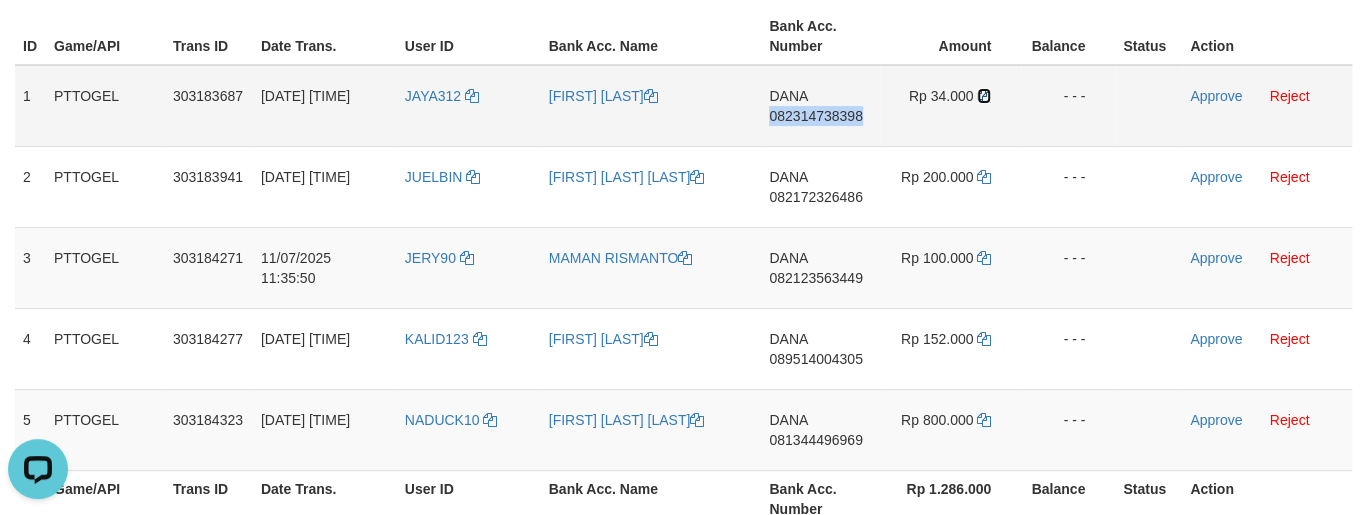 click at bounding box center [984, 96] 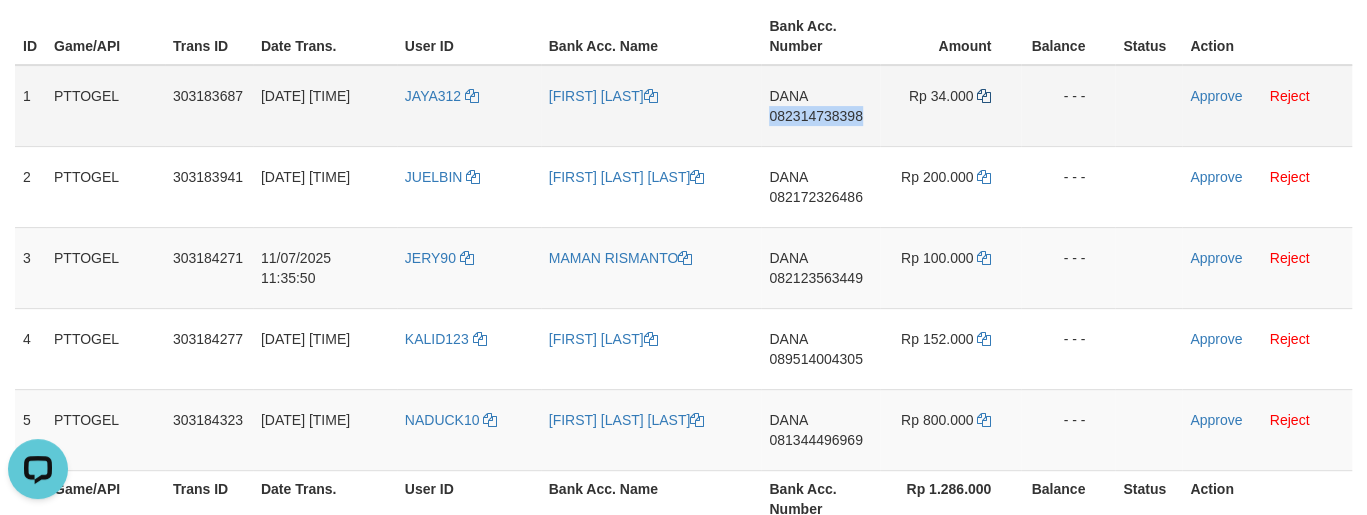 copy on "082314738398" 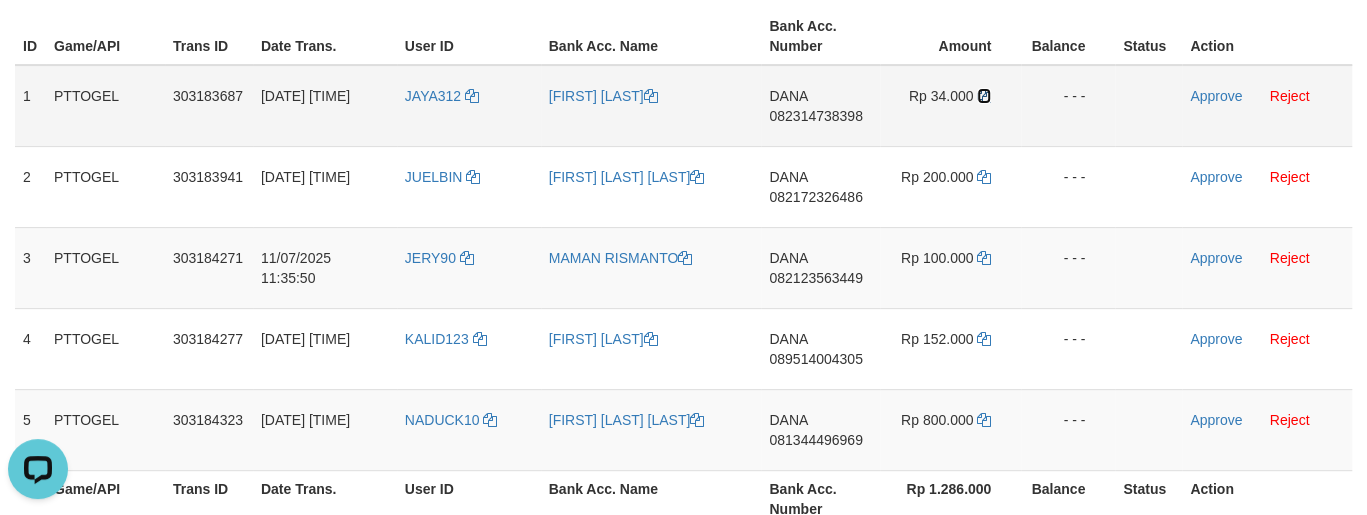 click at bounding box center [984, 96] 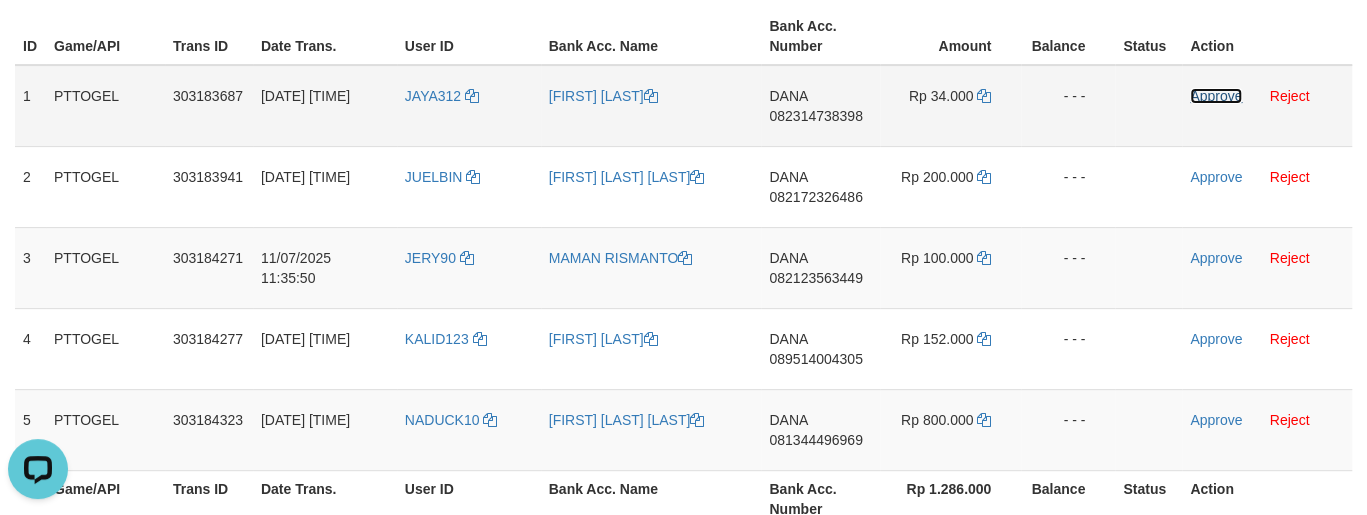click on "Approve" at bounding box center (1216, 96) 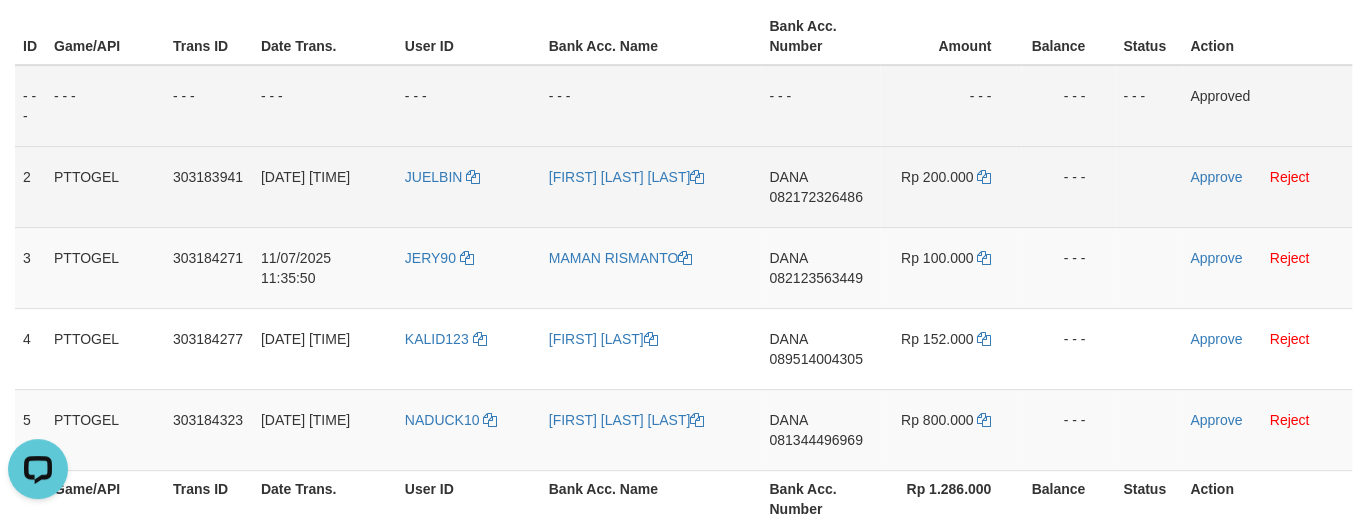 click on "DANA
082172326486" at bounding box center [820, 186] 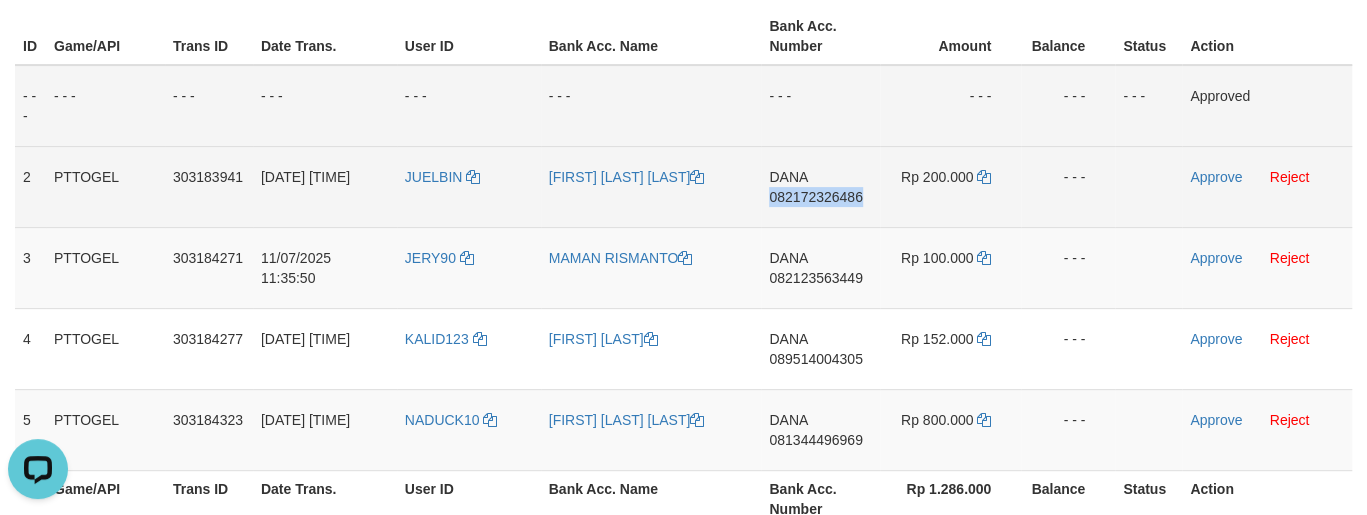 click on "DANA
082172326486" at bounding box center [820, 186] 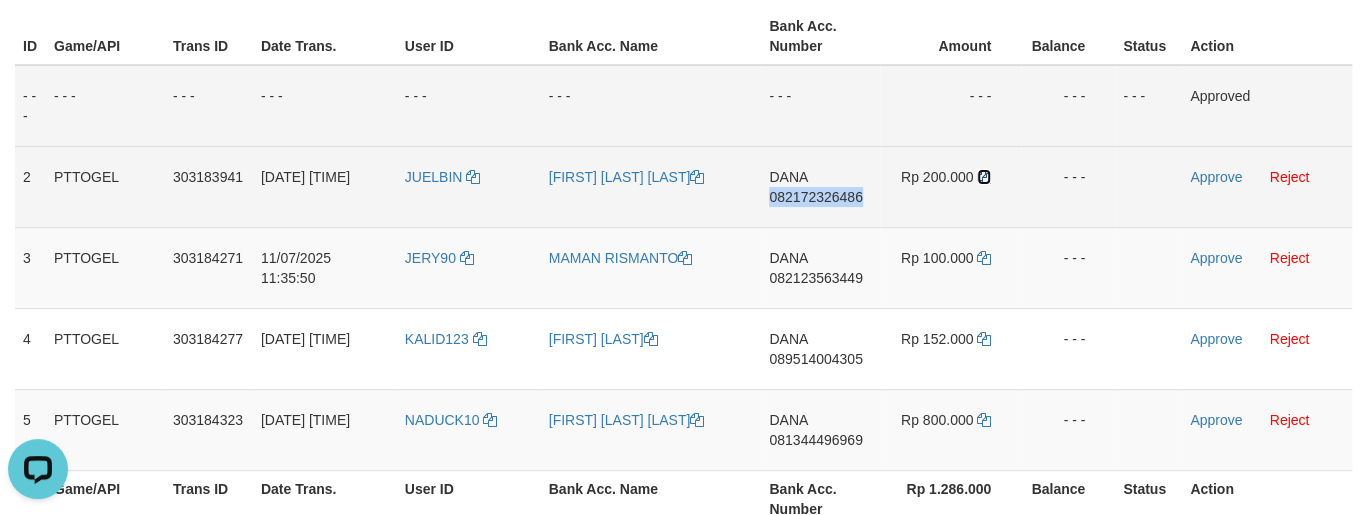 click at bounding box center [984, 177] 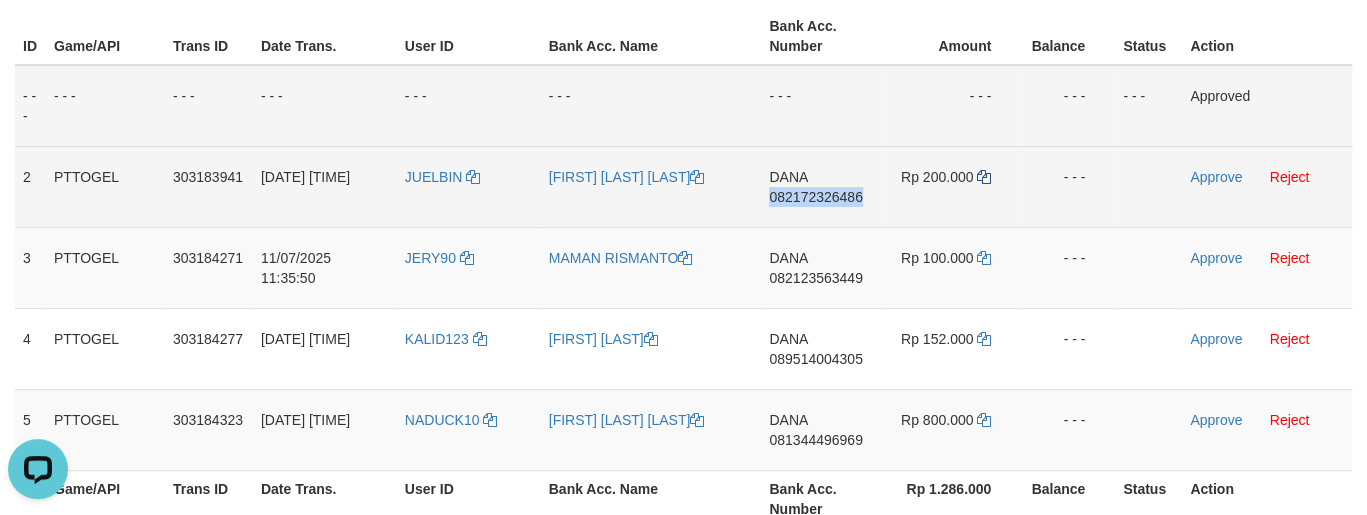 copy on "082172326486" 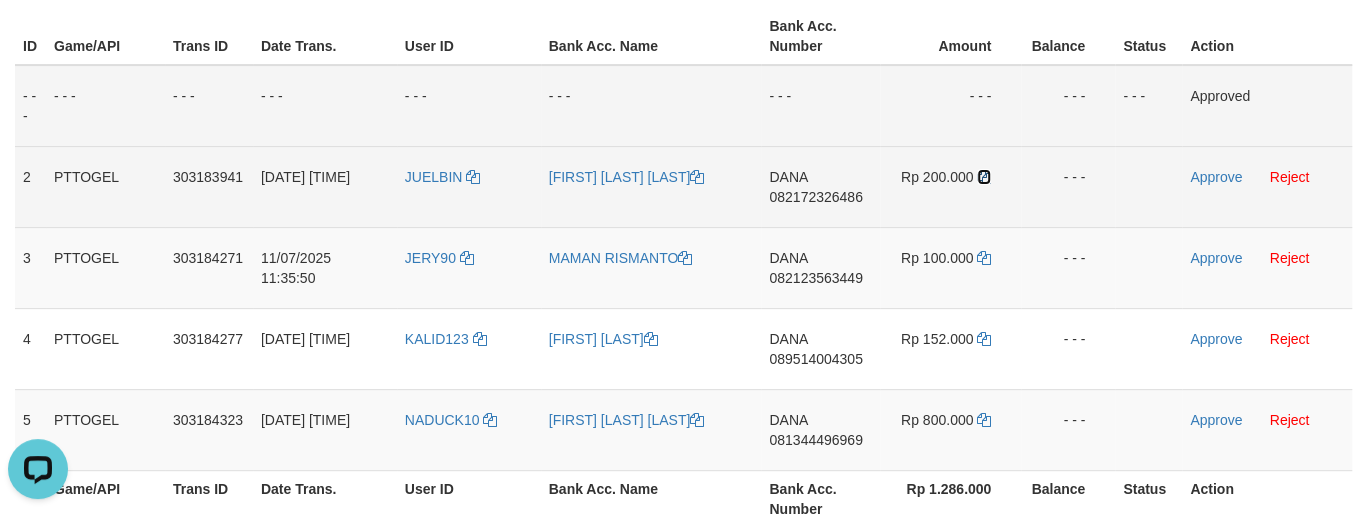 click at bounding box center [984, 177] 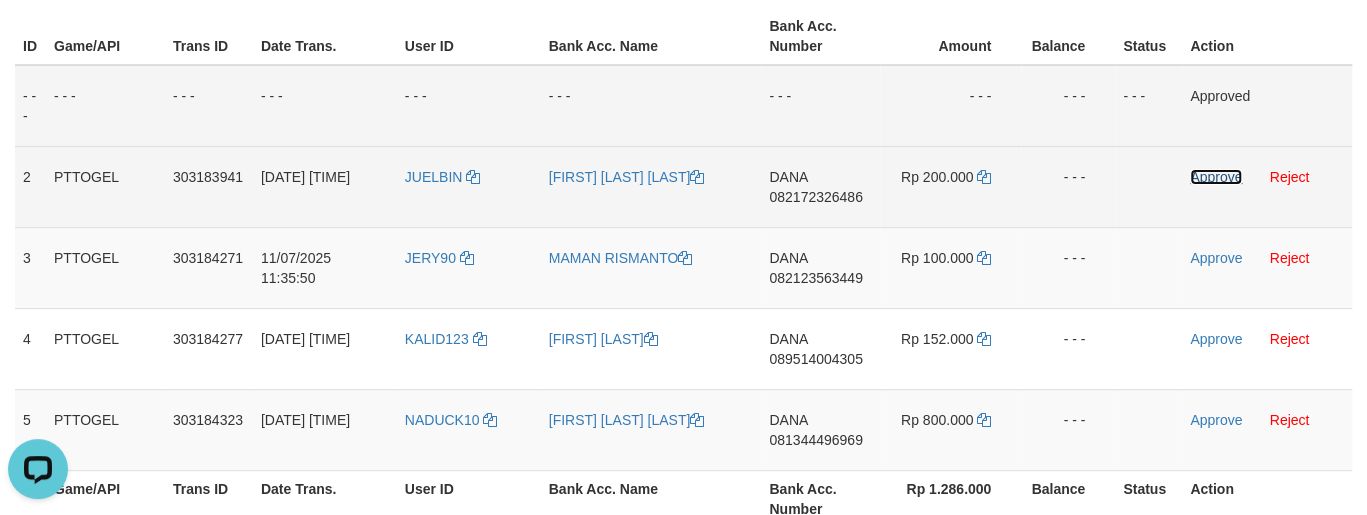 click on "Approve" at bounding box center (1216, 177) 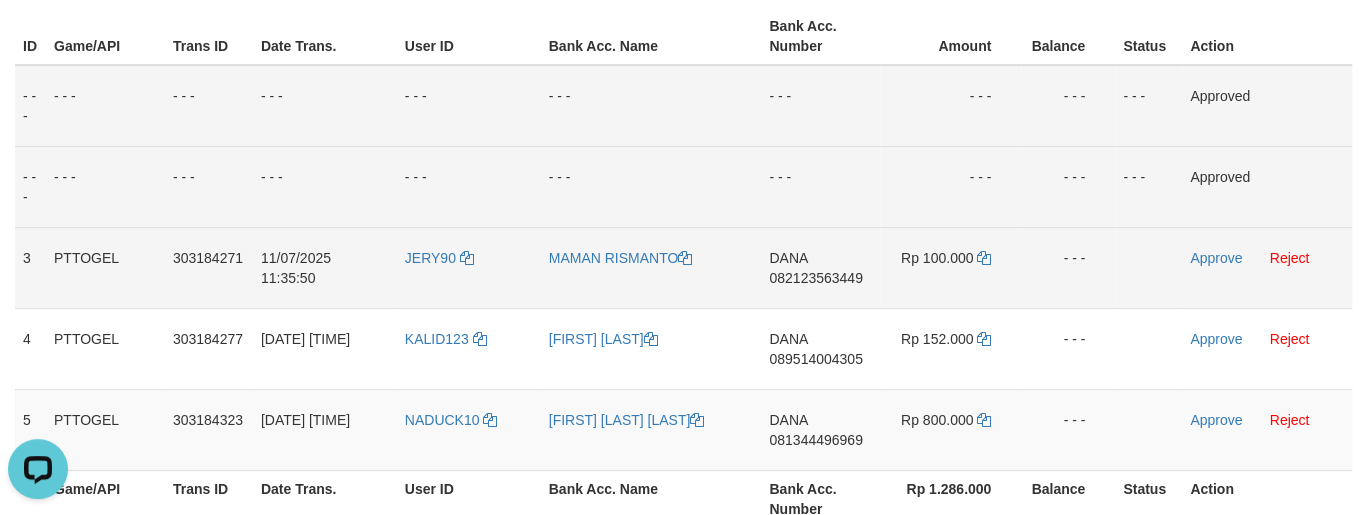 click on "DANA
082123563449" at bounding box center (820, 267) 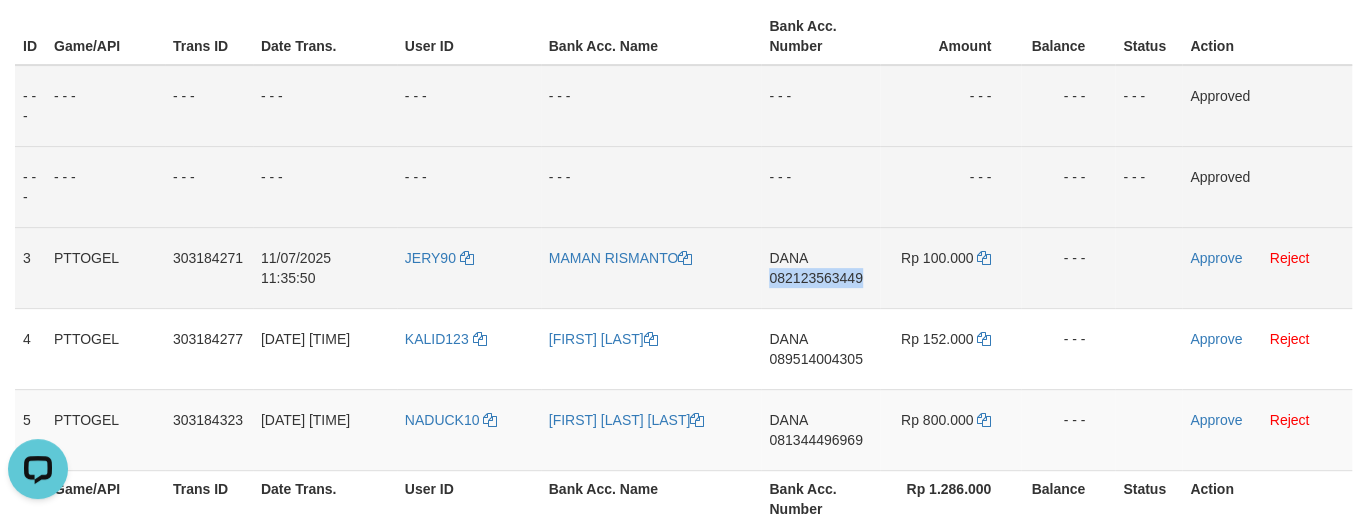 click on "DANA
082123563449" at bounding box center (820, 267) 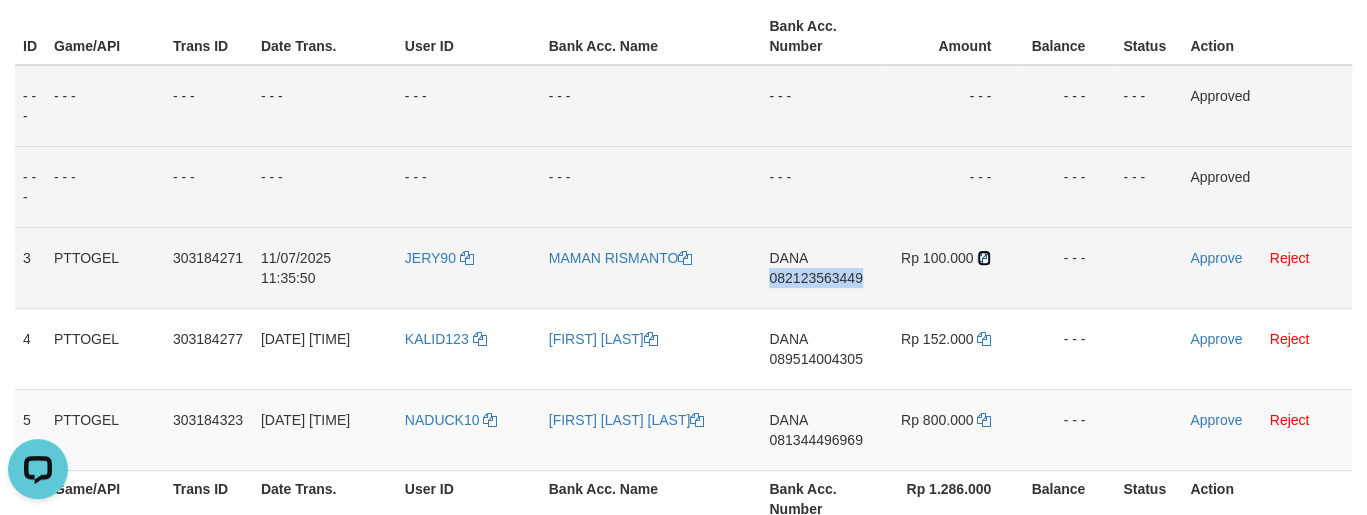 click at bounding box center (984, 258) 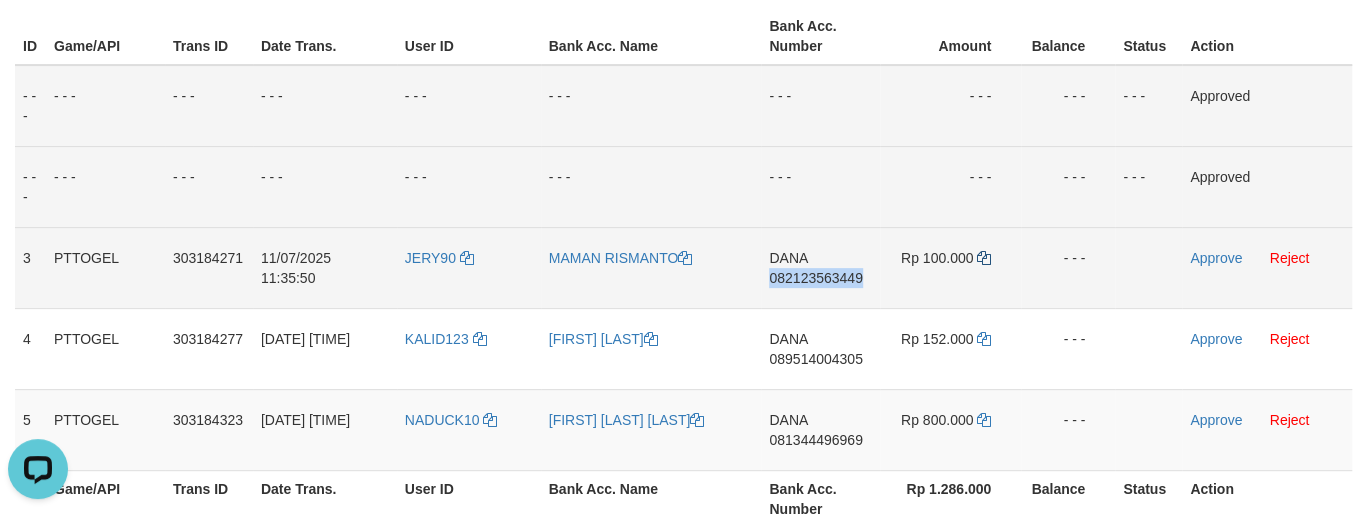 copy on "082123563449" 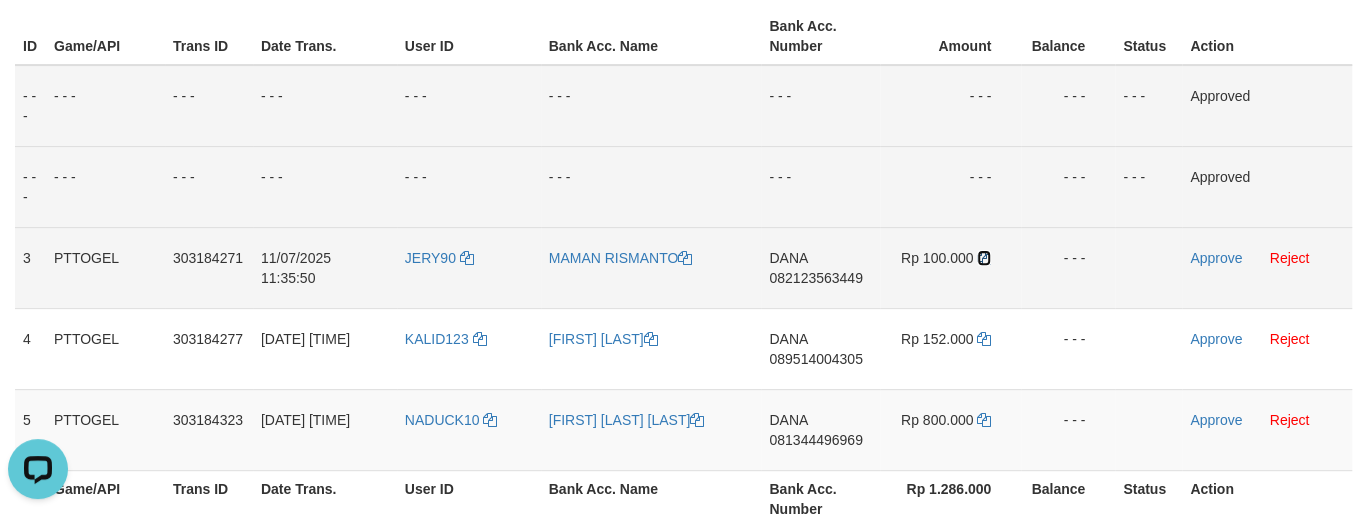 click at bounding box center [984, 258] 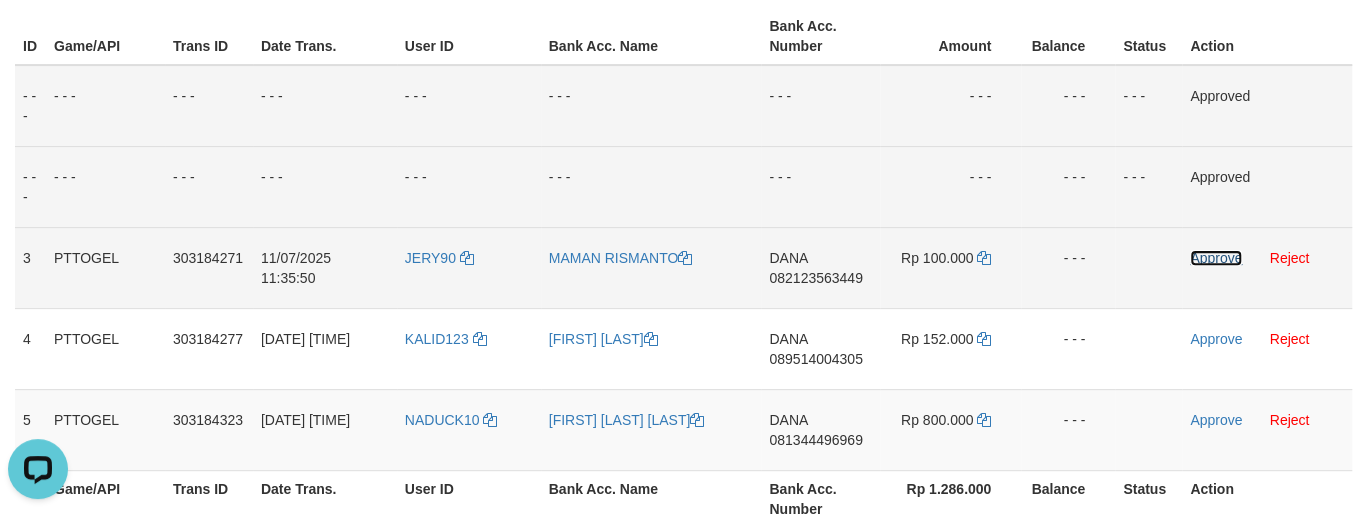 click on "Approve" at bounding box center (1216, 258) 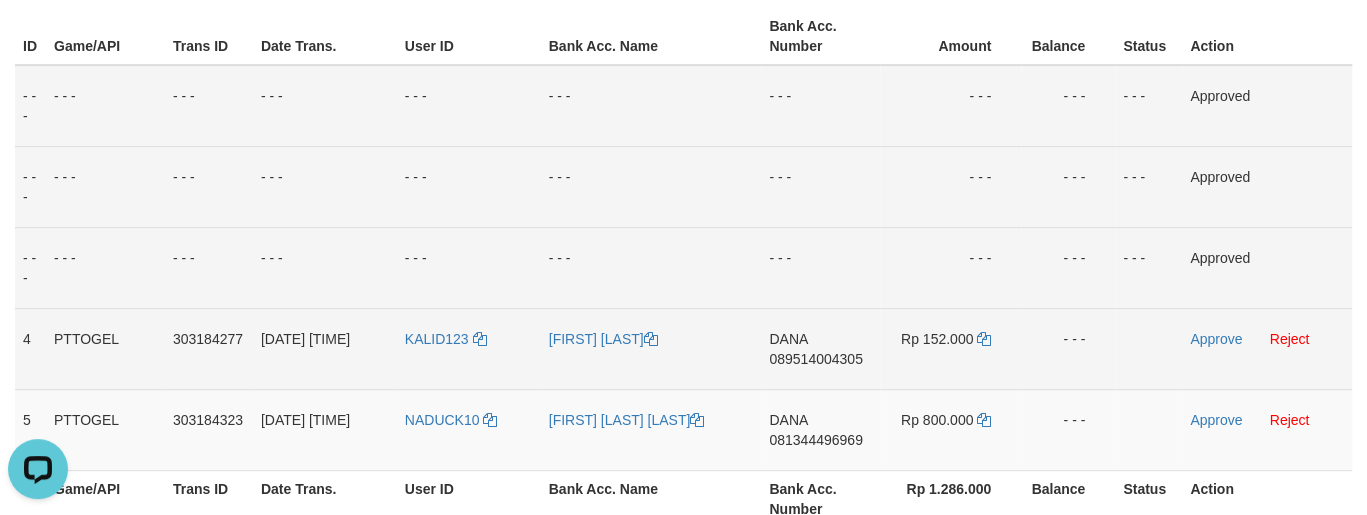 click on "DANA
089514004305" at bounding box center [820, 348] 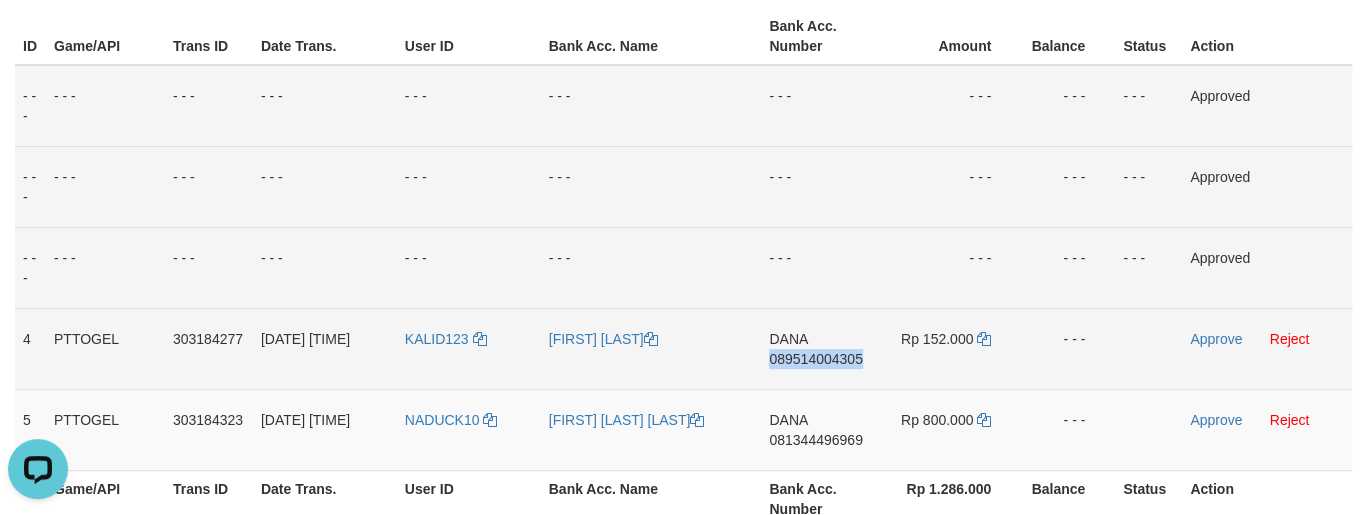 click on "DANA
089514004305" at bounding box center [820, 348] 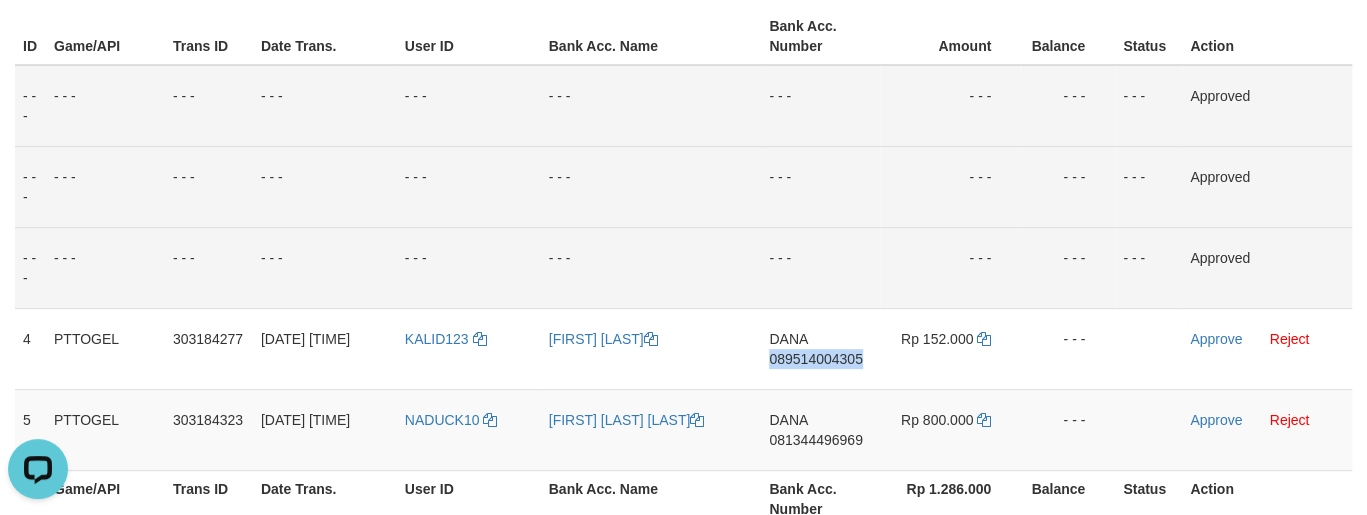 copy on "089514004305" 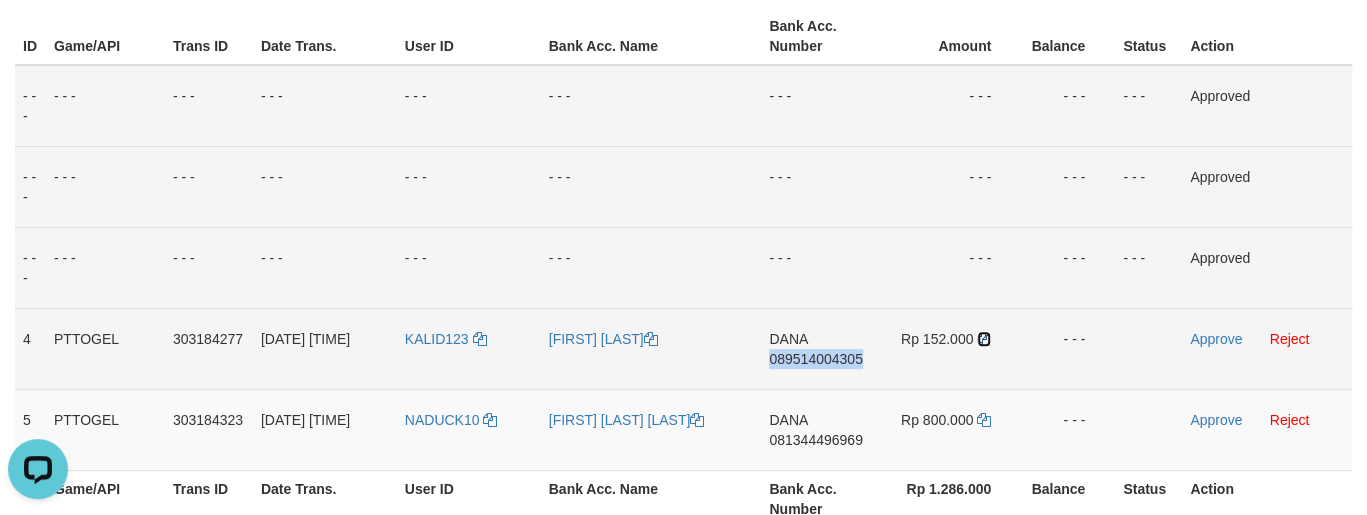 click at bounding box center (984, 339) 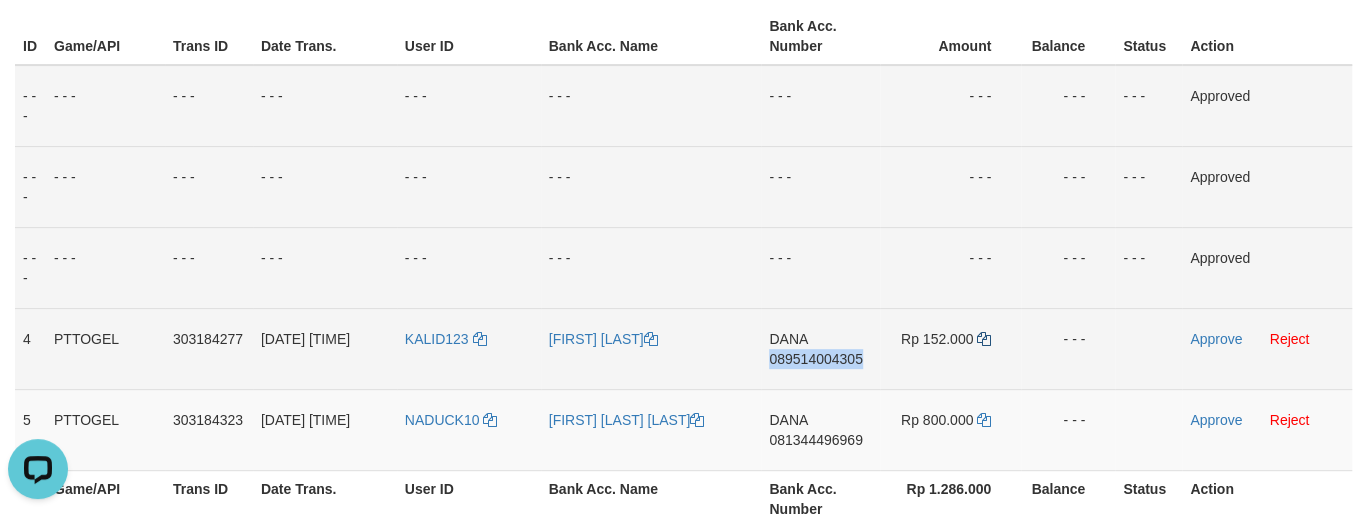 copy on "089514004305" 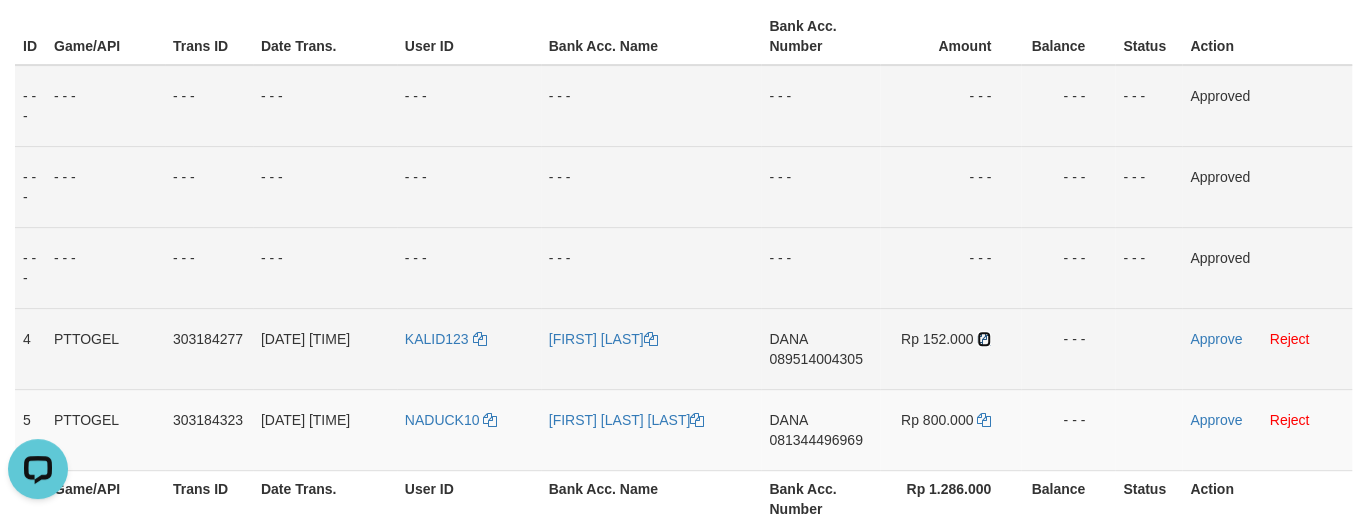 click at bounding box center (984, 339) 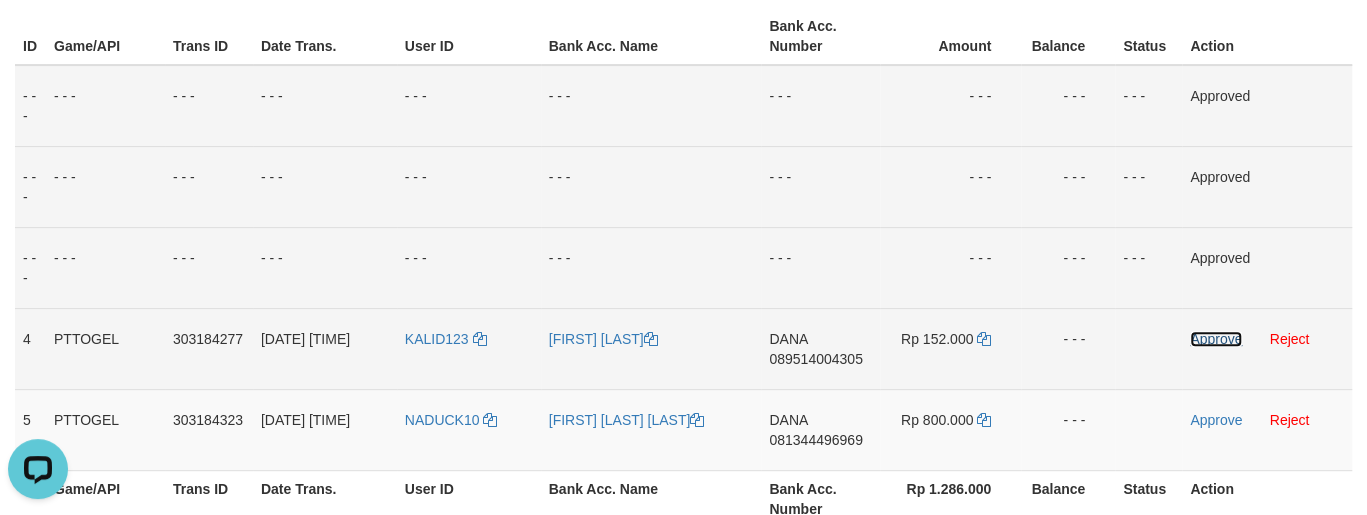 click on "Approve" at bounding box center [1216, 339] 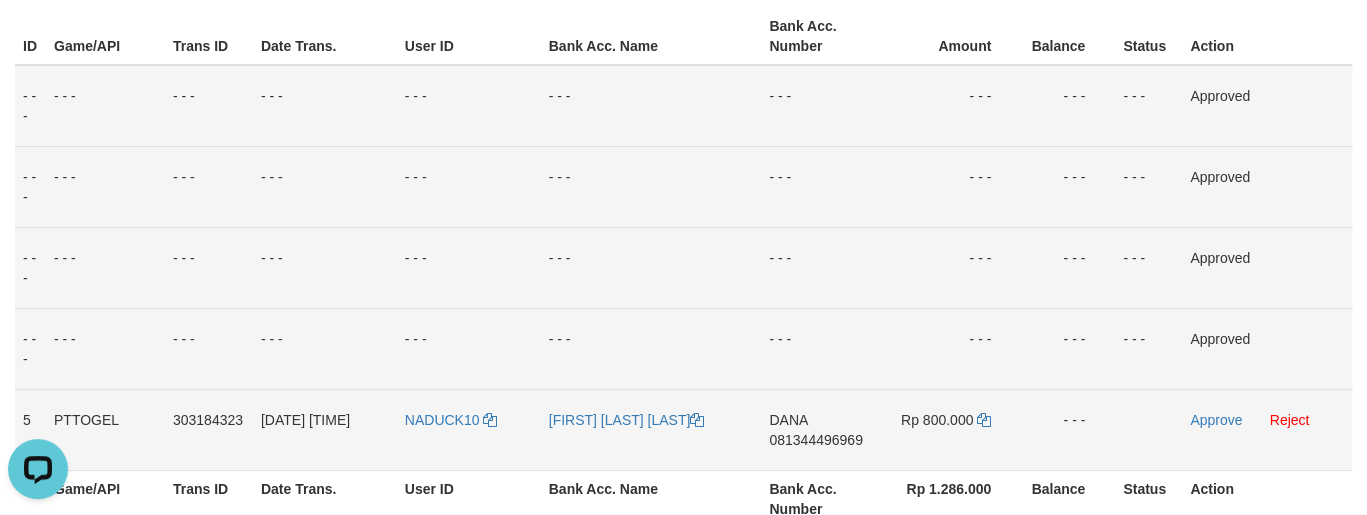 click on "DANA
081344496969" at bounding box center [820, 429] 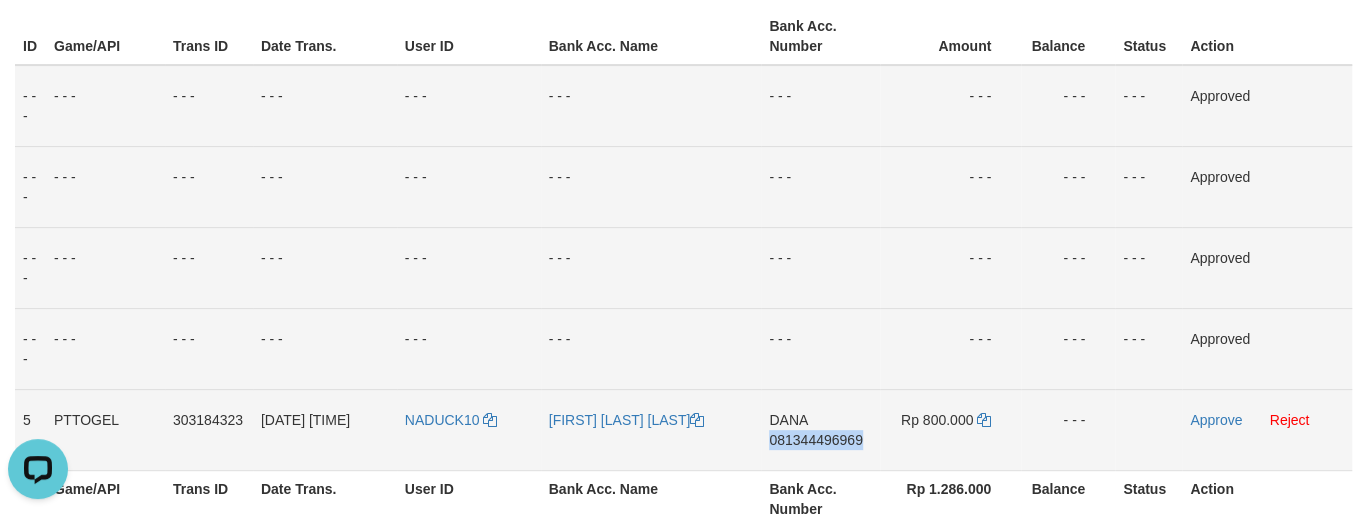 click on "DANA
081344496969" at bounding box center [820, 429] 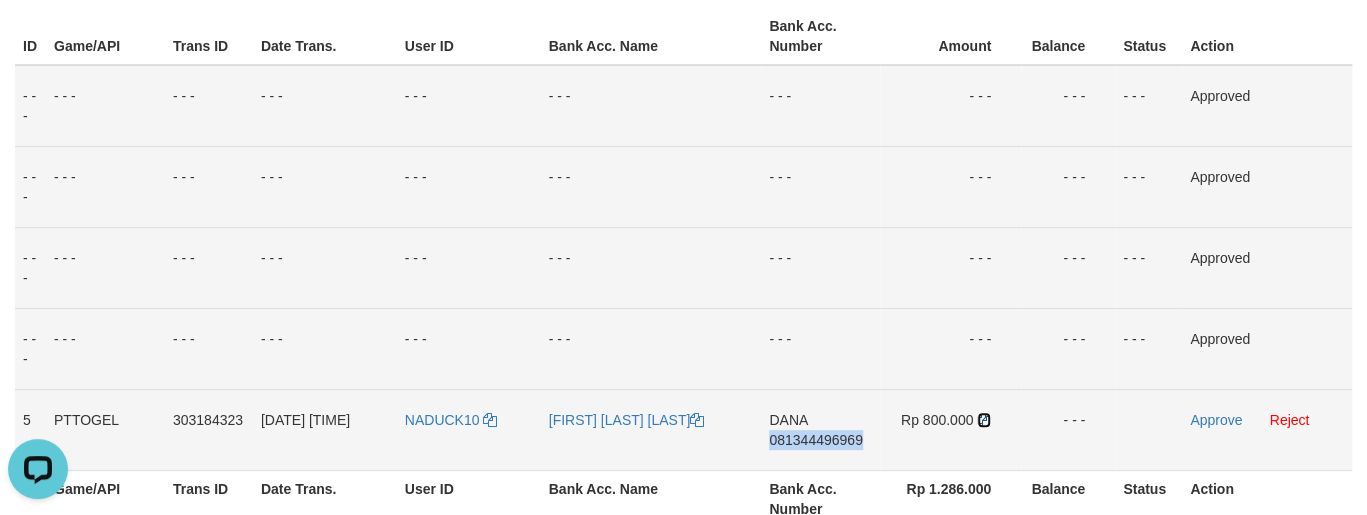 click at bounding box center [984, 420] 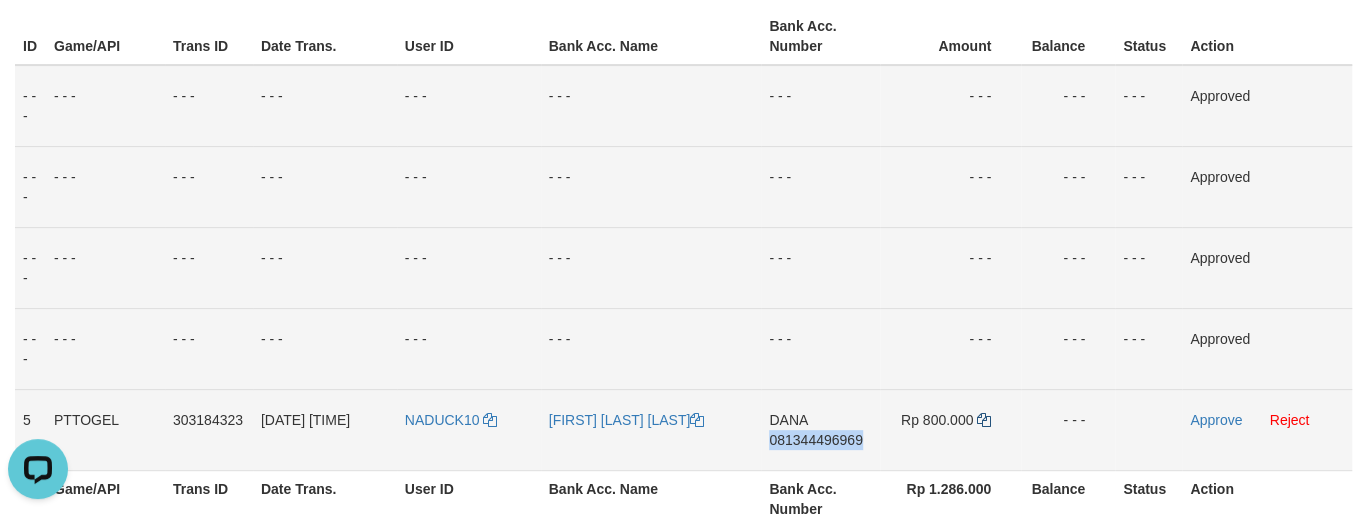 copy on "081344496969" 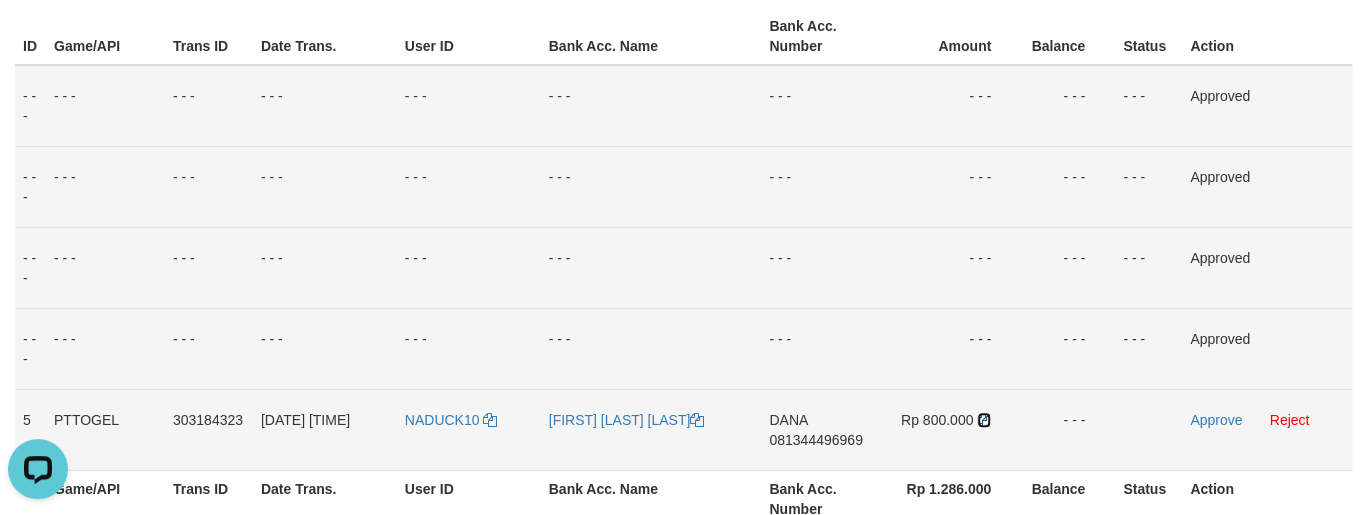 click at bounding box center [984, 420] 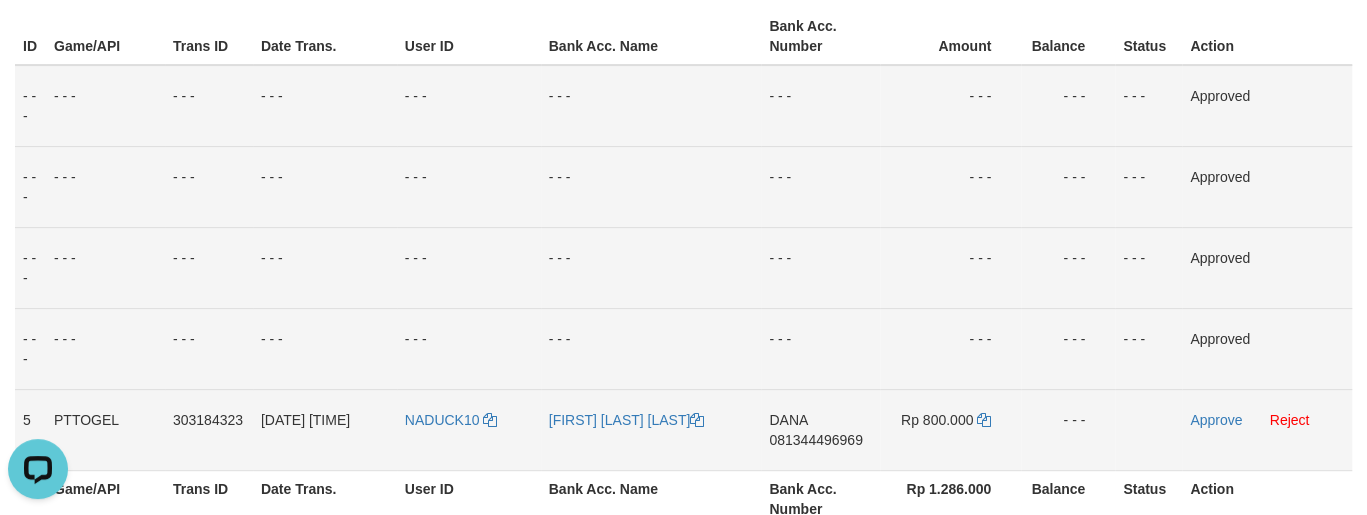 click on "NADUCK10" at bounding box center [469, 429] 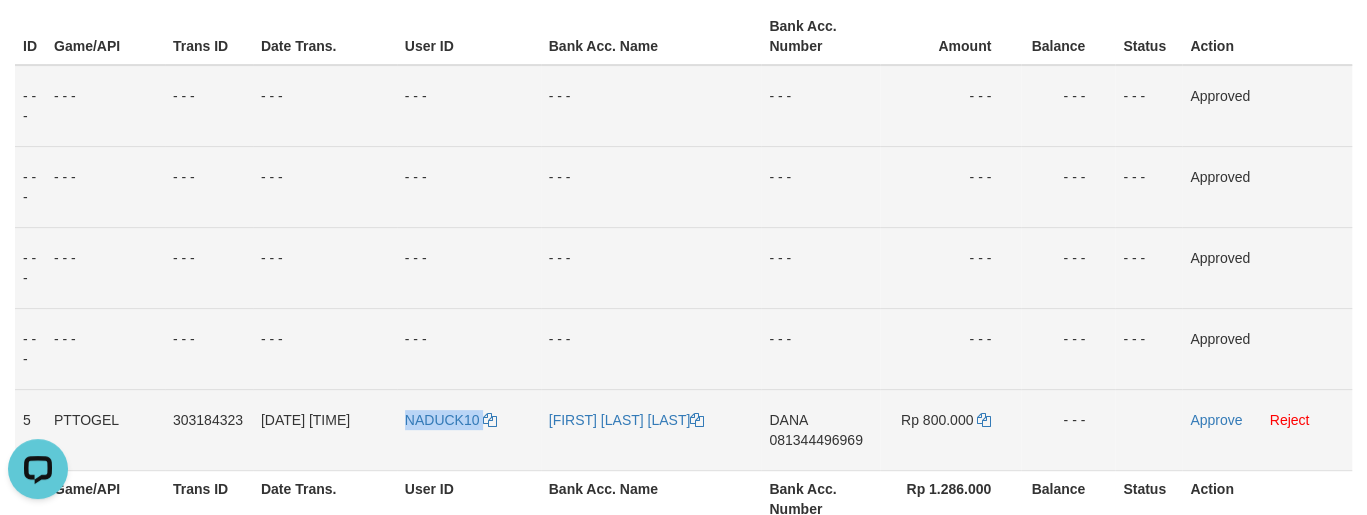 click on "NADUCK10" at bounding box center [469, 429] 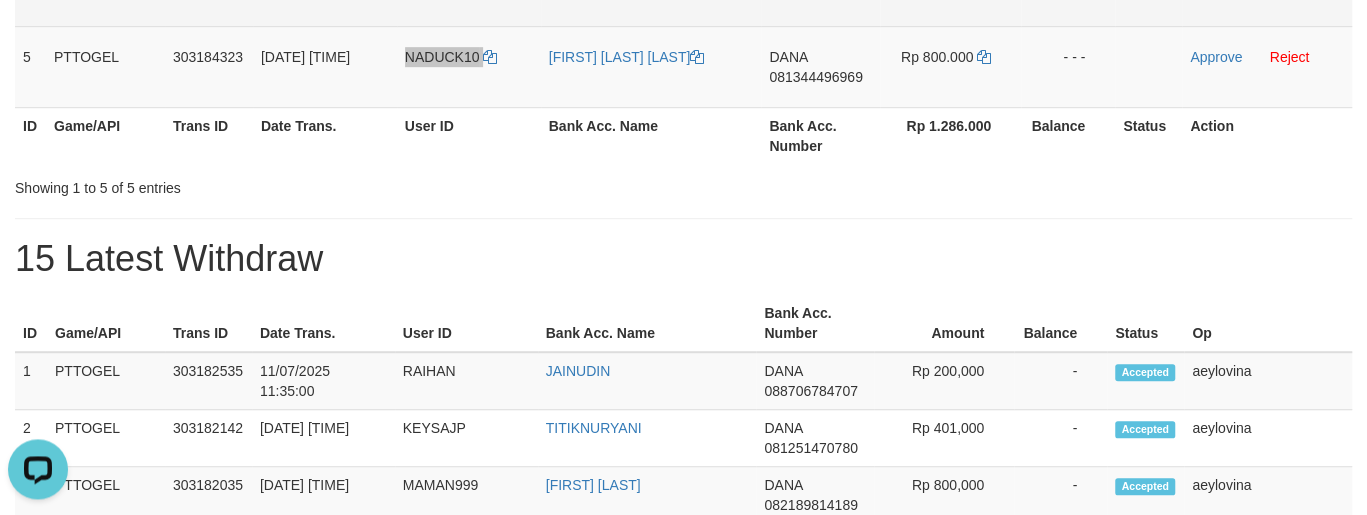 scroll, scrollTop: 573, scrollLeft: 0, axis: vertical 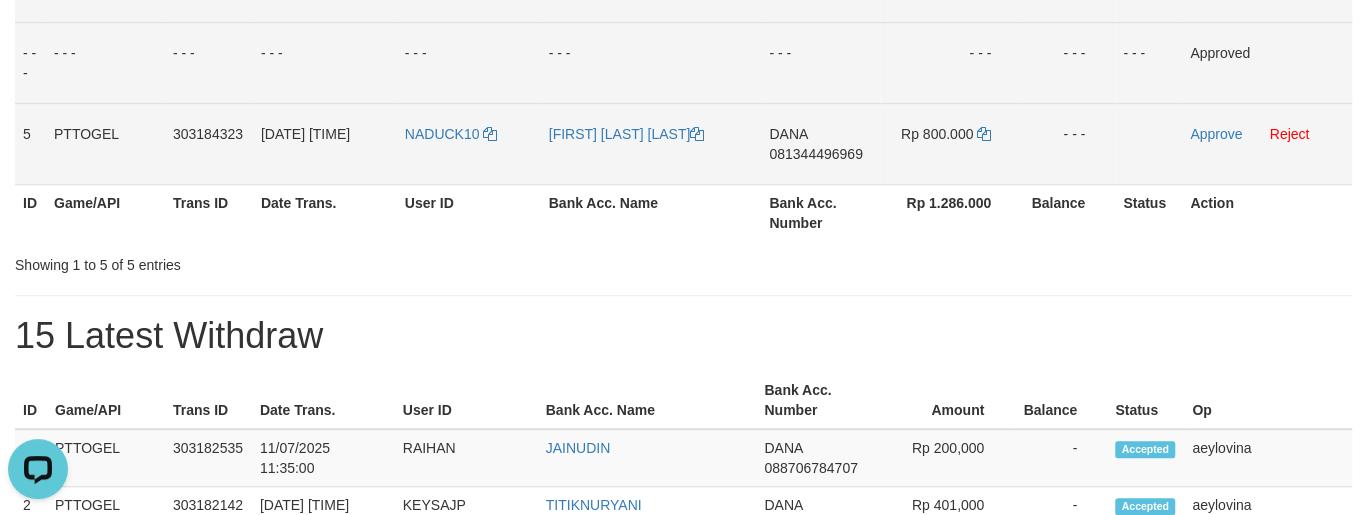click on "NADUCK10" at bounding box center [469, 143] 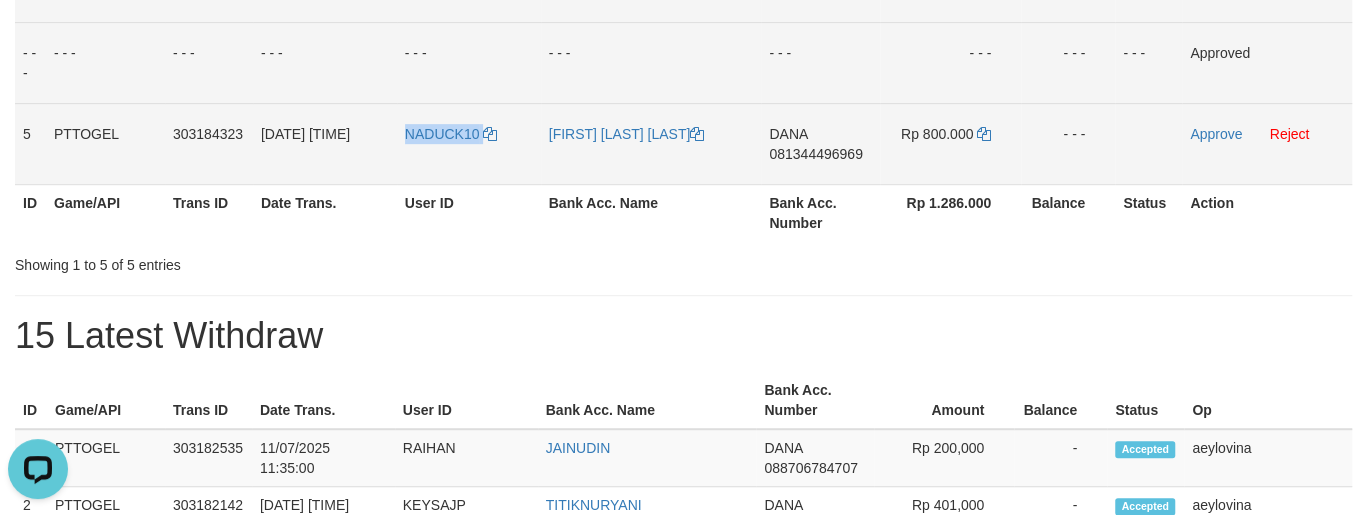 click on "NADUCK10" at bounding box center [469, 143] 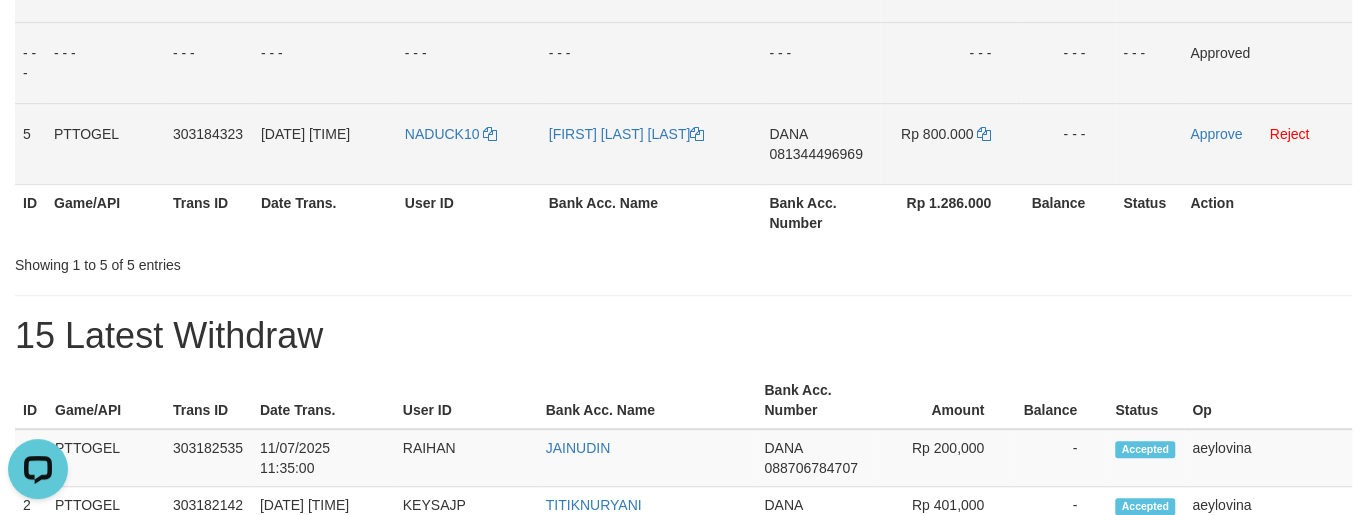 click on "Rp 800.000" at bounding box center [950, 143] 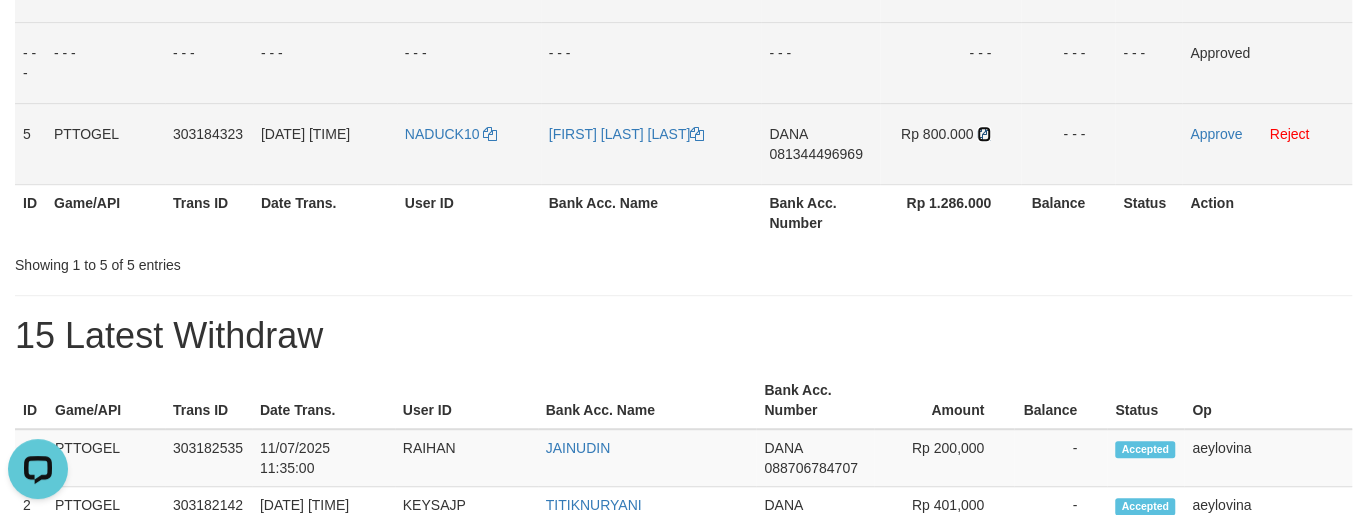 click at bounding box center (984, 134) 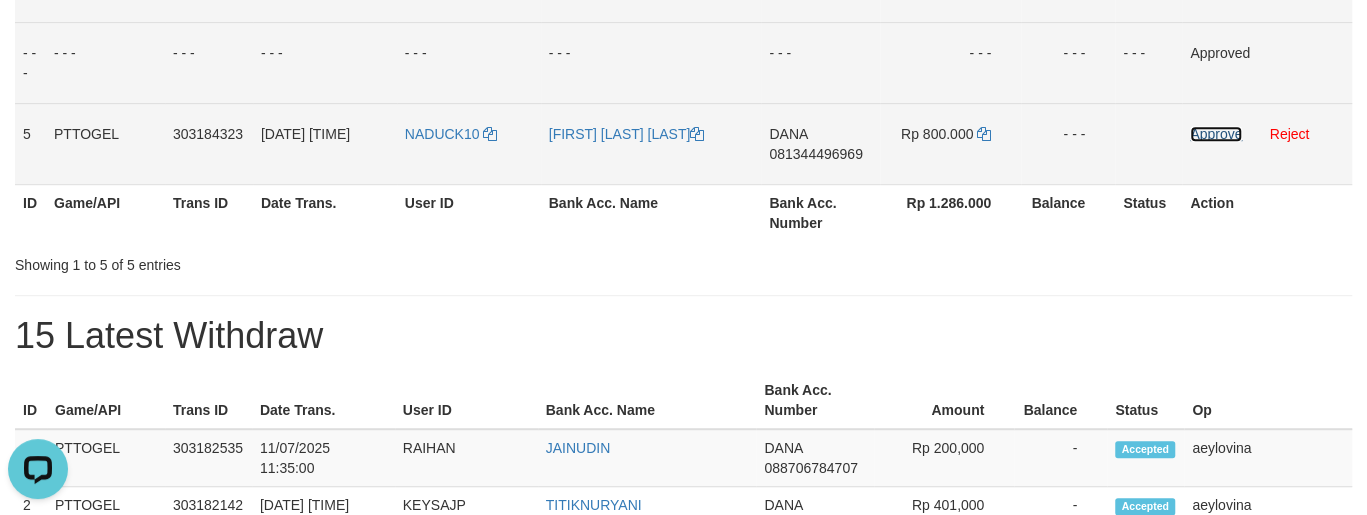 click on "Approve" at bounding box center (1216, 134) 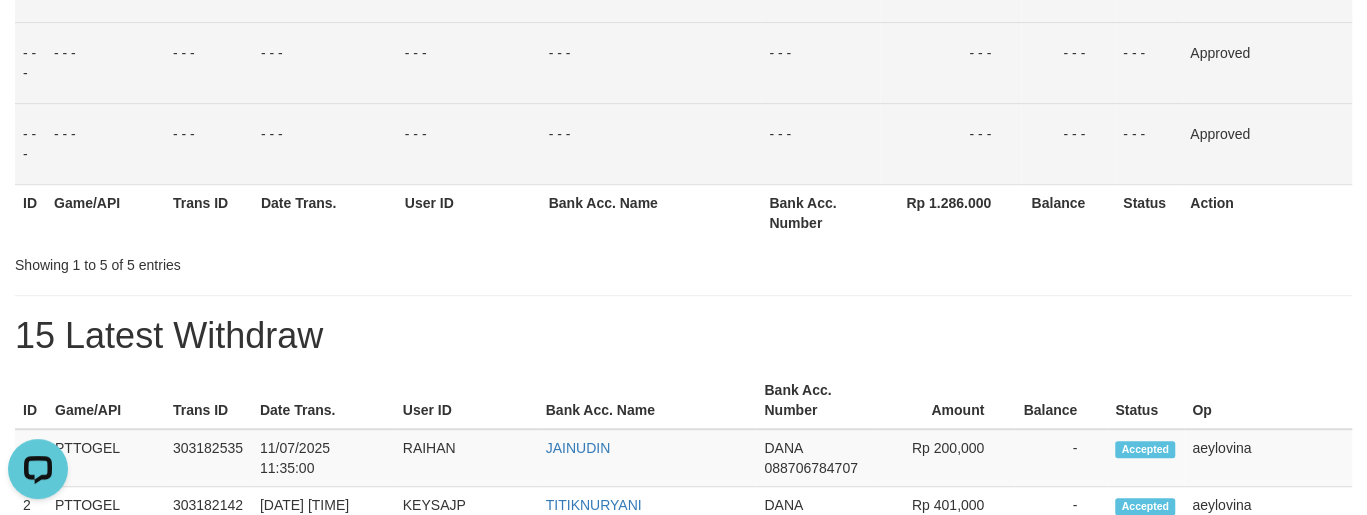 scroll, scrollTop: 430, scrollLeft: 0, axis: vertical 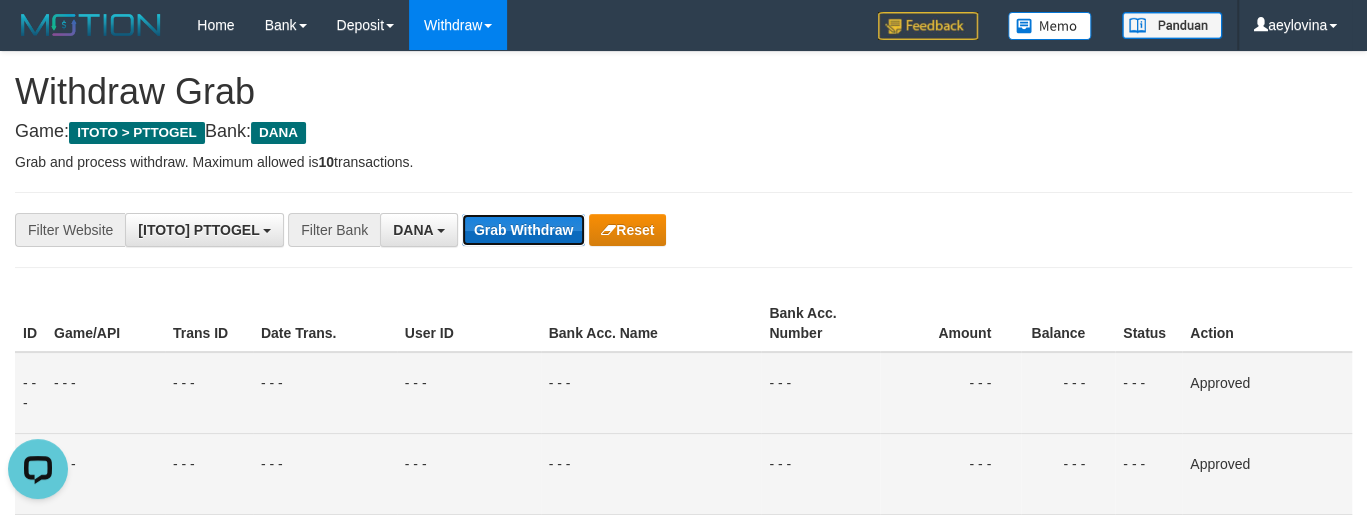 click on "Grab Withdraw" at bounding box center [523, 230] 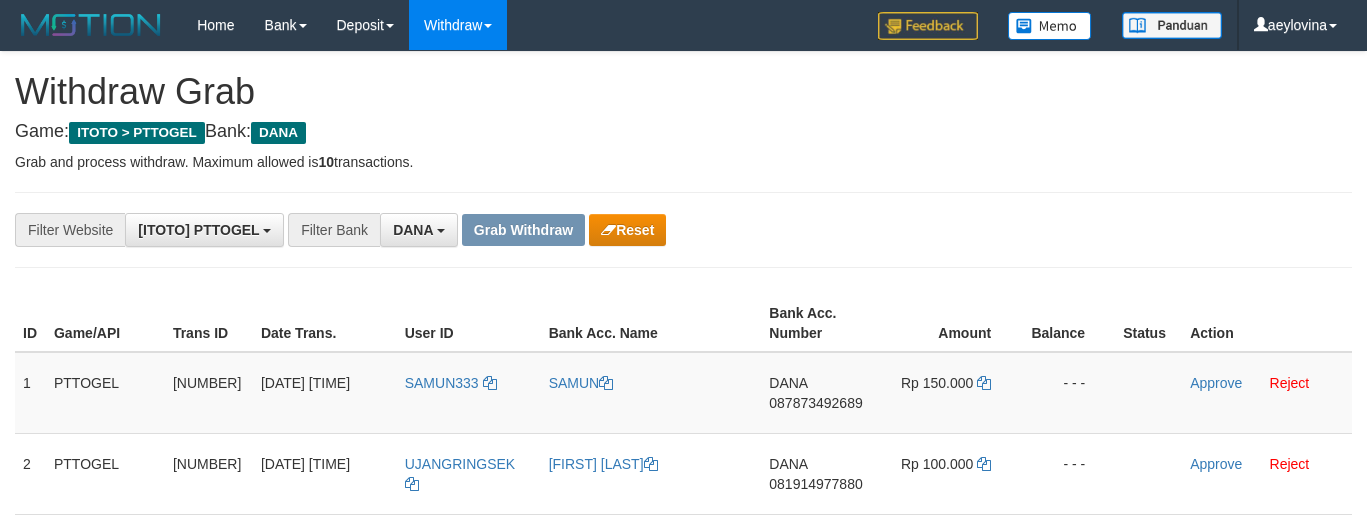 scroll, scrollTop: 45, scrollLeft: 0, axis: vertical 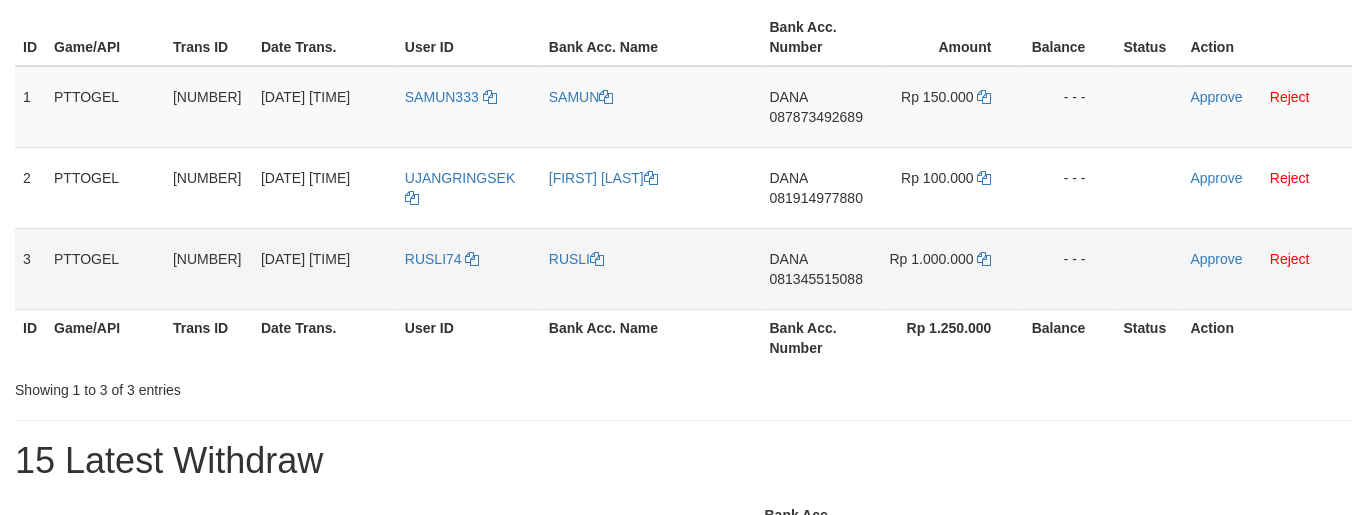 drag, startPoint x: 452, startPoint y: 128, endPoint x: 907, endPoint y: 289, distance: 482.6448 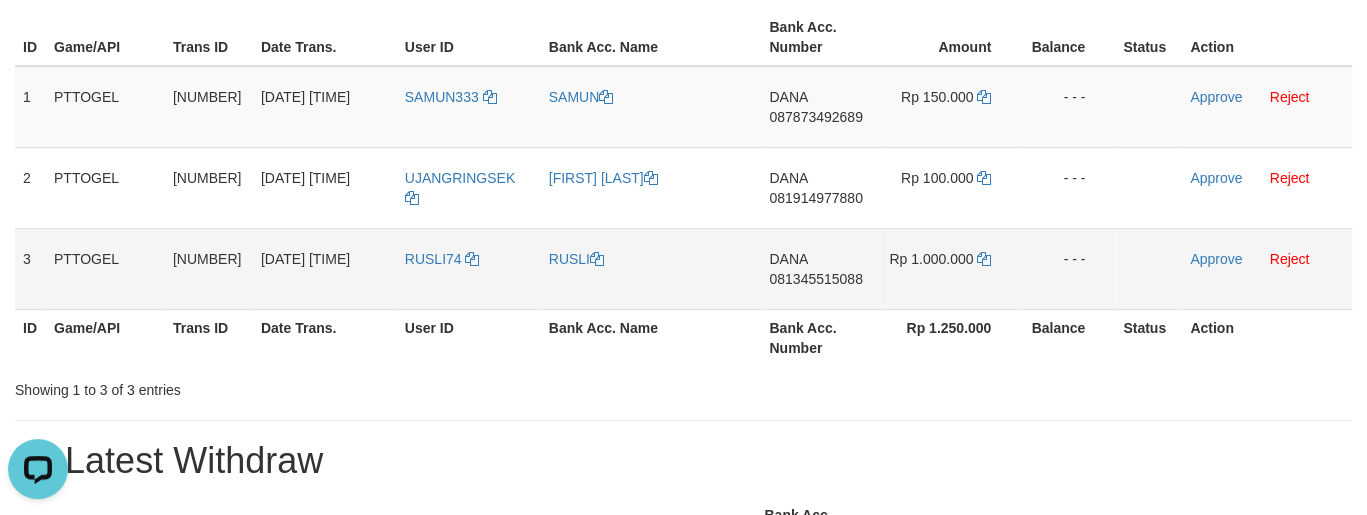 scroll, scrollTop: 0, scrollLeft: 0, axis: both 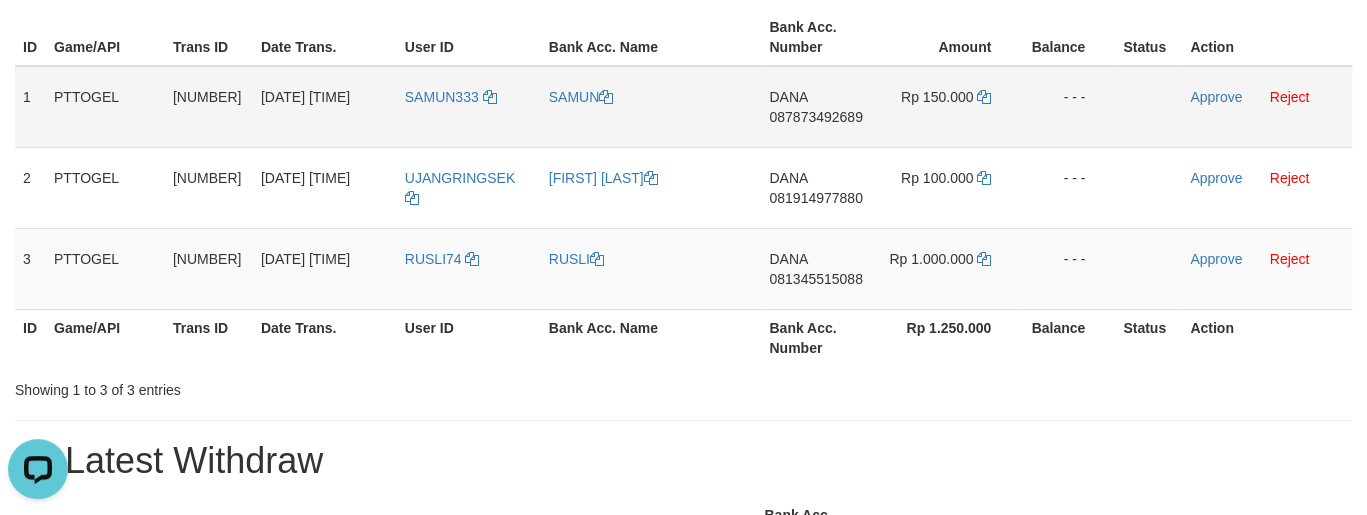 click on "DANA
[PHONE]" at bounding box center [820, 107] 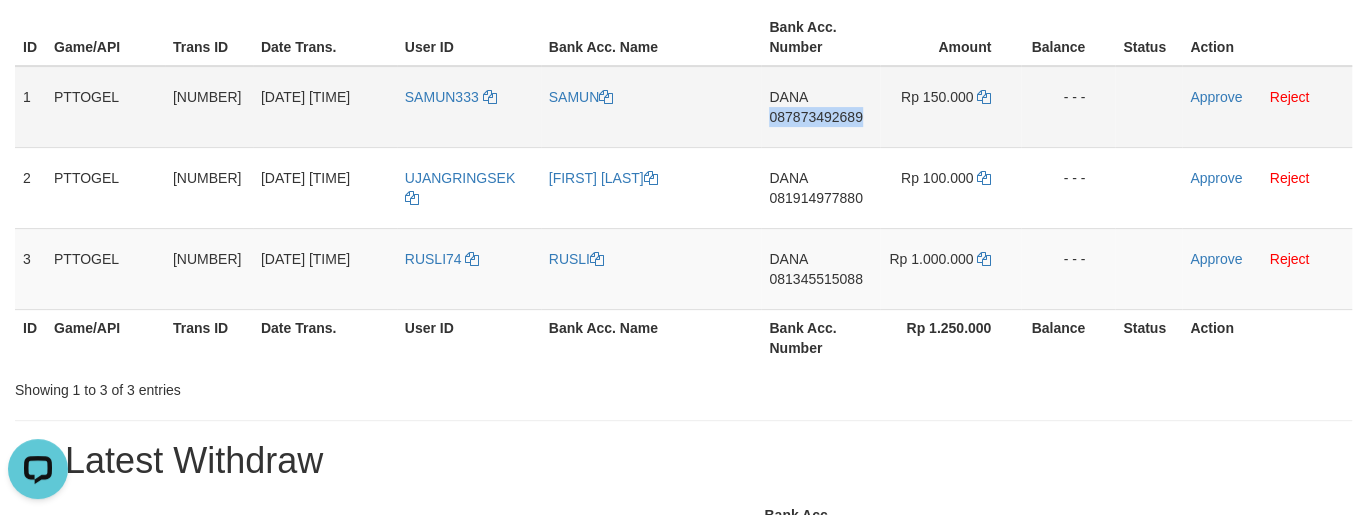 click on "DANA
[PHONE]" at bounding box center [820, 107] 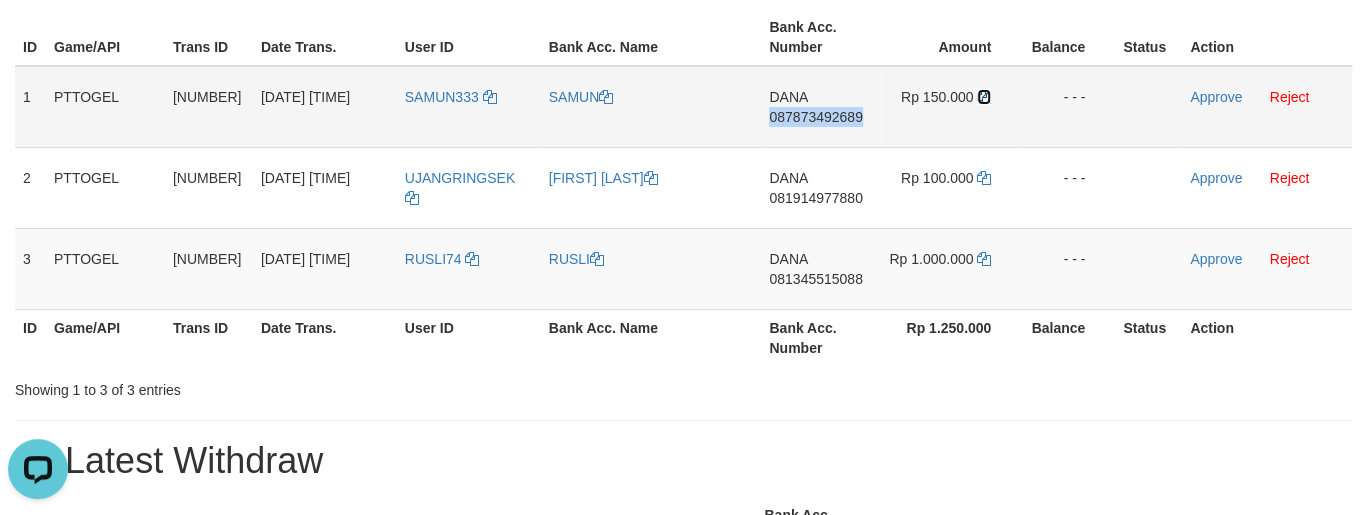 click at bounding box center (984, 97) 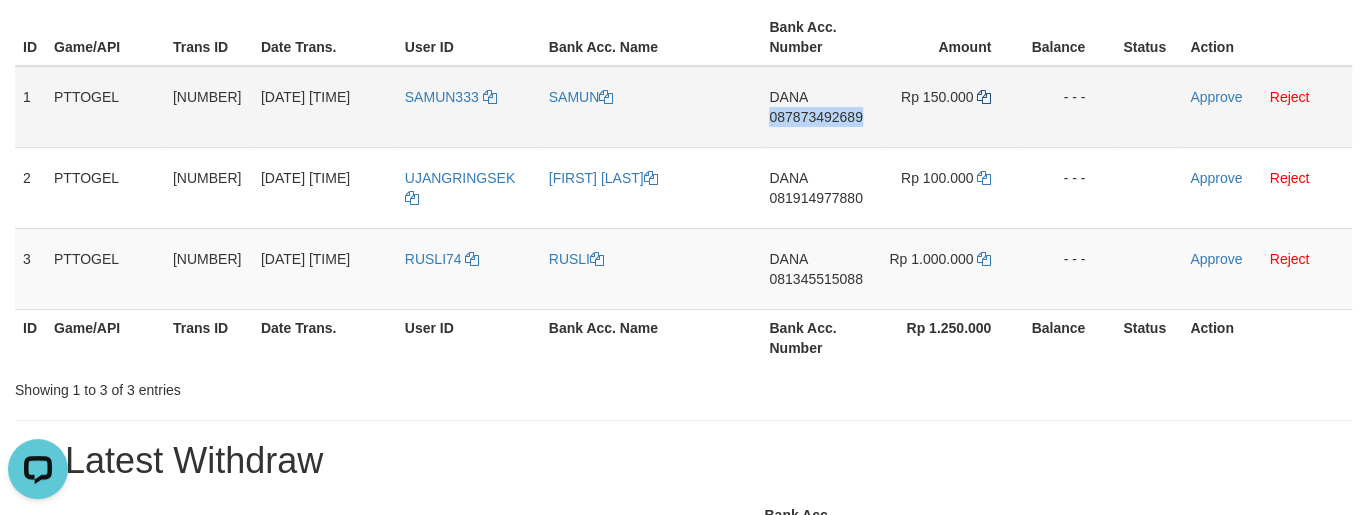 copy on "087873492689" 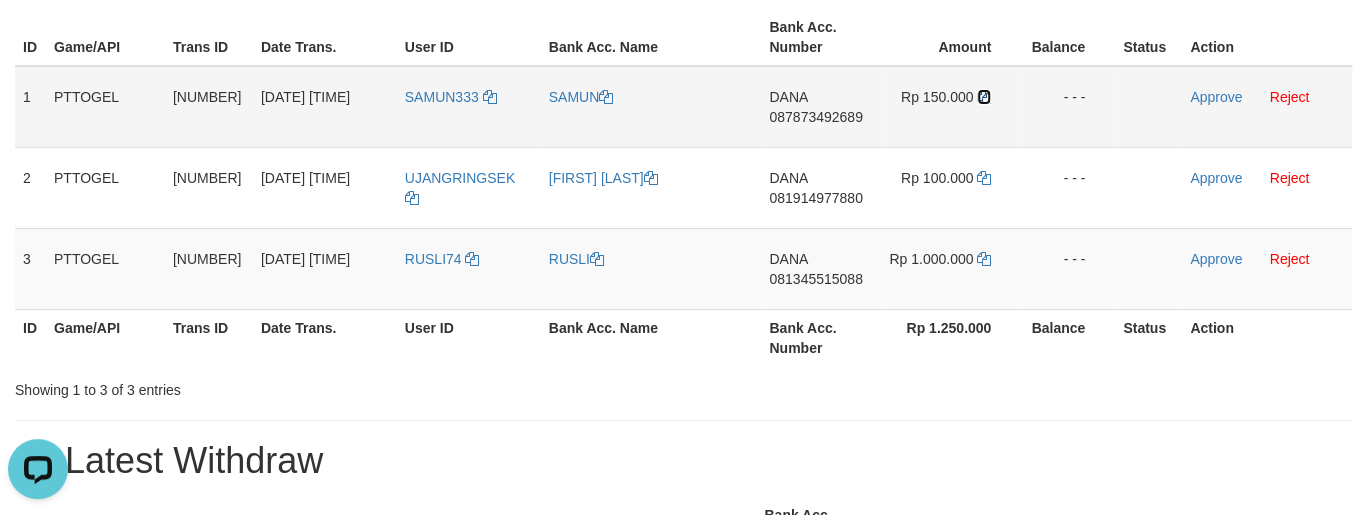 click at bounding box center (984, 97) 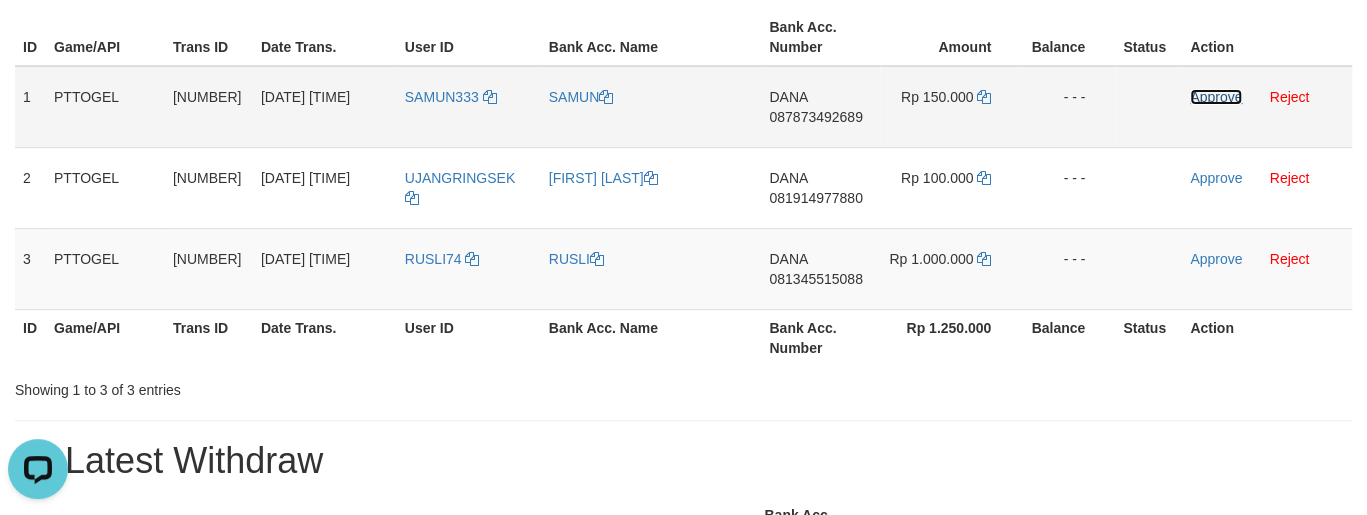 click on "Approve" at bounding box center (1216, 97) 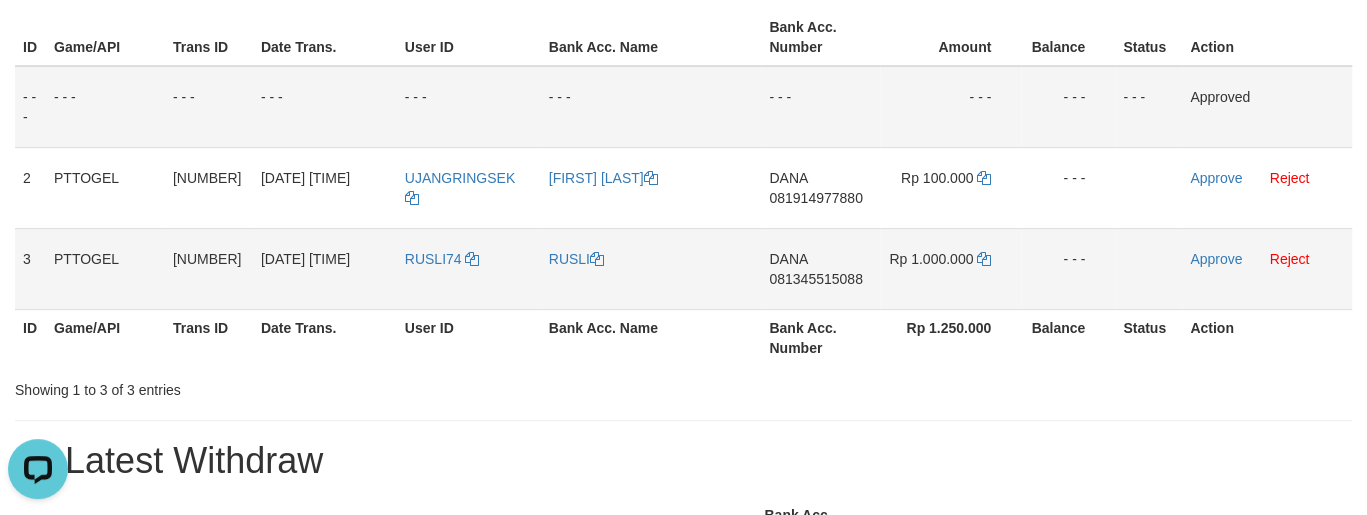click on "DANA
[PHONE]" at bounding box center [820, 268] 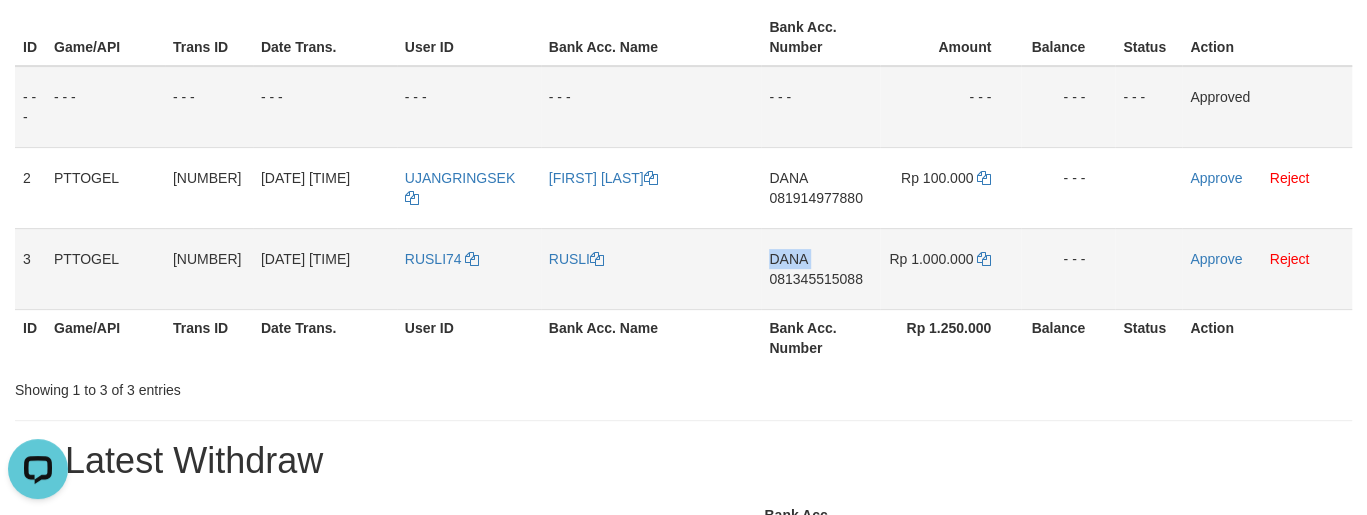 click on "DANA
[PHONE]" at bounding box center [820, 268] 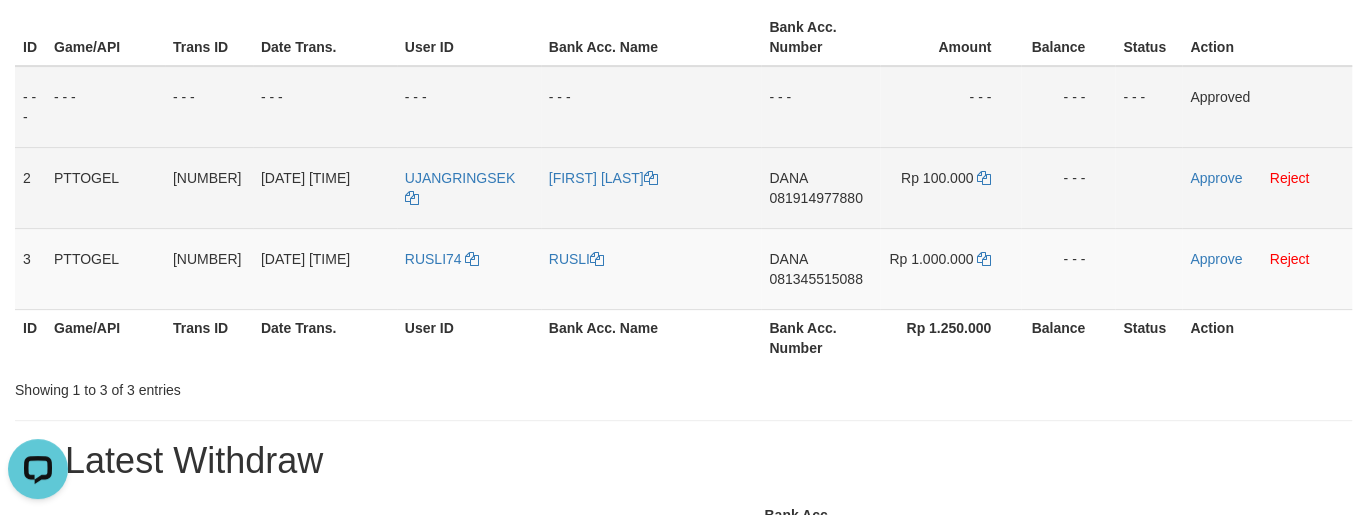 click on "DANA
[PHONE]" at bounding box center [820, 187] 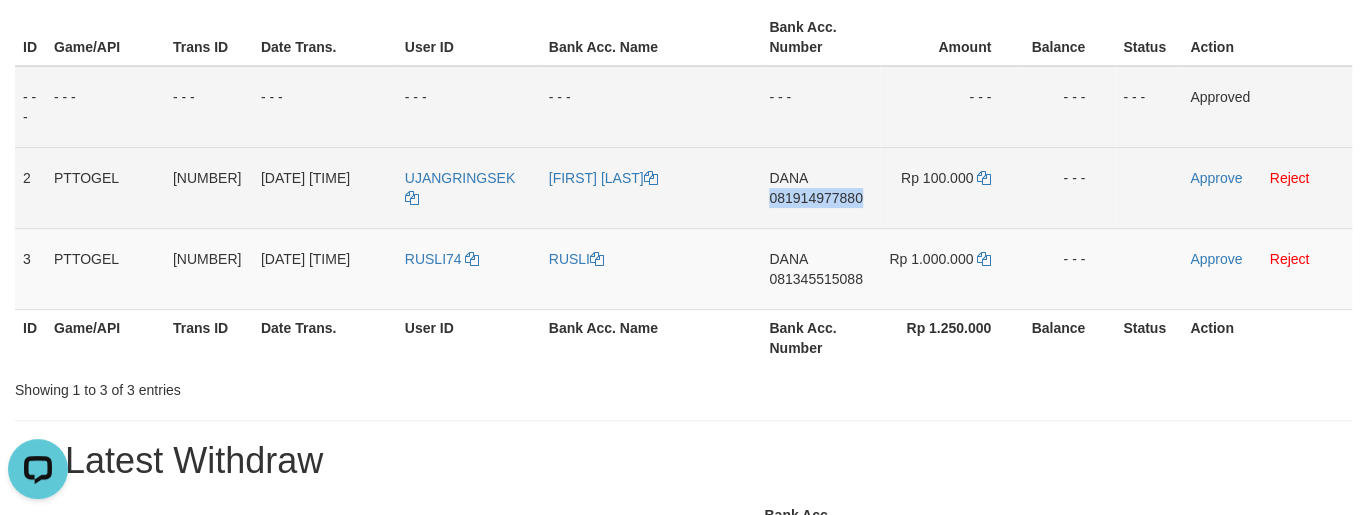 click on "DANA
[PHONE]" at bounding box center [820, 187] 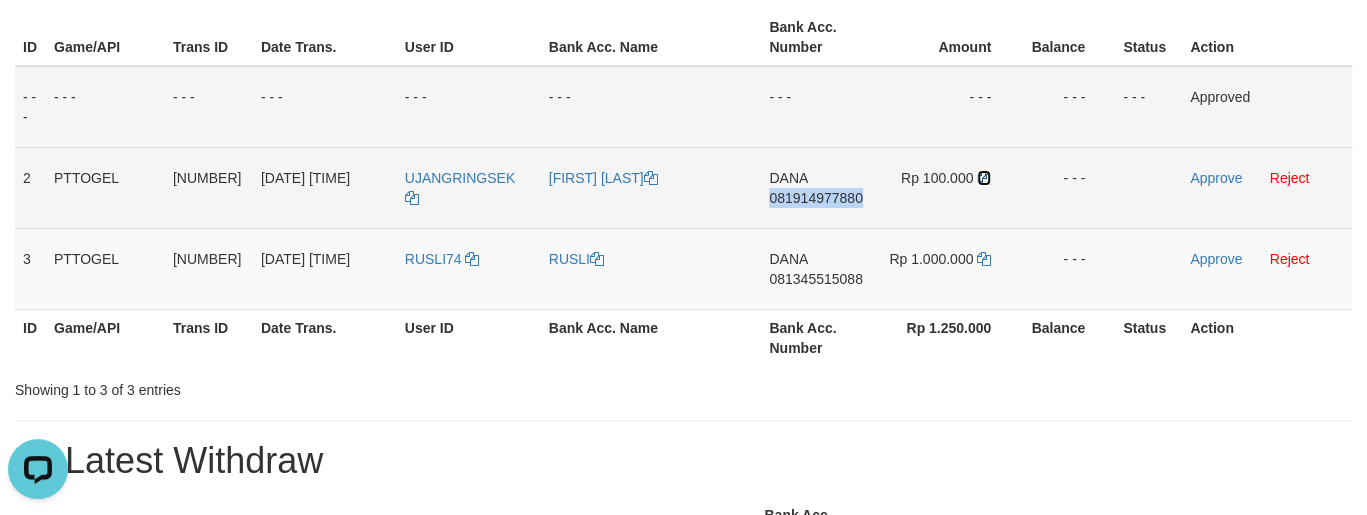 click at bounding box center (984, 178) 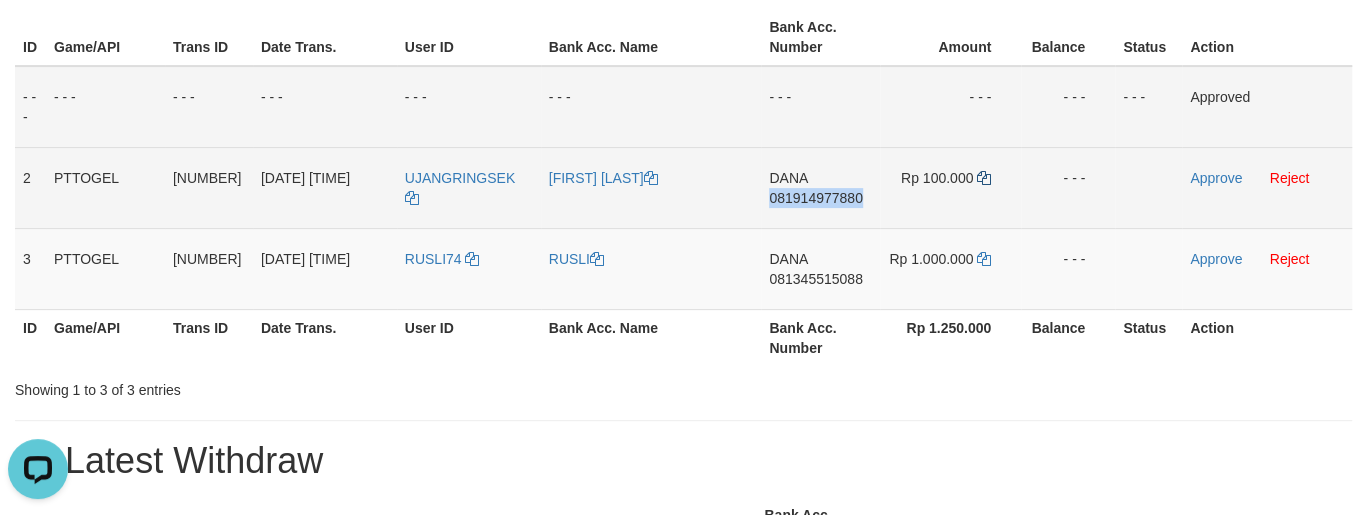 copy on "081914977880" 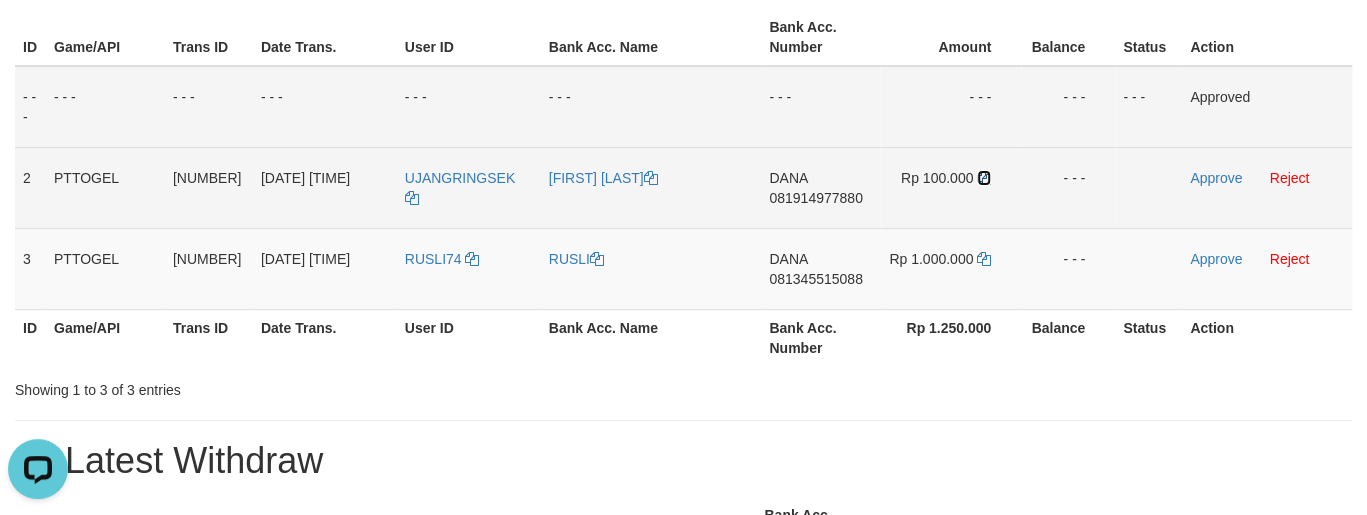 click at bounding box center [984, 178] 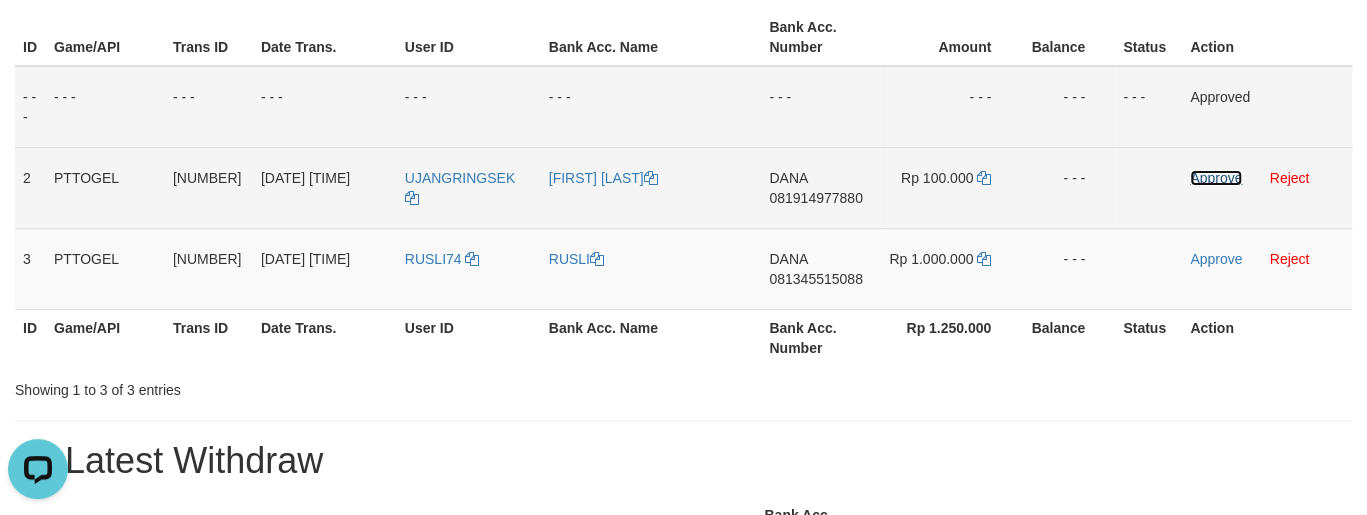 click on "Approve" at bounding box center [1216, 178] 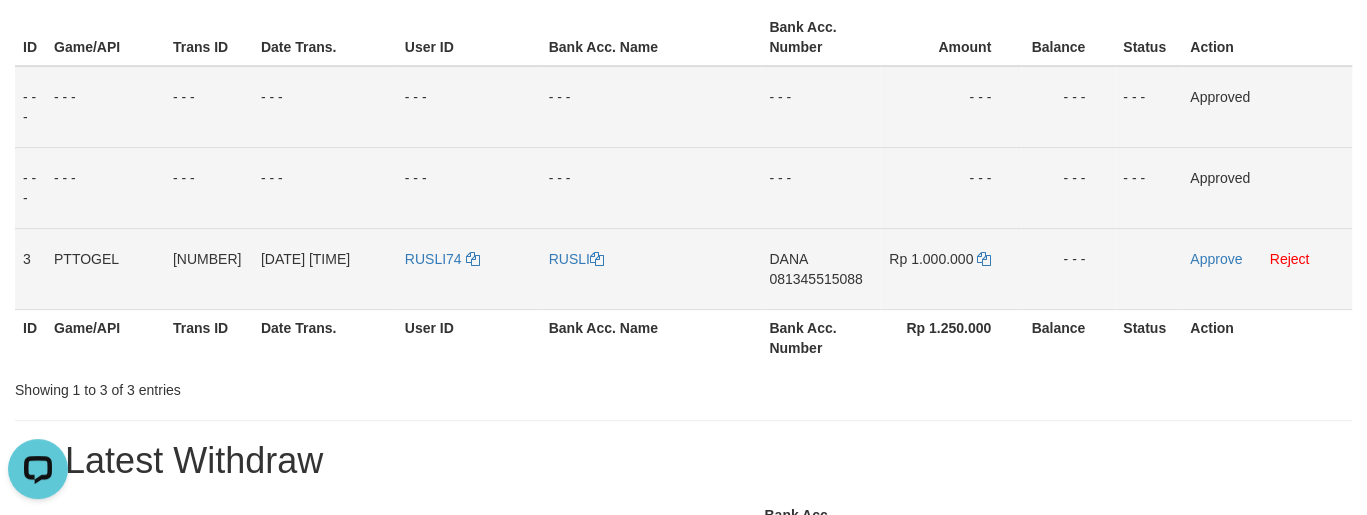 click on "DANA
[PHONE]" at bounding box center [820, 268] 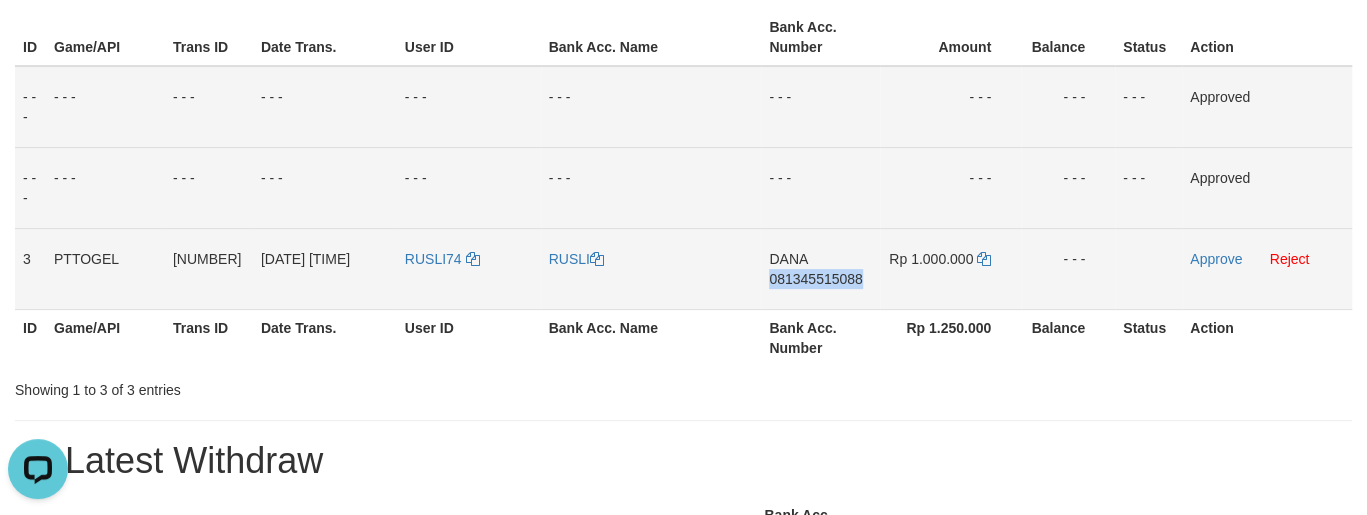 click on "DANA
[PHONE]" at bounding box center (820, 268) 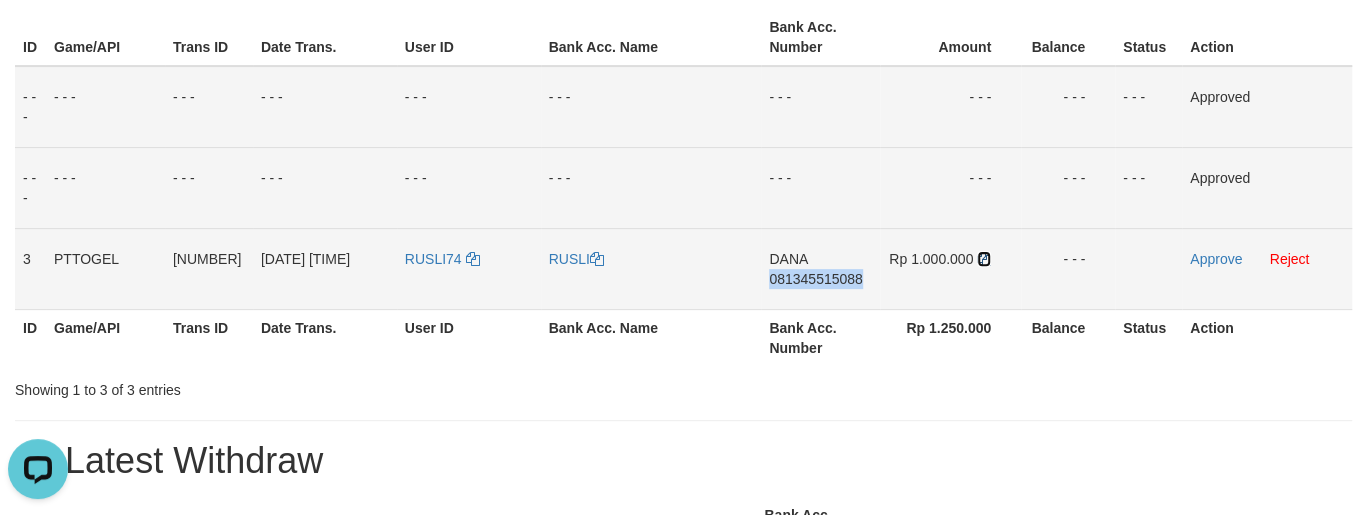 click at bounding box center [984, 259] 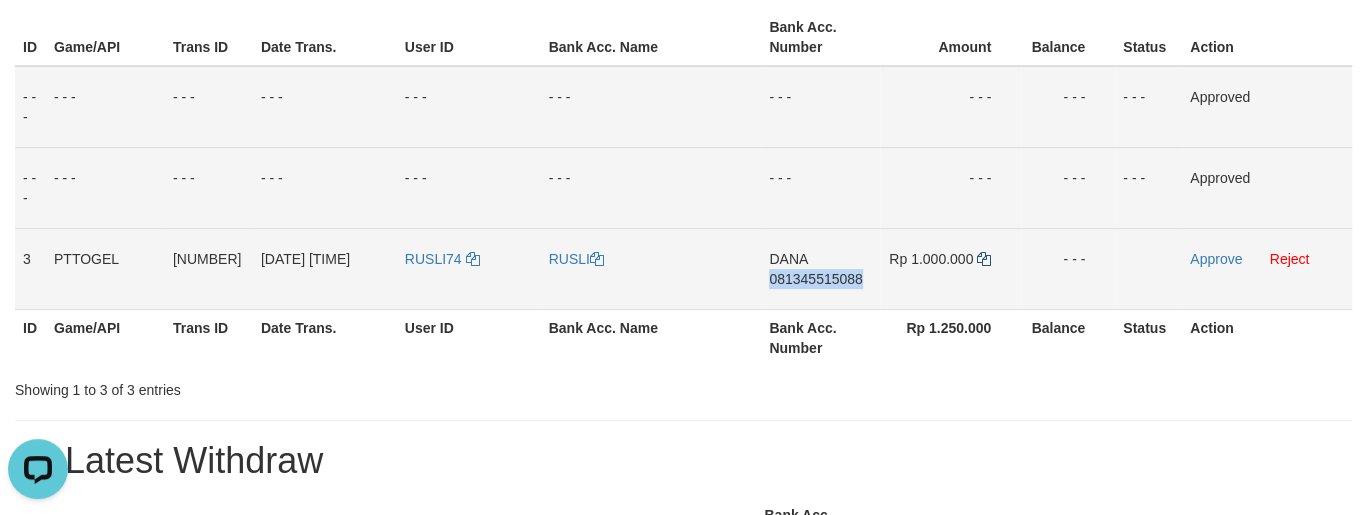 copy on "081345515088" 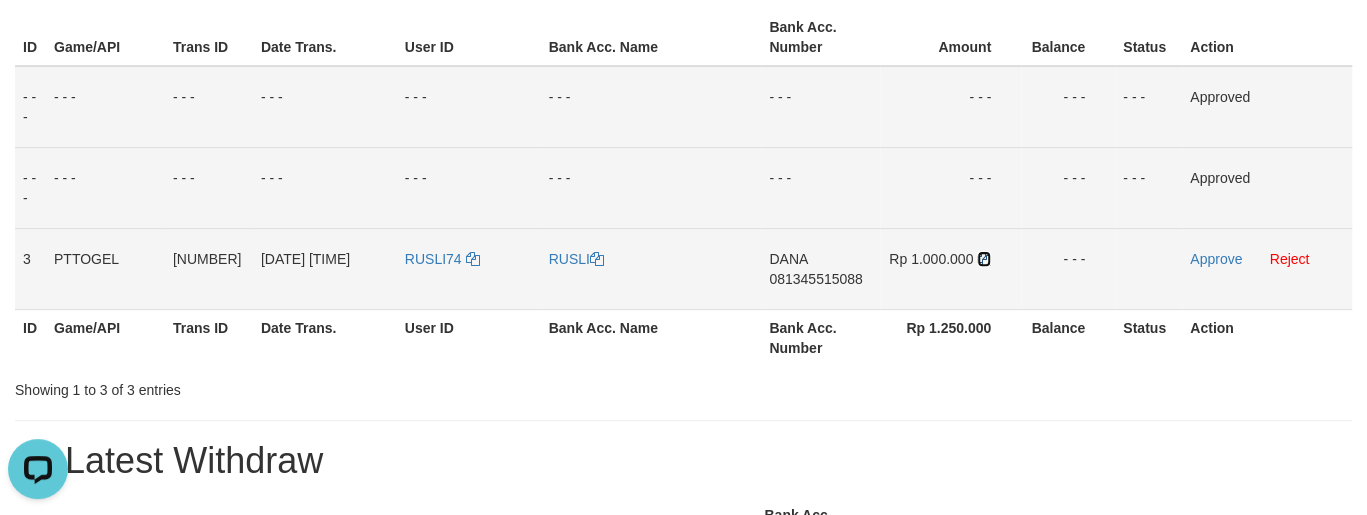 click at bounding box center [984, 259] 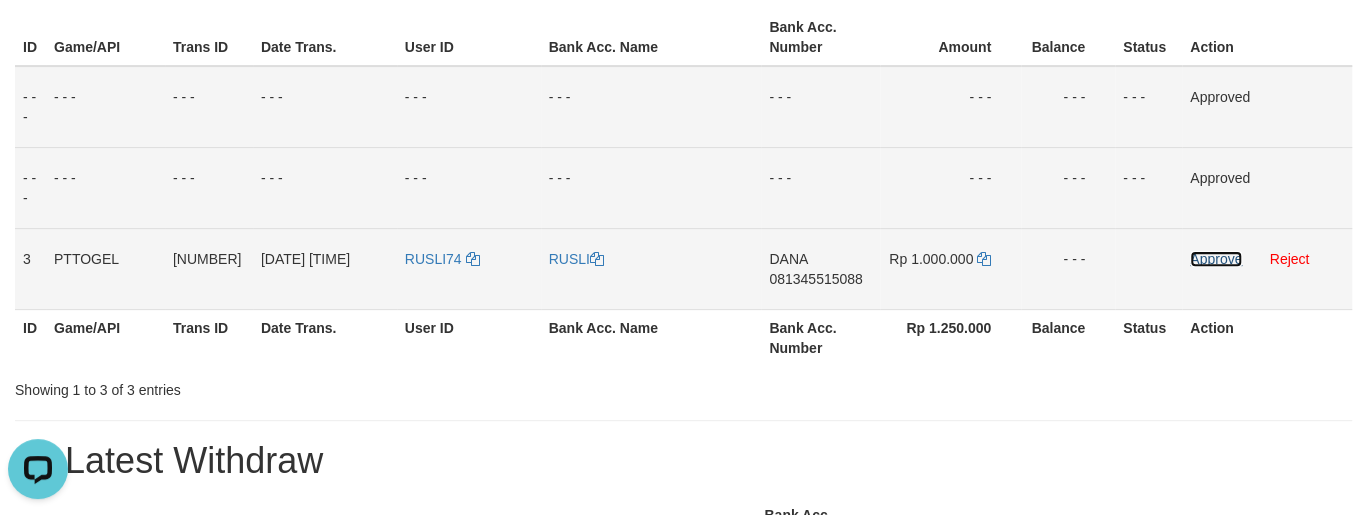 click on "Approve" at bounding box center [1216, 259] 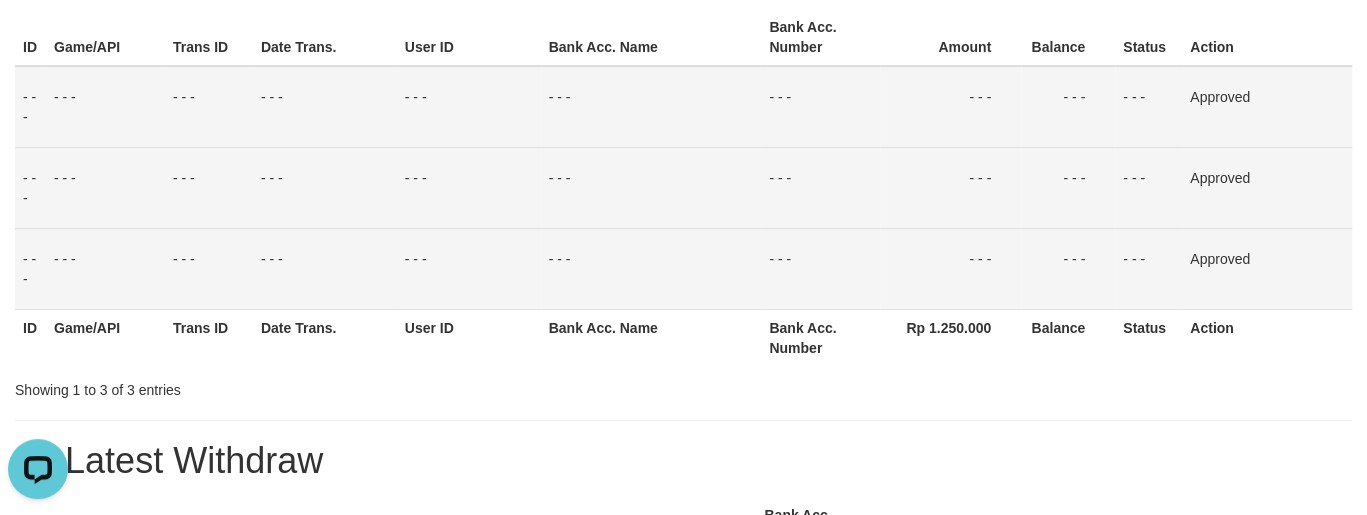 scroll, scrollTop: 0, scrollLeft: 0, axis: both 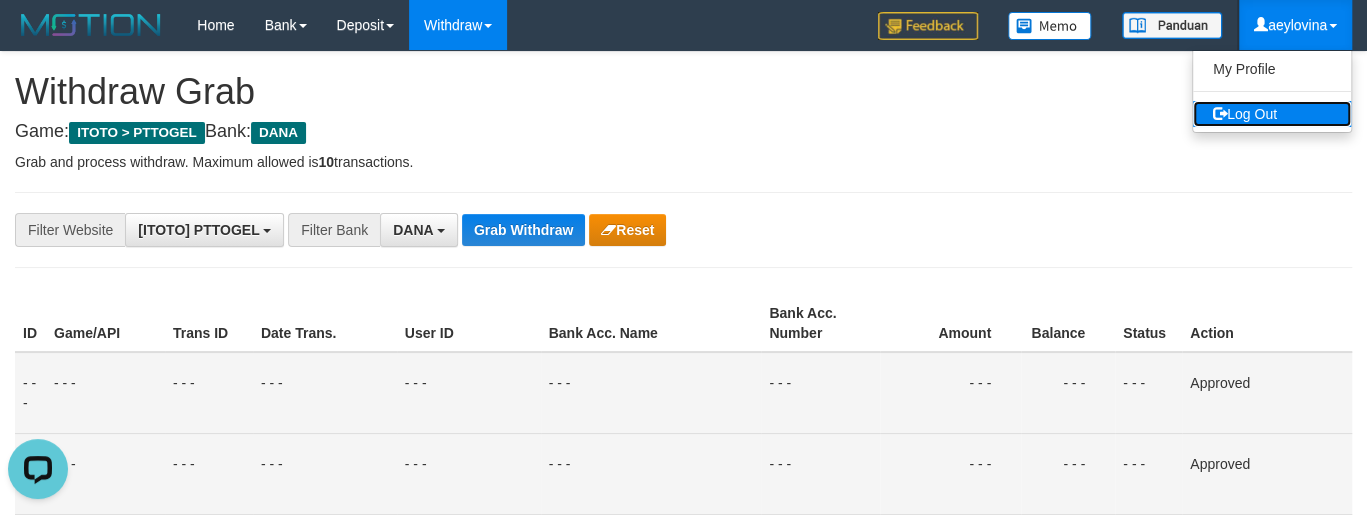 click on "Log Out" at bounding box center (1272, 114) 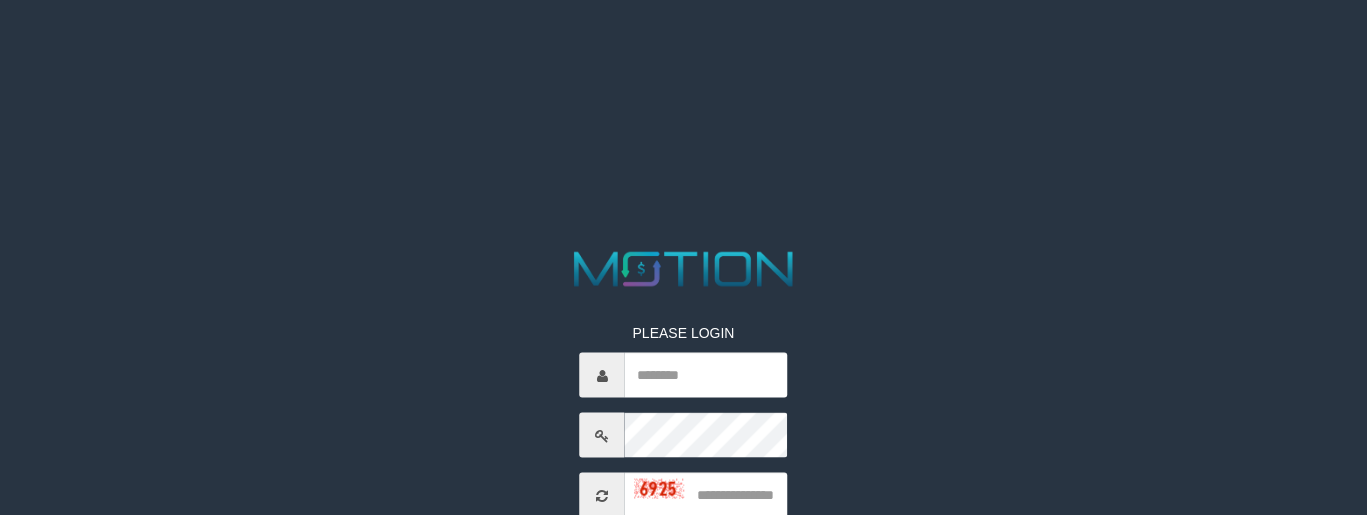 scroll, scrollTop: 0, scrollLeft: 0, axis: both 